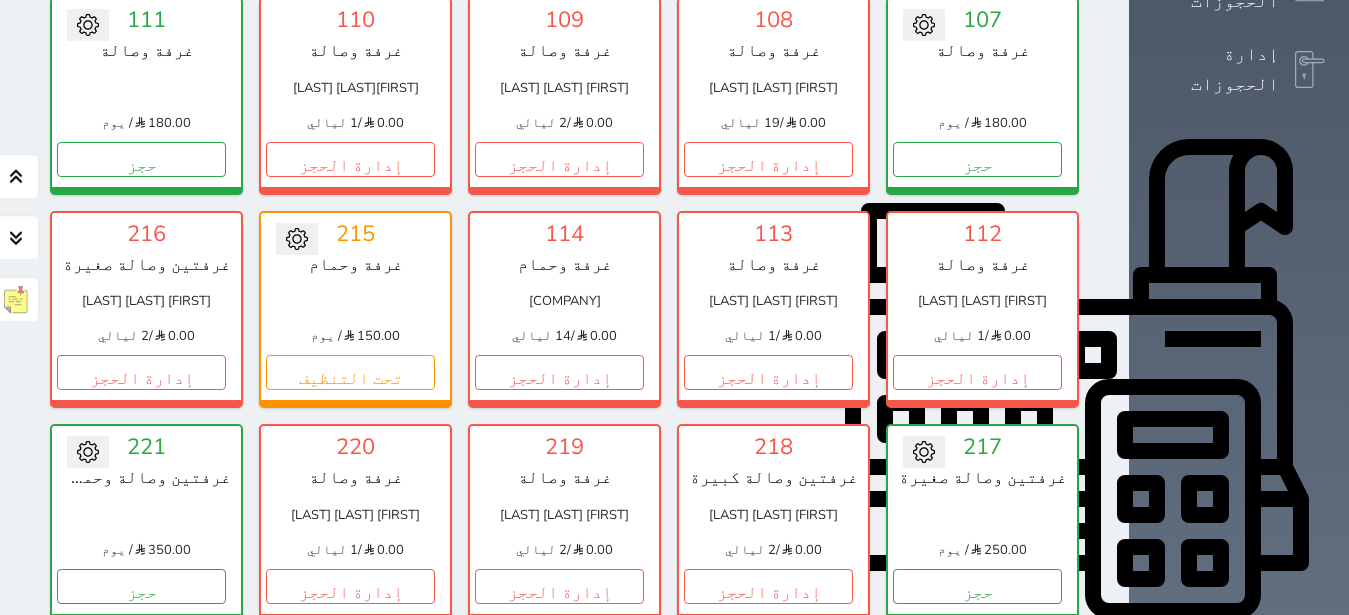 scroll, scrollTop: 582, scrollLeft: 0, axis: vertical 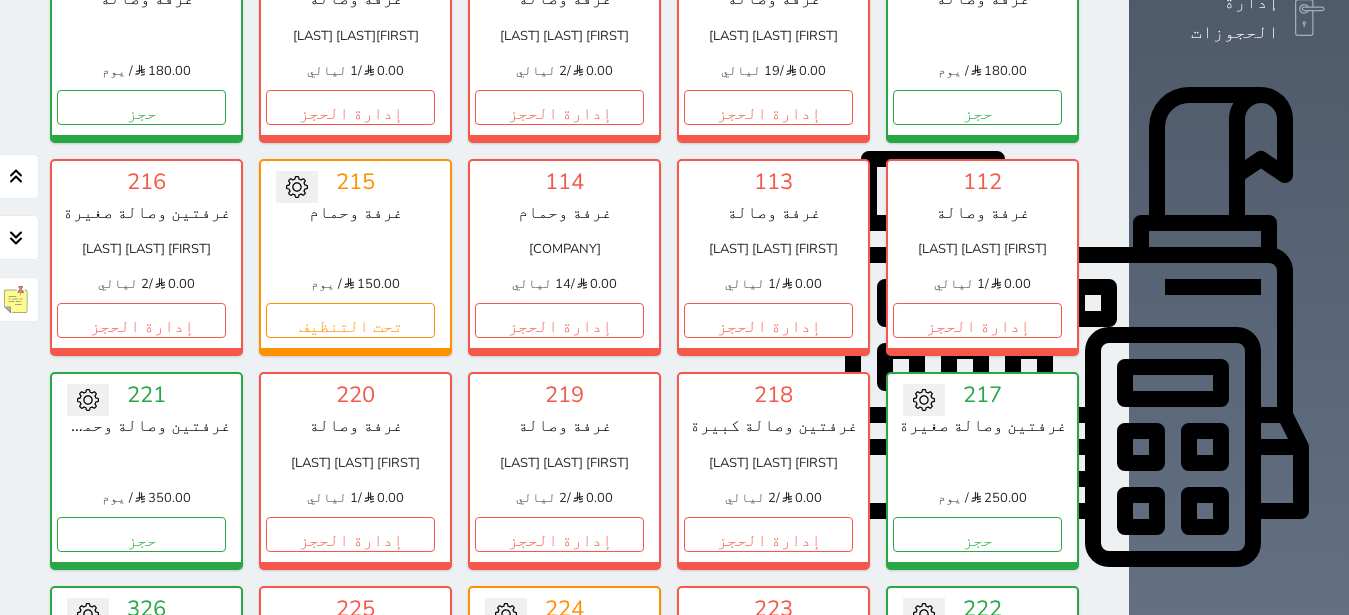 click on "إدارة الحجز" at bounding box center (350, 747) 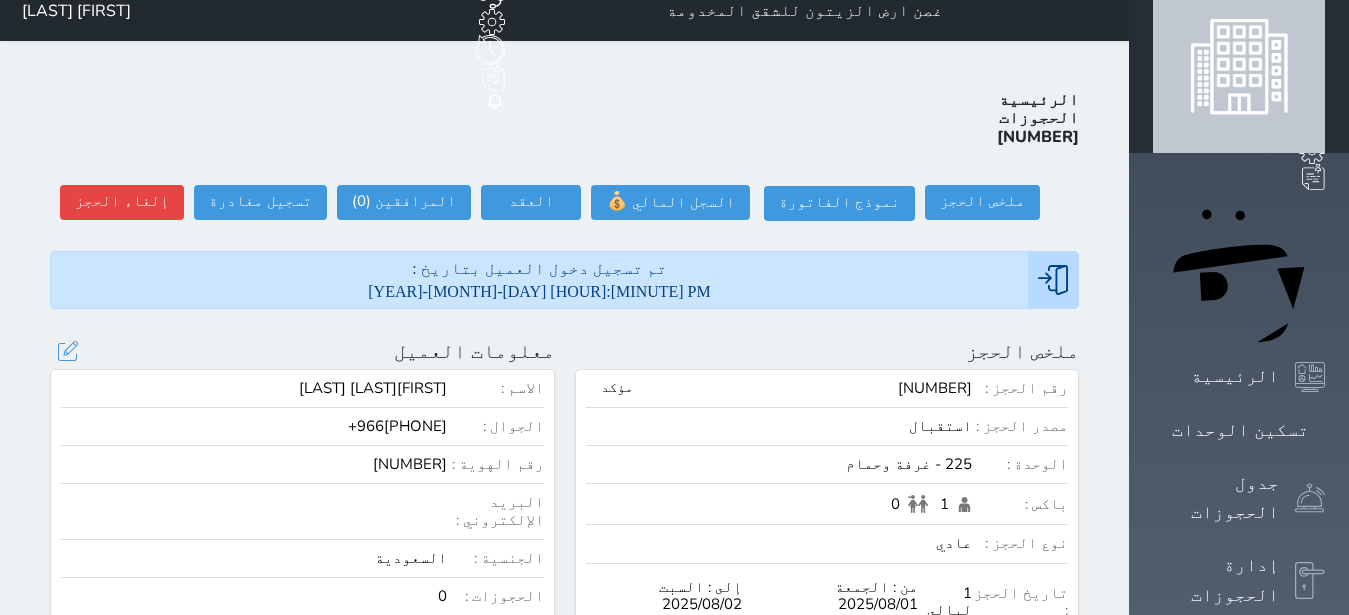 scroll, scrollTop: 0, scrollLeft: 0, axis: both 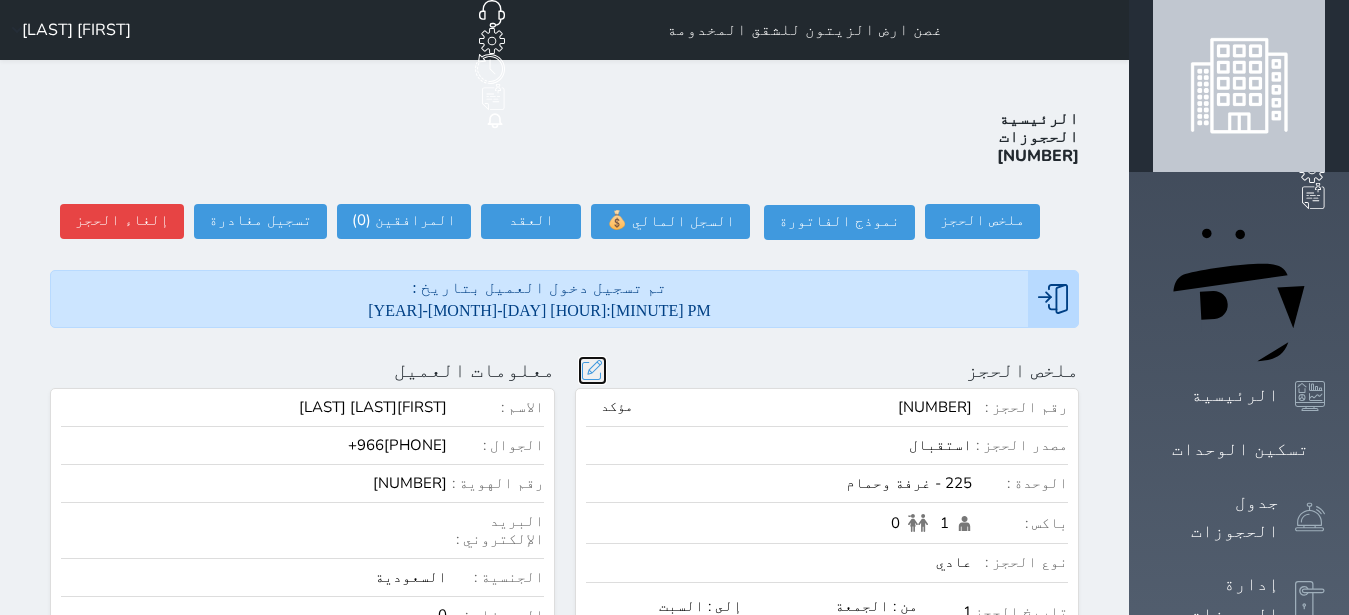click at bounding box center (592, 370) 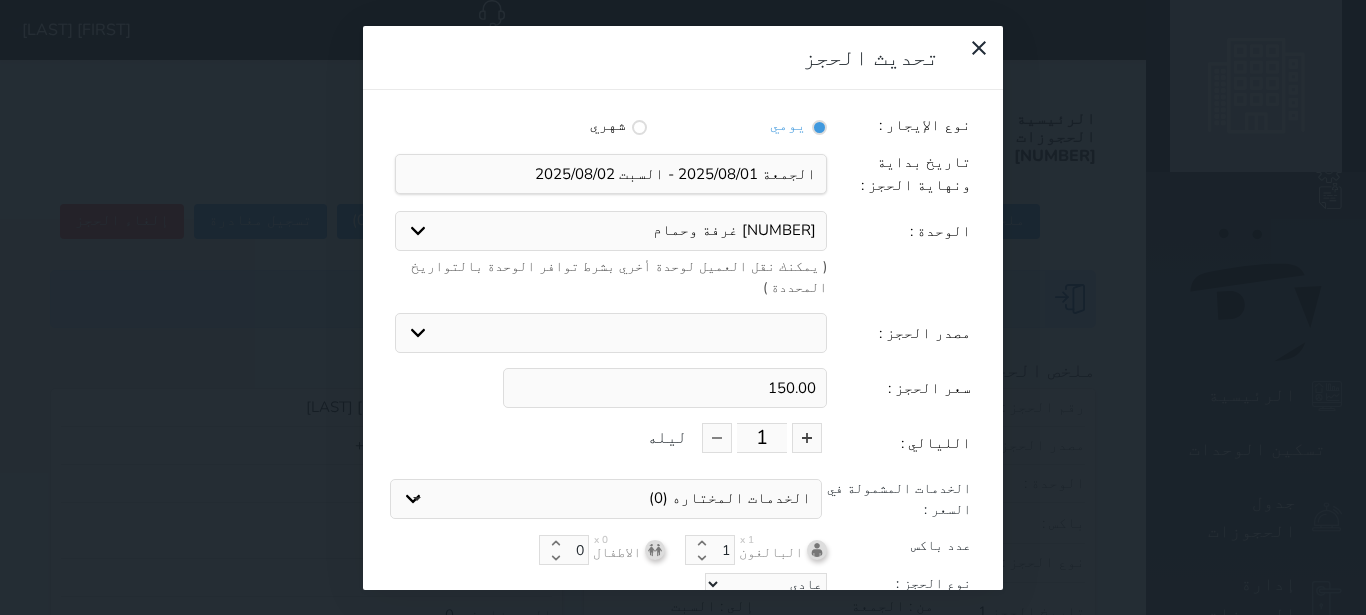 click on "[NUMBER] غرفة وحمام   [NUMBER] غرفة وصالة [NUMBER] غرفة وصالة [NUMBER] غرفتين وصالة صغيرة [NUMBER] غرفتين وصالة وحمامين [NUMBER] غرفة وصالة [NUMBER] غرفتين وصالة وحمامين [NUMBER] غرفتين وصالة وحمامين [NUMBER] غرفة وصالة" at bounding box center [611, 231] 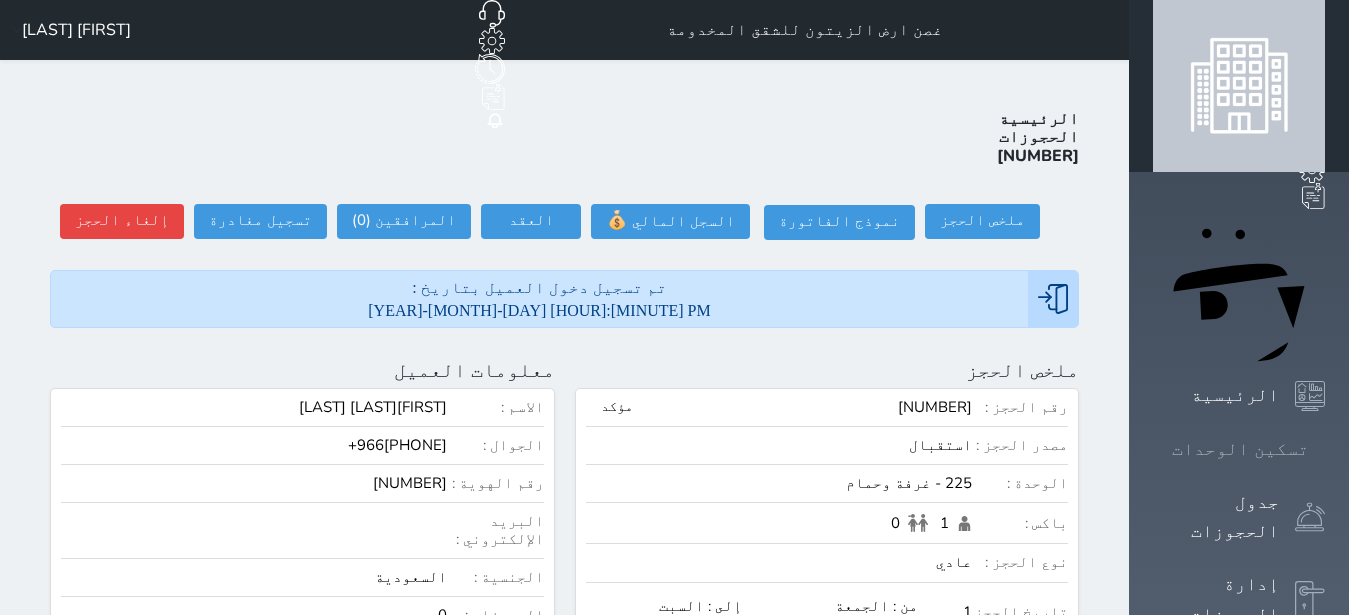 click on "تسكين الوحدات" at bounding box center [1240, 449] 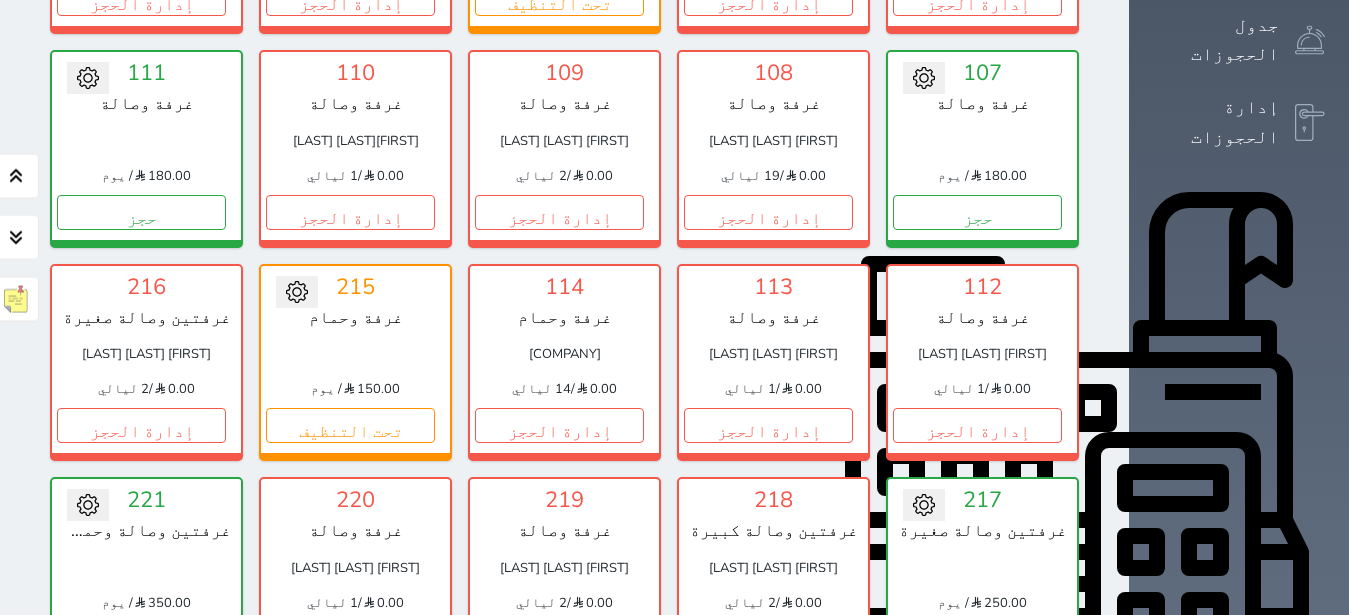scroll, scrollTop: 582, scrollLeft: 0, axis: vertical 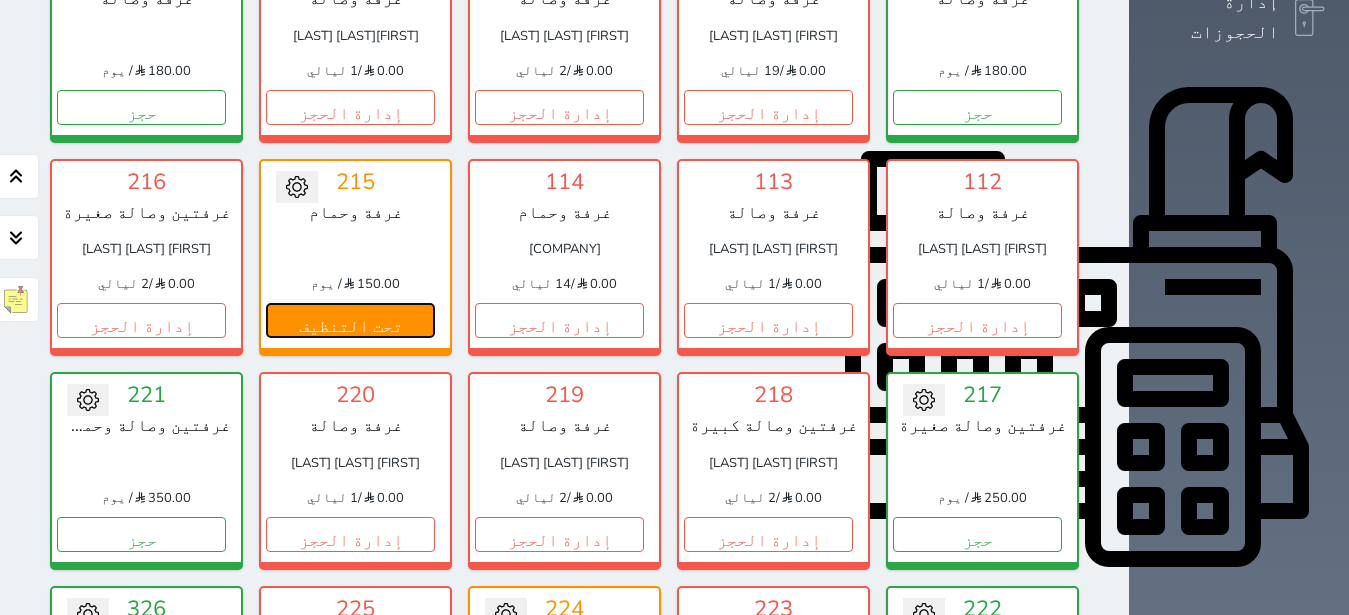 click on "تحت التنظيف" at bounding box center (350, 320) 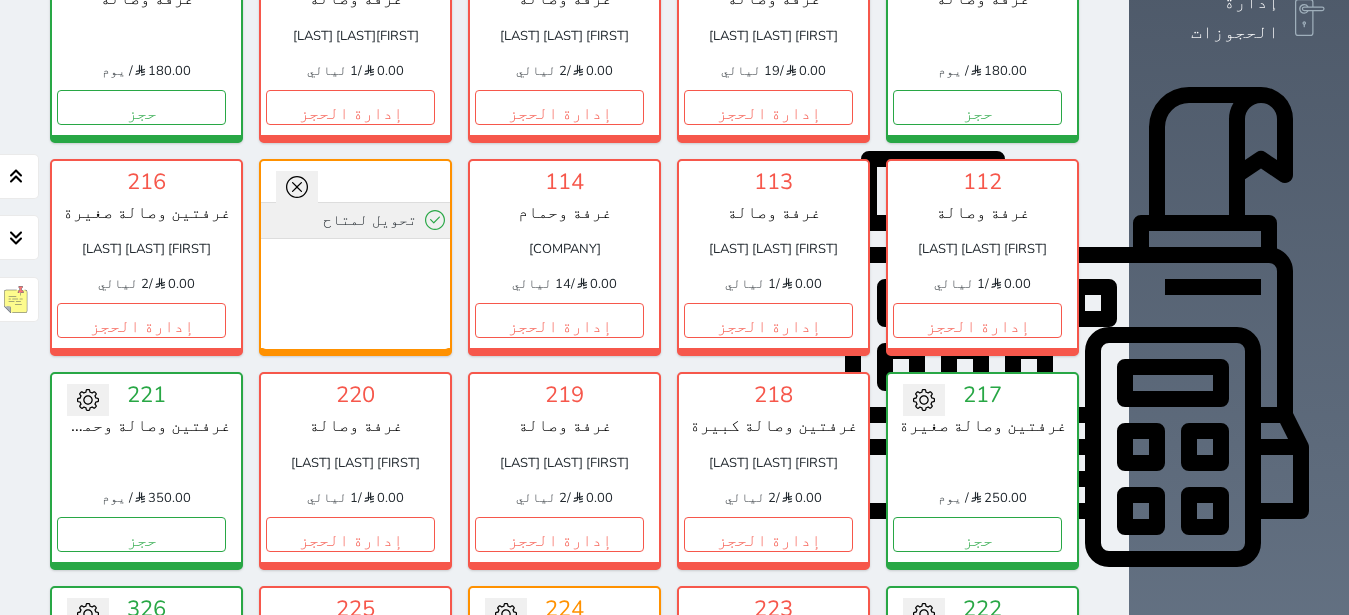click on "تحويل لمتاح" at bounding box center [355, 220] 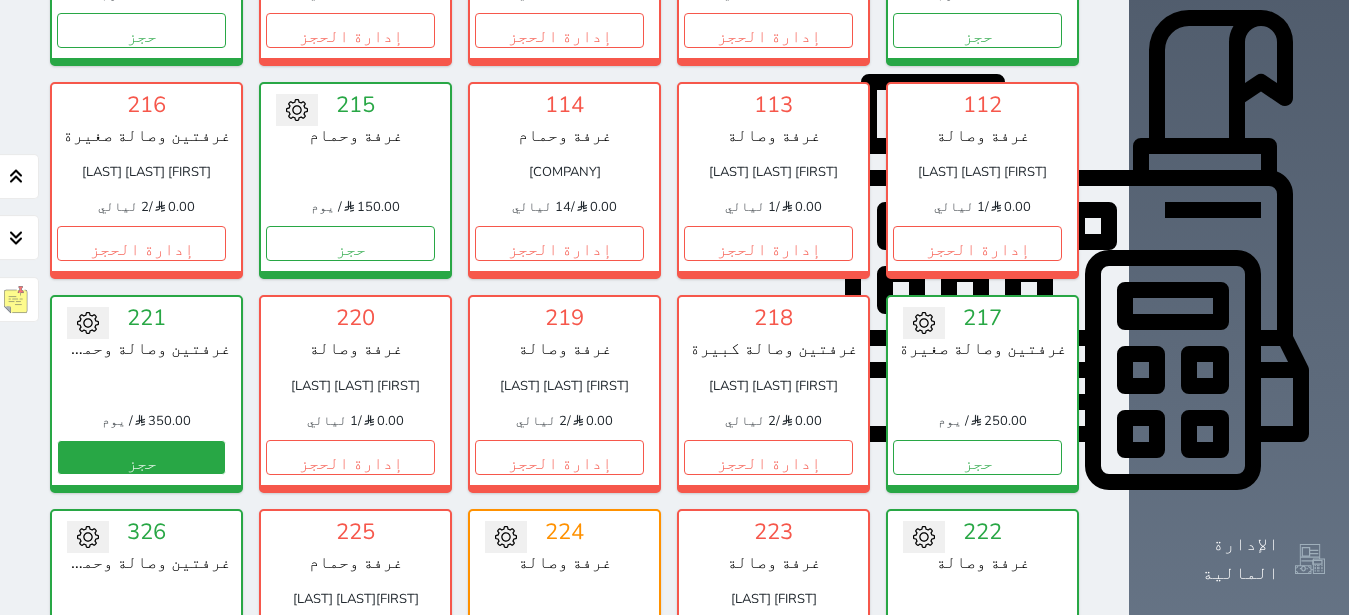 scroll, scrollTop: 708, scrollLeft: 0, axis: vertical 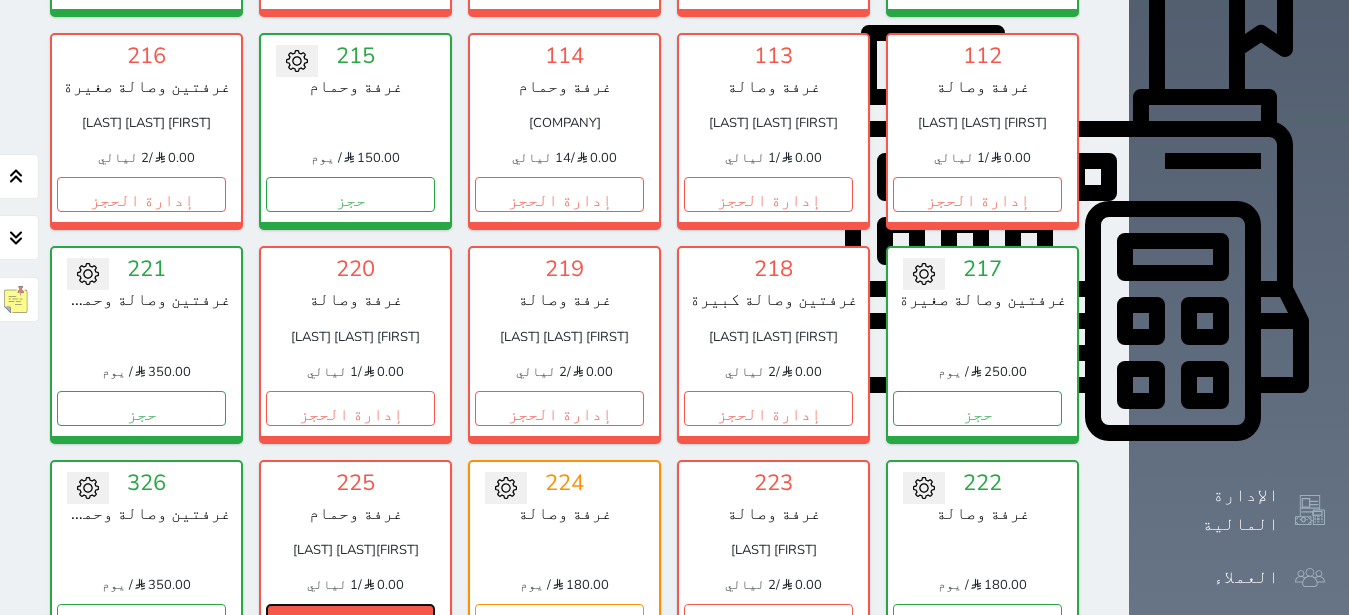 click on "إدارة الحجز" at bounding box center [350, 621] 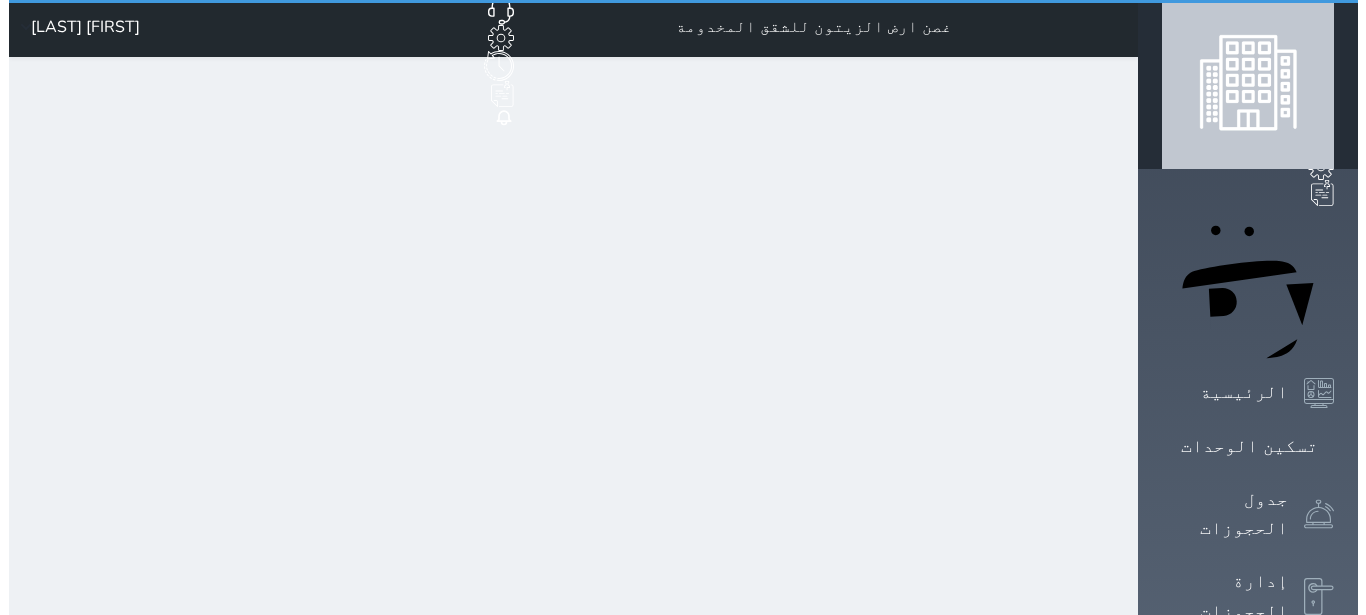 scroll, scrollTop: 0, scrollLeft: 0, axis: both 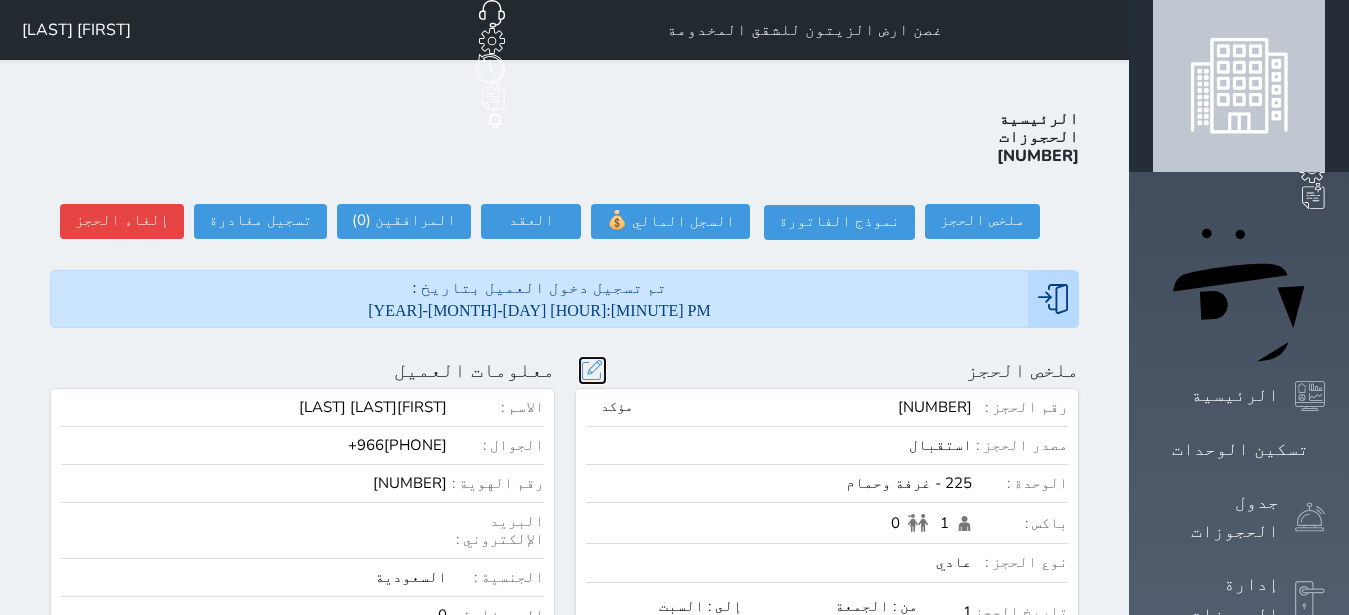 click at bounding box center [592, 370] 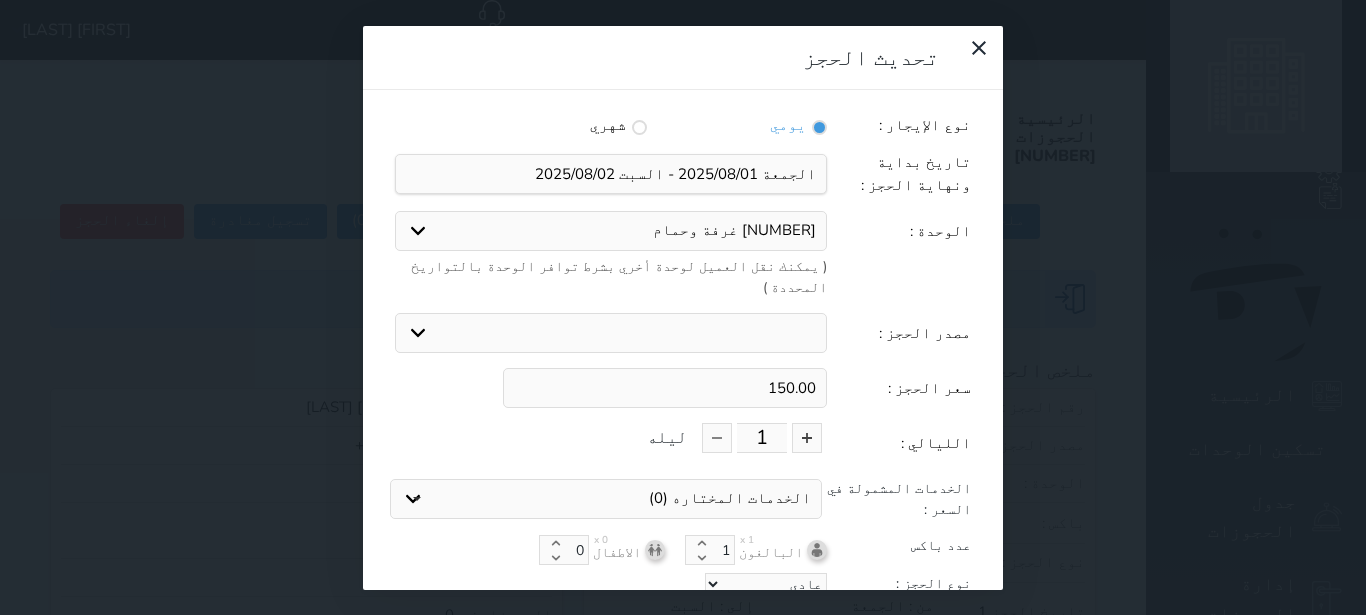 click on "[NUMBER] غرفة وحمام   [NUMBER] غرفة وصالة [NUMBER] غرفة وصالة [NUMBER] غرفة وحمام [NUMBER] غرفتين وصالة صغيرة [NUMBER] غرفتين وصالة وحمامين [NUMBER] غرفة وصالة [NUMBER] غرفتين وصالة وحمامين [NUMBER] غرفتين وصالة وحمامين [NUMBER] غرفة وصالة" at bounding box center (611, 231) 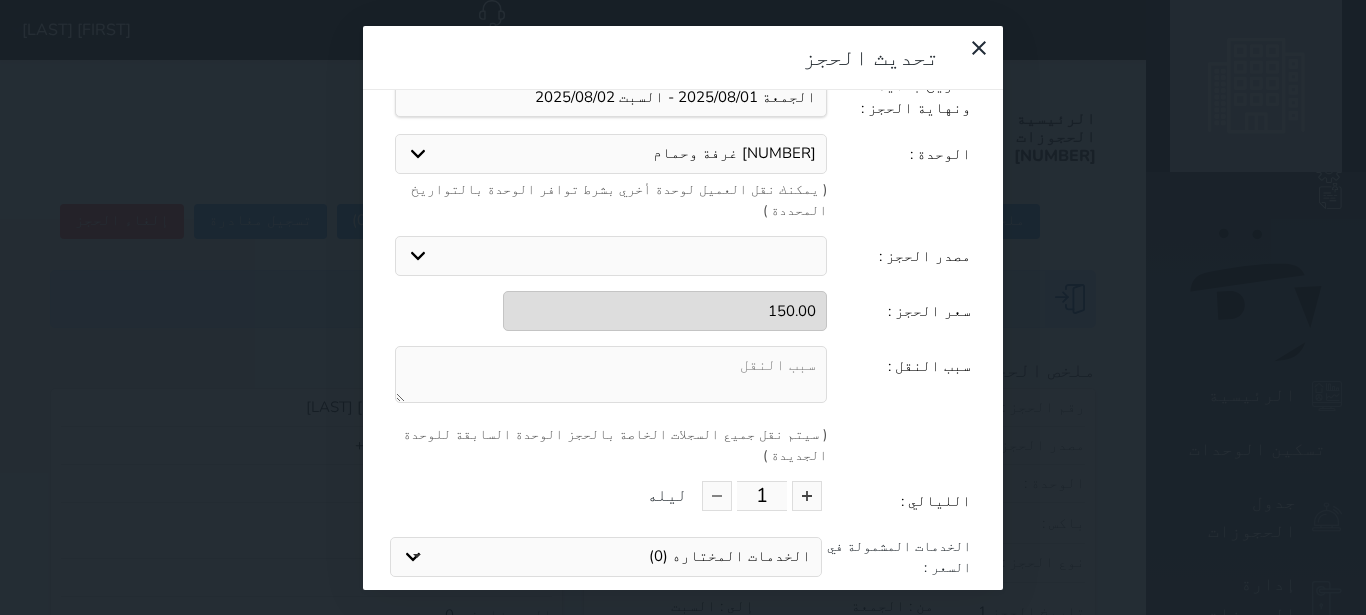 scroll, scrollTop: 212, scrollLeft: 0, axis: vertical 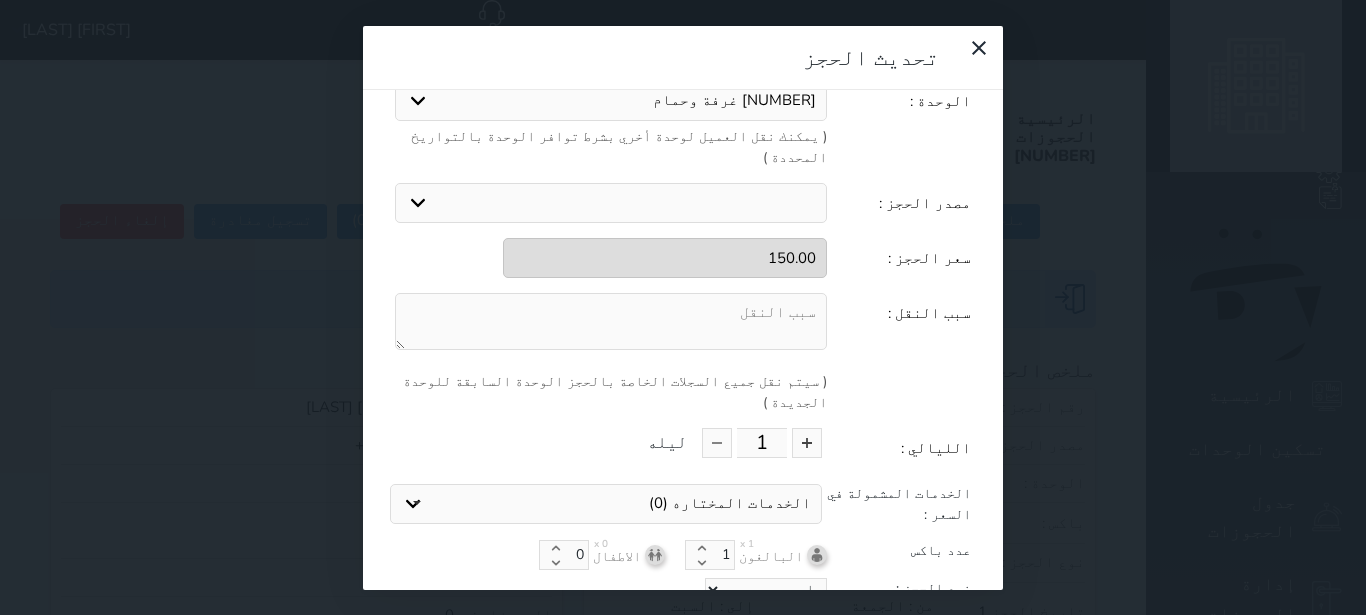 click at bounding box center (611, 321) 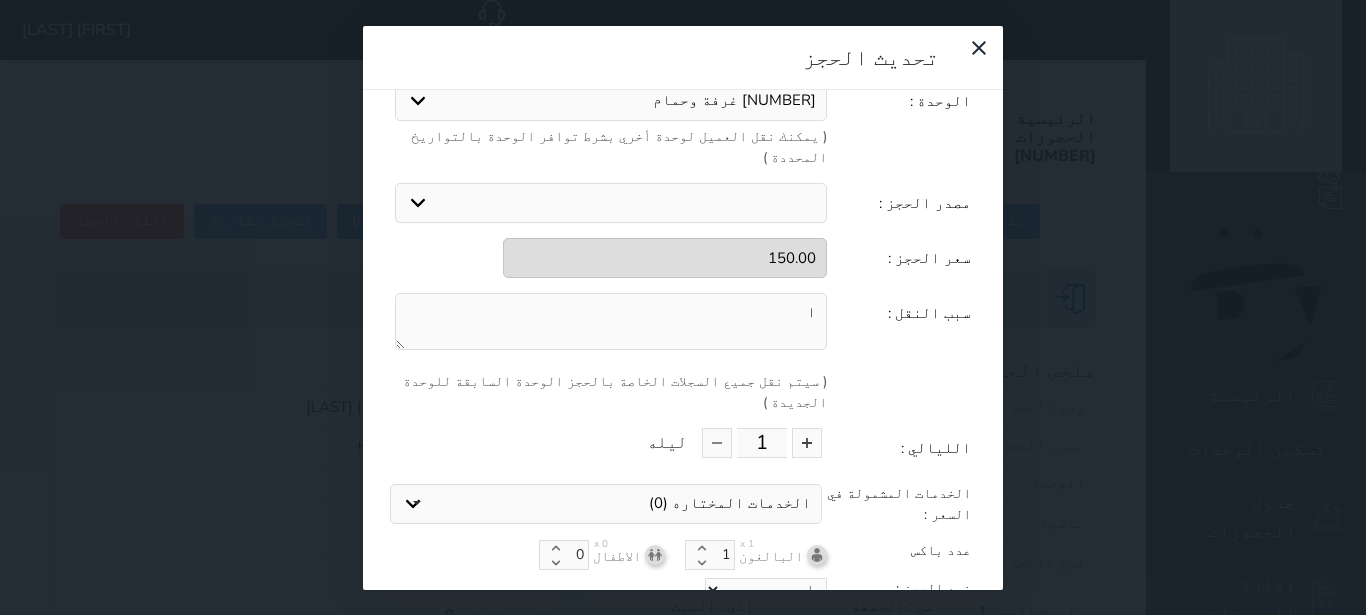 type on "ا" 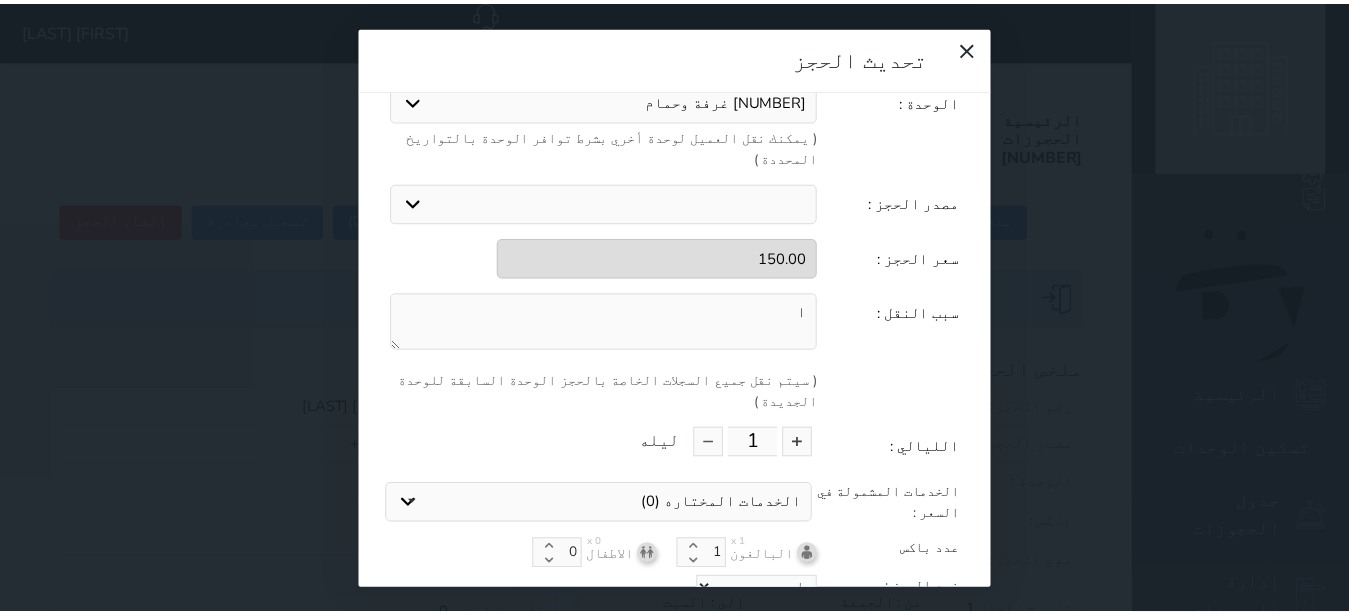 scroll, scrollTop: 104, scrollLeft: 0, axis: vertical 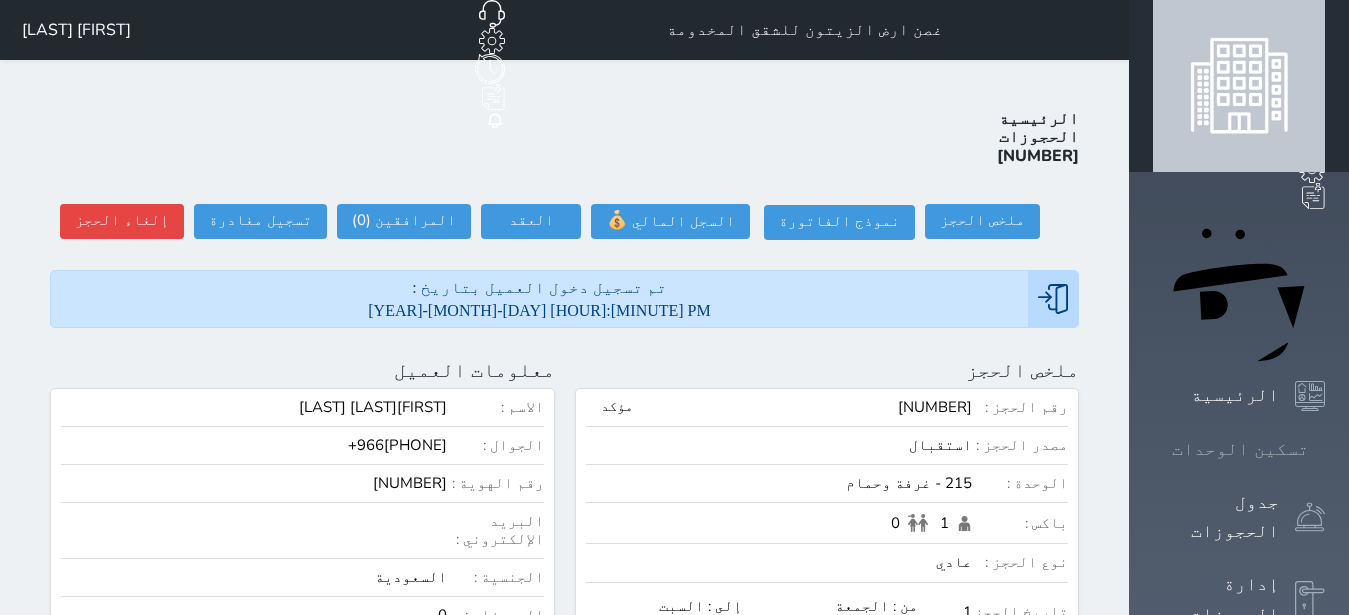 click at bounding box center (1325, 449) 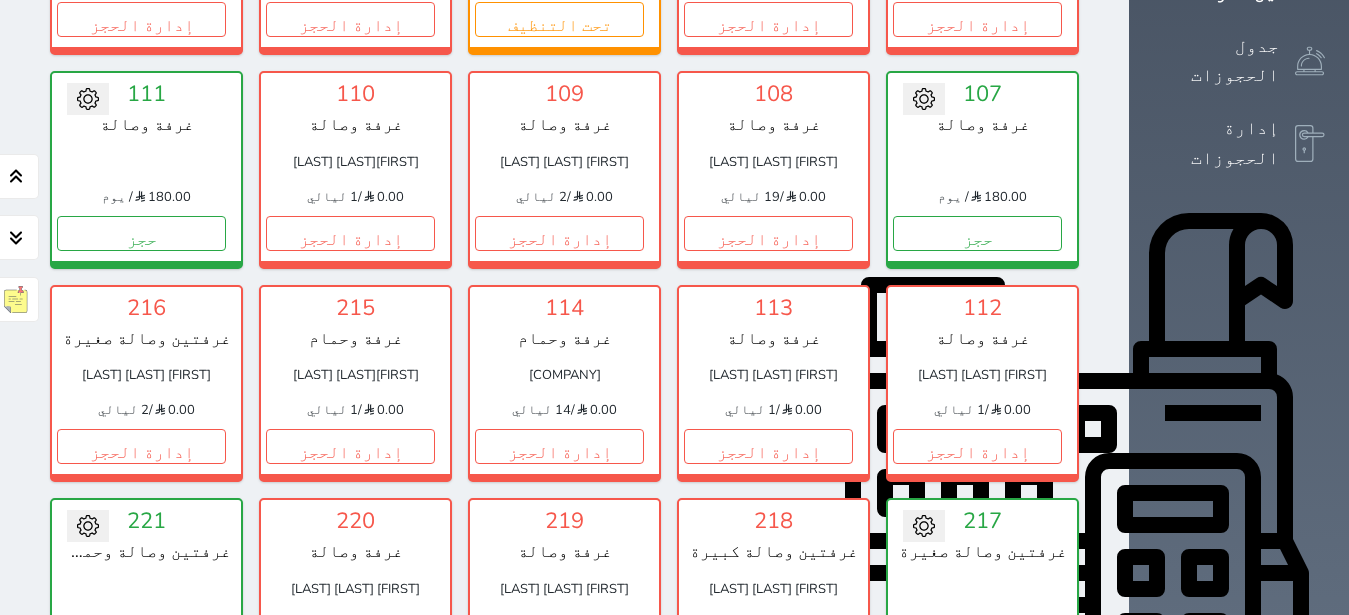 scroll, scrollTop: 582, scrollLeft: 0, axis: vertical 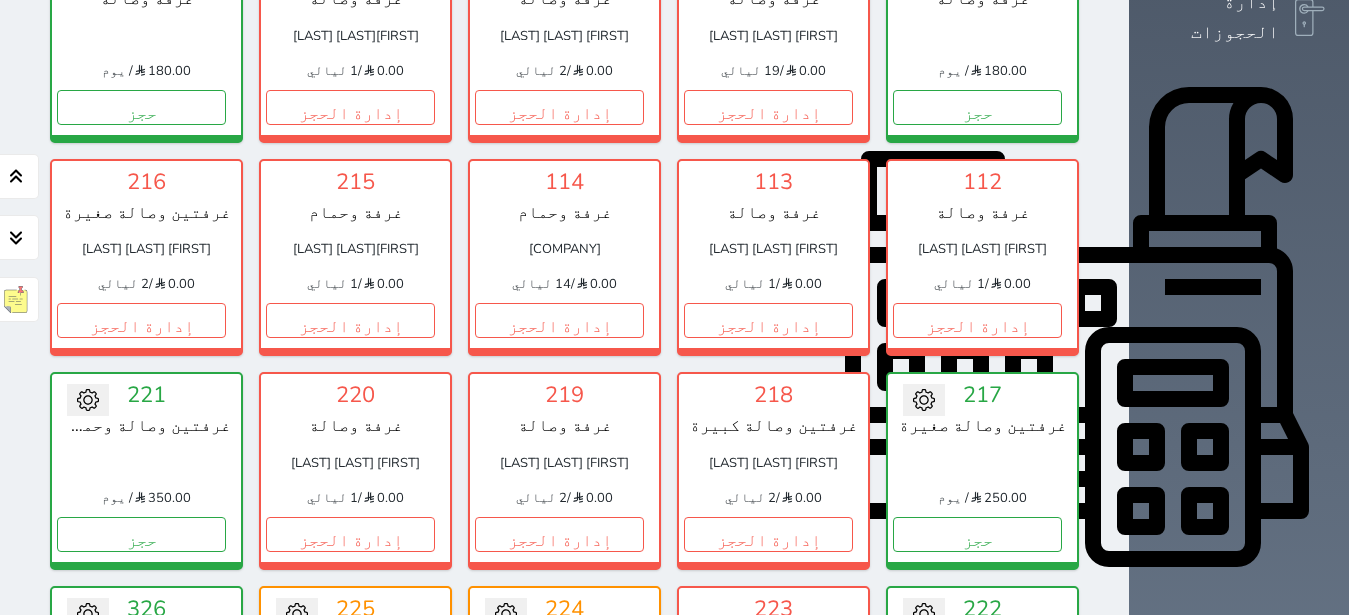 click on "تحت التنظيف" at bounding box center [350, 747] 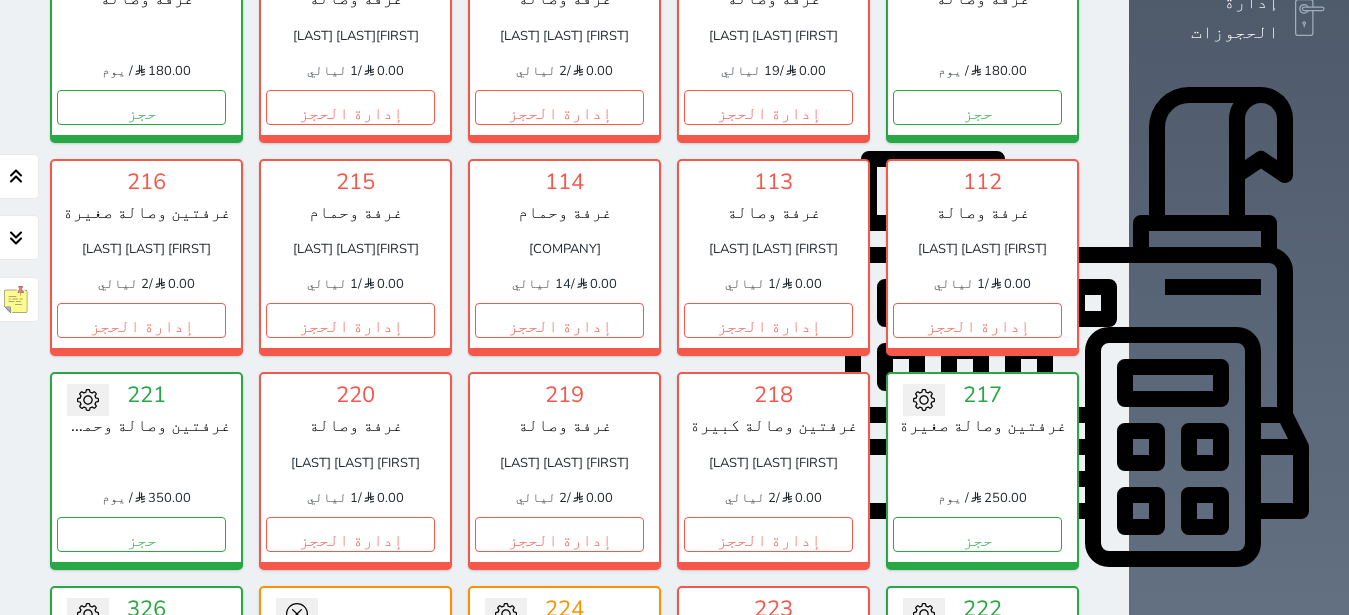 click on "تحويل لمتاح" at bounding box center [355, 647] 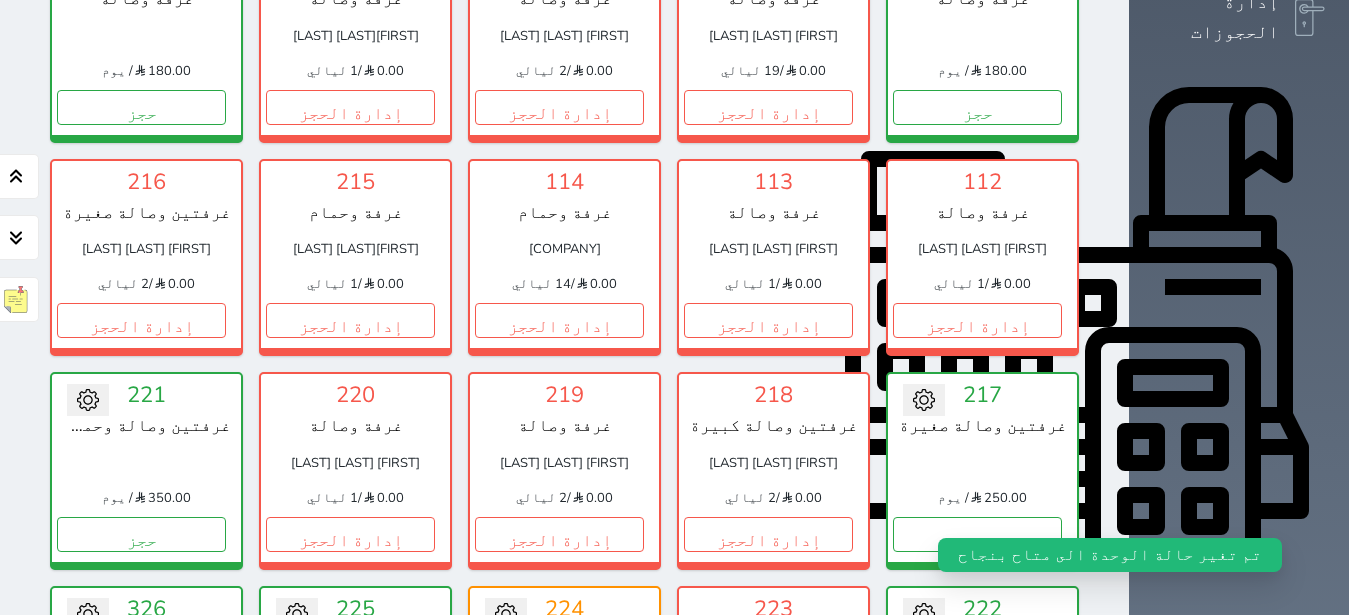 click on "حجز" at bounding box center [350, 747] 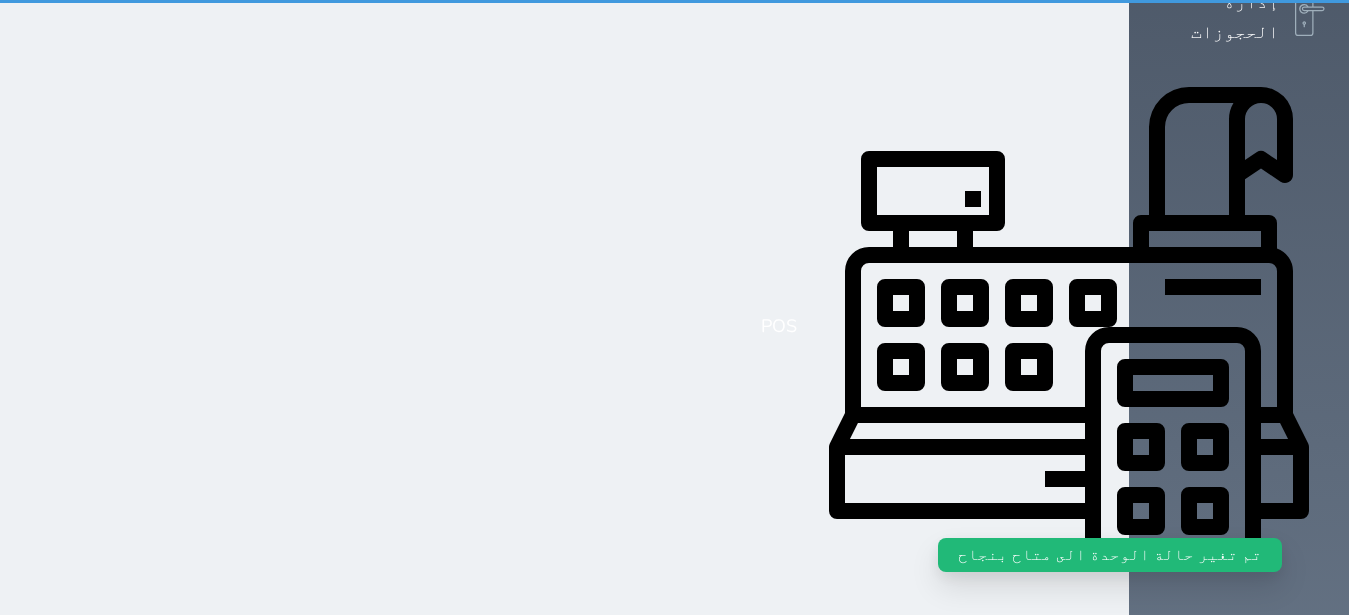 scroll, scrollTop: 1, scrollLeft: 0, axis: vertical 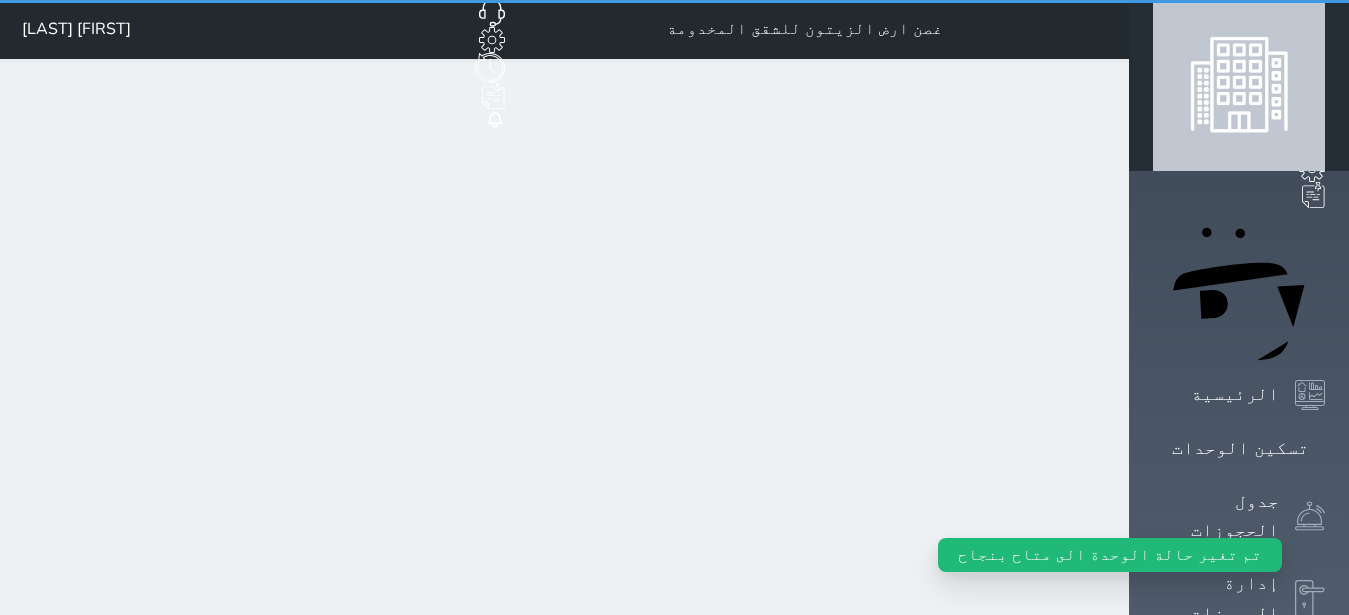 select on "1" 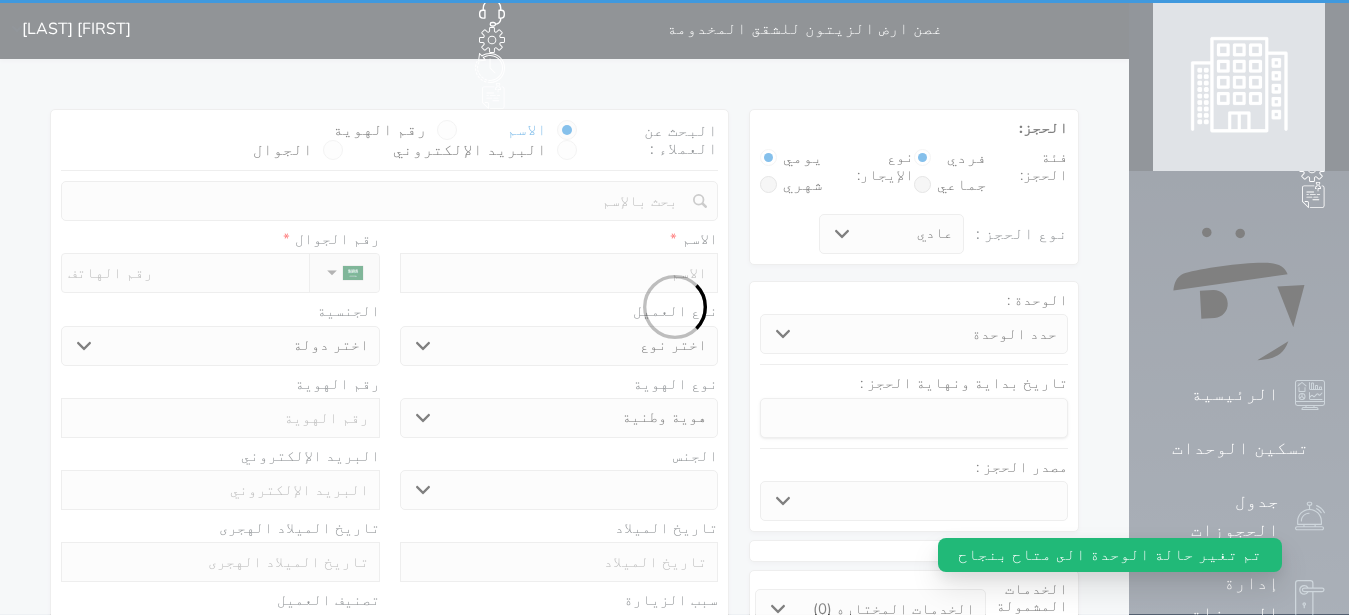 scroll, scrollTop: 0, scrollLeft: 0, axis: both 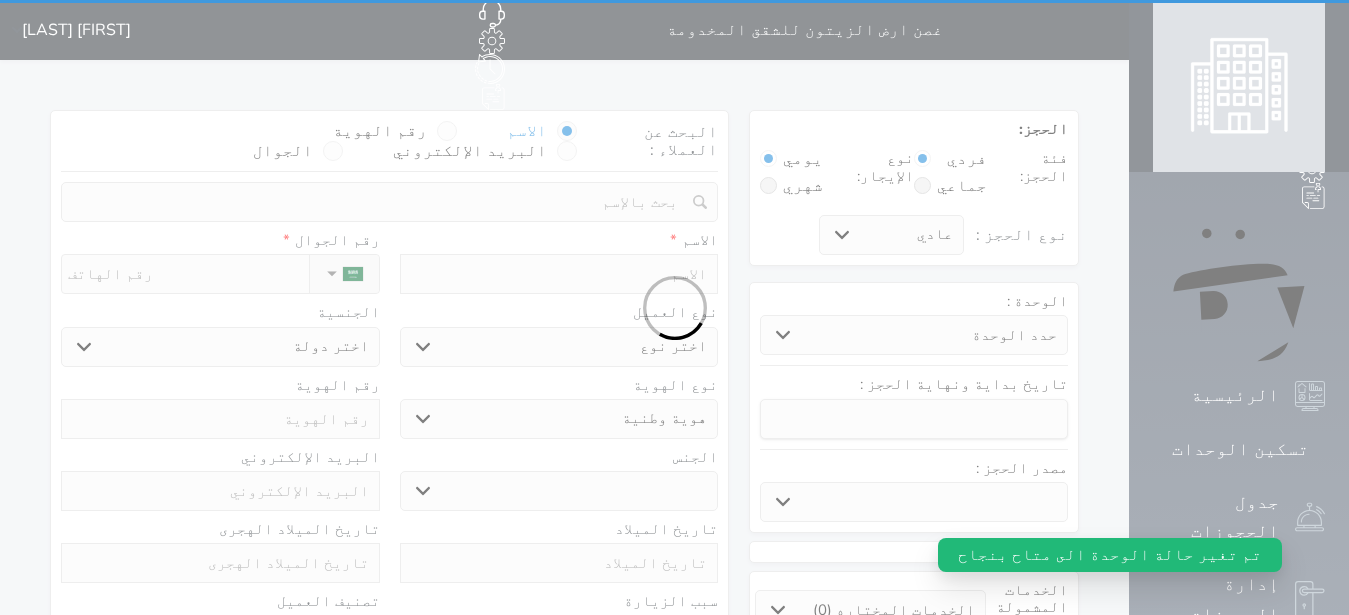 select 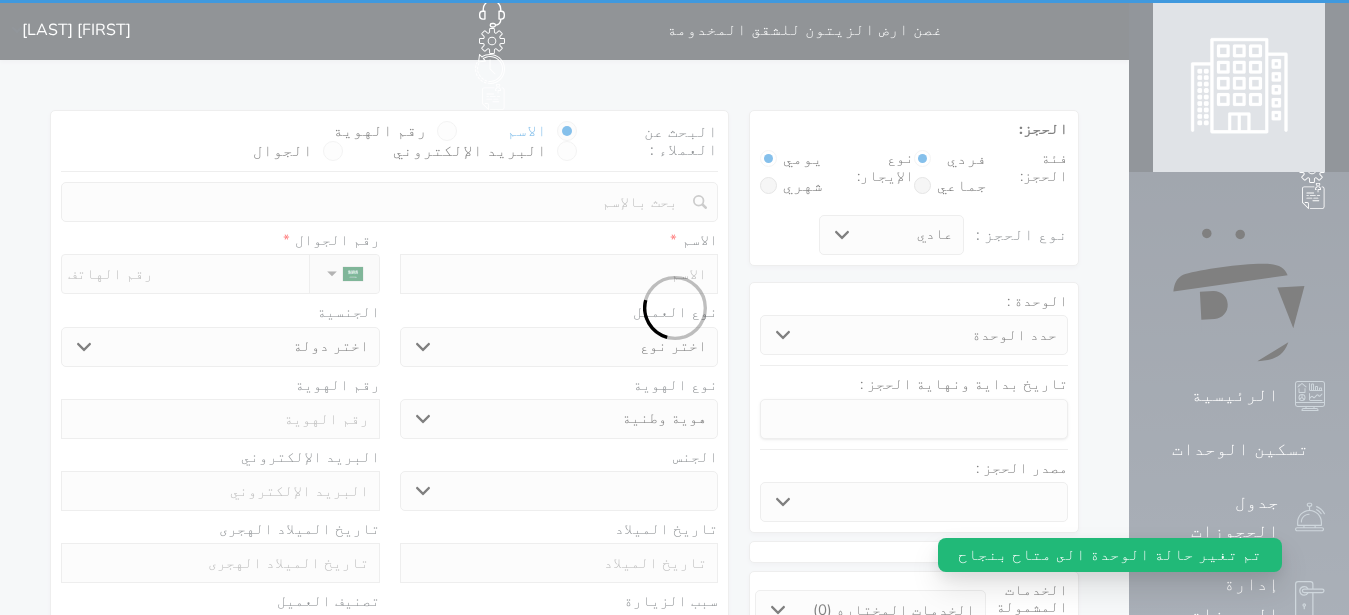 select on "[NUMBER]" 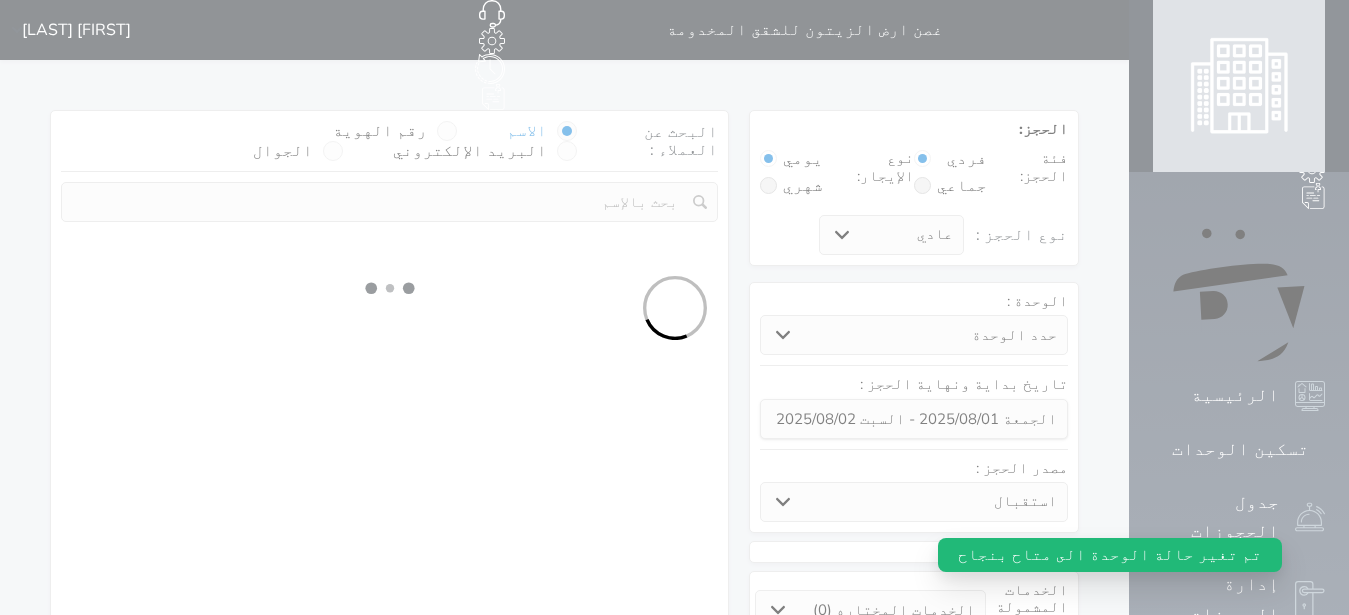 select 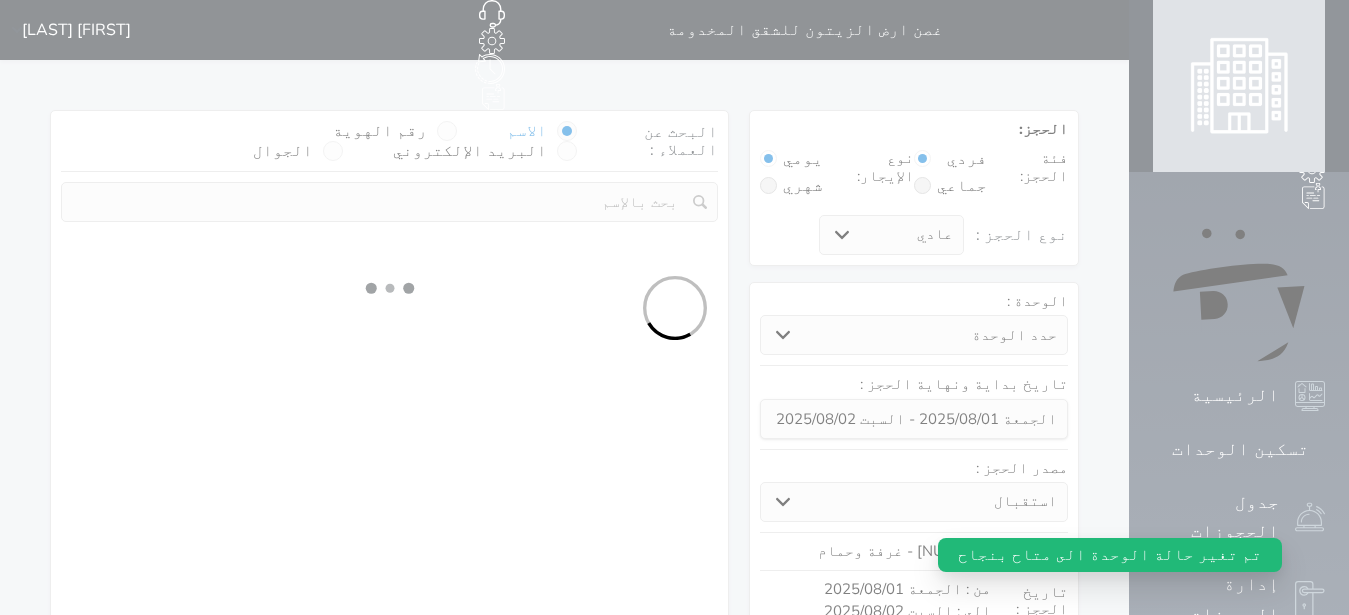 select on "1" 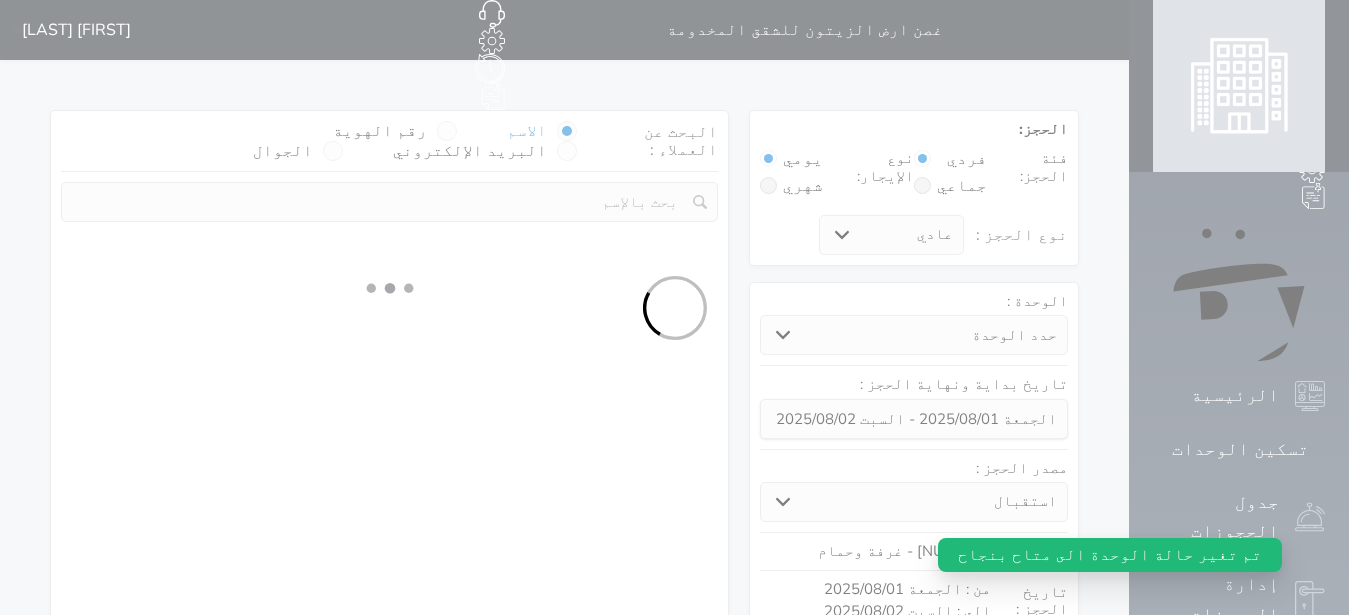 select on "113" 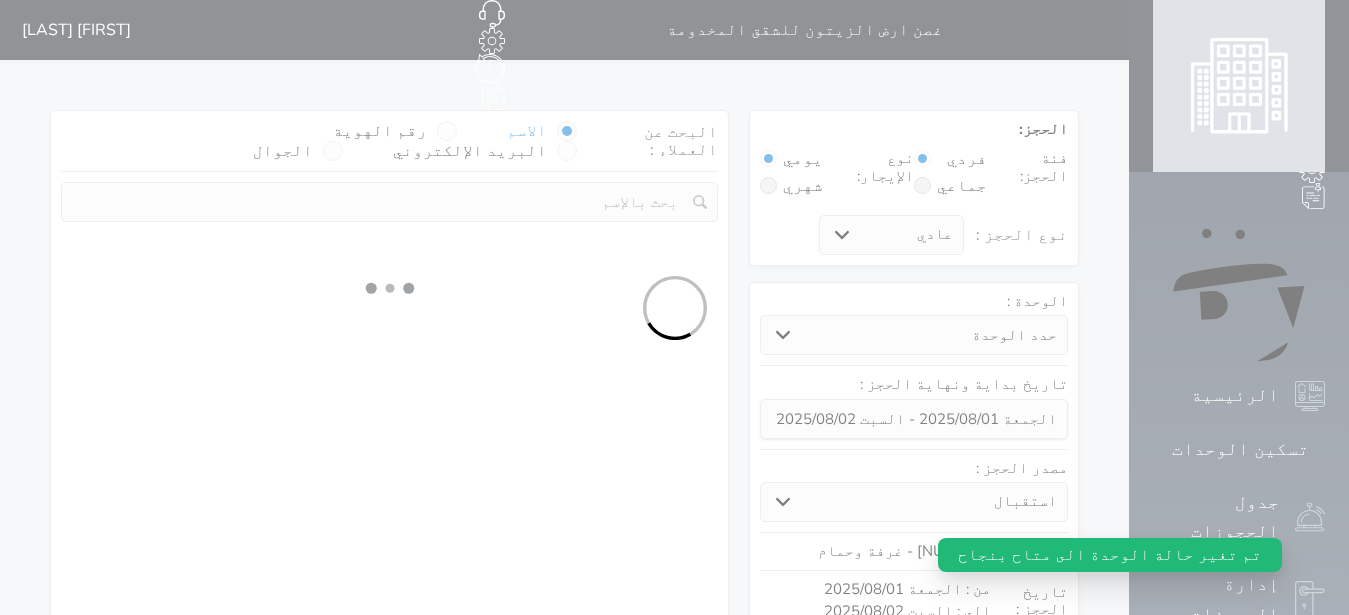 select on "1" 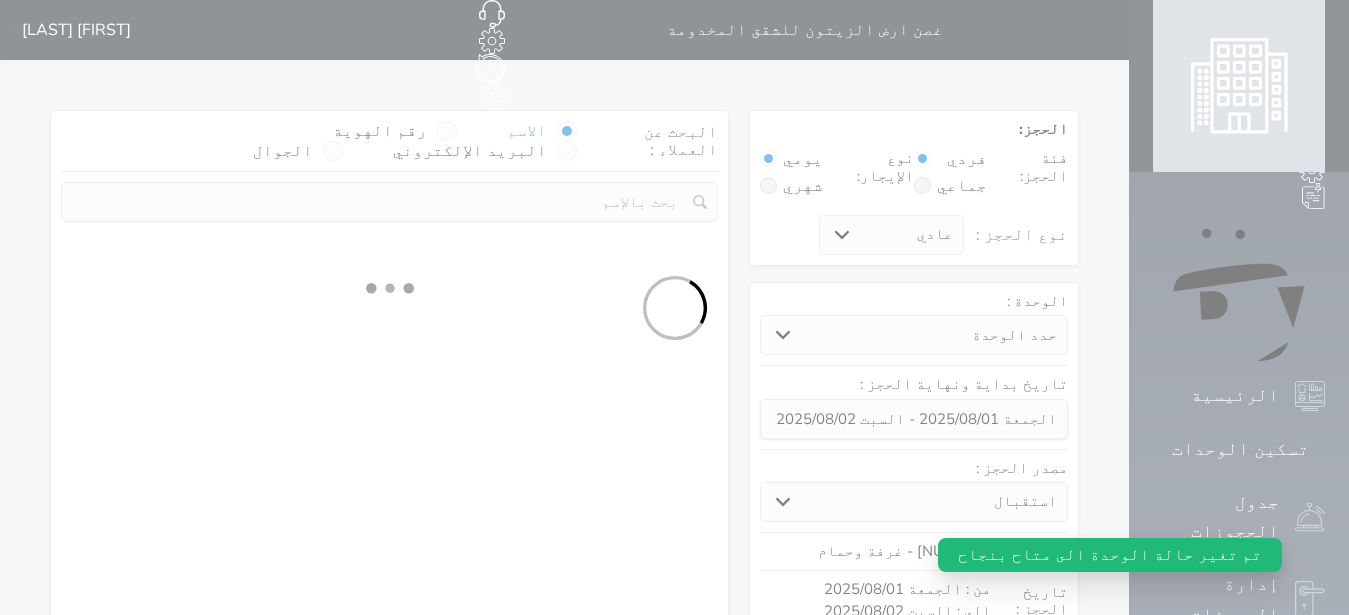 select 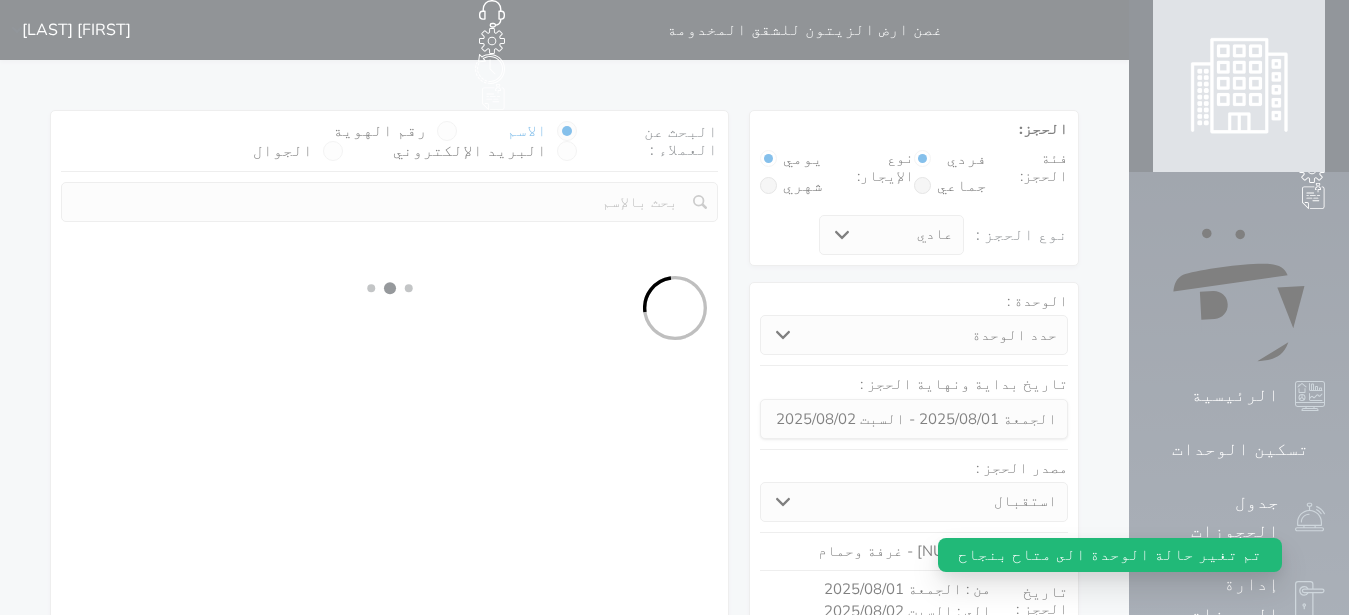 select on "7" 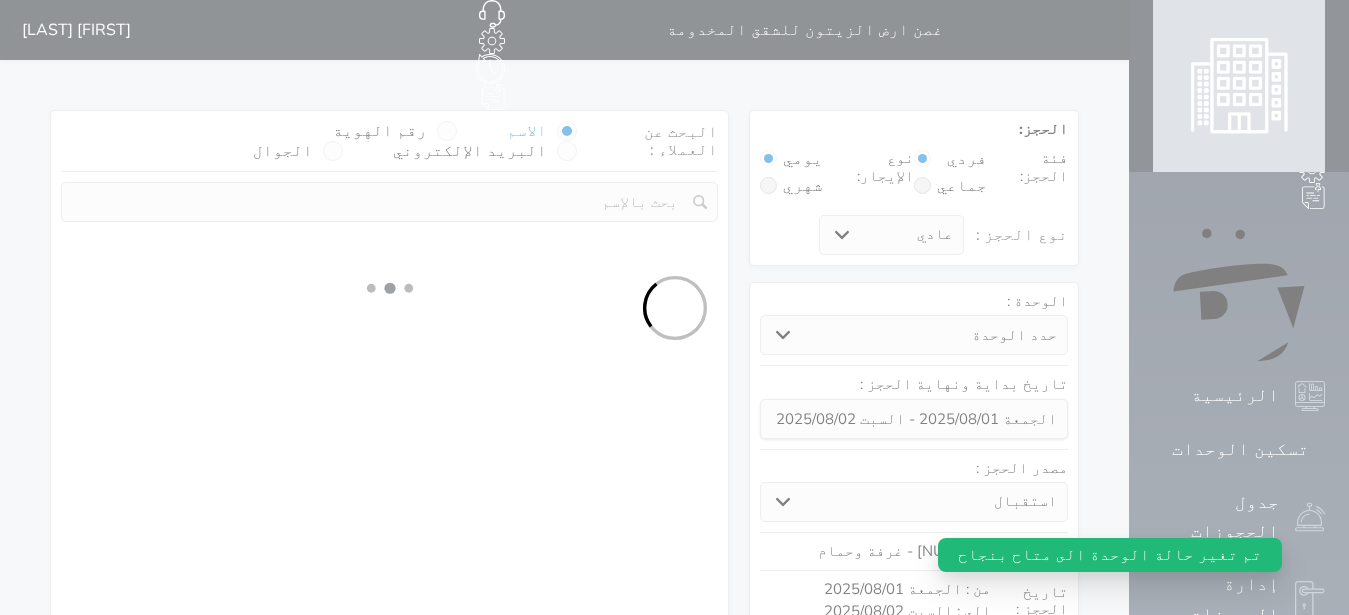 select 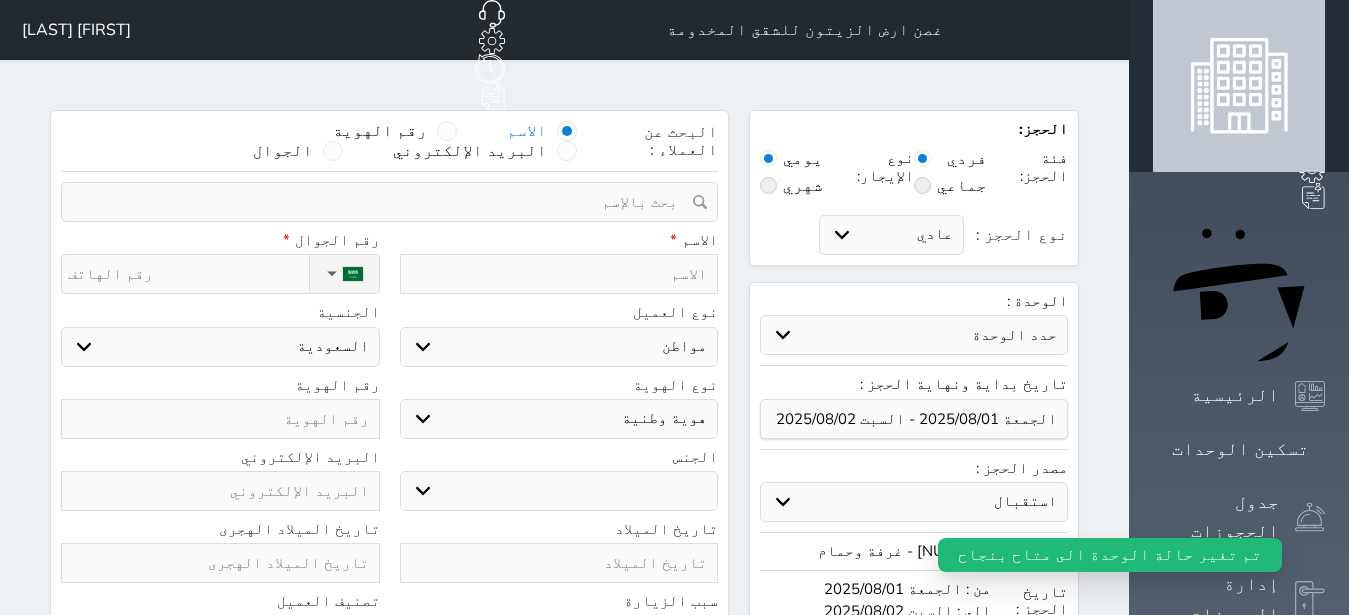 select 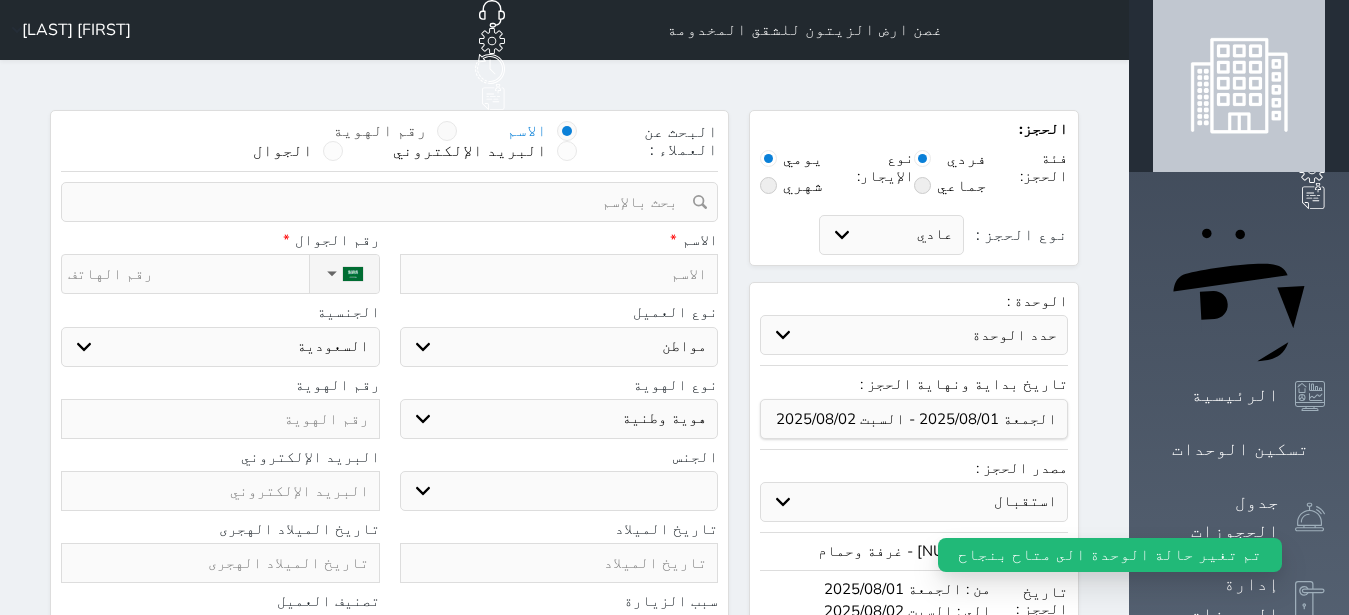 click at bounding box center [447, 131] 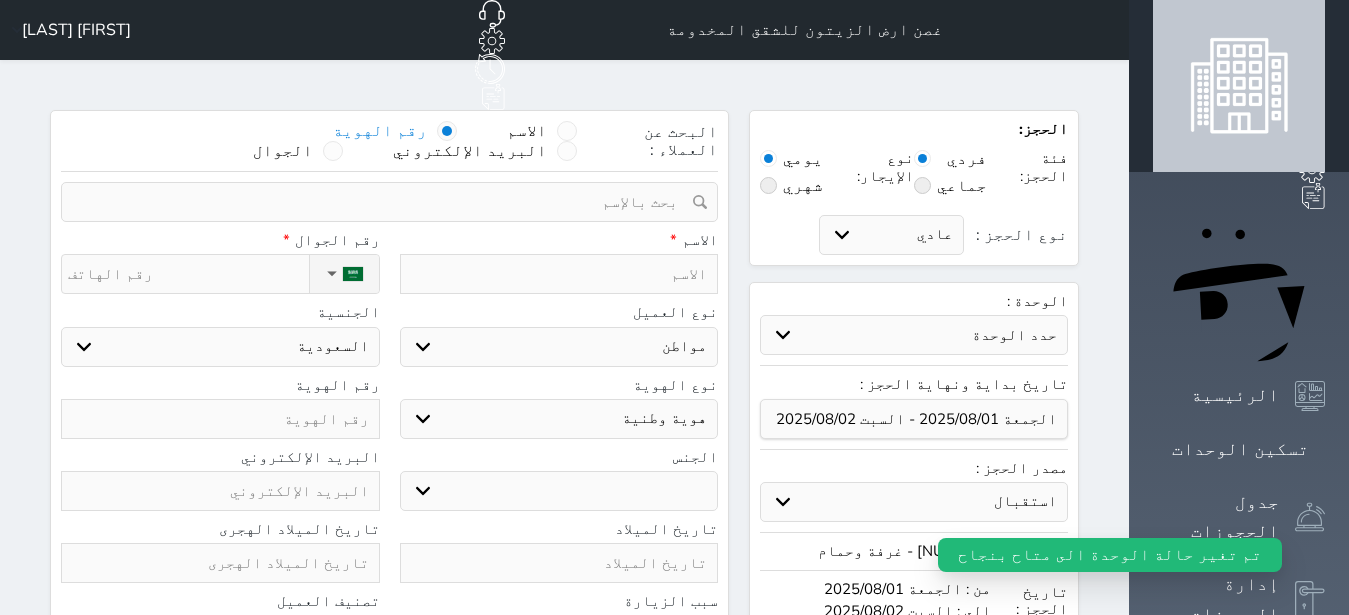 select 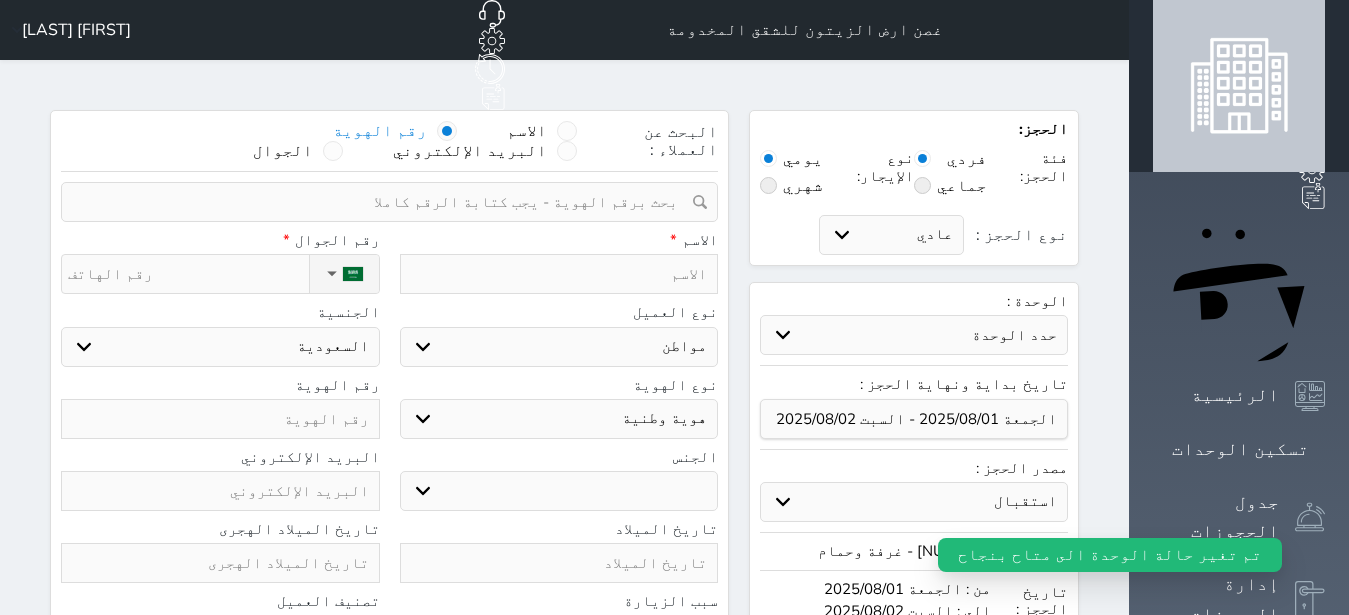 click at bounding box center [382, 202] 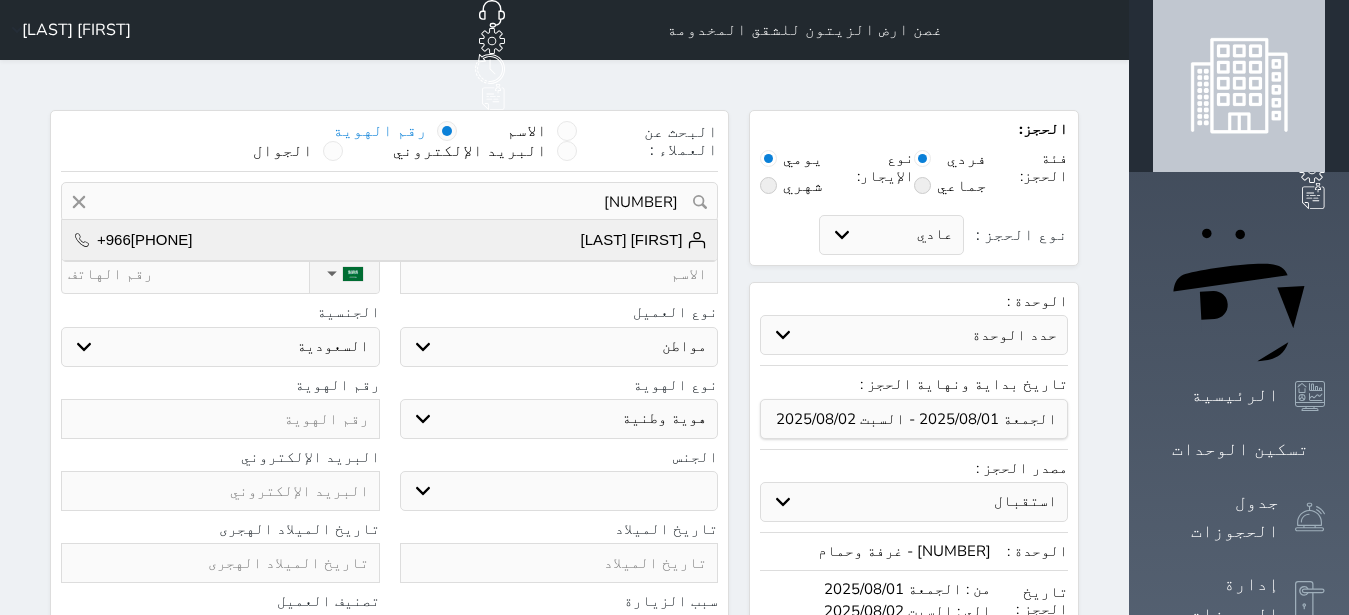 click on "[FIRST] [LAST]   +[PHONE]" at bounding box center (389, 240) 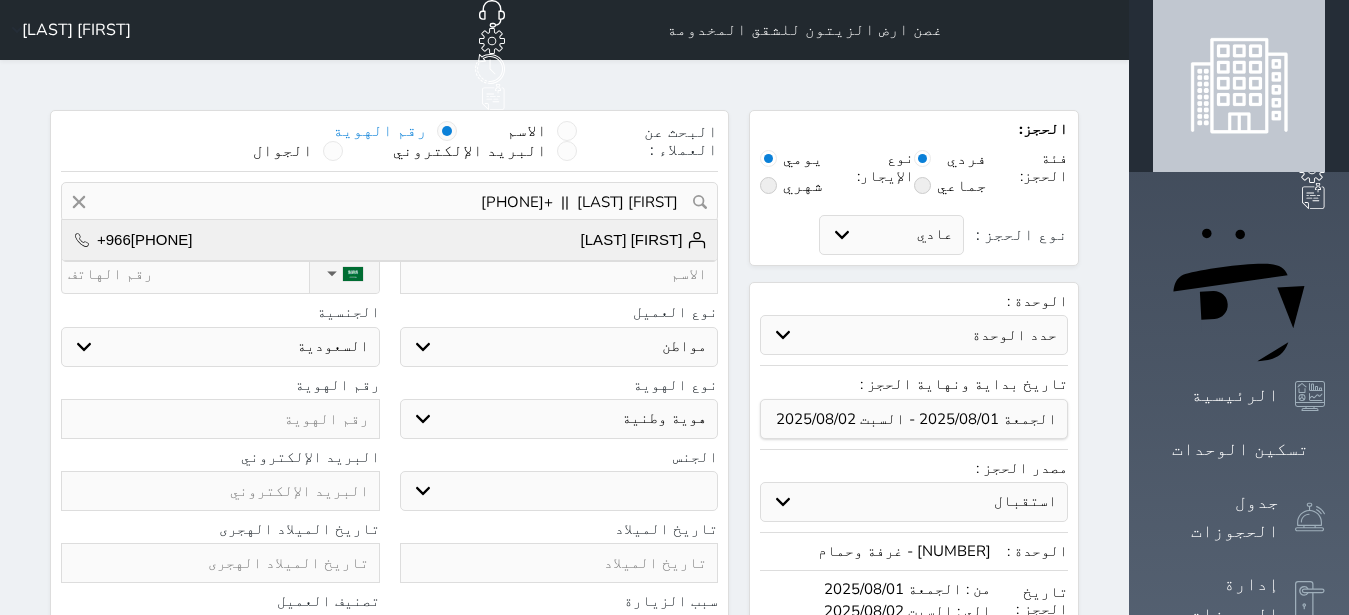 type on "[FIRST] [LAST]" 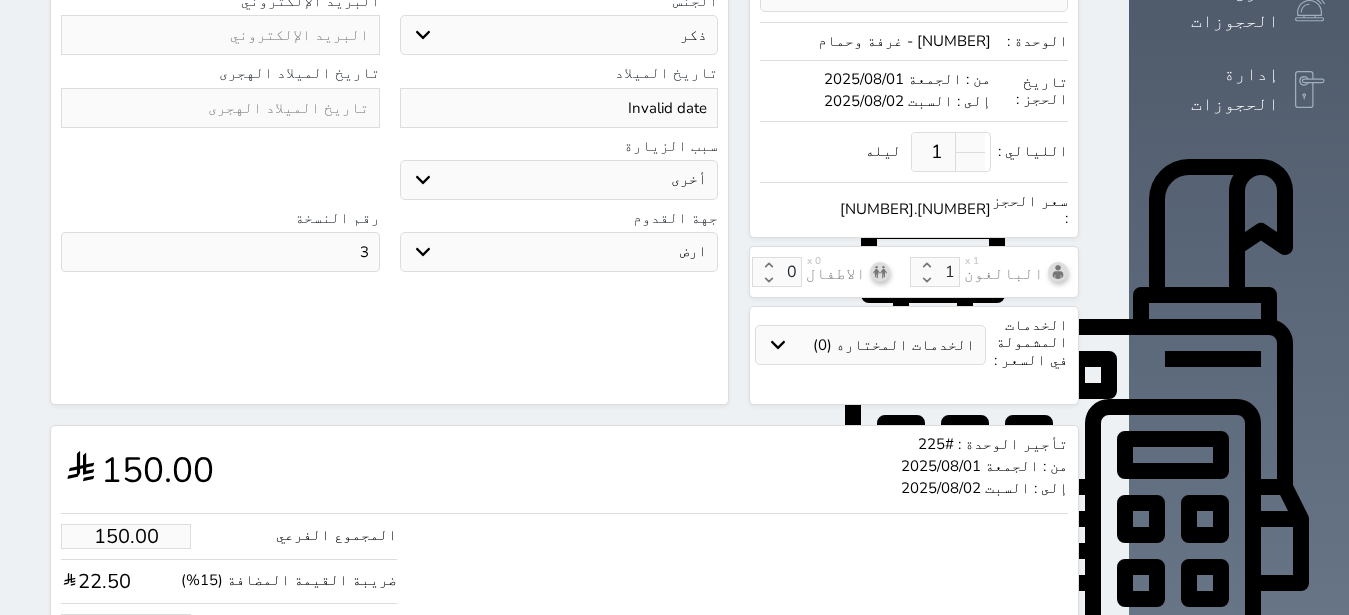 scroll, scrollTop: 630, scrollLeft: 0, axis: vertical 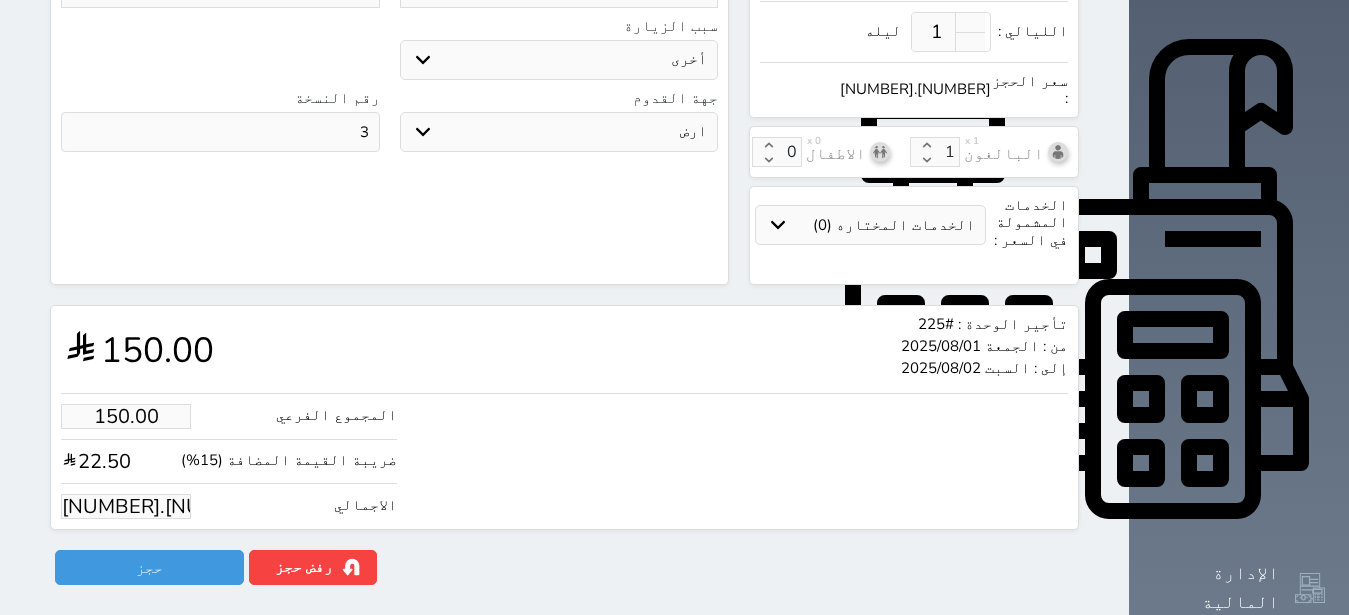 click on "[NUMBER].[NUMBER]" at bounding box center [126, 506] 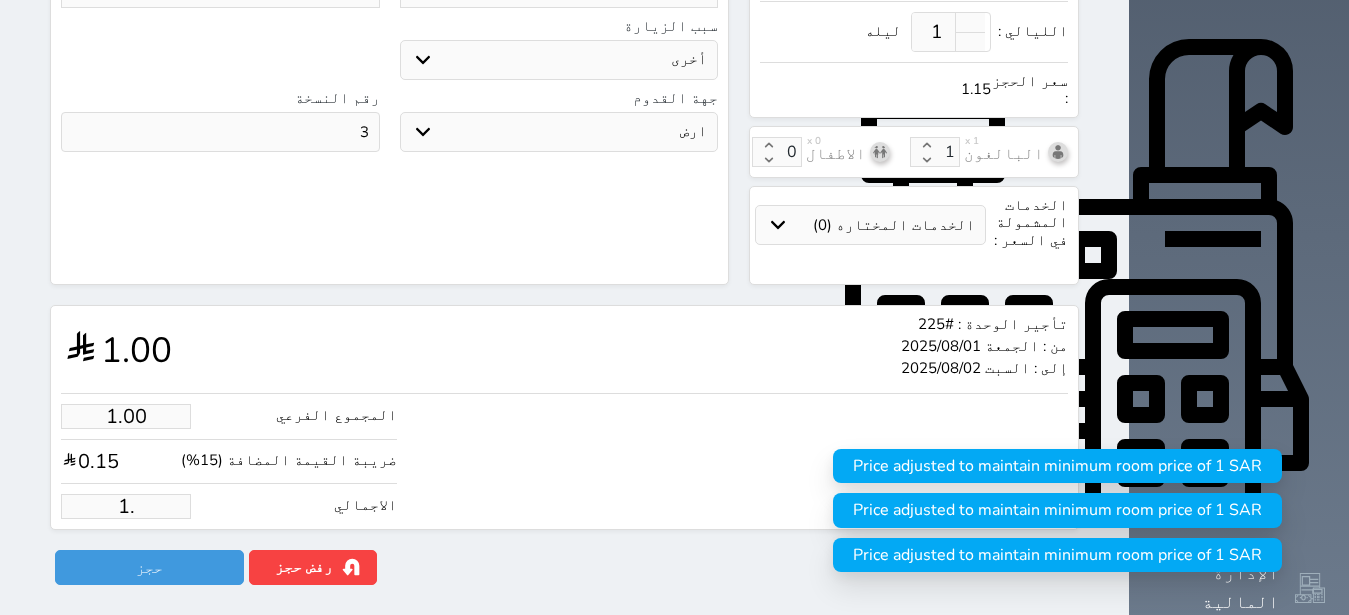 type on "1" 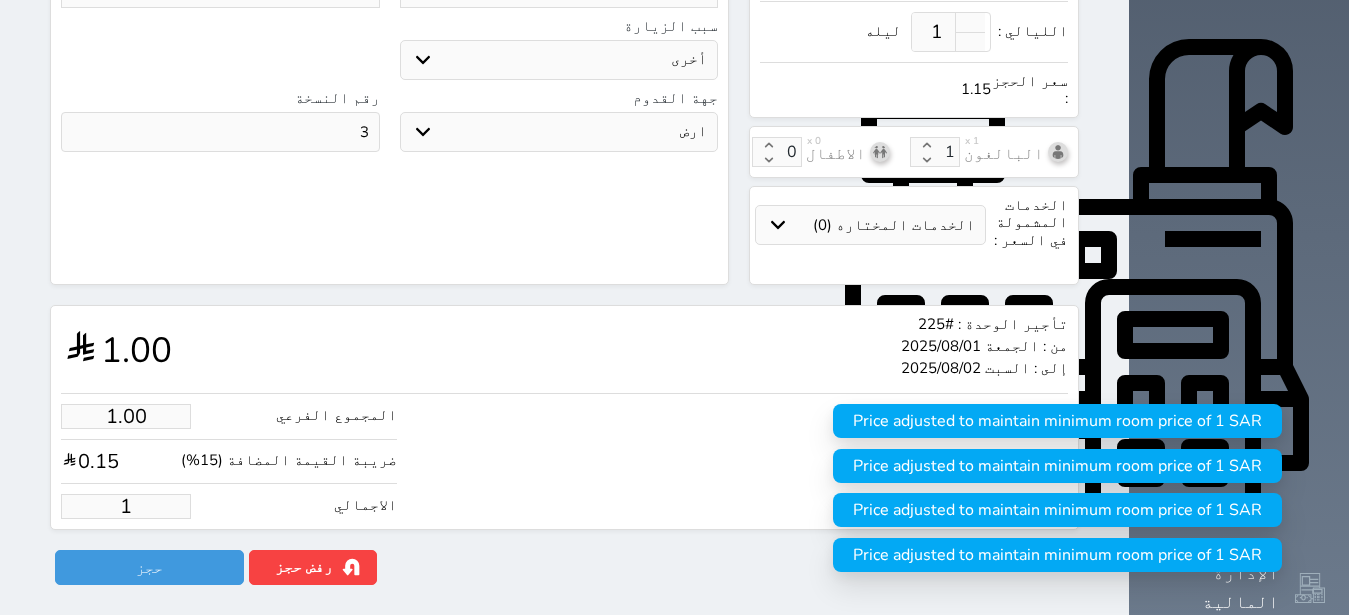 type on "13.04" 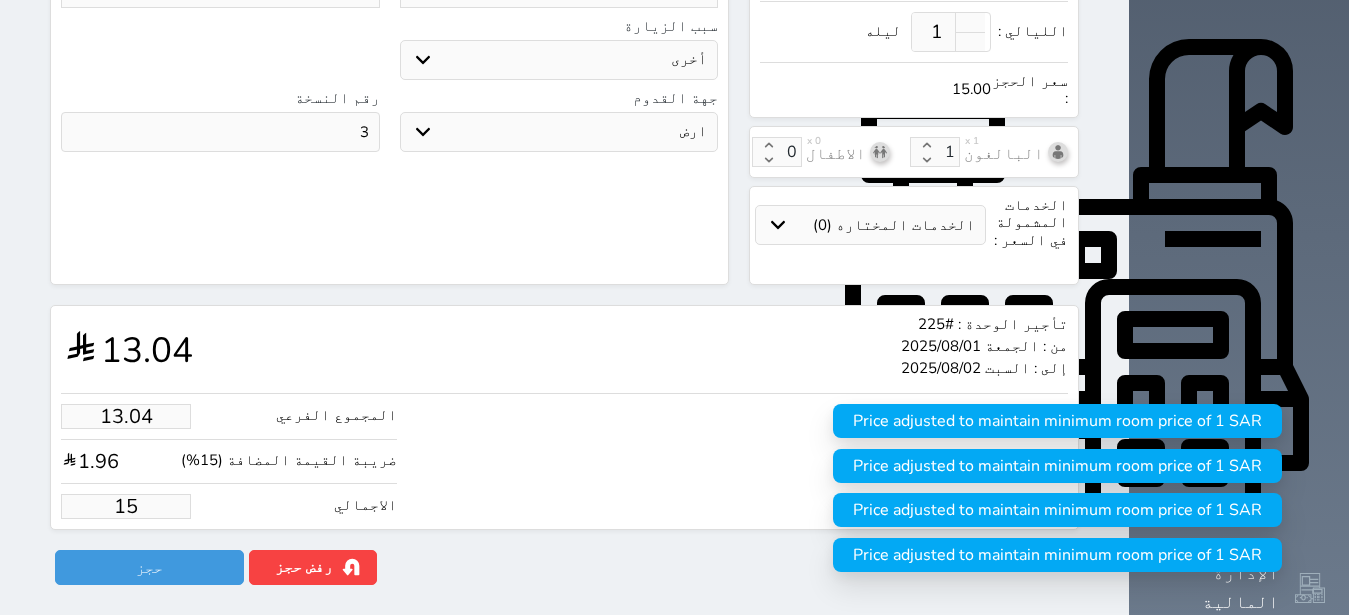 type on "130.43" 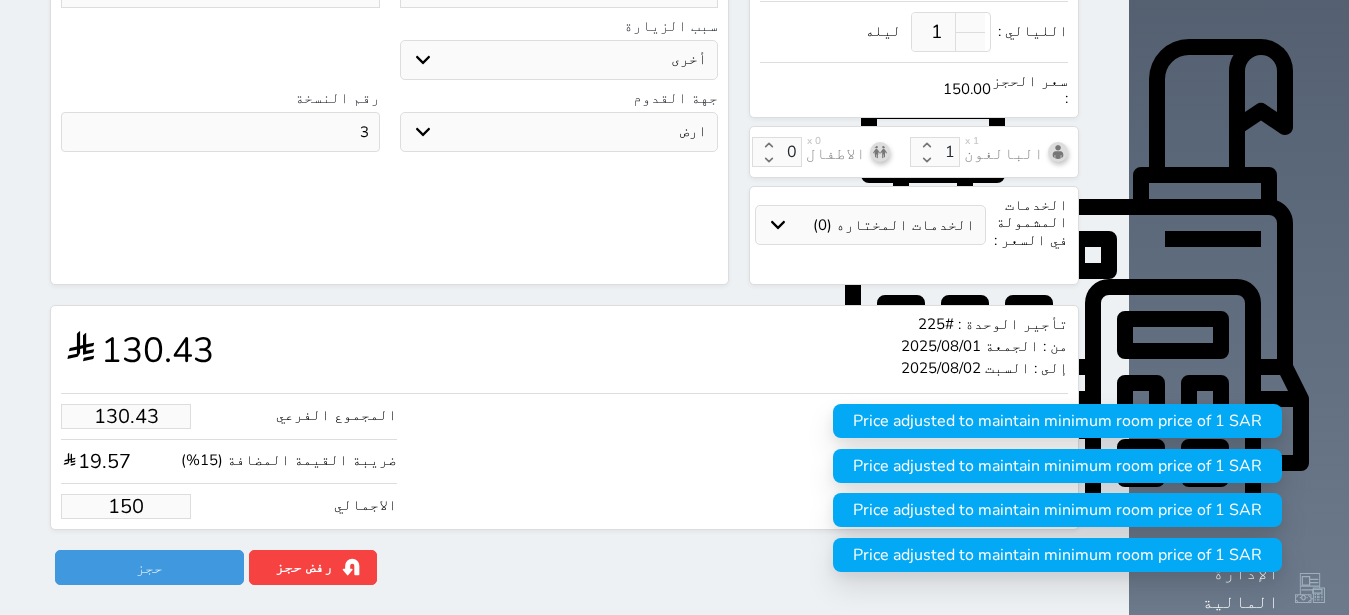 type on "150.00" 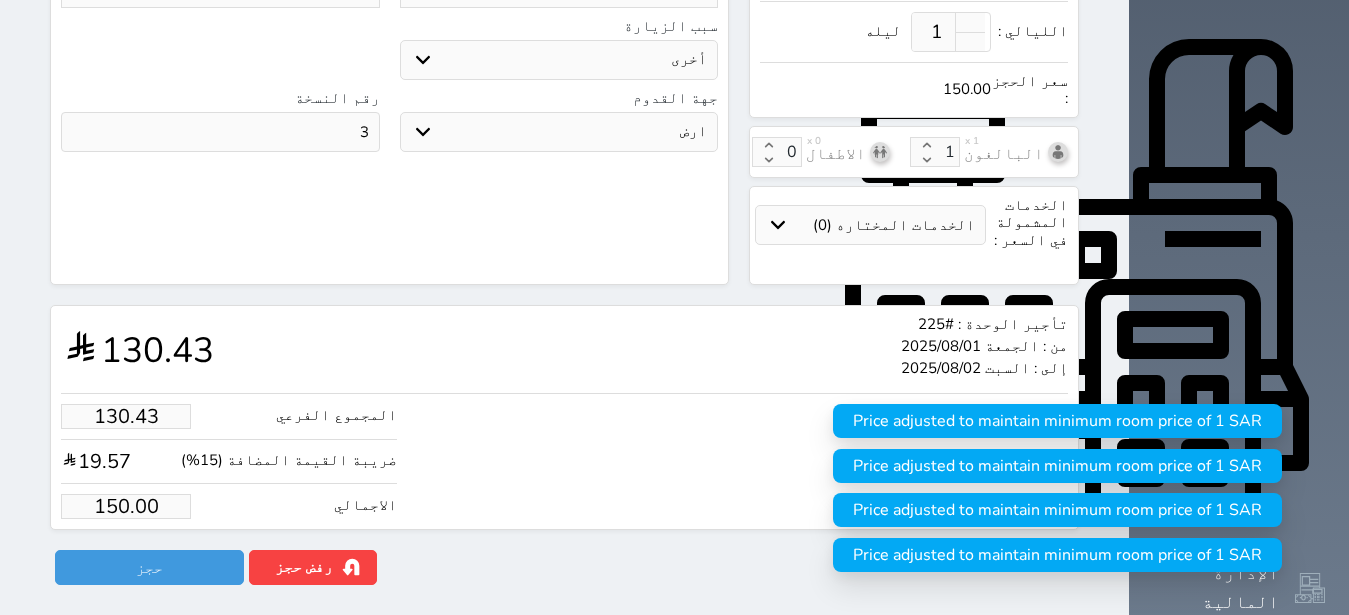 click on "المجموع الفرعي   [NUMBER]     ضريبة القيمة المضافة (15%)    [NUMBER]      الاجمالي   [NUMBER]" at bounding box center [564, 456] 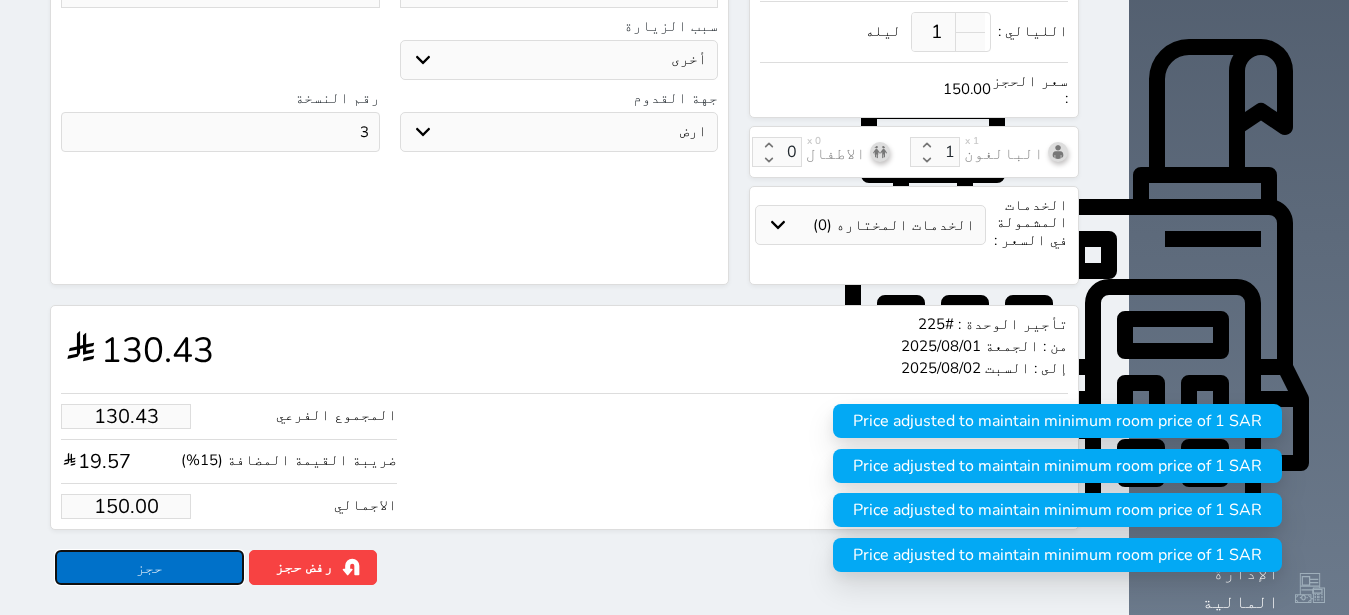 click on "حجز" at bounding box center (149, 567) 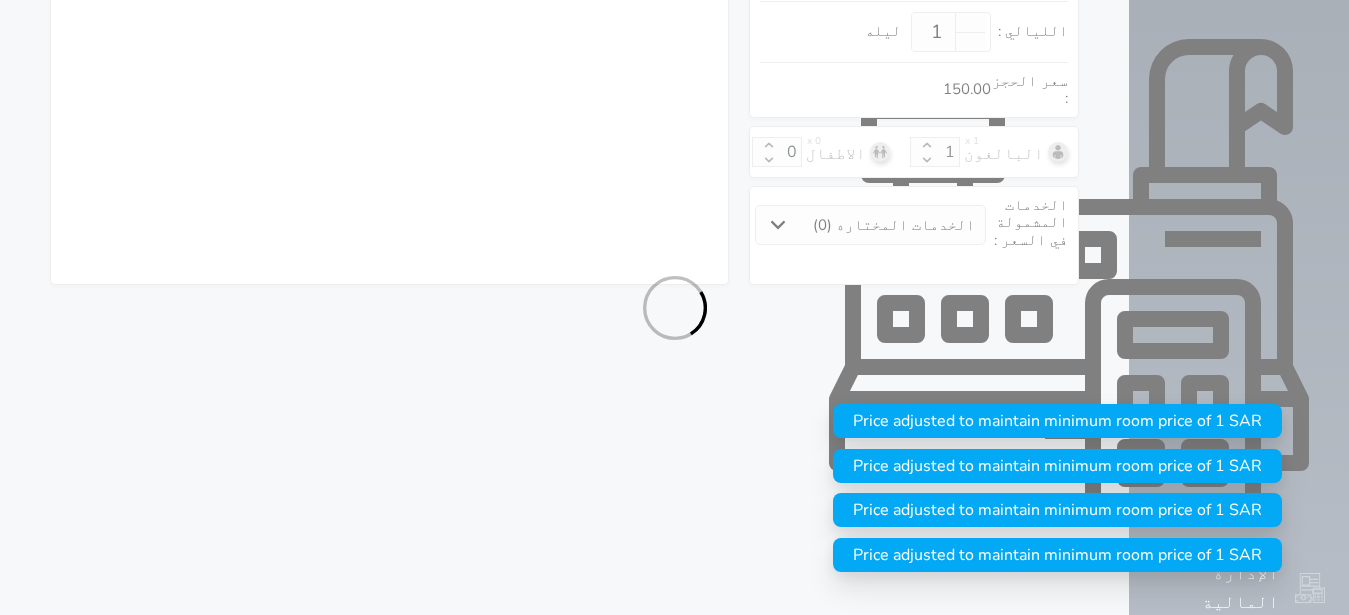 select on "1" 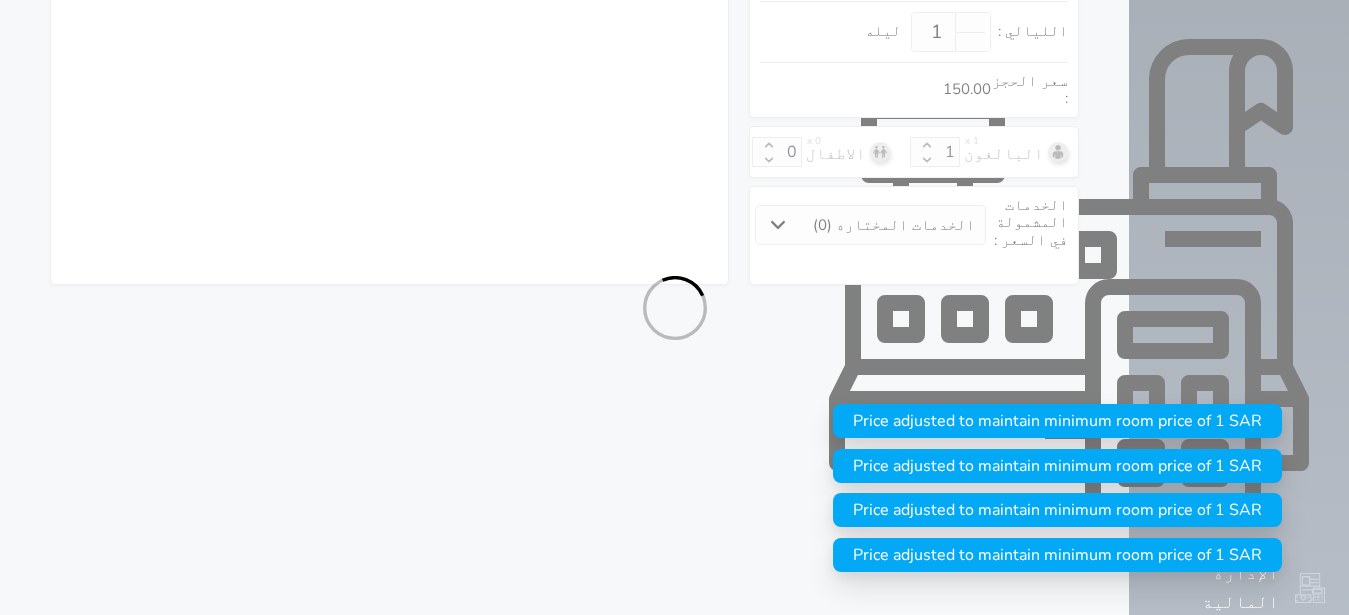 select on "113" 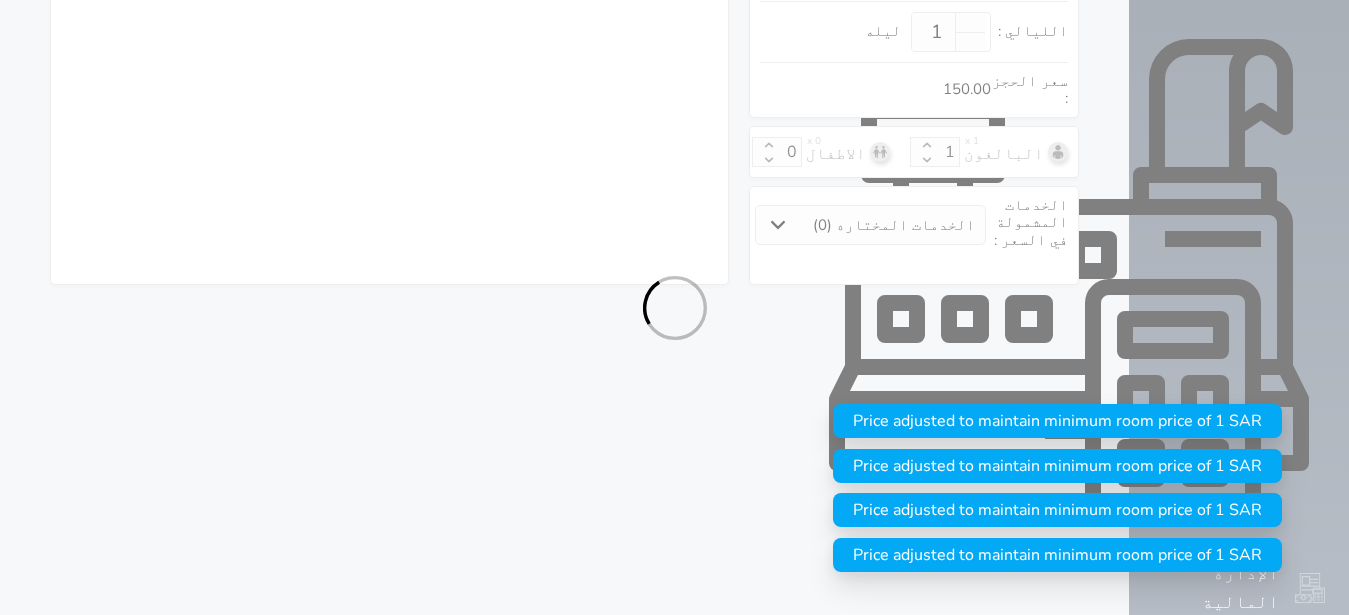 select on "1" 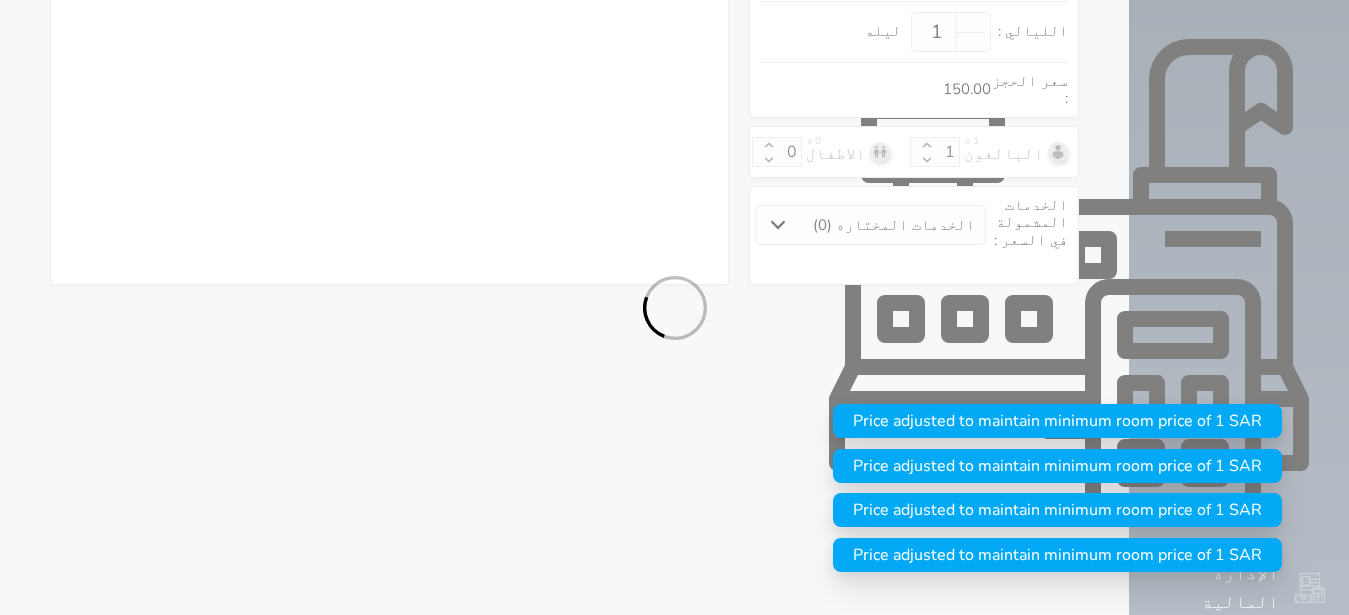 select on "7" 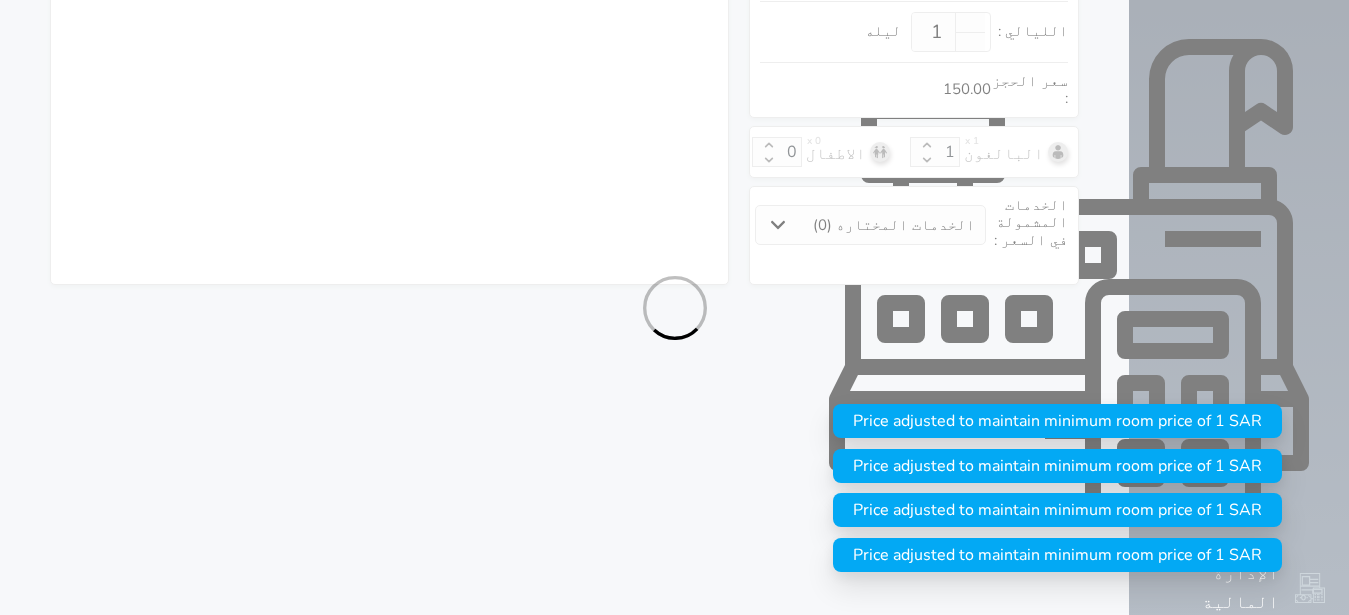 select on "9" 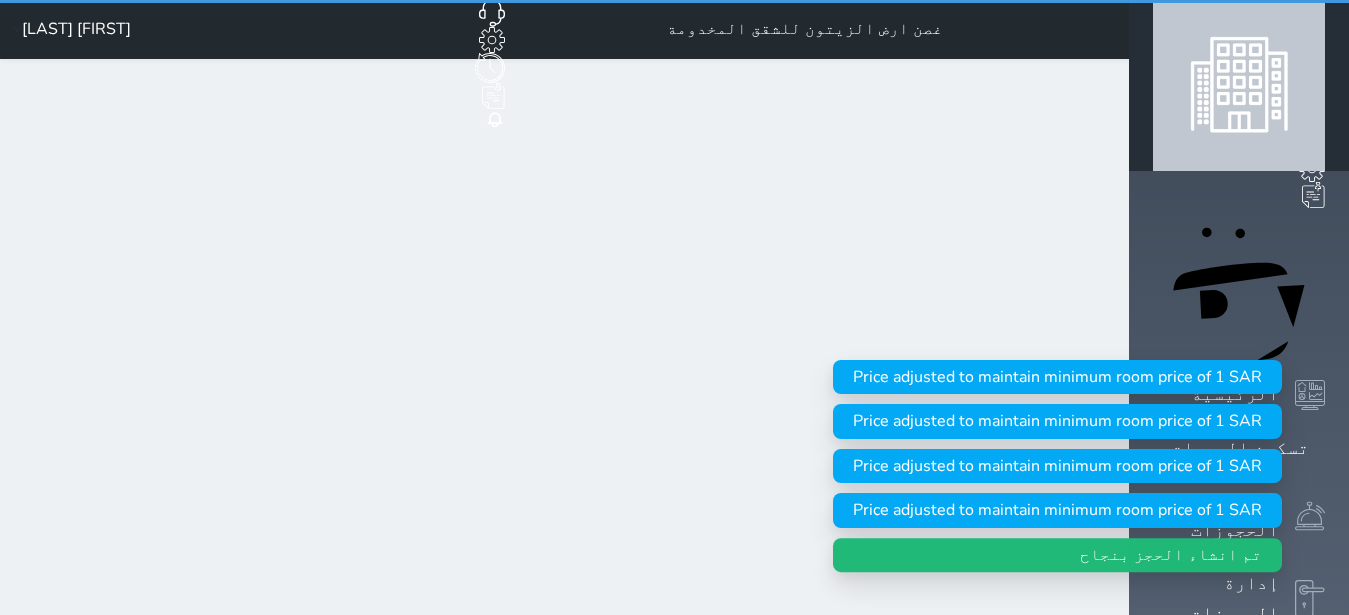 scroll, scrollTop: 0, scrollLeft: 0, axis: both 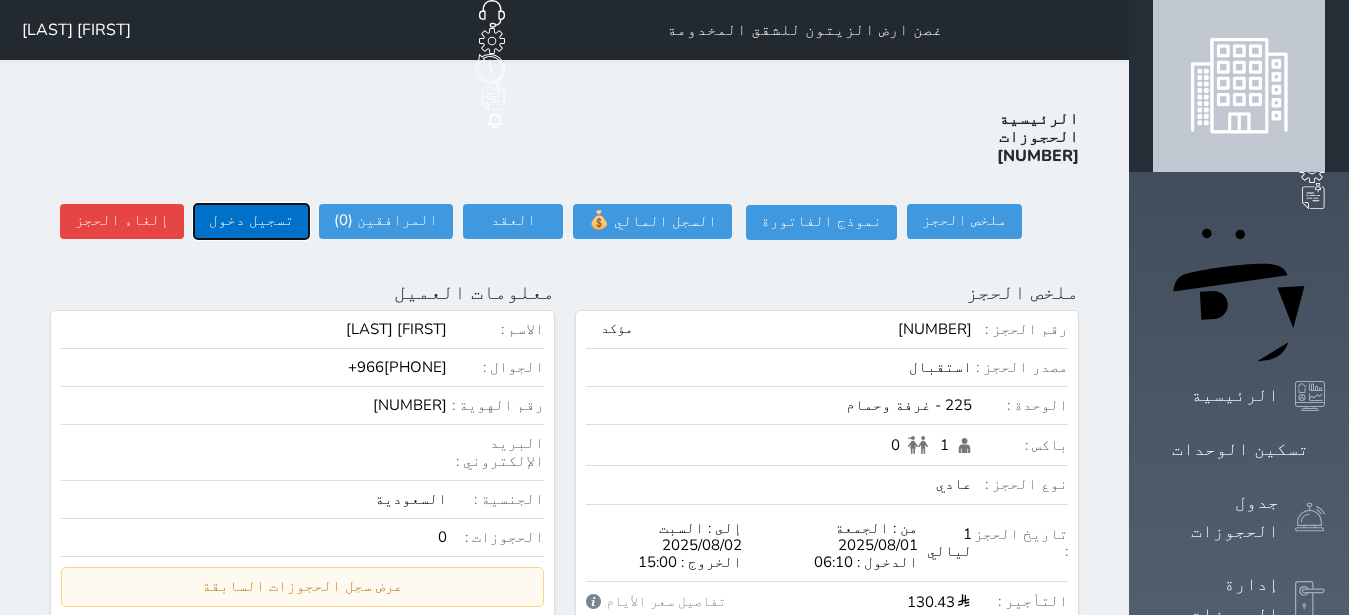 click on "تسجيل دخول" at bounding box center [251, 221] 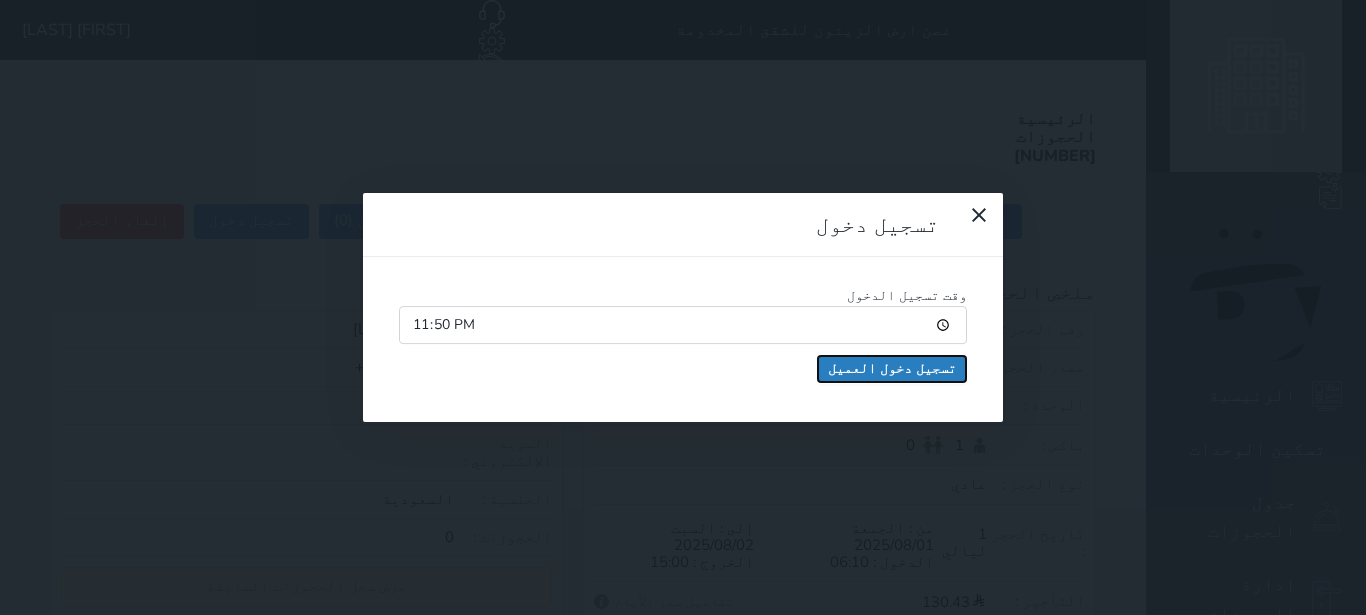 click on "تسجيل دخول العميل" at bounding box center (892, 369) 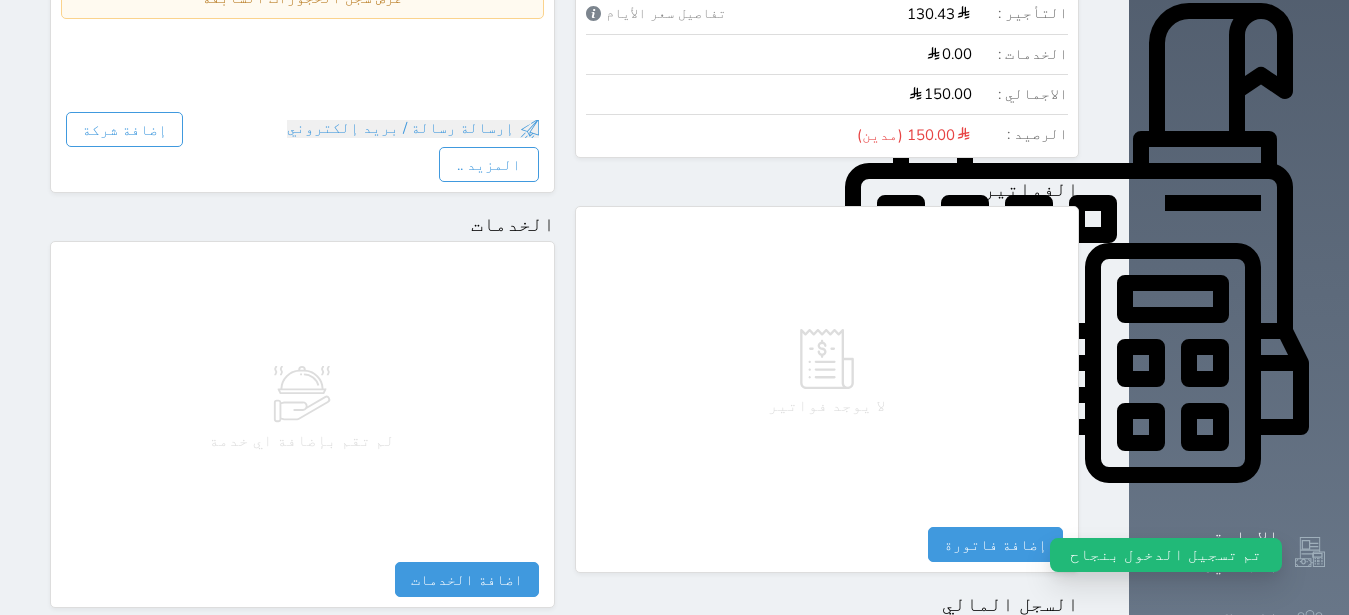 scroll, scrollTop: 1134, scrollLeft: 0, axis: vertical 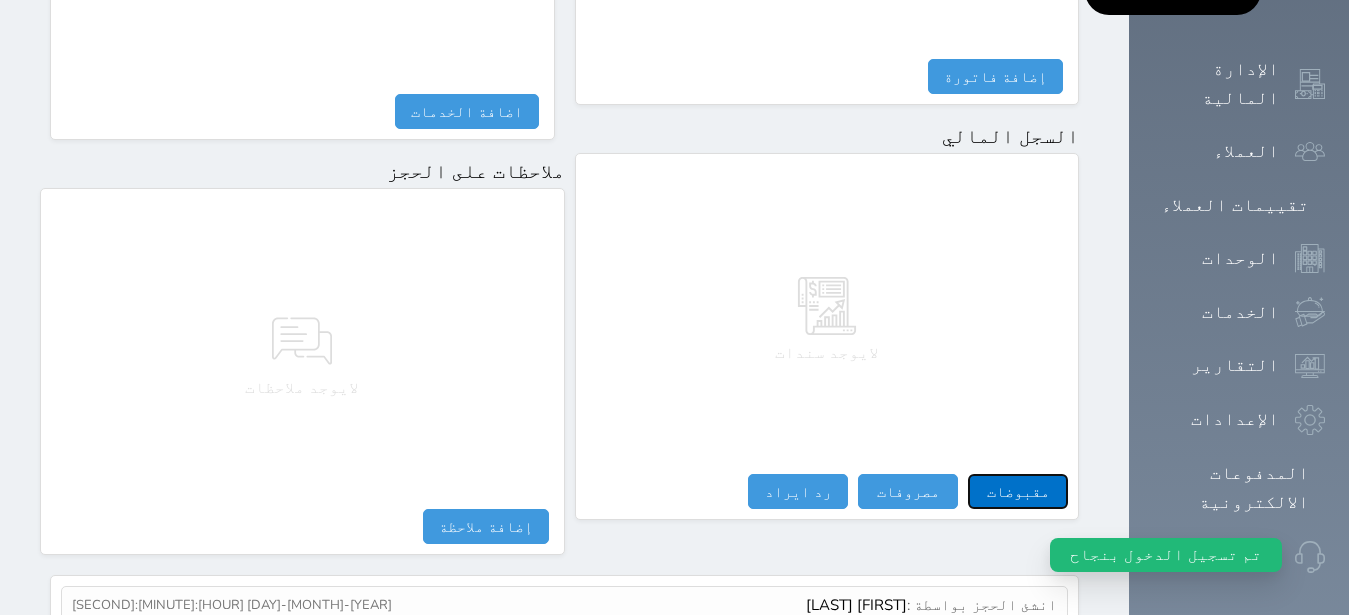 click on "مقبوضات" at bounding box center [1018, 491] 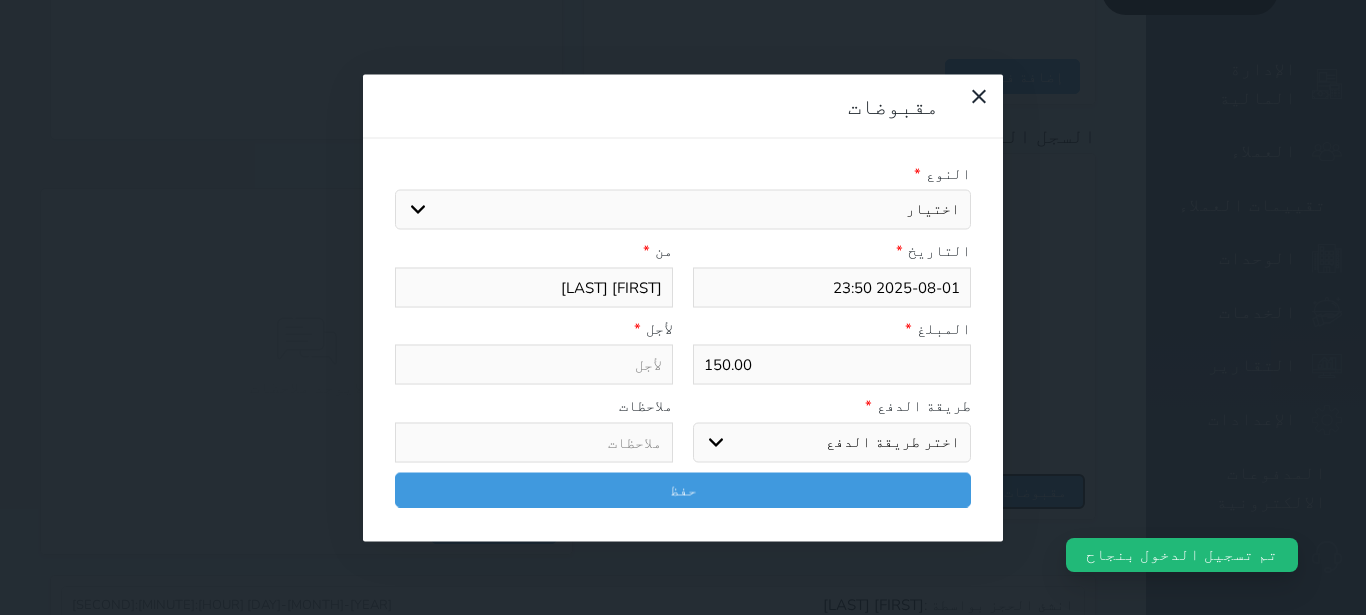 select 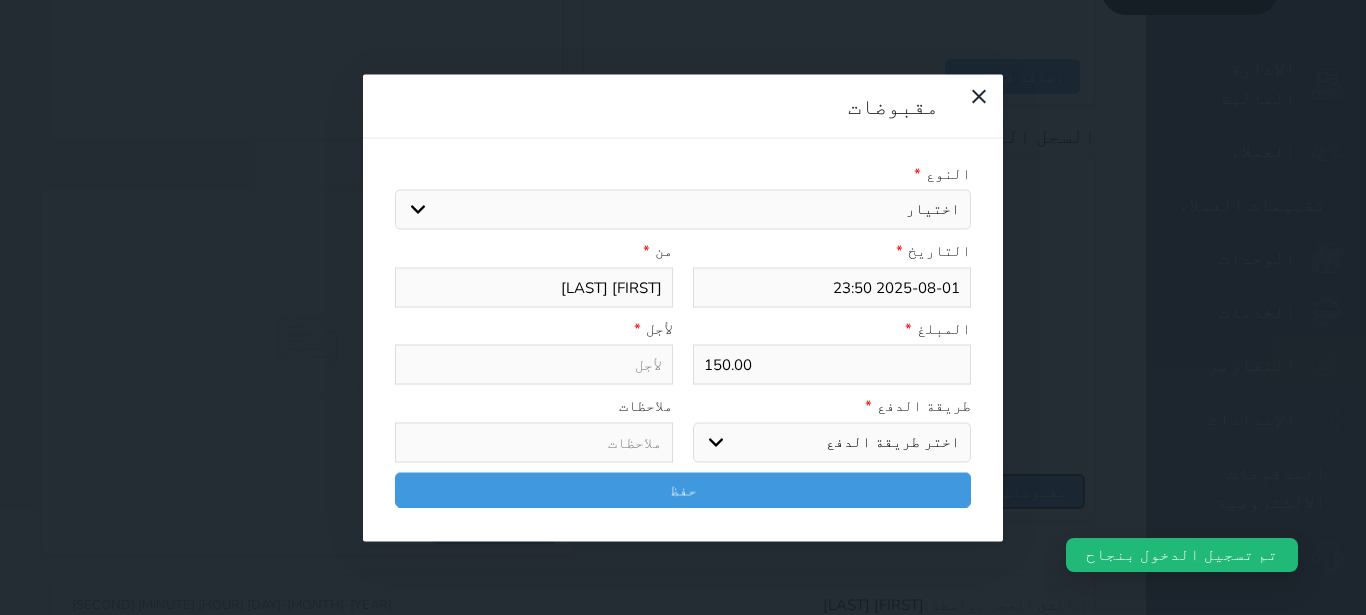 select 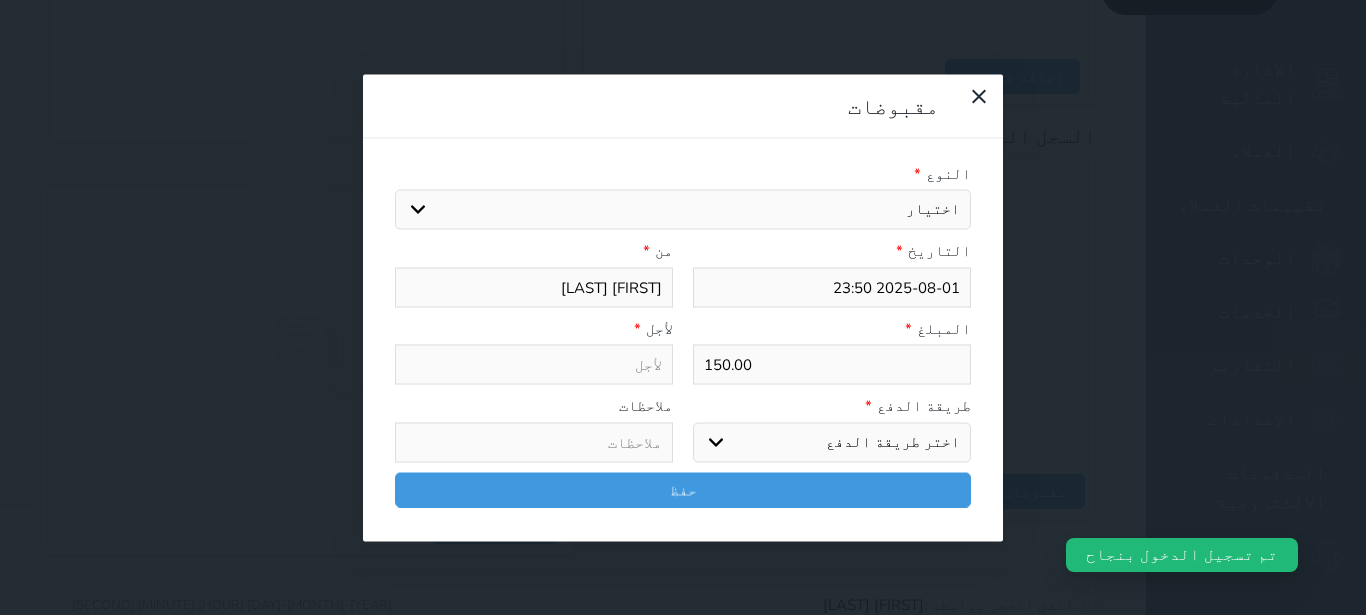 click on "اختيار   مقبوضات عامة قيمة إيجار فواتير تامين عربون لا ينطبق آخر مغسلة واي فاي - الإنترنت مواقف السيارات طعام الأغذية والمشروبات مشروبات المشروبات الباردة المشروبات الساخنة الإفطار غداء عشاء مخبز و كعك حمام سباحة الصالة الرياضية سبا و خدمات الجمال اختيار وإسقاط (خدمات النقل) ميني بار كابل - تلفزيون سرير إضافي تصفيف الشعر التسوق خدمات الجولات السياحية المنظمة خدمات الدليل السياحي" at bounding box center [683, 210] 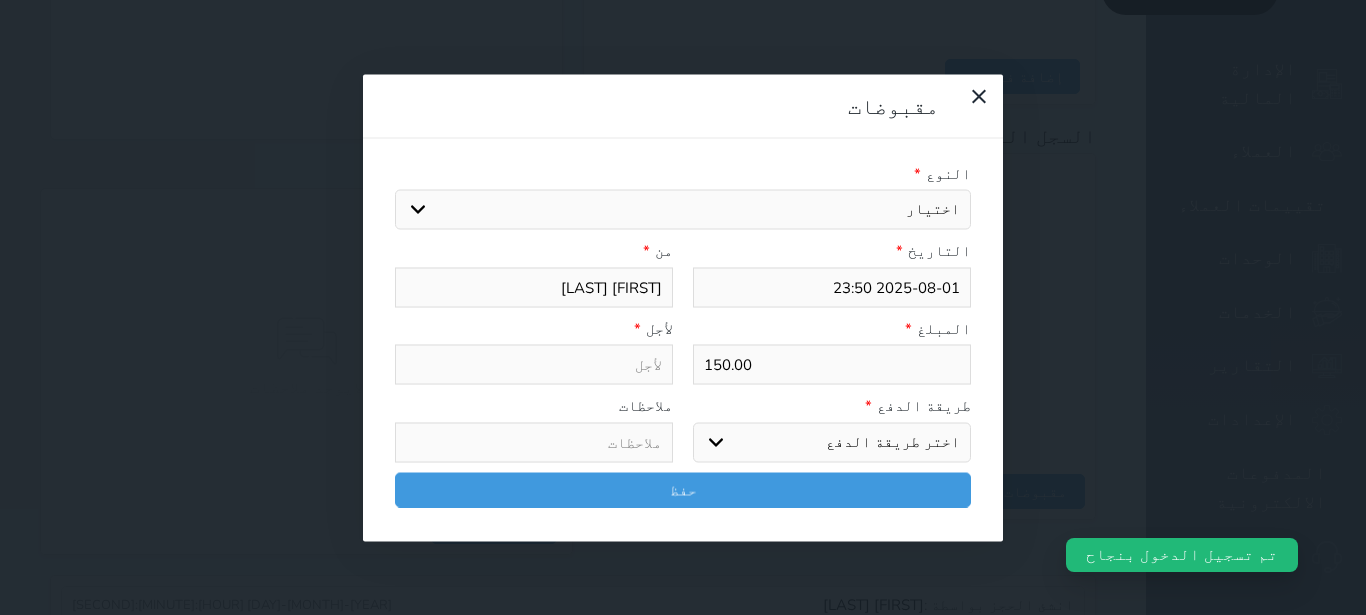 select 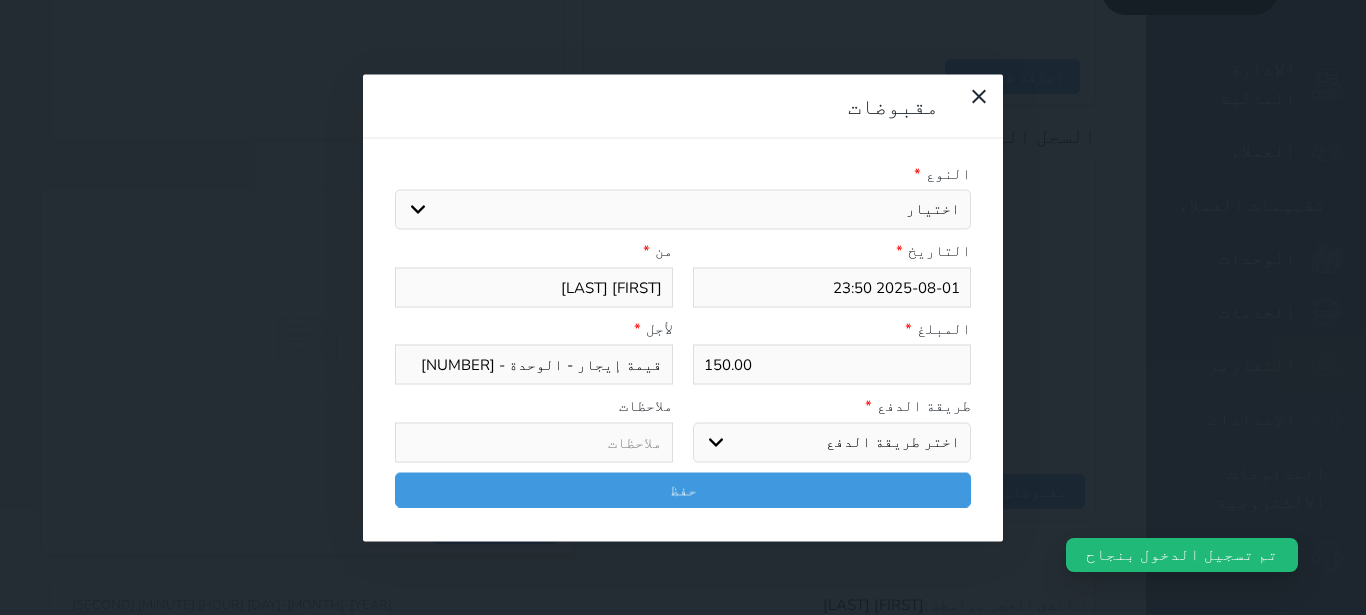click on "اختر طريقة الدفع   دفع نقدى   تحويل بنكى   مدى   بطاقة ائتمان   آجل" at bounding box center (832, 442) 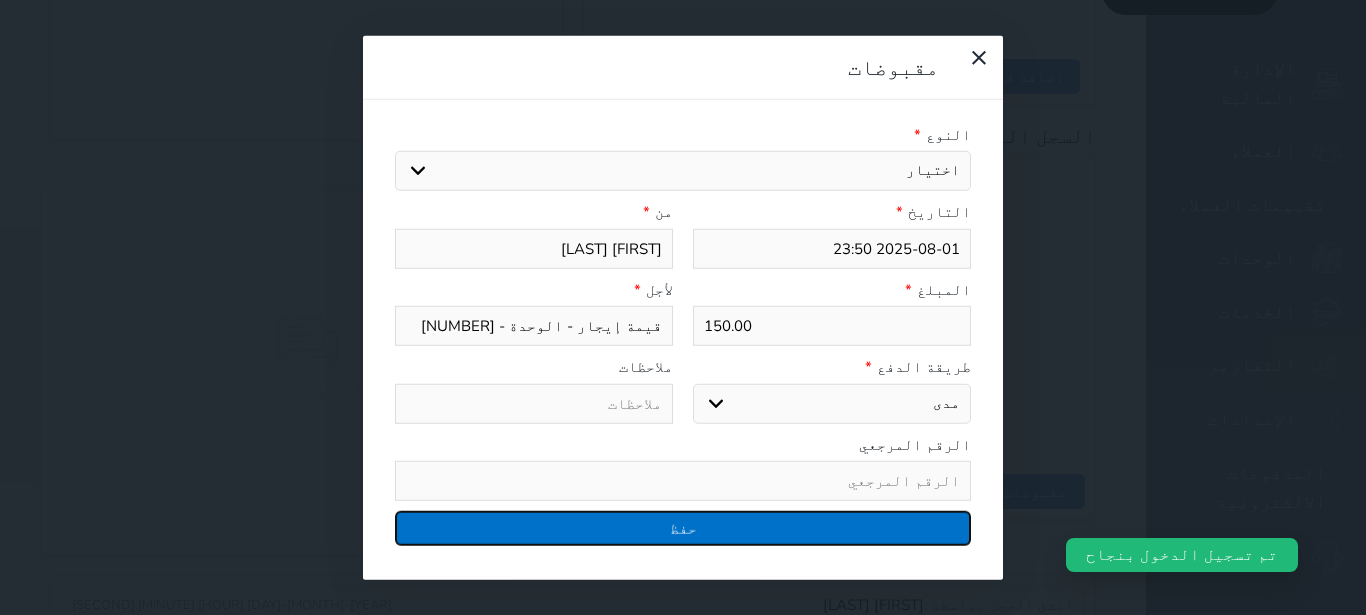 click on "حفظ" at bounding box center (683, 528) 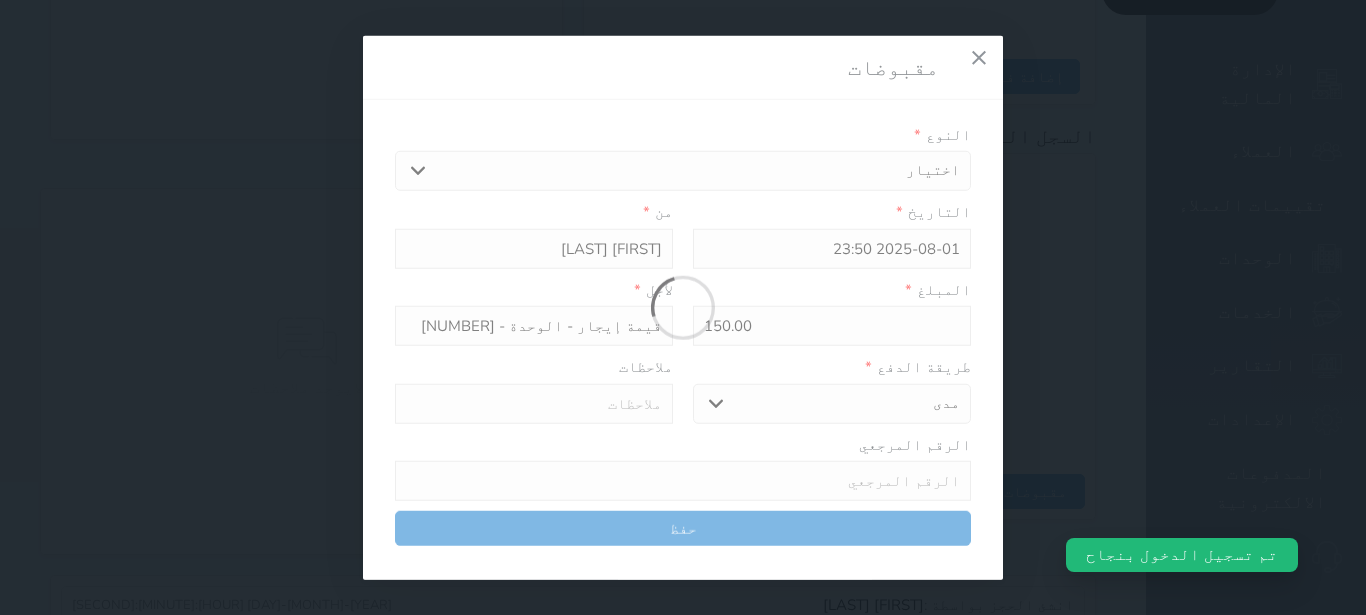 select 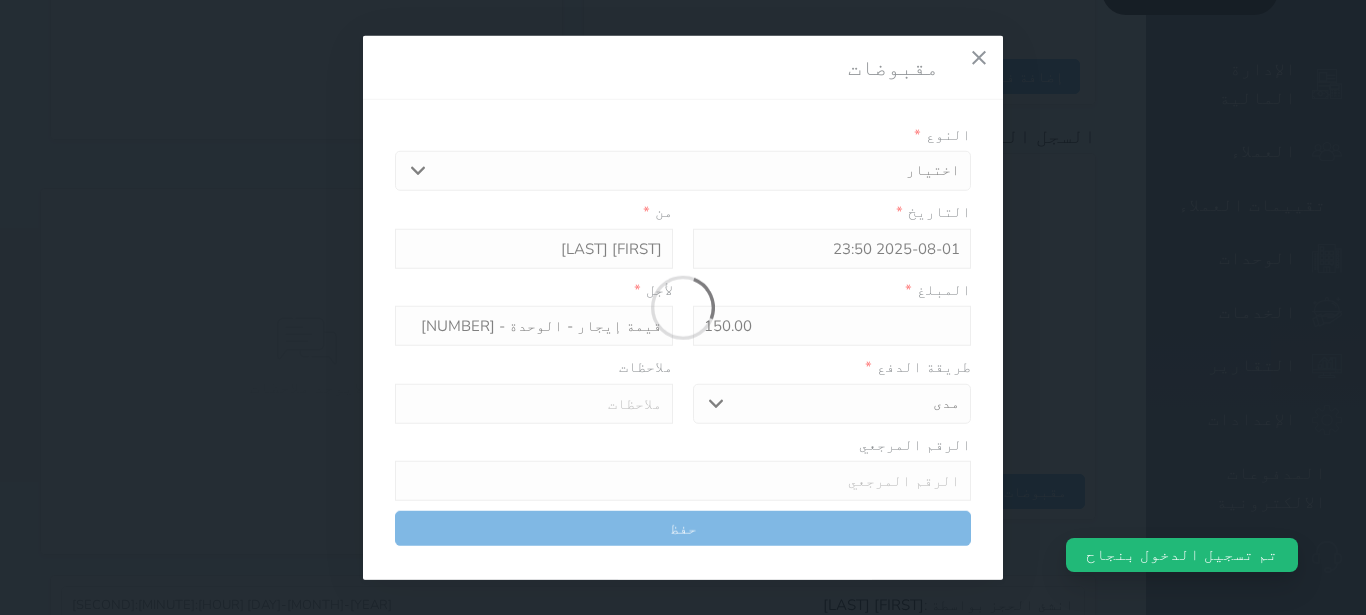 type 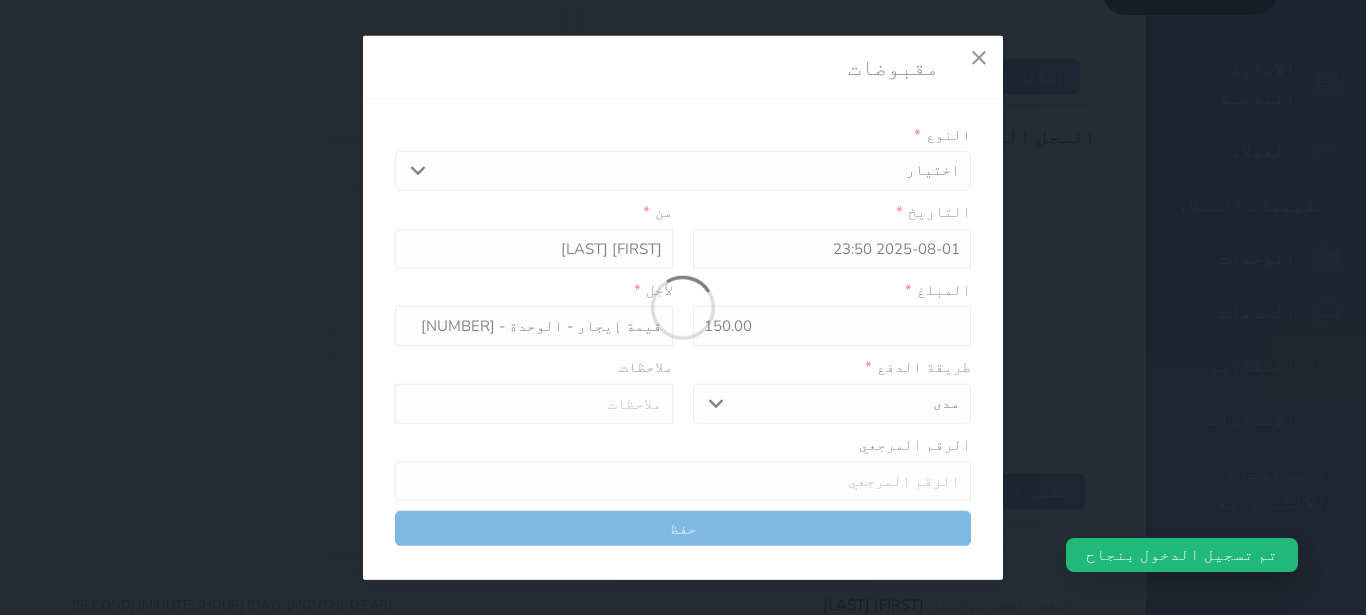 type on "0" 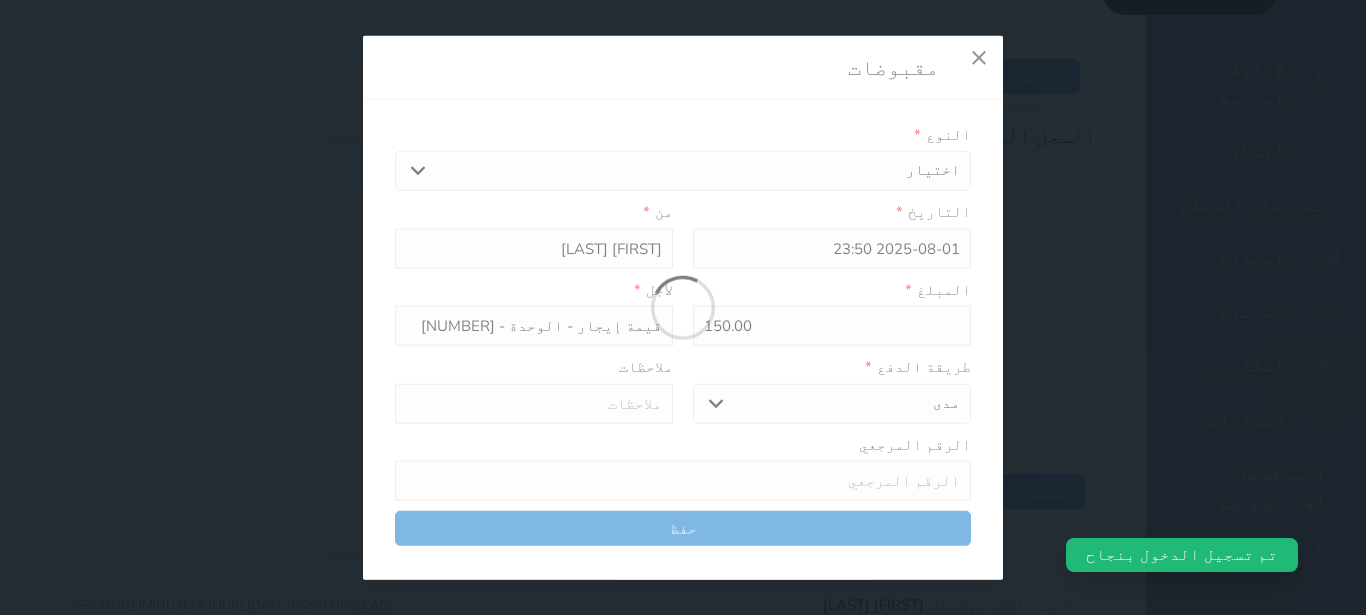 select 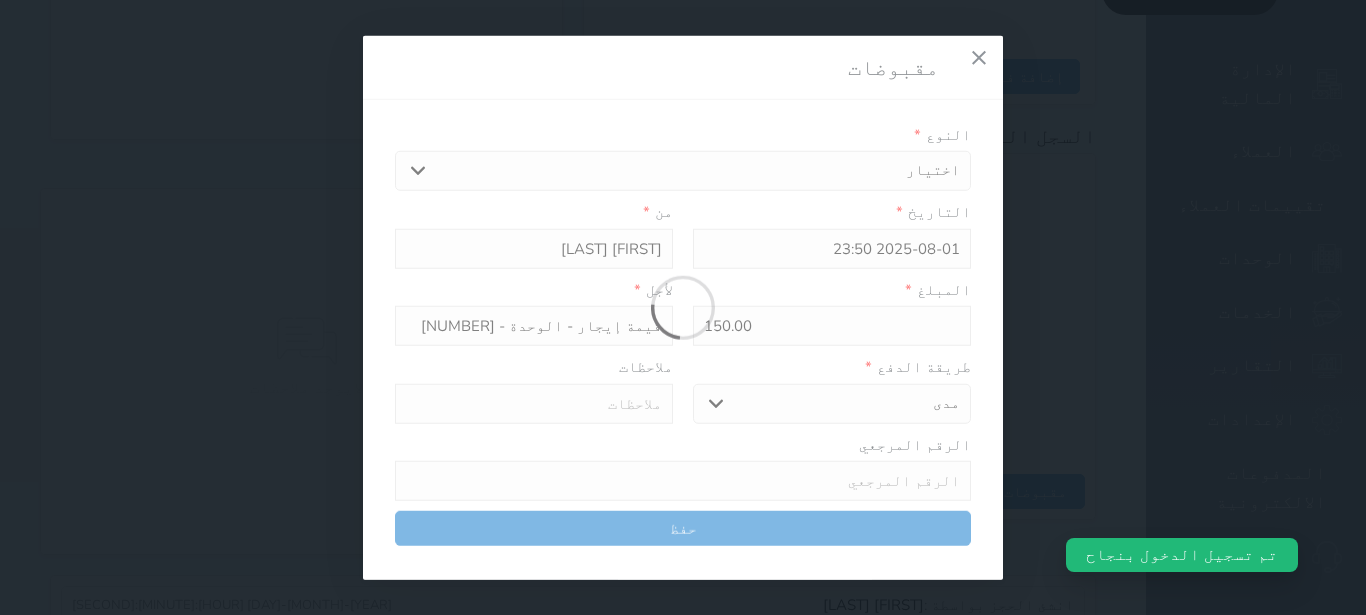 type on "0" 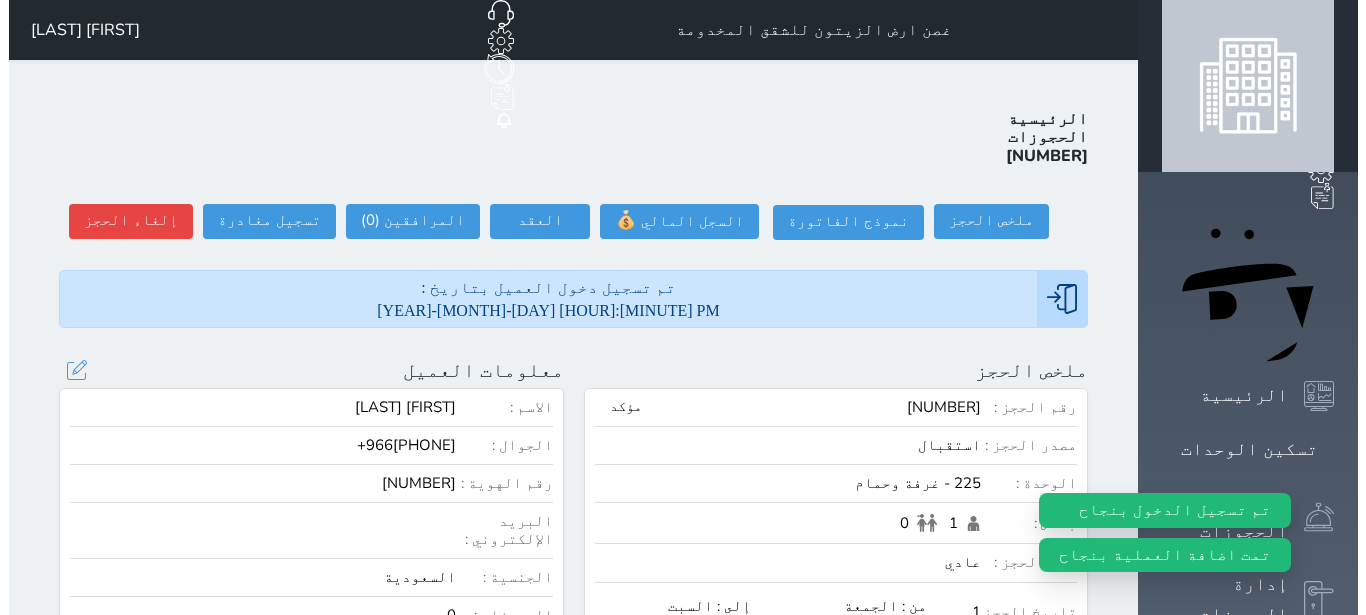 scroll, scrollTop: 252, scrollLeft: 0, axis: vertical 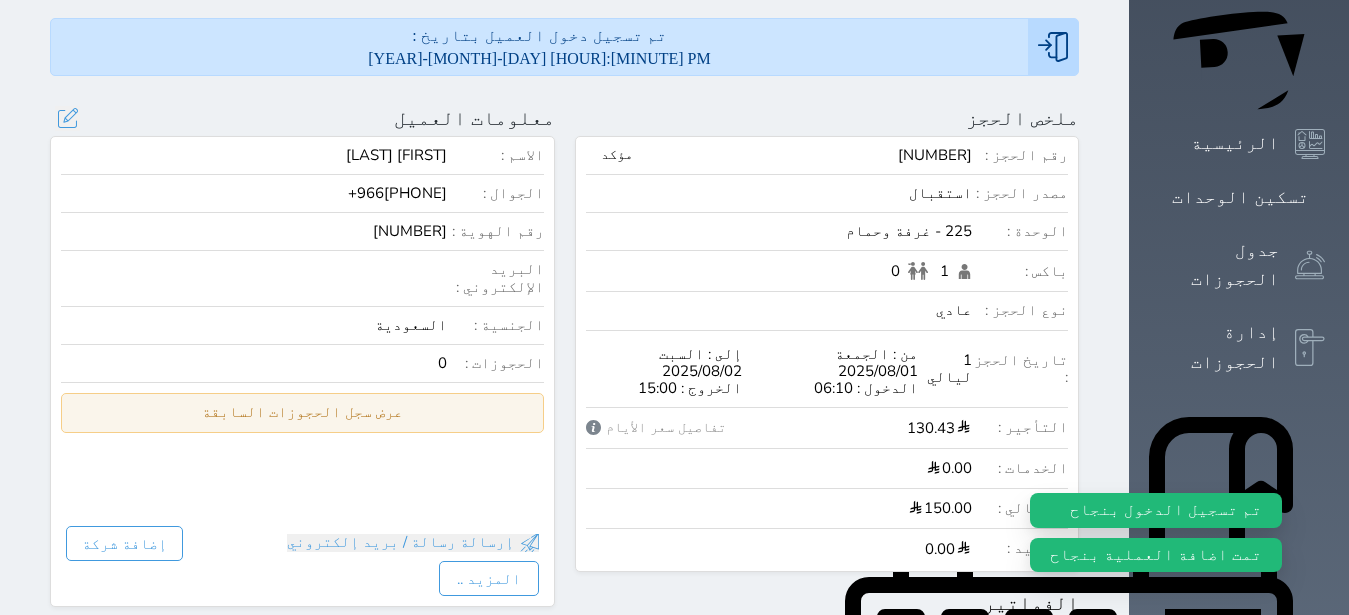 click on "عرض سجل الحجوزات السابقة" at bounding box center (302, 412) 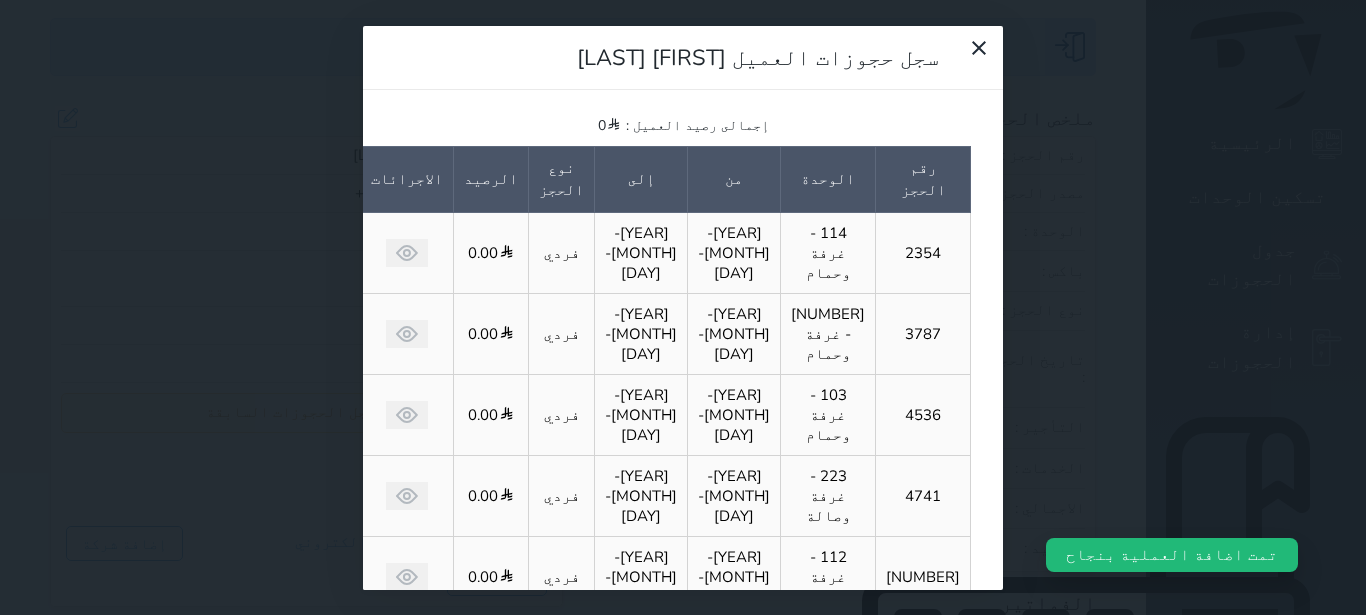 scroll, scrollTop: 353, scrollLeft: 0, axis: vertical 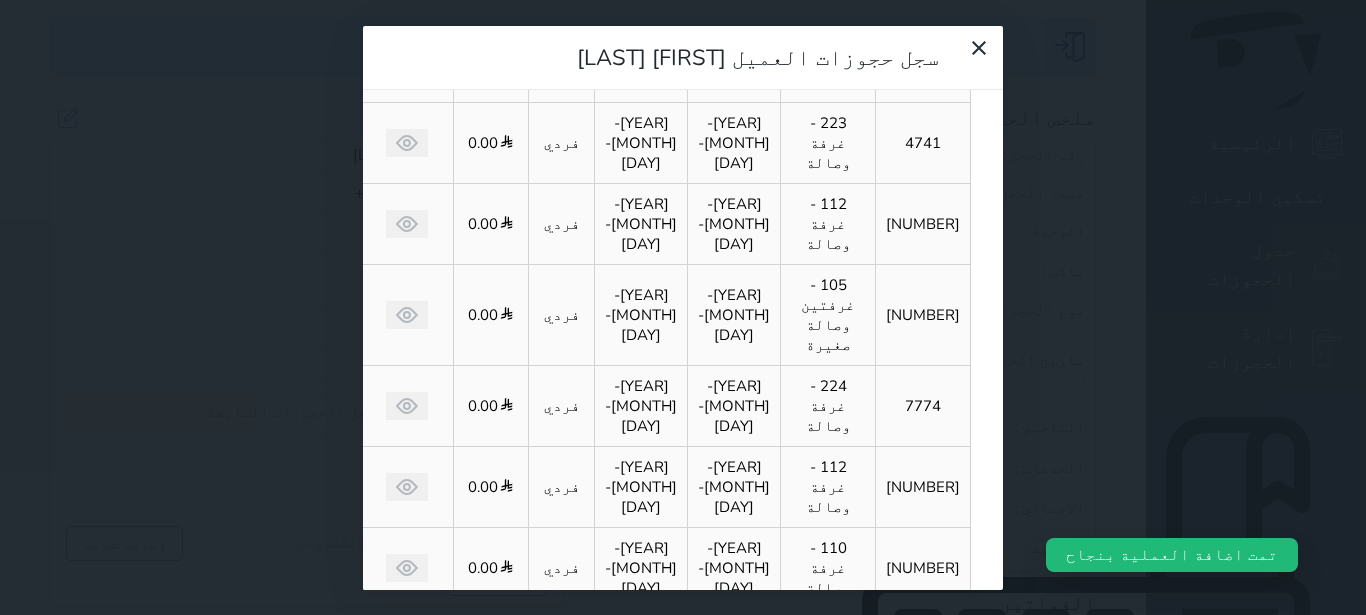 click on "3" at bounding box center (652, 729) 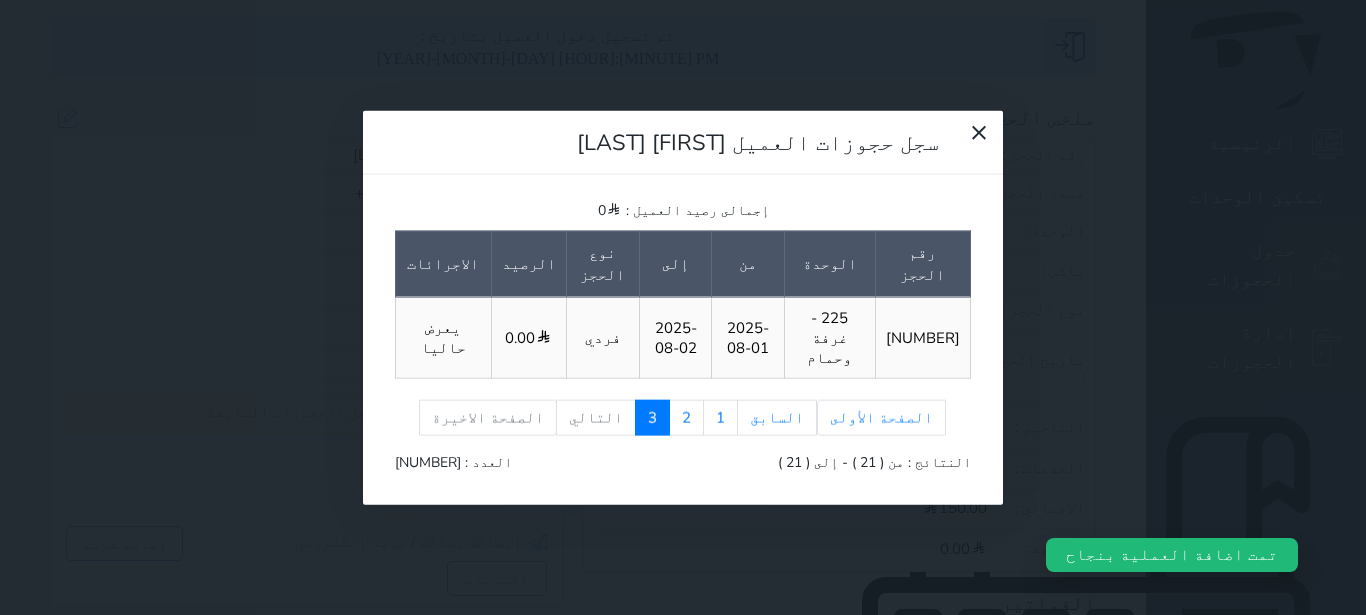 scroll, scrollTop: 0, scrollLeft: 0, axis: both 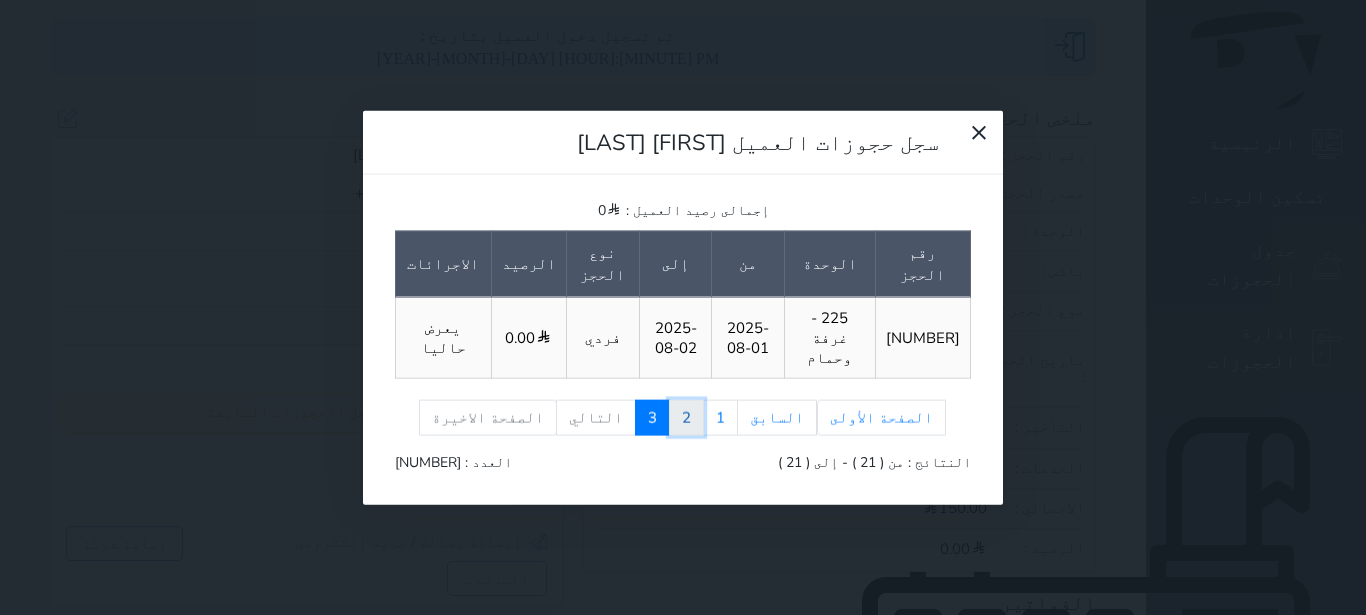click on "2" at bounding box center (686, 417) 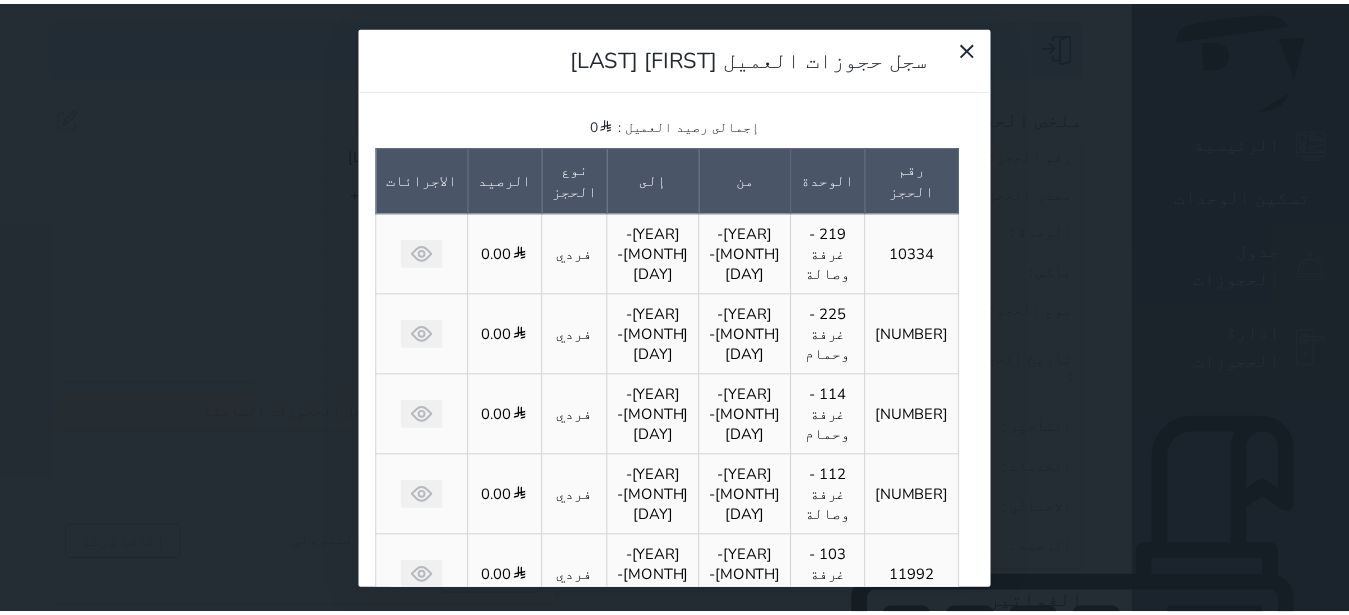 scroll, scrollTop: 290, scrollLeft: 0, axis: vertical 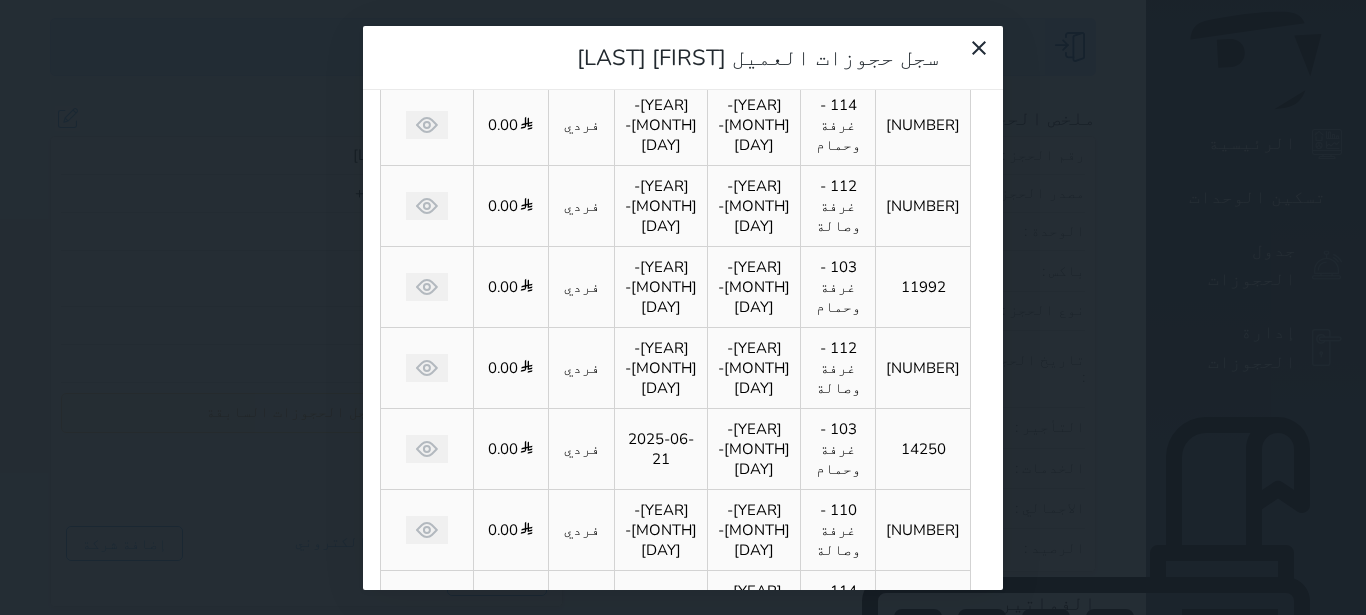 click 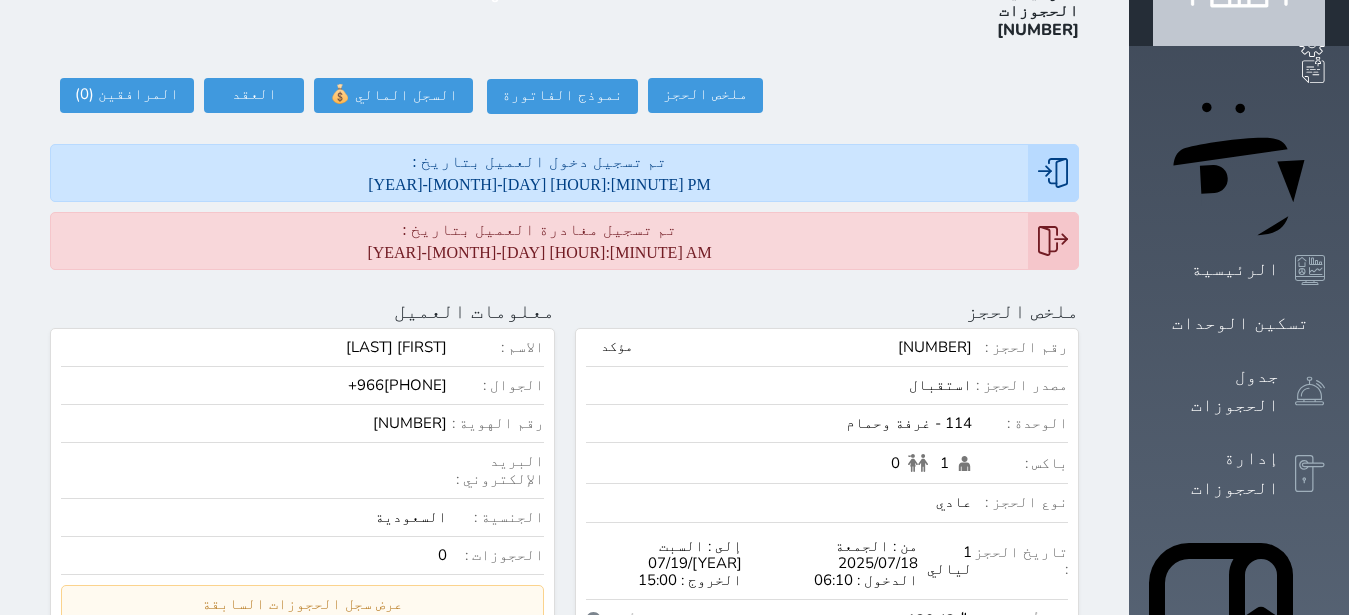 scroll, scrollTop: 0, scrollLeft: 0, axis: both 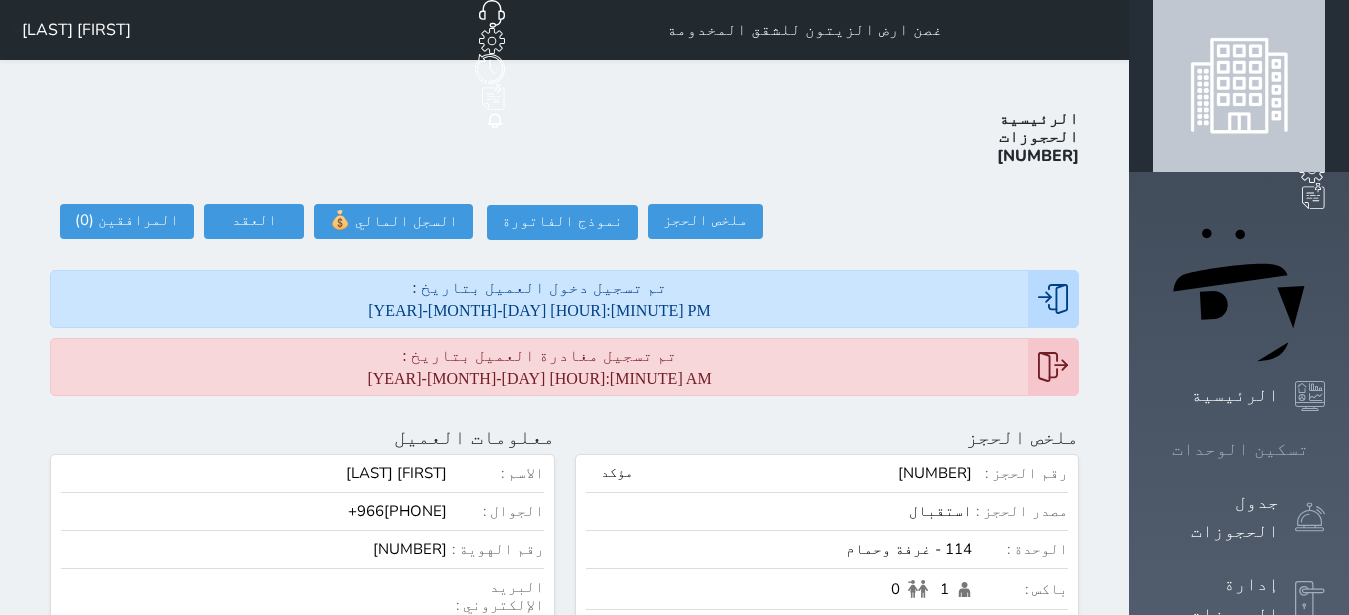 click on "تسكين الوحدات" at bounding box center (1240, 449) 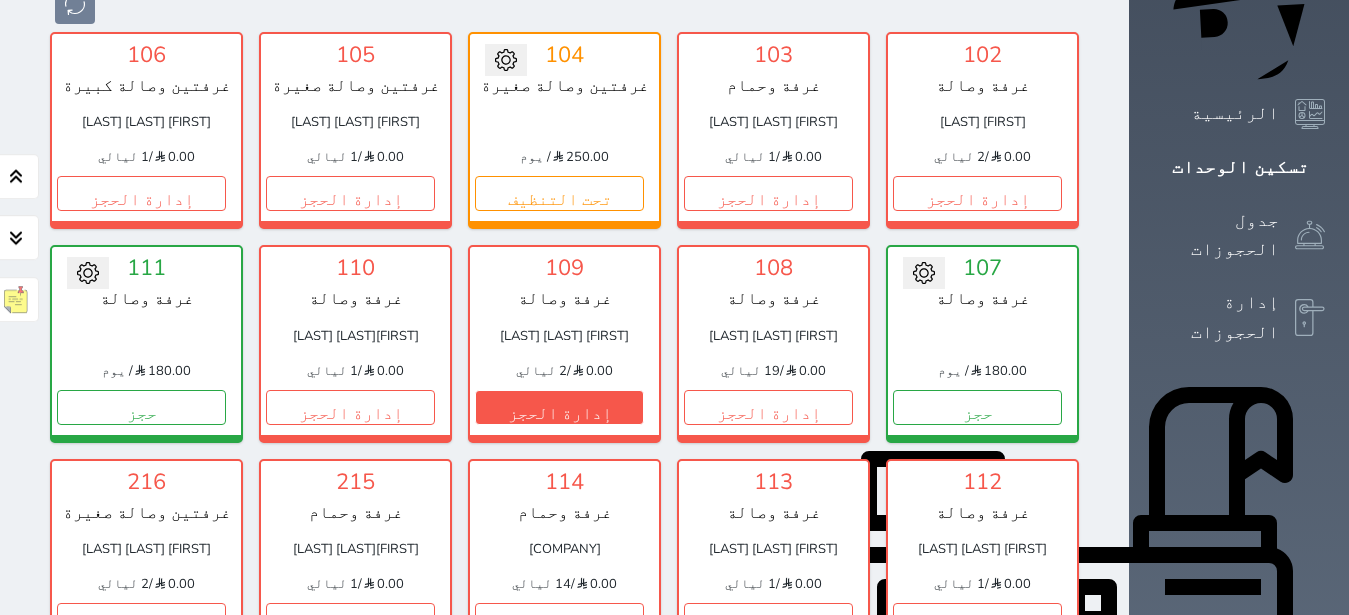 scroll, scrollTop: 330, scrollLeft: 0, axis: vertical 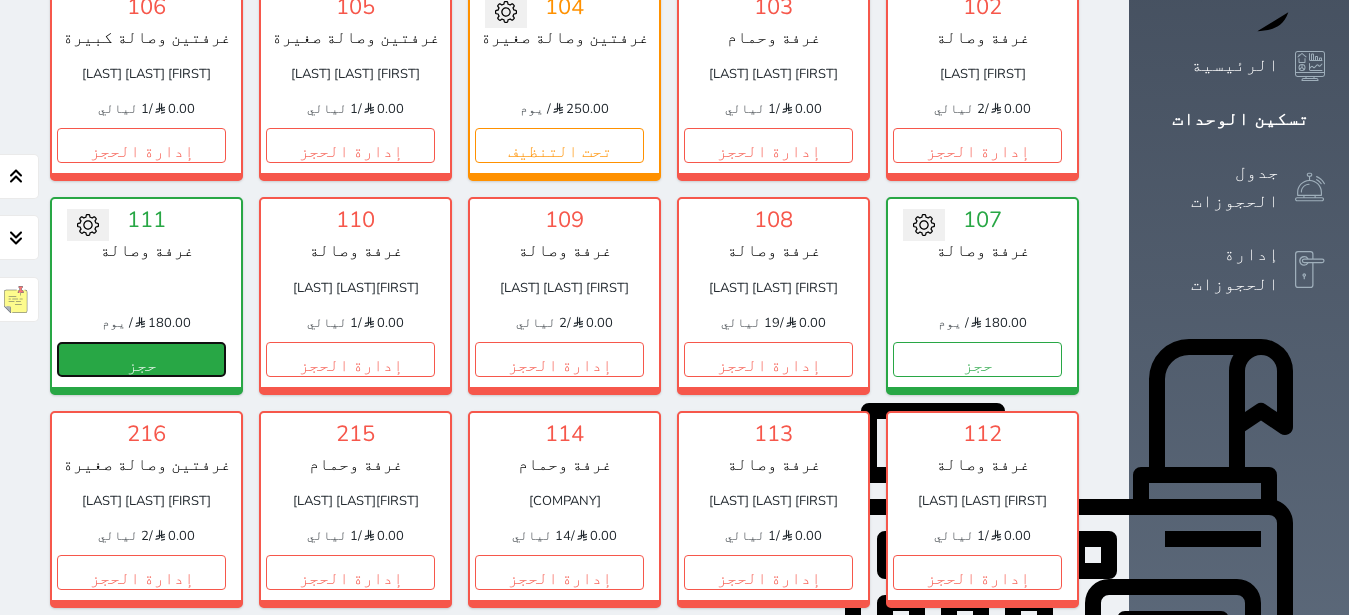 click on "حجز" at bounding box center [141, 359] 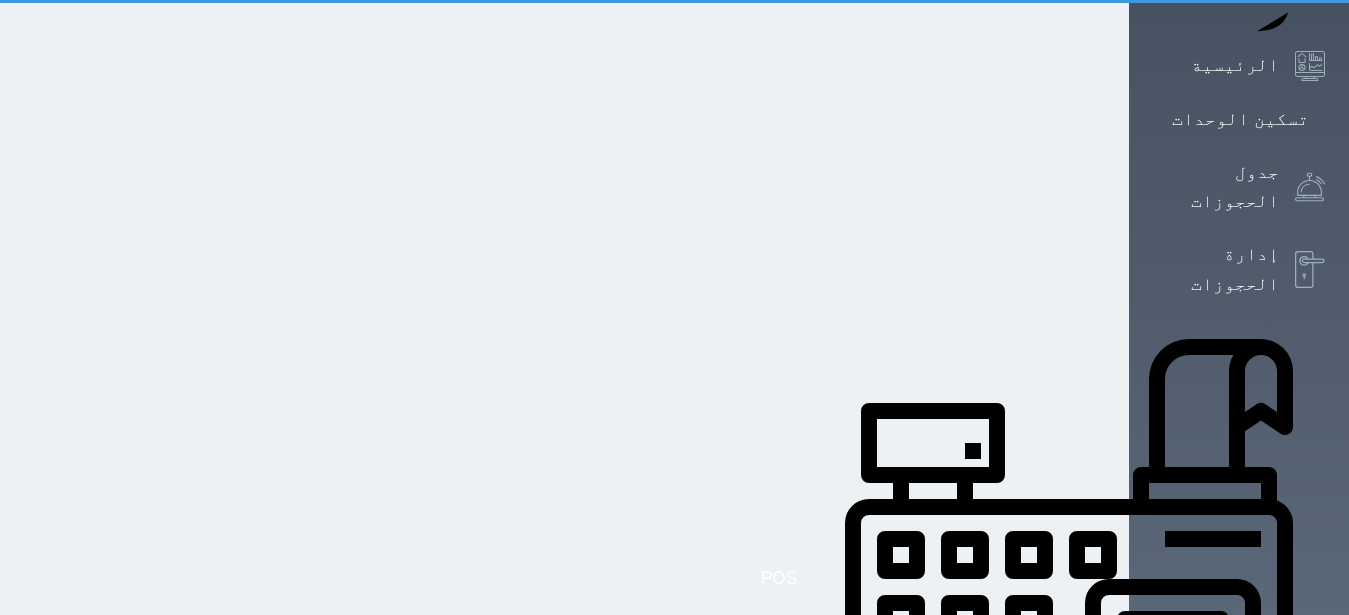 scroll, scrollTop: 0, scrollLeft: 0, axis: both 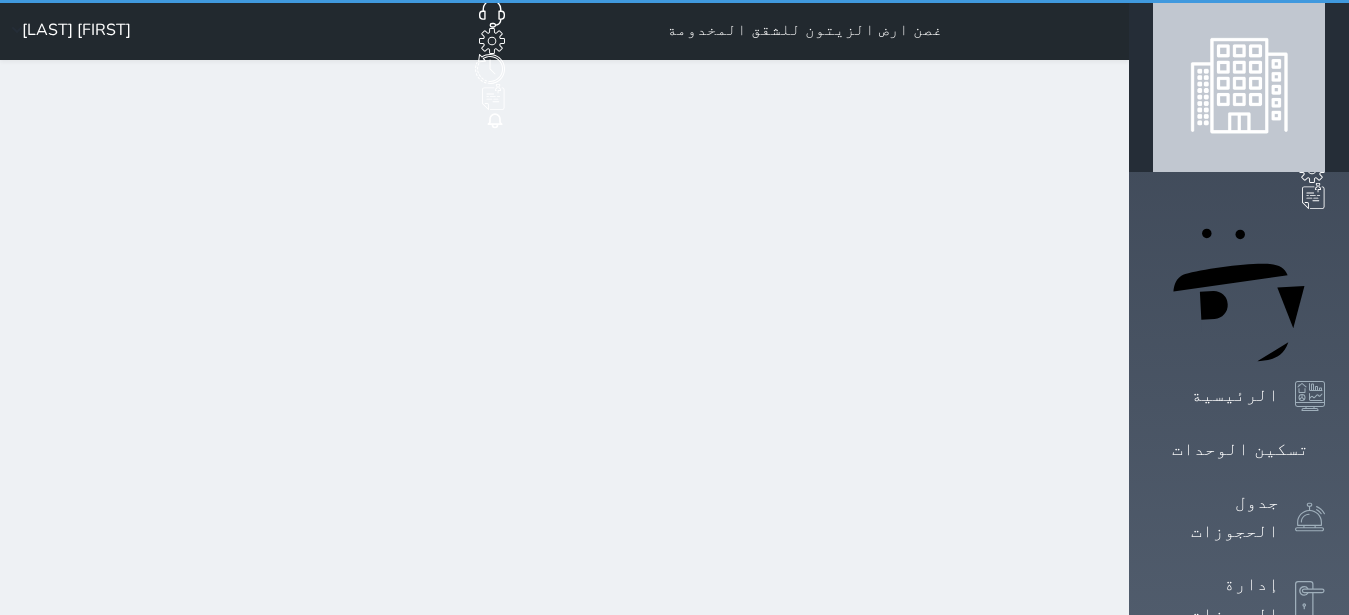 select on "1" 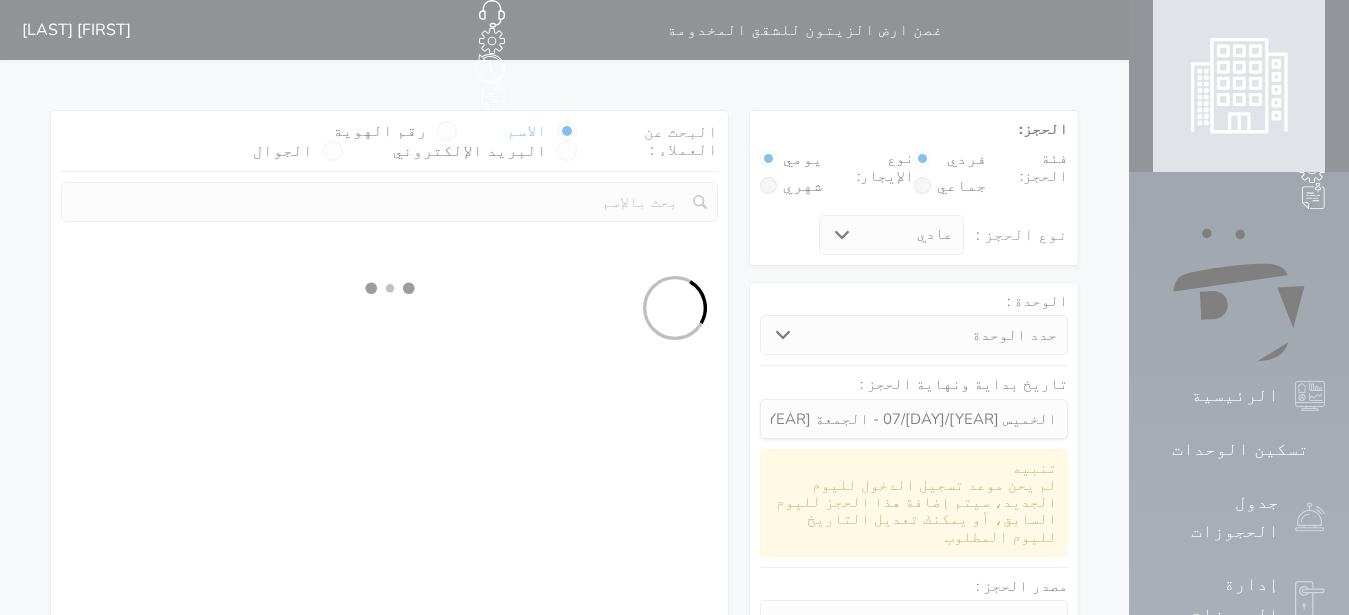 select 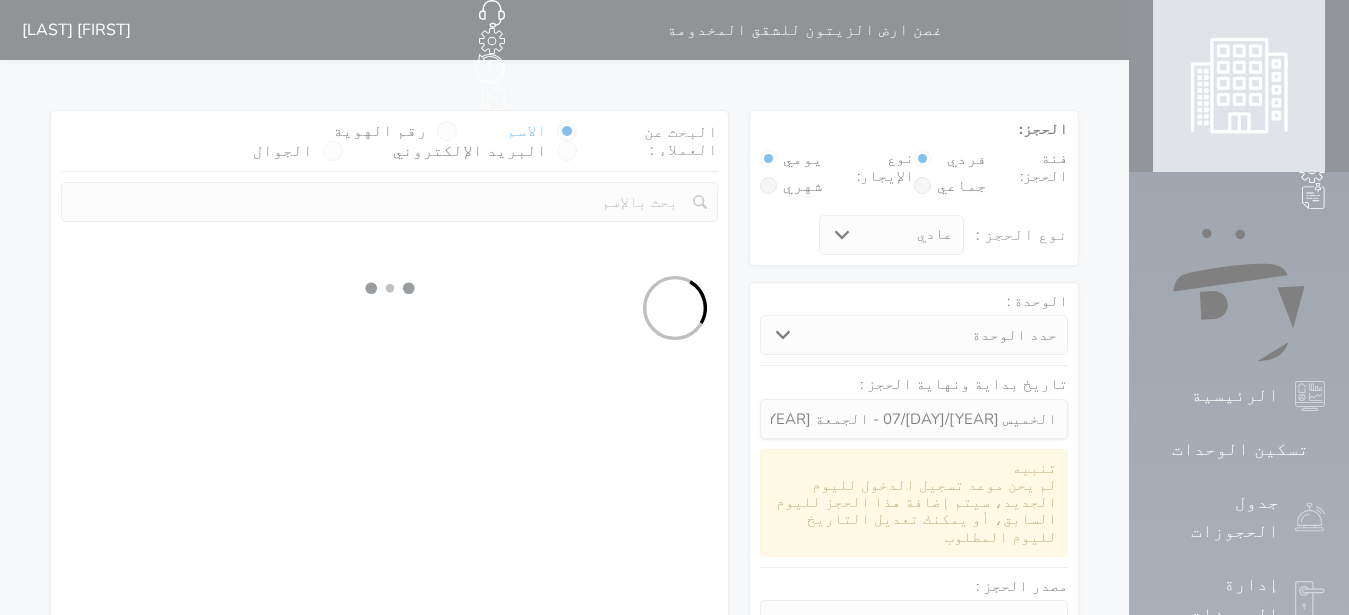 select on "1" 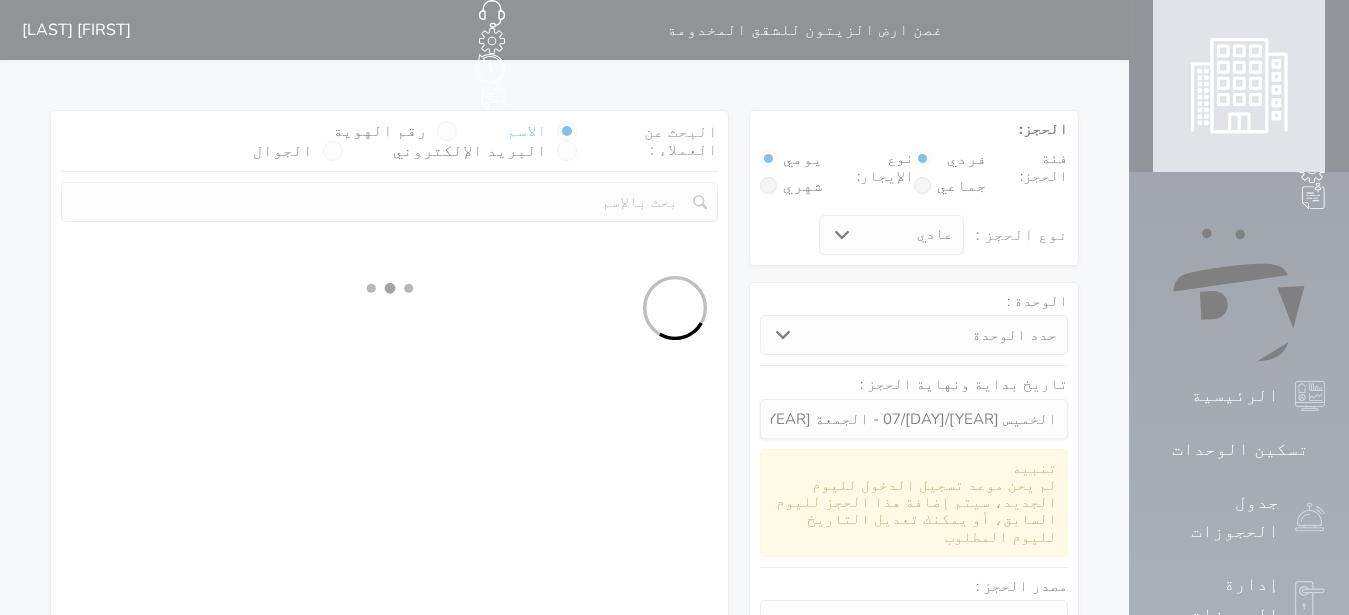 select on "113" 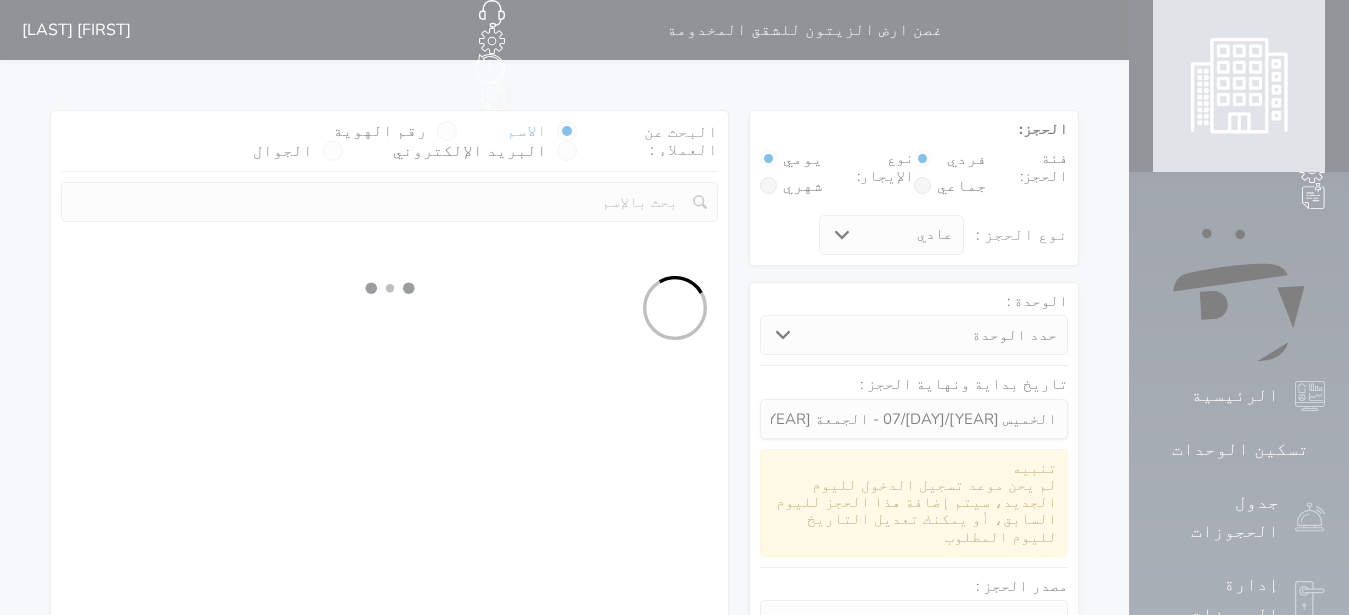 select on "1" 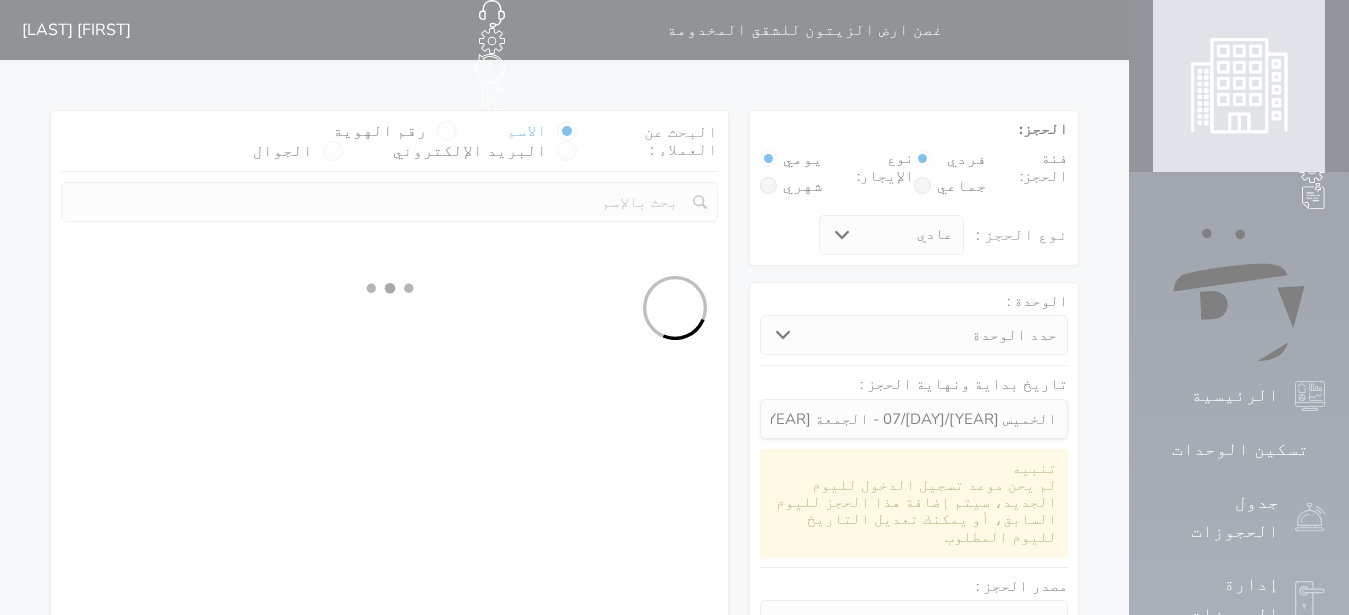 select 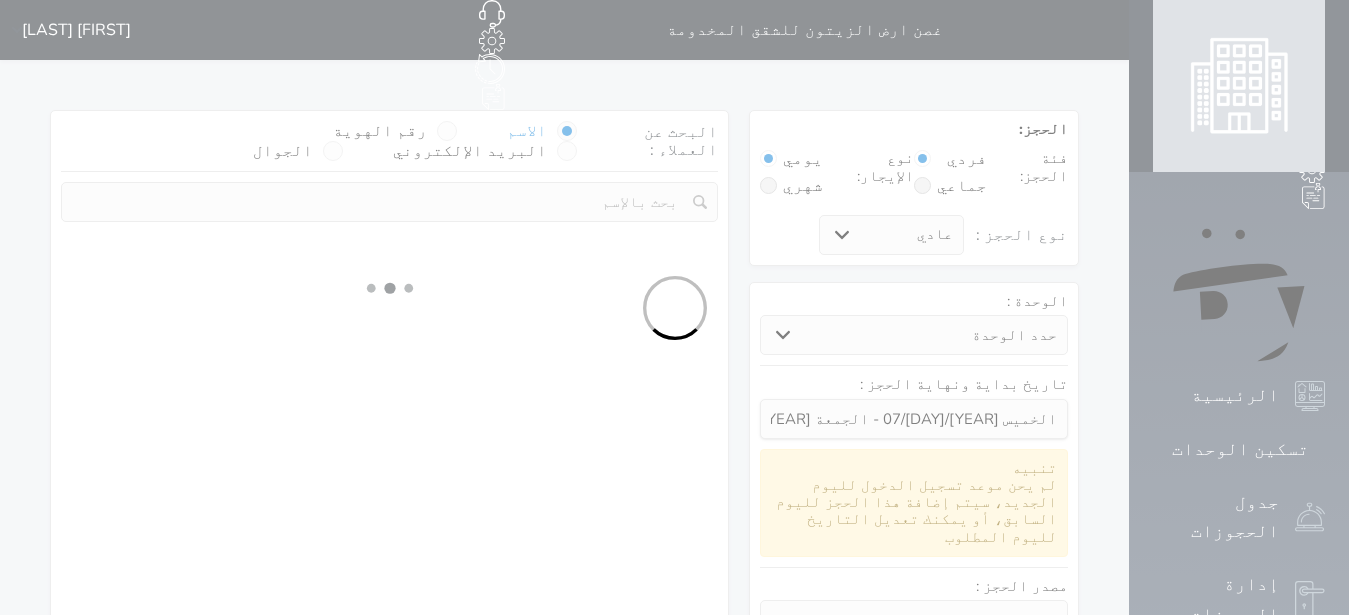 select on "7" 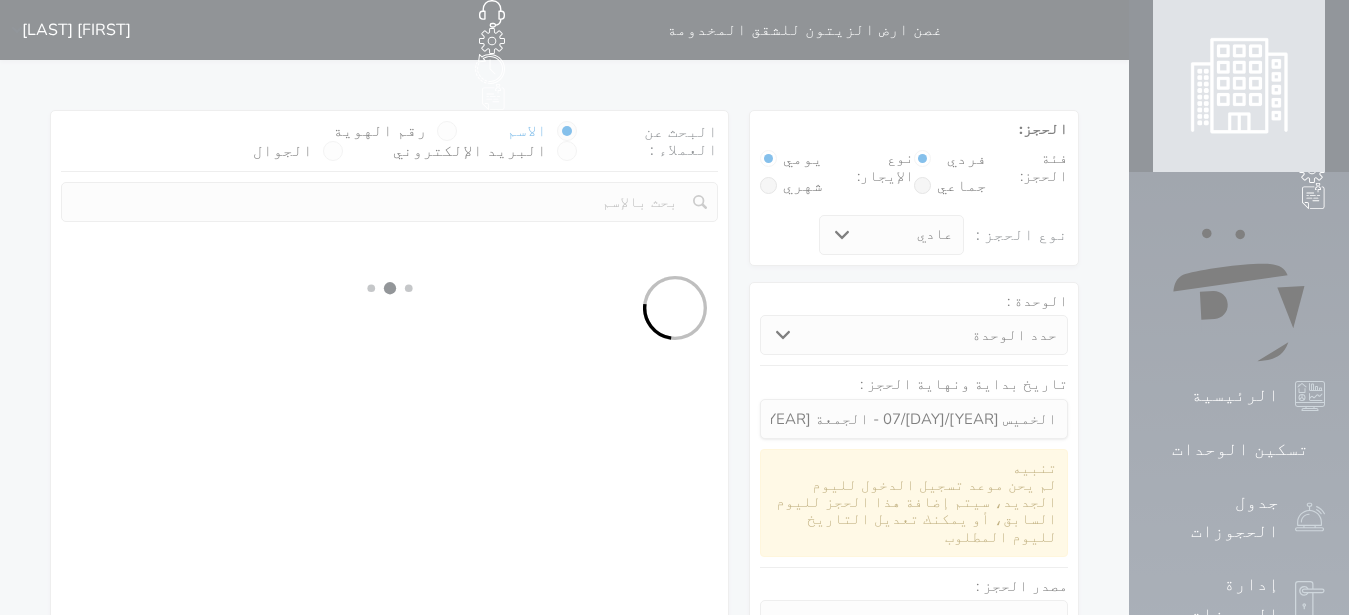select 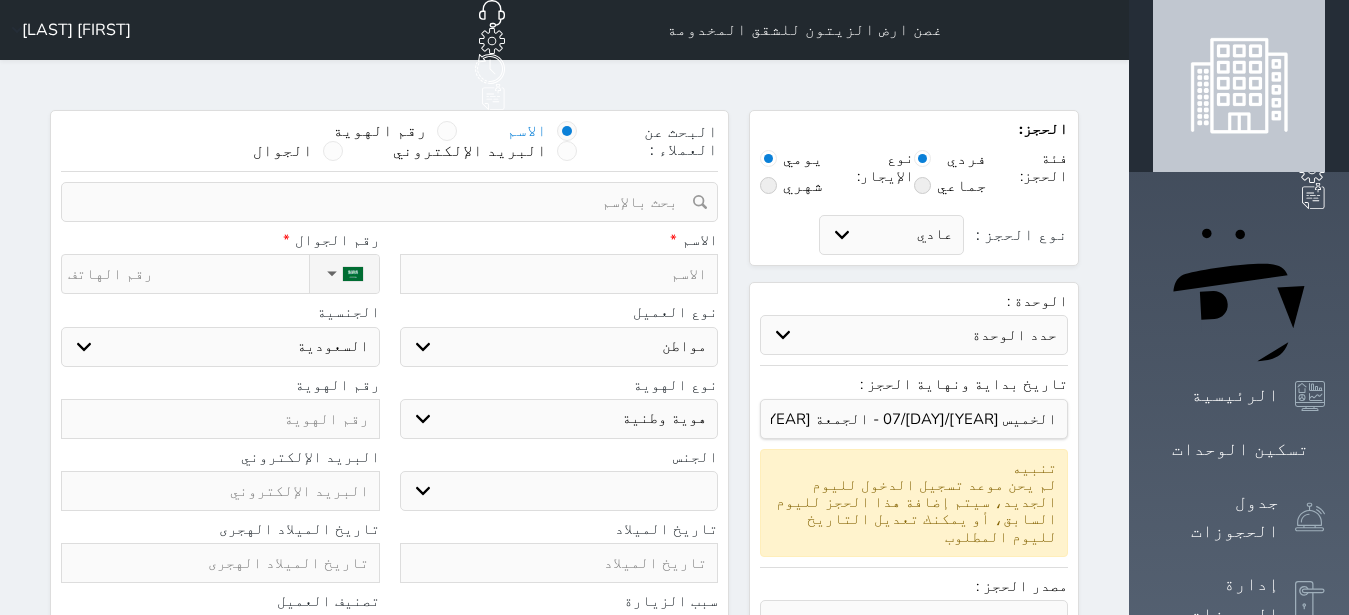 select 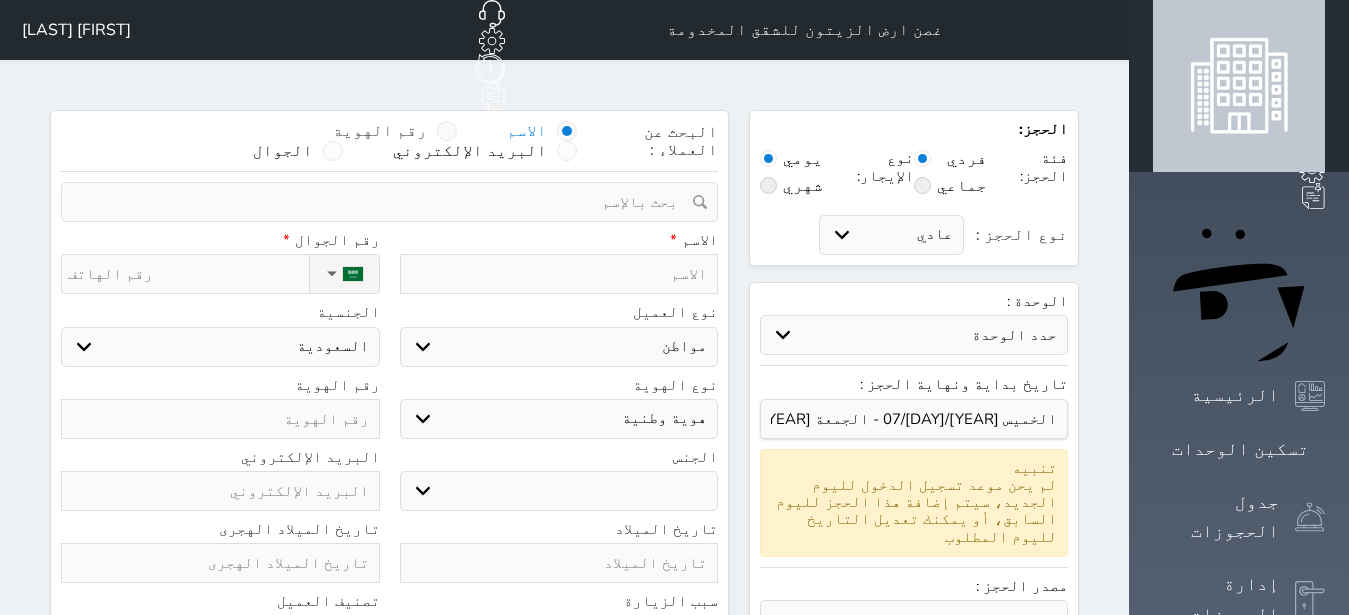 select 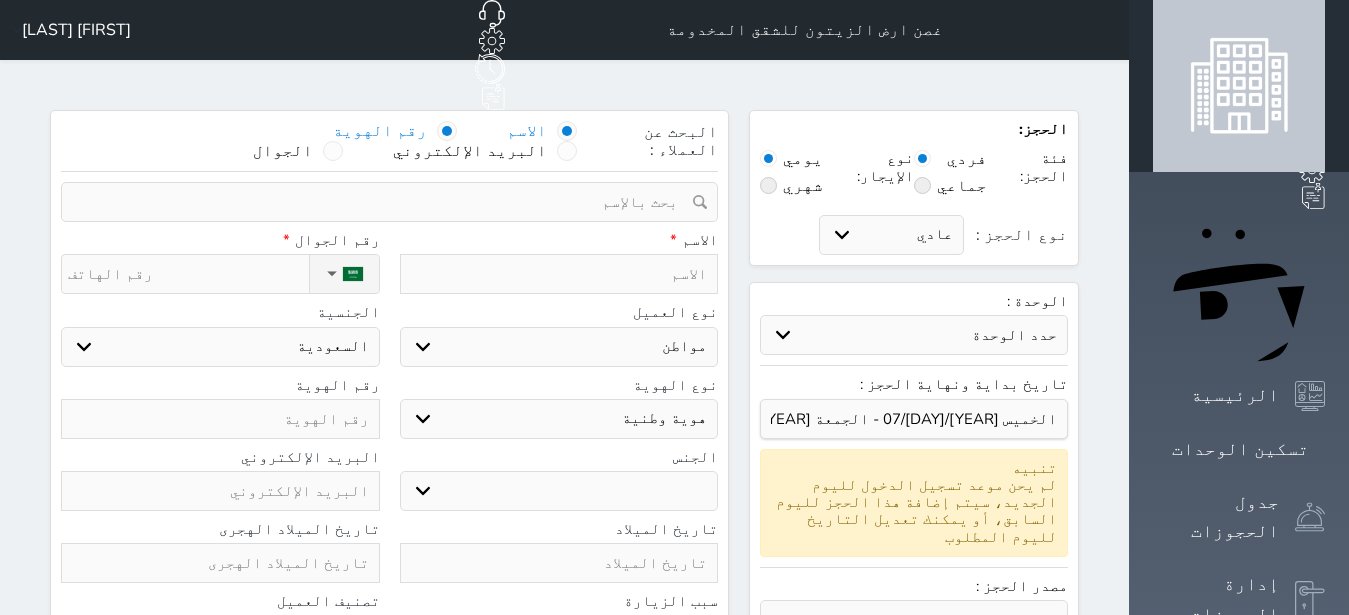 select 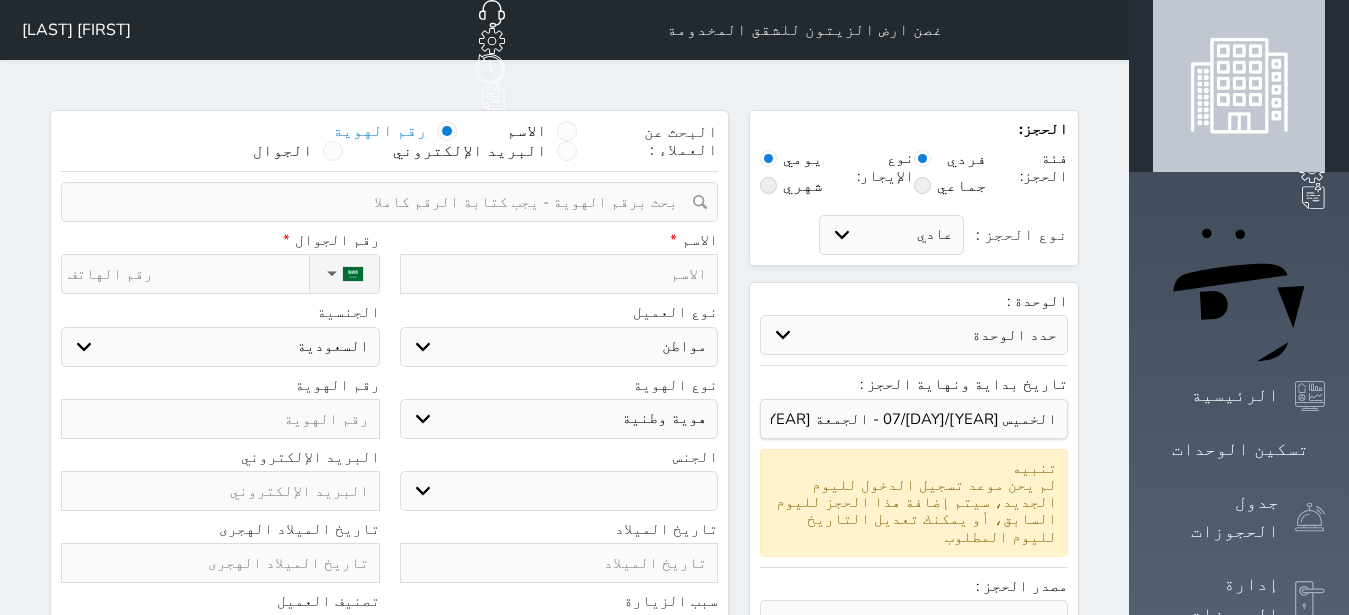 click at bounding box center [382, 202] 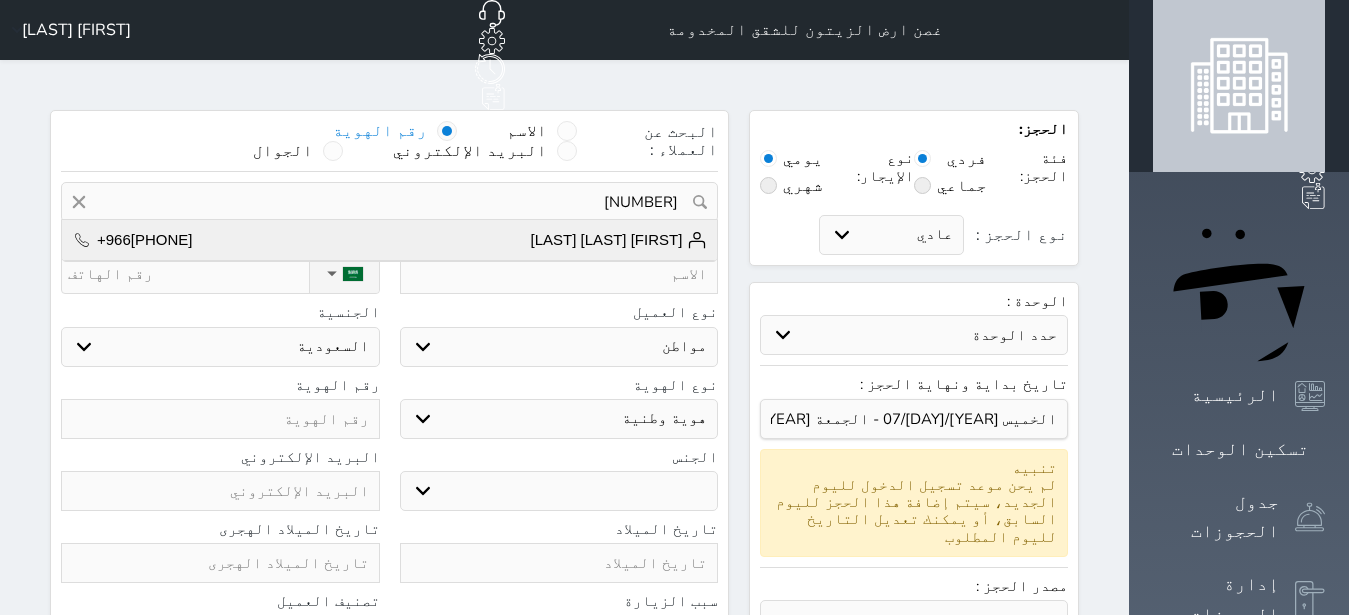 click on "[FIRST] [LAST] [LAST]   +[PHONE]" at bounding box center (389, 240) 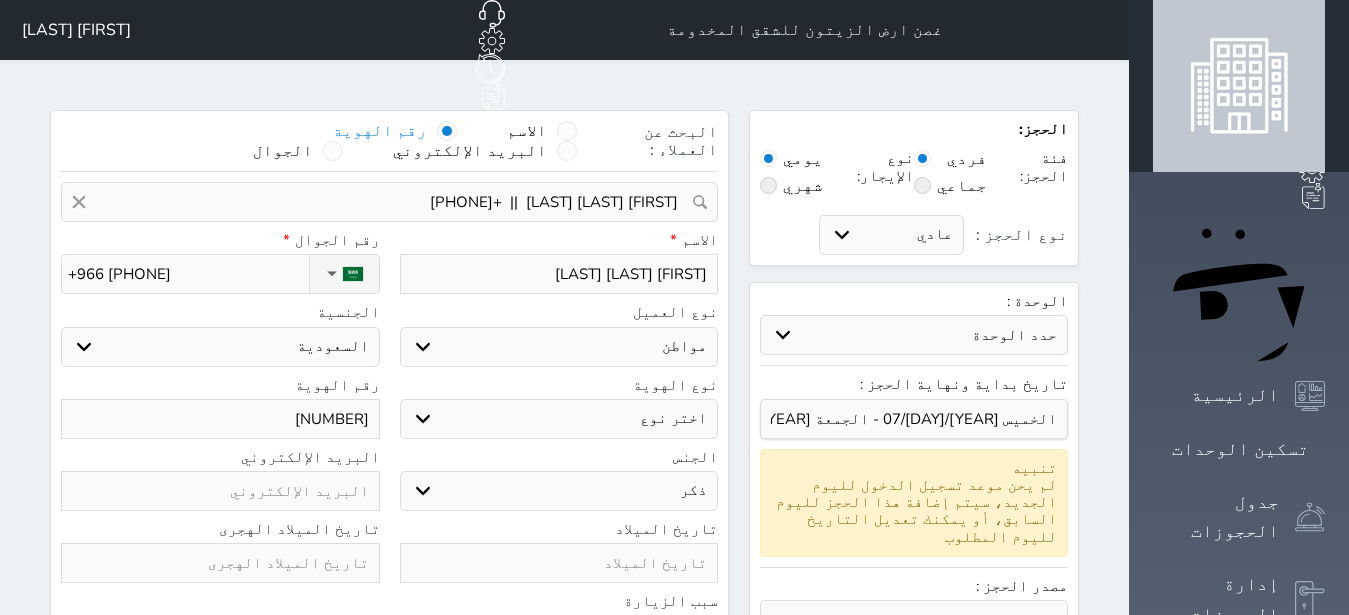 select 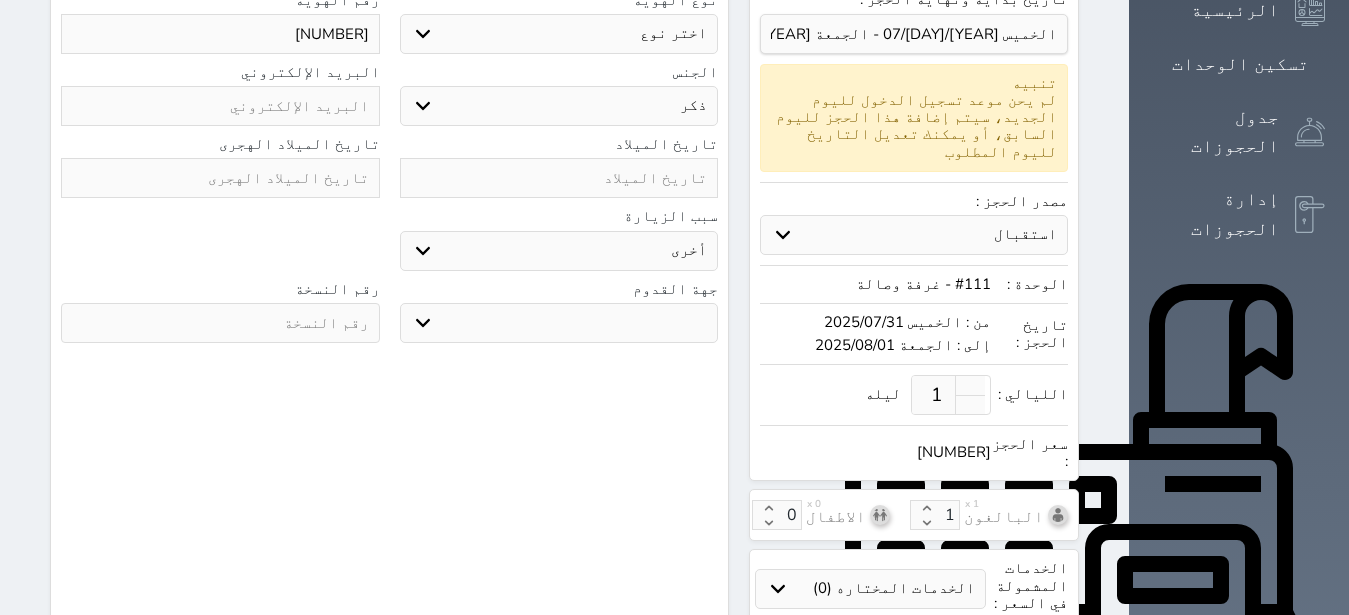 scroll, scrollTop: 694, scrollLeft: 0, axis: vertical 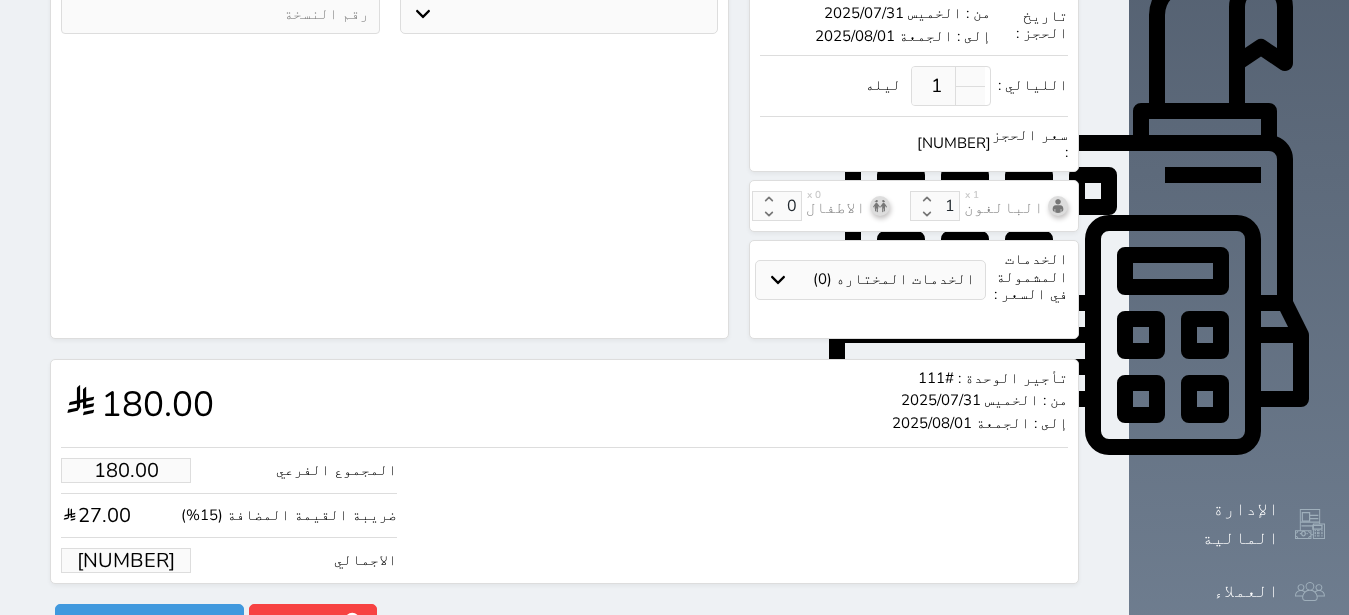 click on "[NUMBER]" at bounding box center (126, 560) 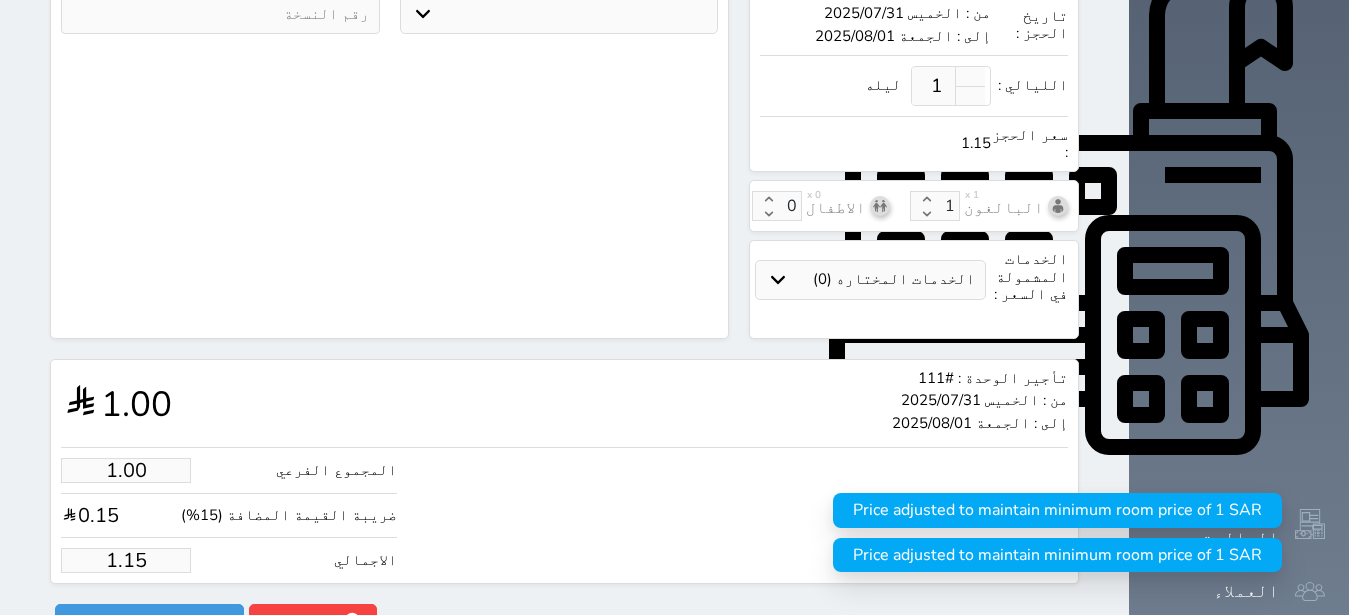 type on "1.1" 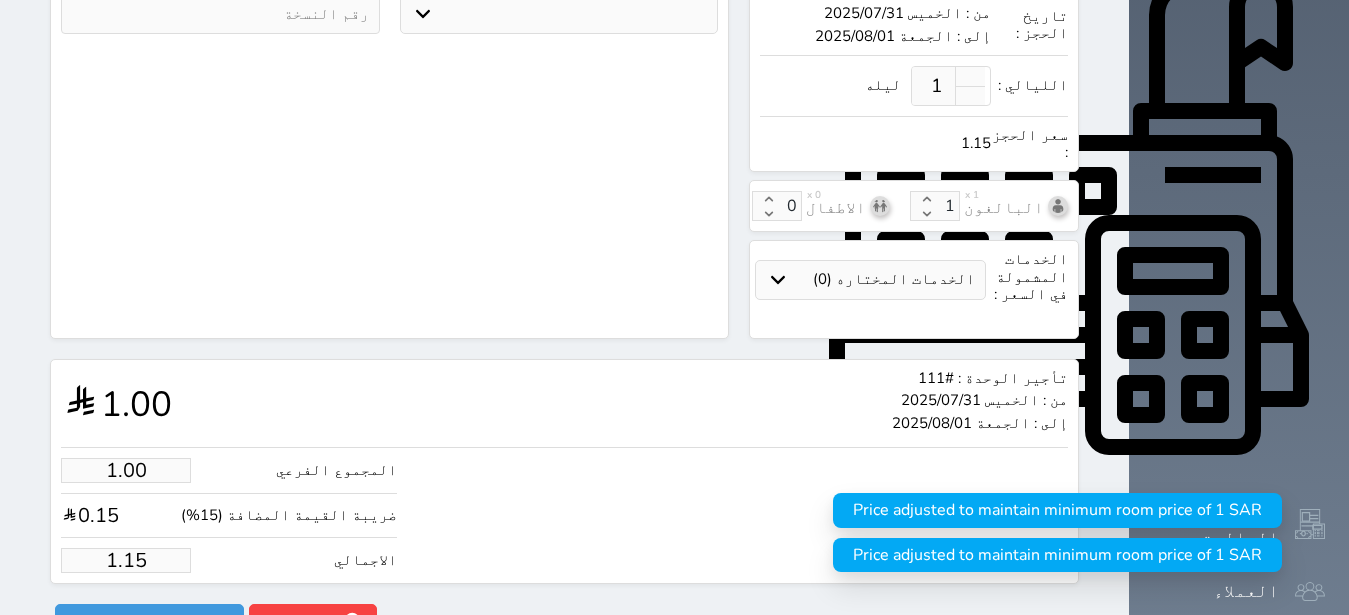 select 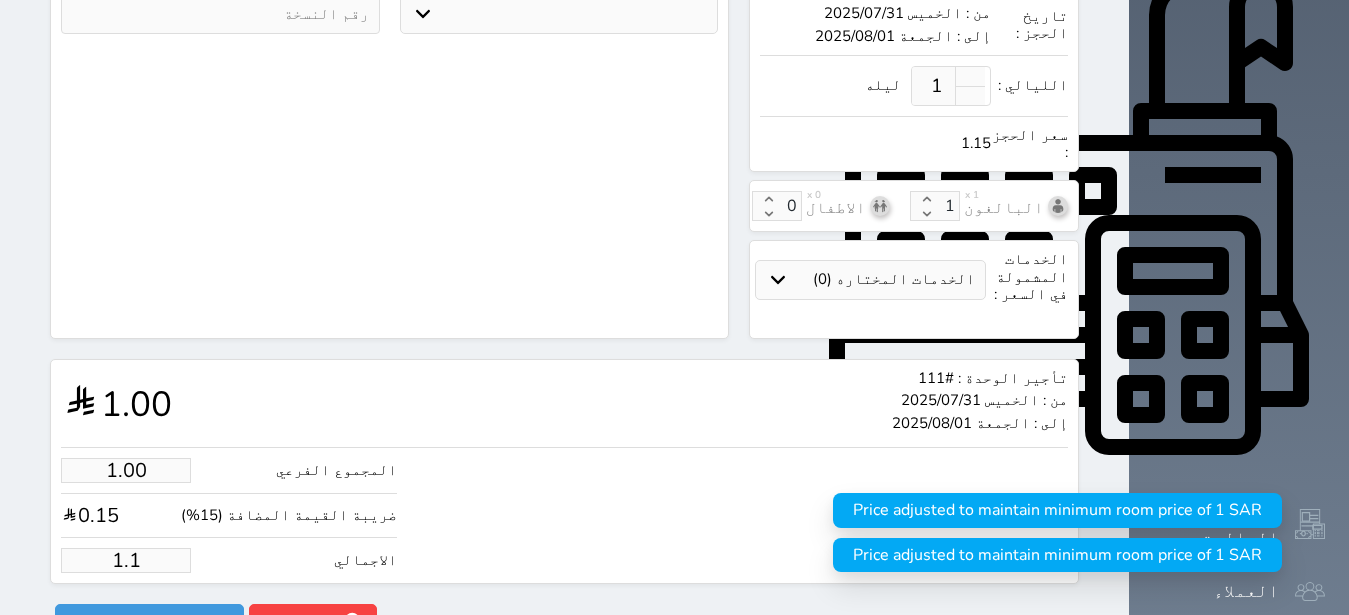 type on "1." 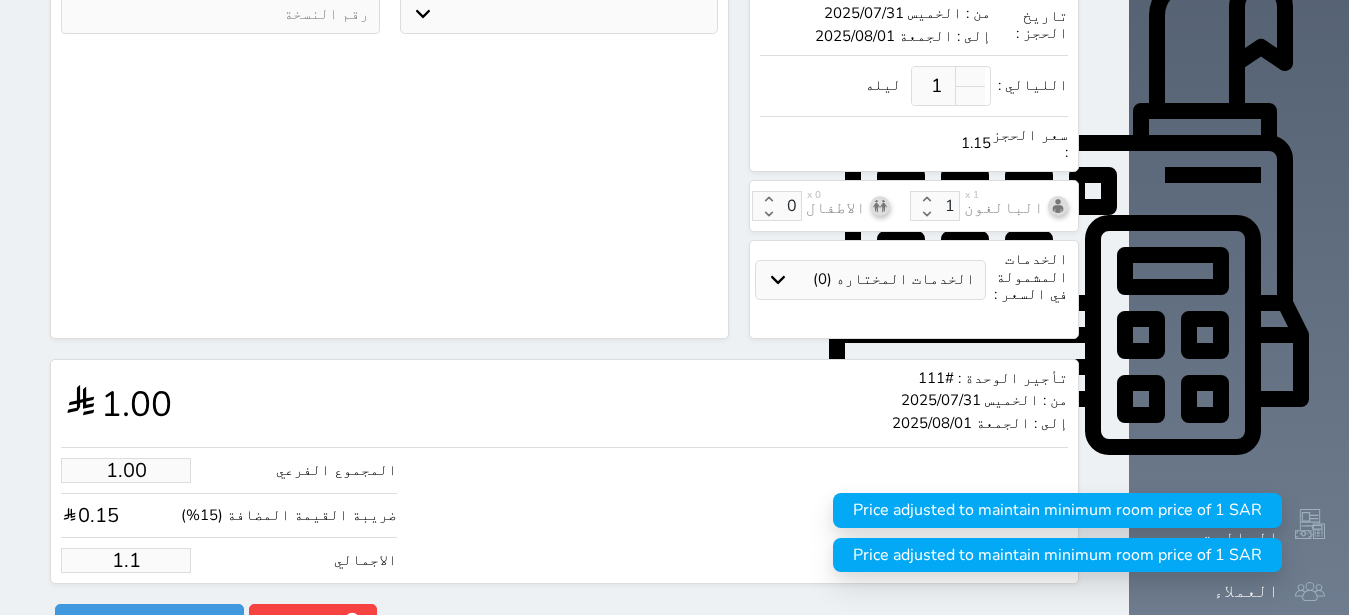select 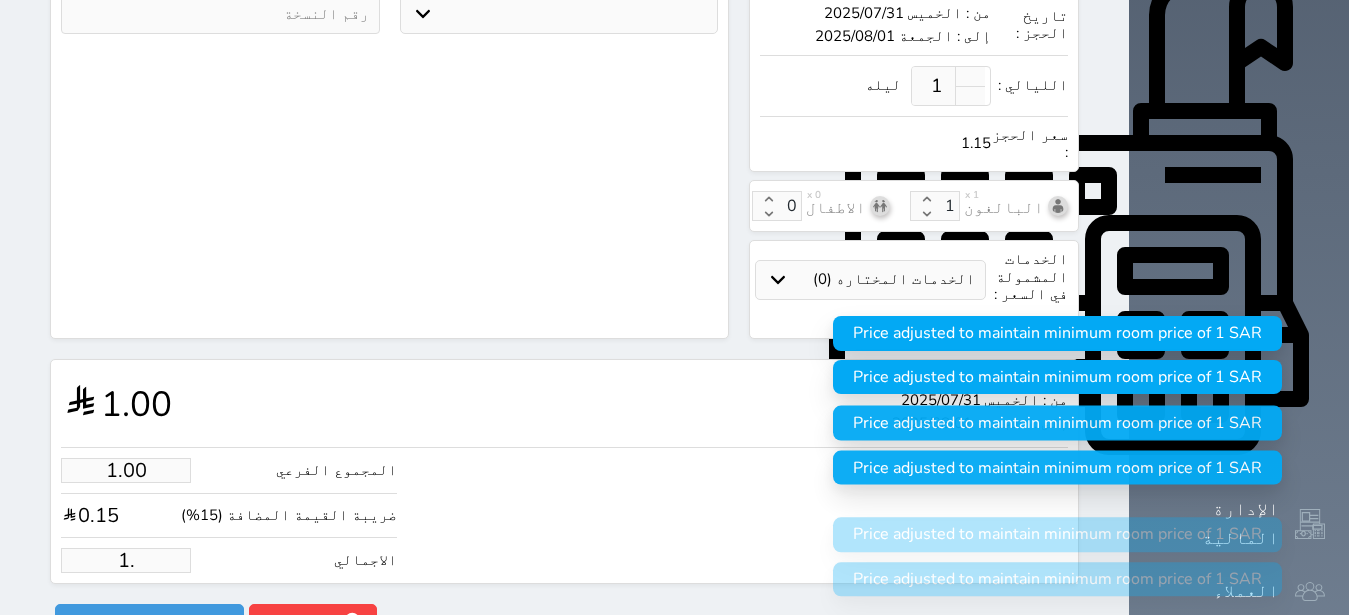 type on "1" 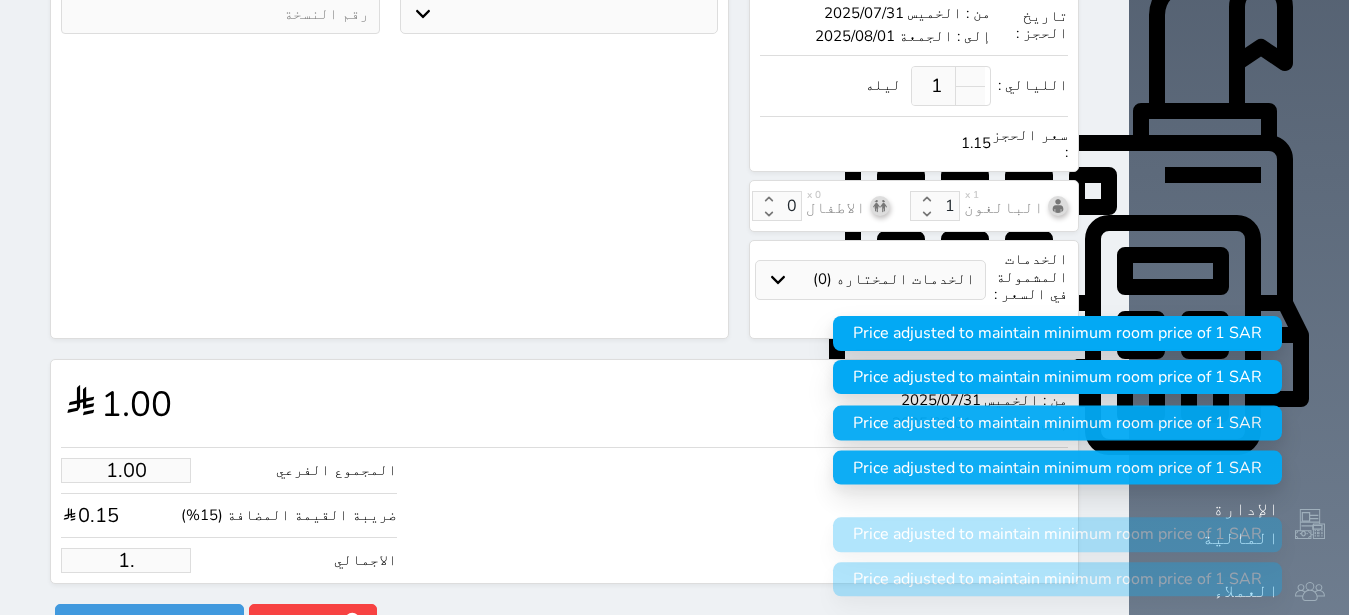 select 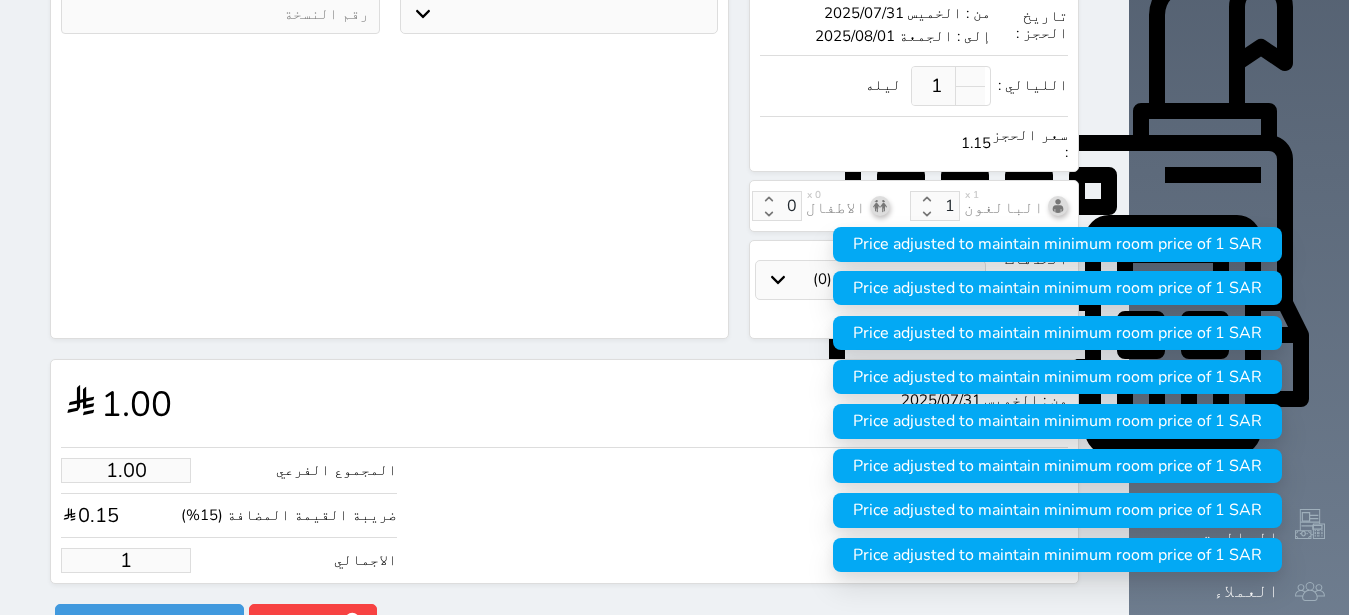 type on "13.04" 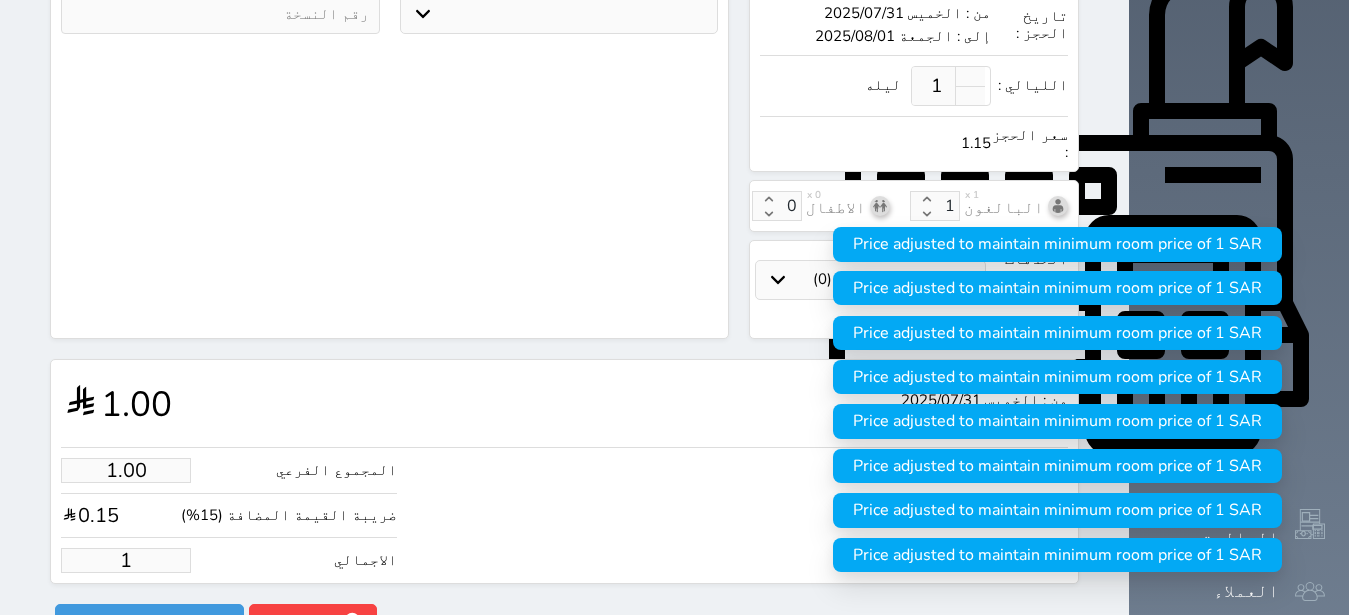 type on "15" 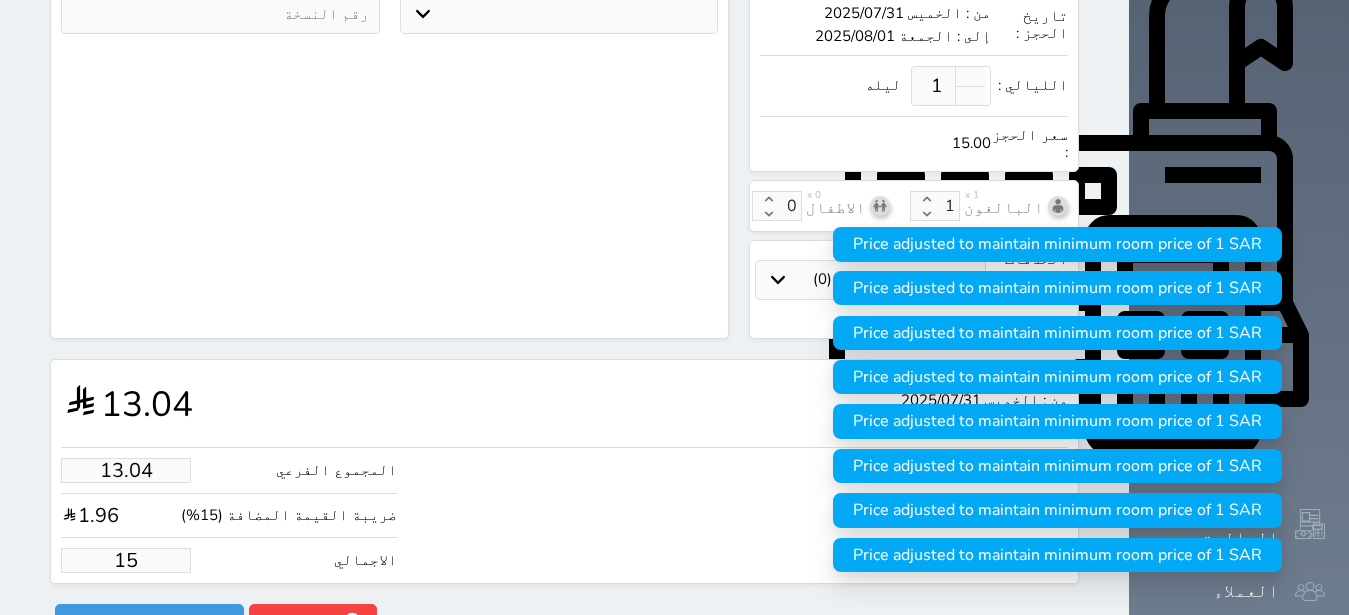 type on "130.43" 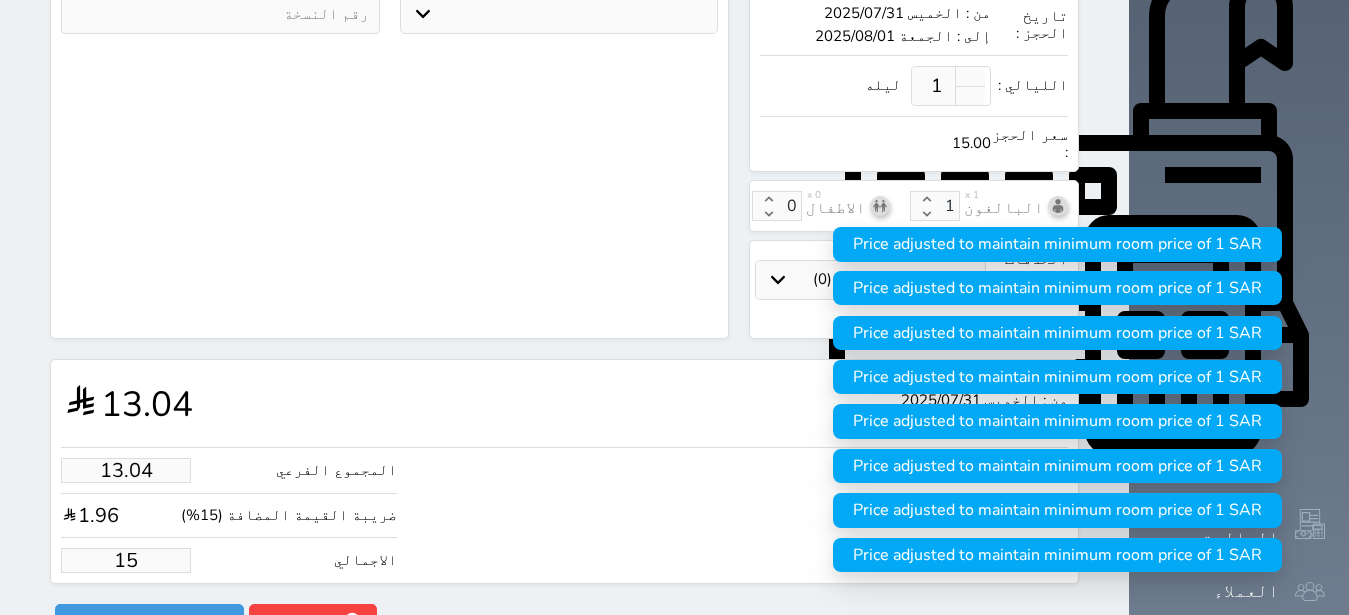 type on "150" 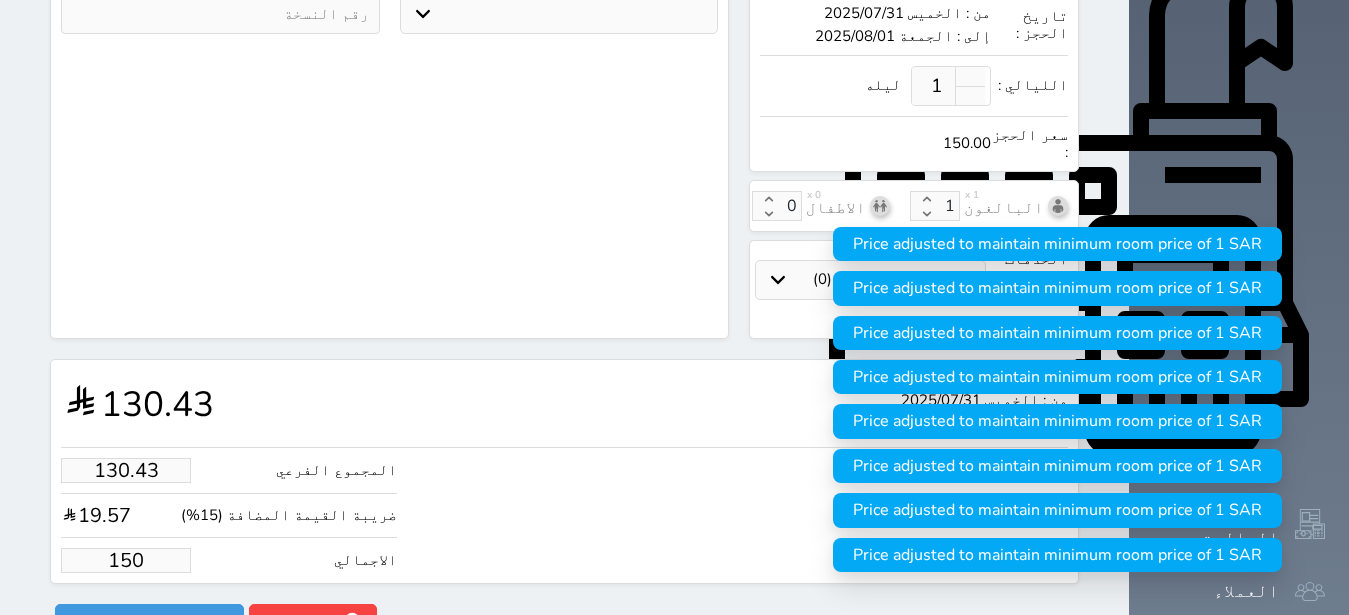 type on "150.00" 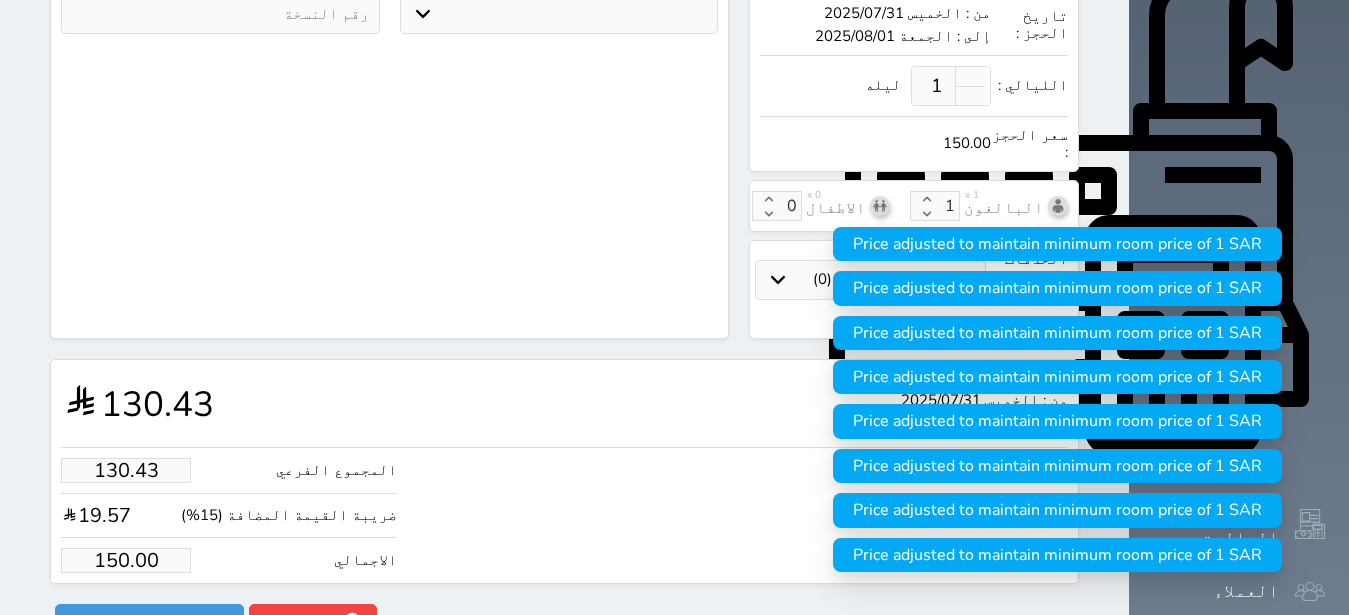 click on "المجموع الفرعي   [NUMBER]     ضريبة القيمة المضافة (15%)    [NUMBER]      الاجمالي   [NUMBER]" at bounding box center (564, 510) 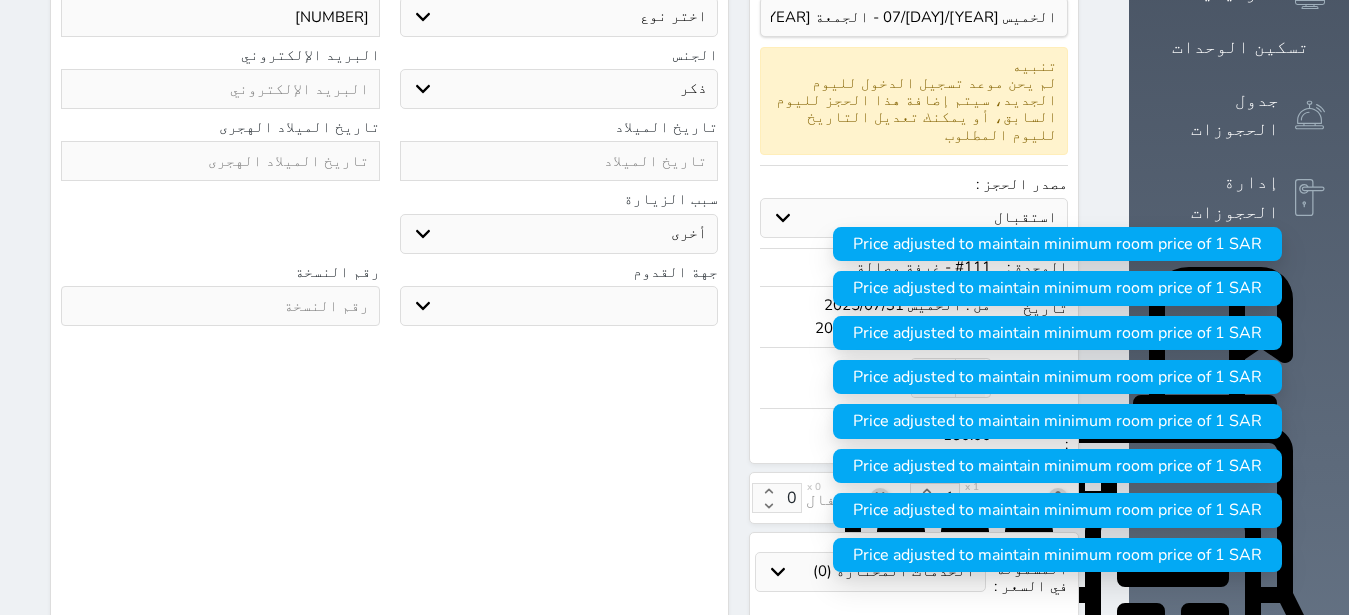 scroll, scrollTop: 694, scrollLeft: 0, axis: vertical 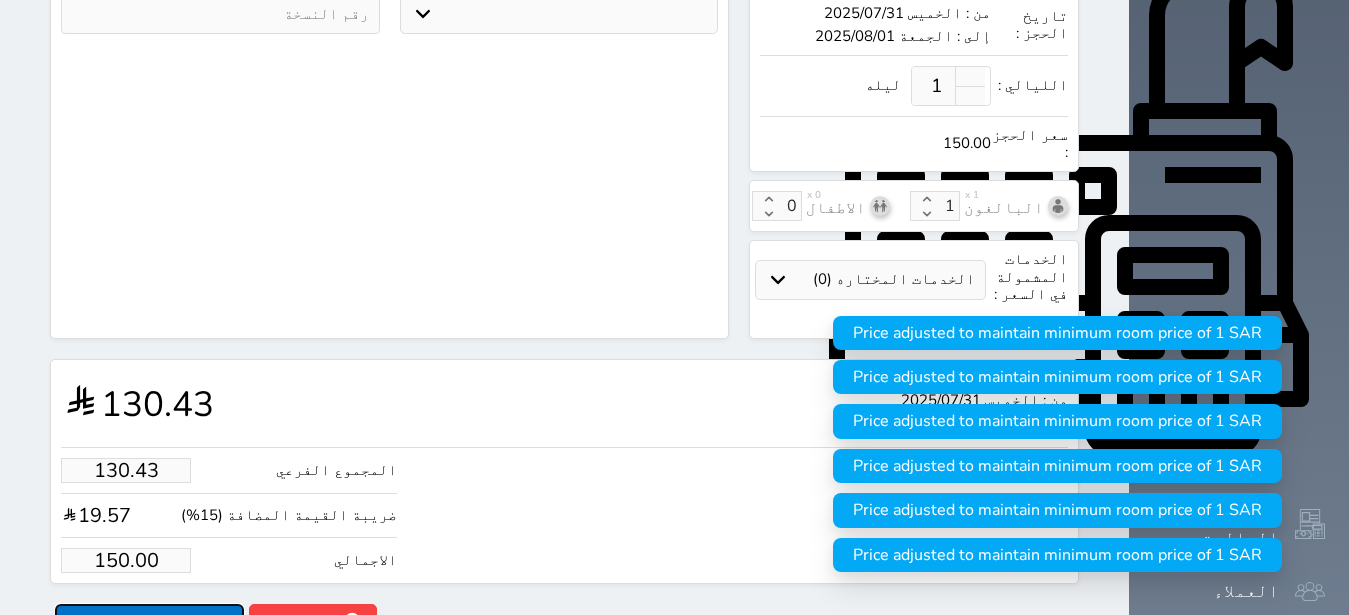 click on "حجز" at bounding box center [149, 621] 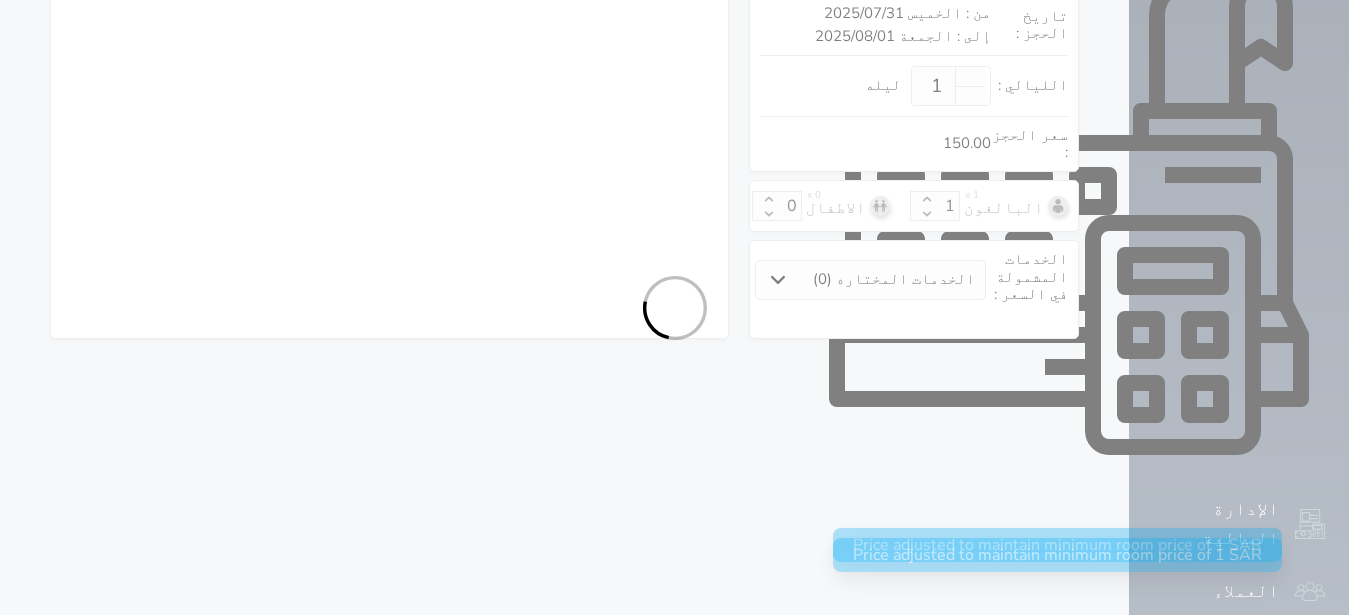 select on "1" 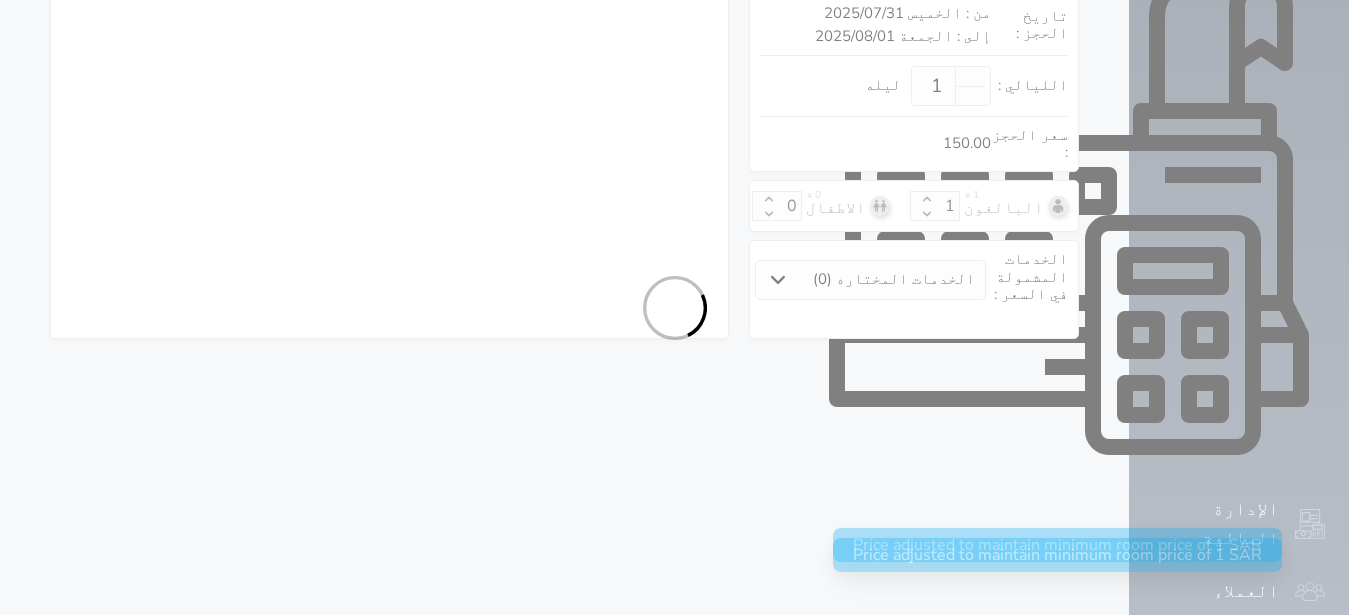 select on "113" 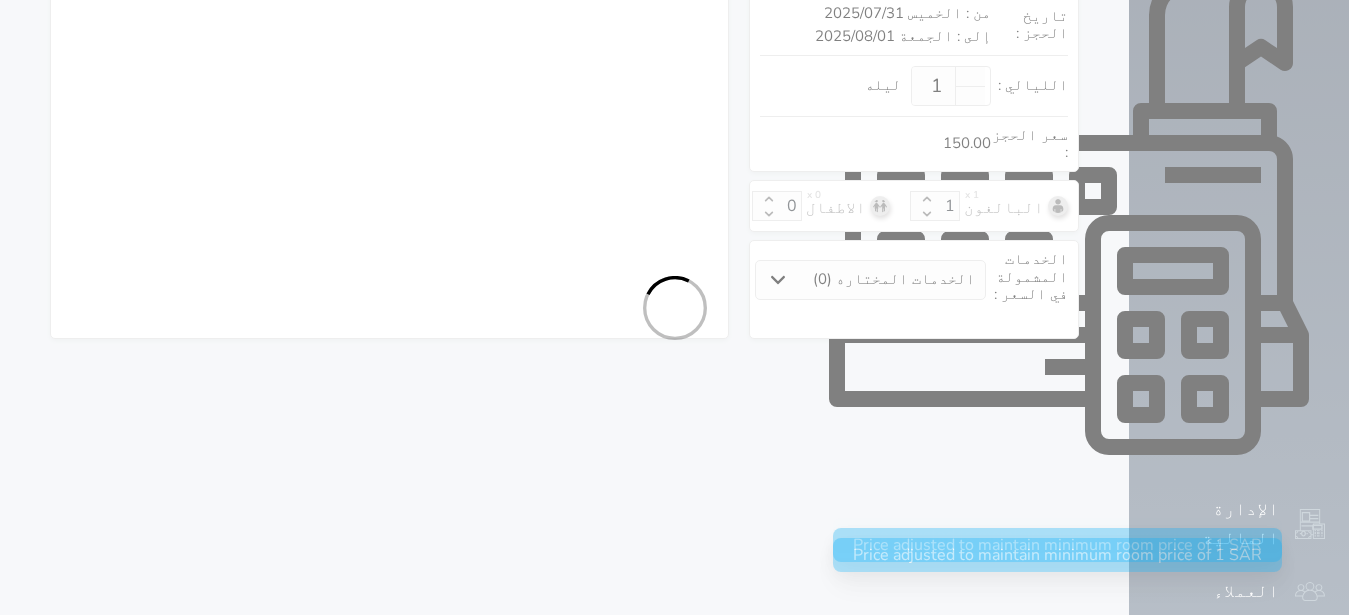 select on "7" 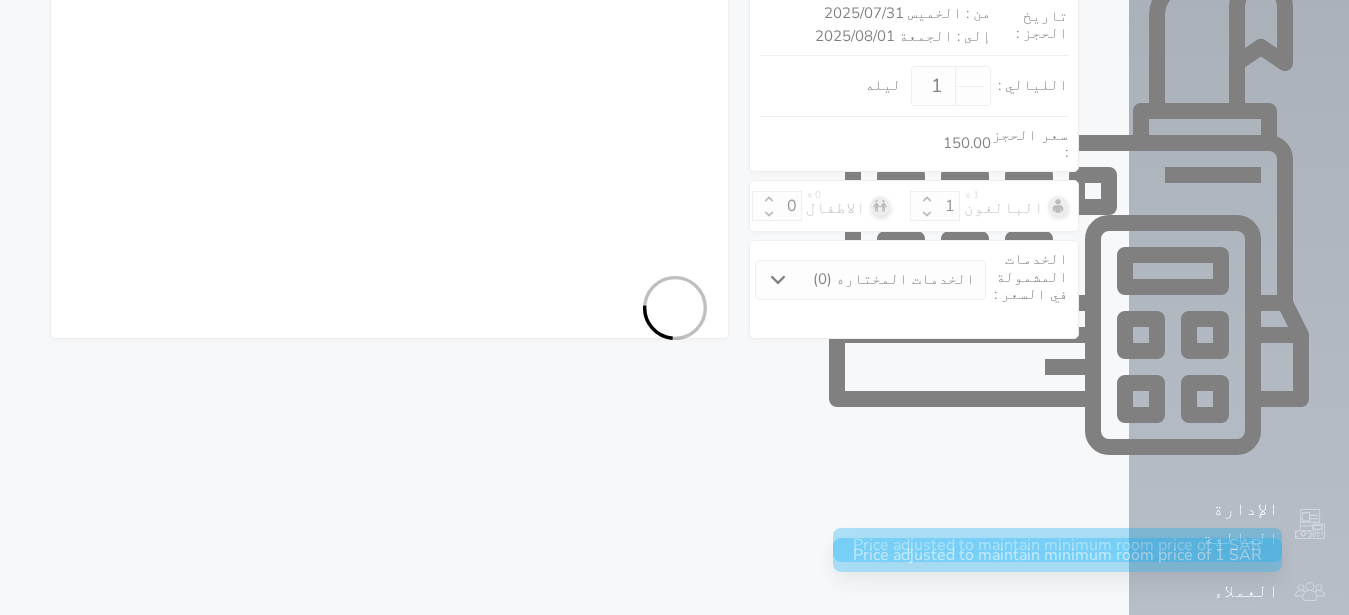 select 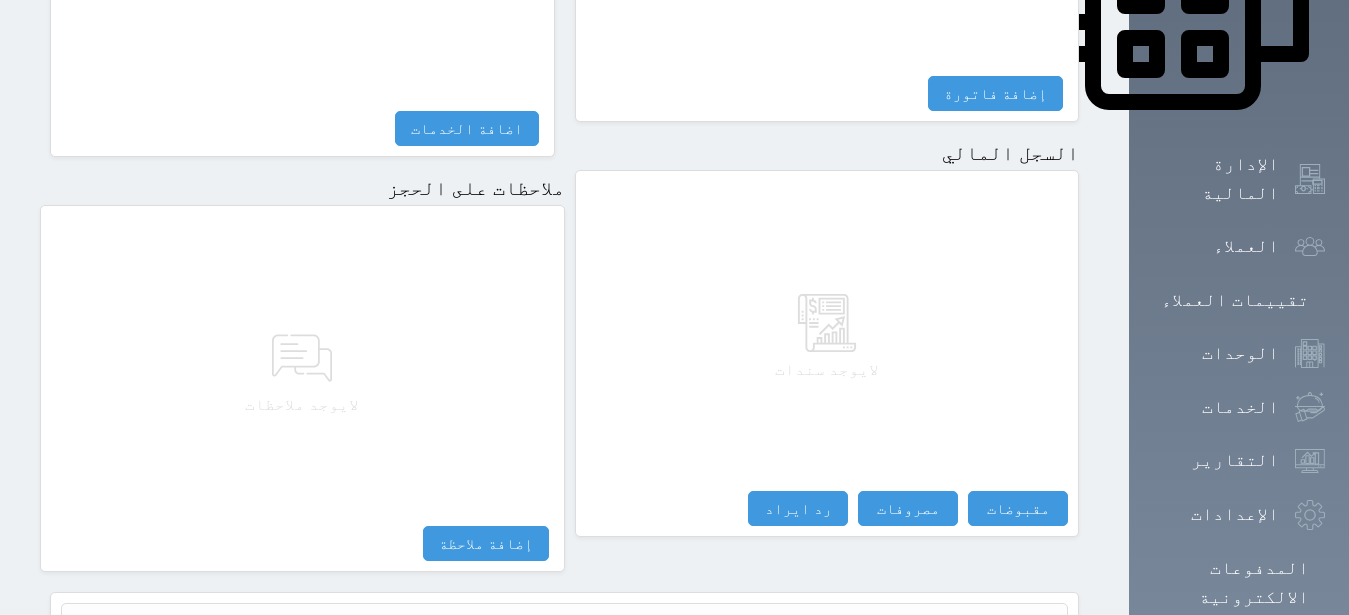 scroll, scrollTop: 1087, scrollLeft: 0, axis: vertical 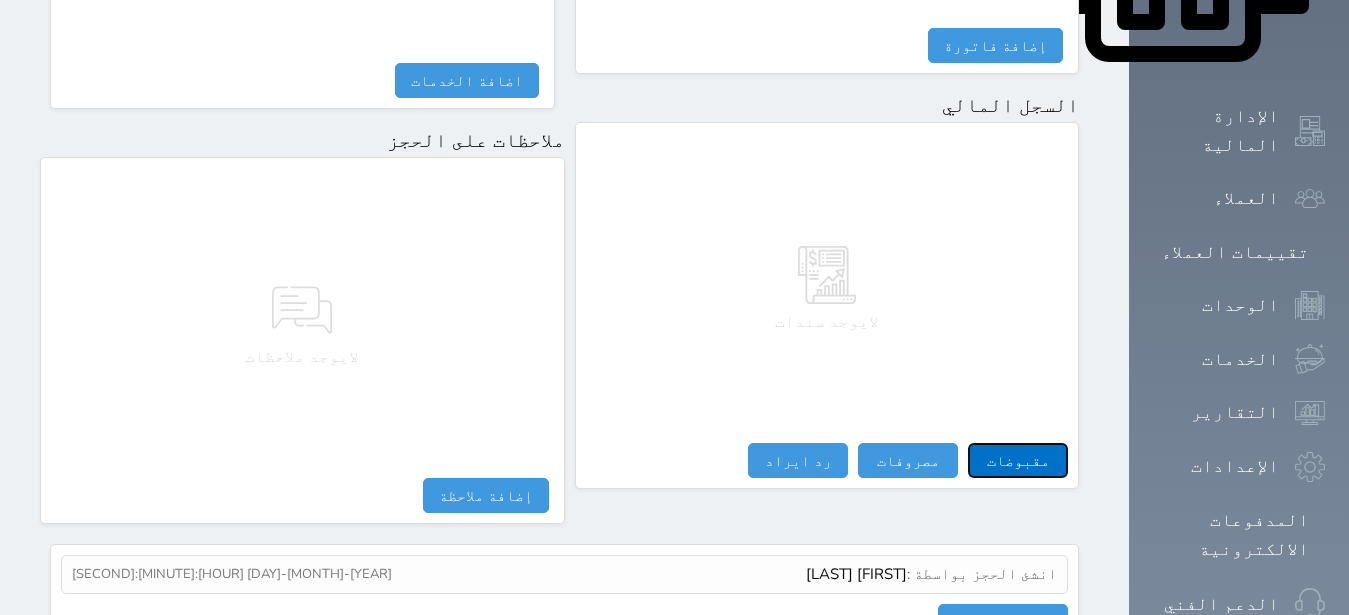 click on "مقبوضات" at bounding box center [1018, 460] 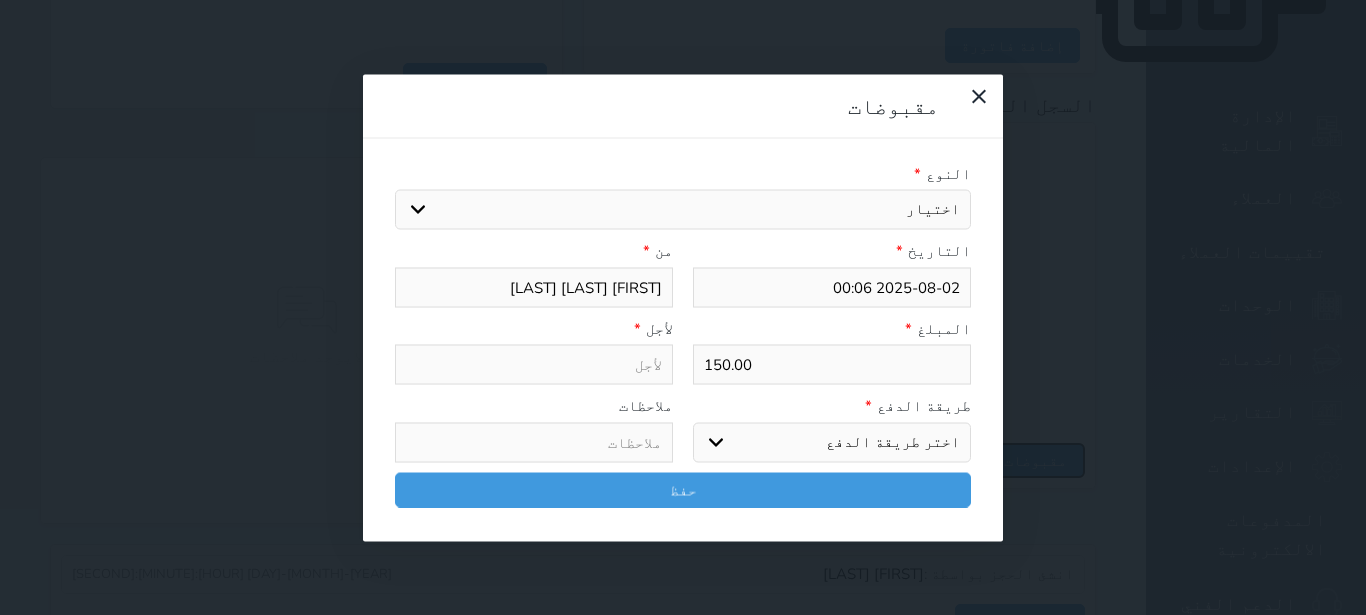 select 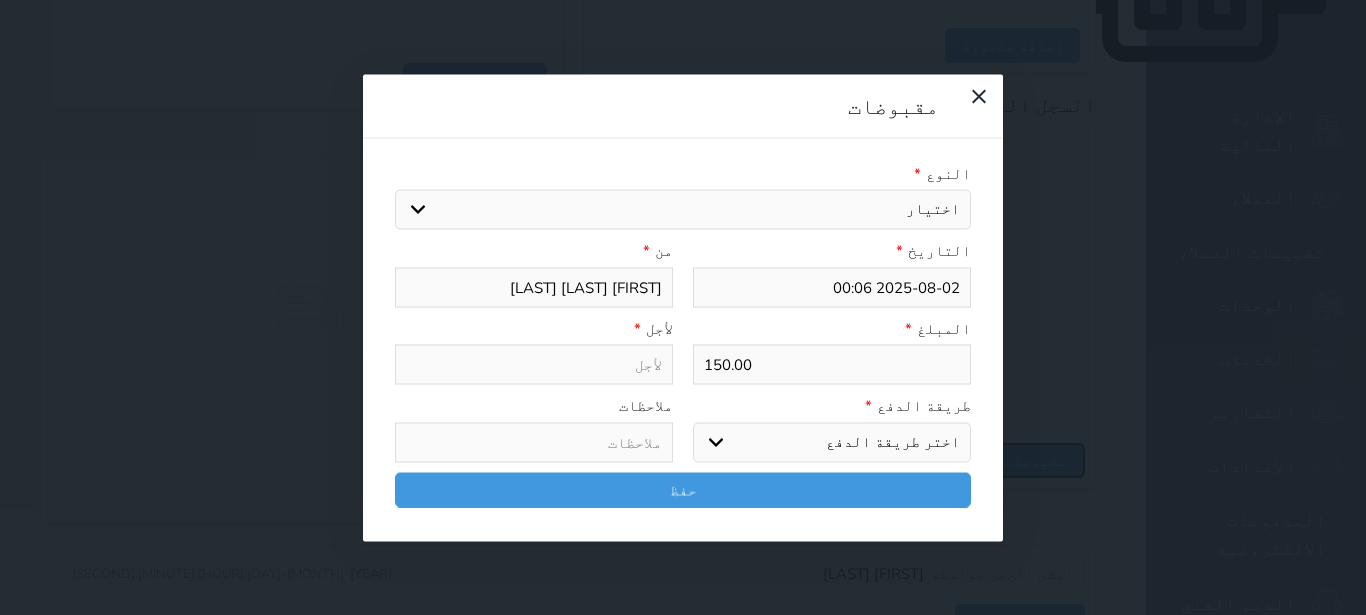 select 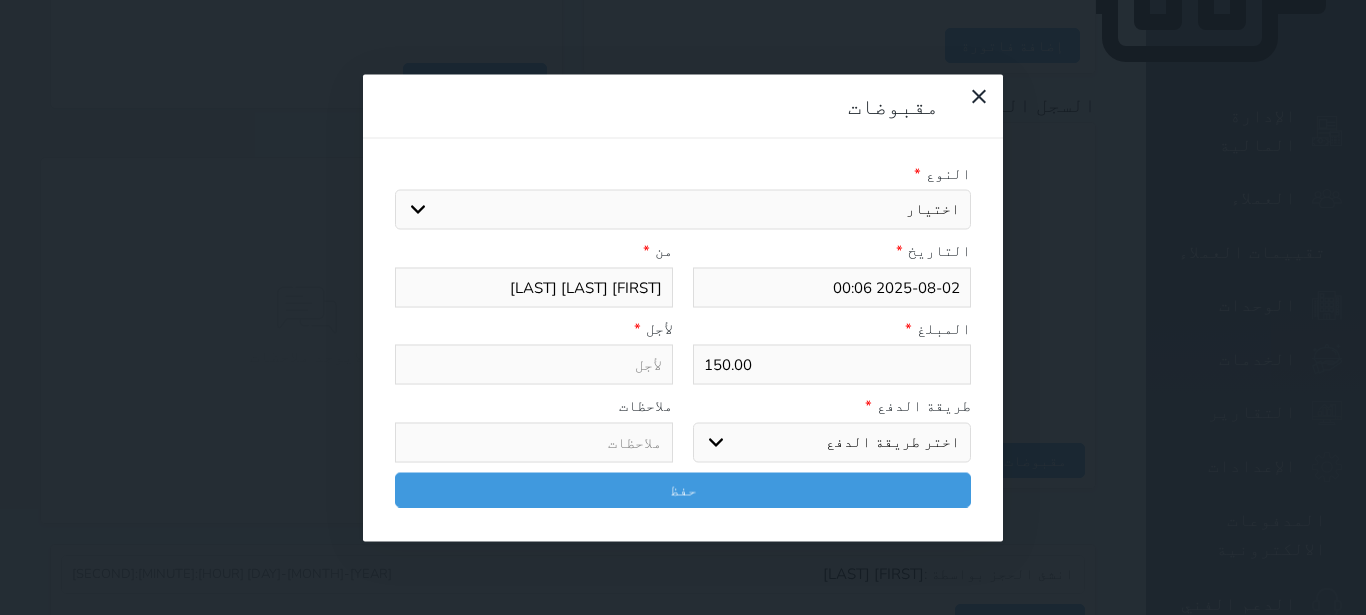 click on "اختيار   مقبوضات عامة قيمة إيجار فواتير تامين عربون لا ينطبق آخر مغسلة واي فاي - الإنترنت مواقف السيارات طعام الأغذية والمشروبات مشروبات المشروبات الباردة المشروبات الساخنة الإفطار غداء عشاء مخبز و كعك حمام سباحة الصالة الرياضية سبا و خدمات الجمال اختيار وإسقاط (خدمات النقل) ميني بار كابل - تلفزيون سرير إضافي تصفيف الشعر التسوق خدمات الجولات السياحية المنظمة خدمات الدليل السياحي" at bounding box center (683, 210) 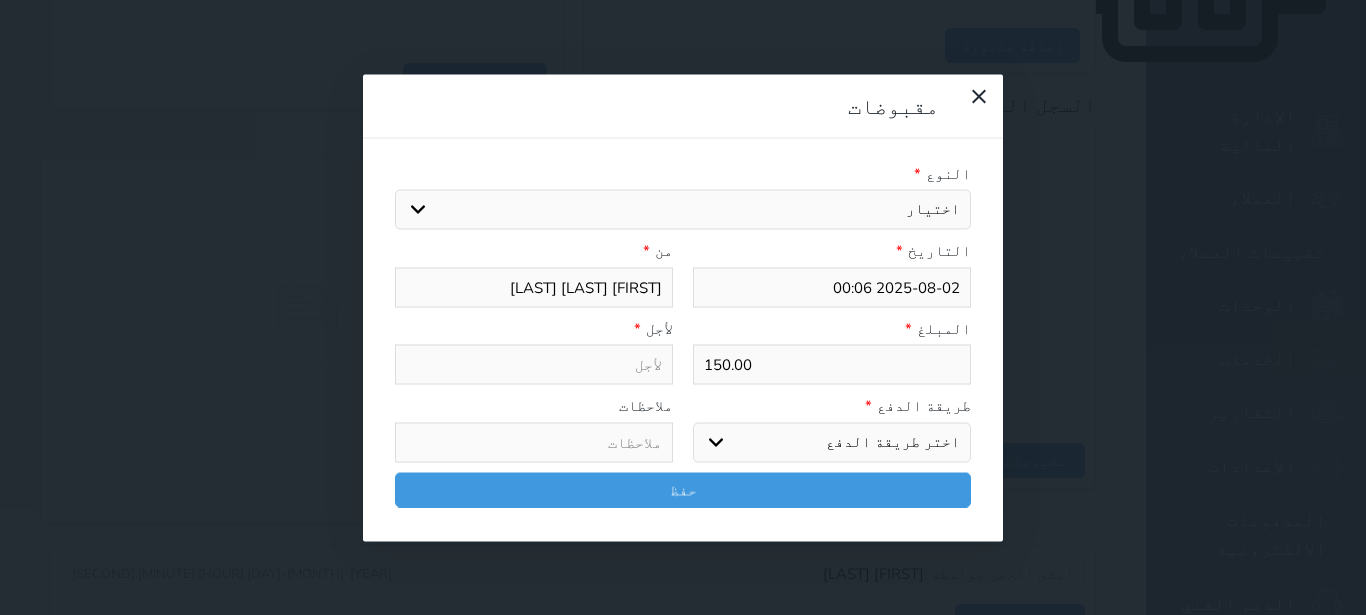 click on "قيمة إيجار" at bounding box center (0, 0) 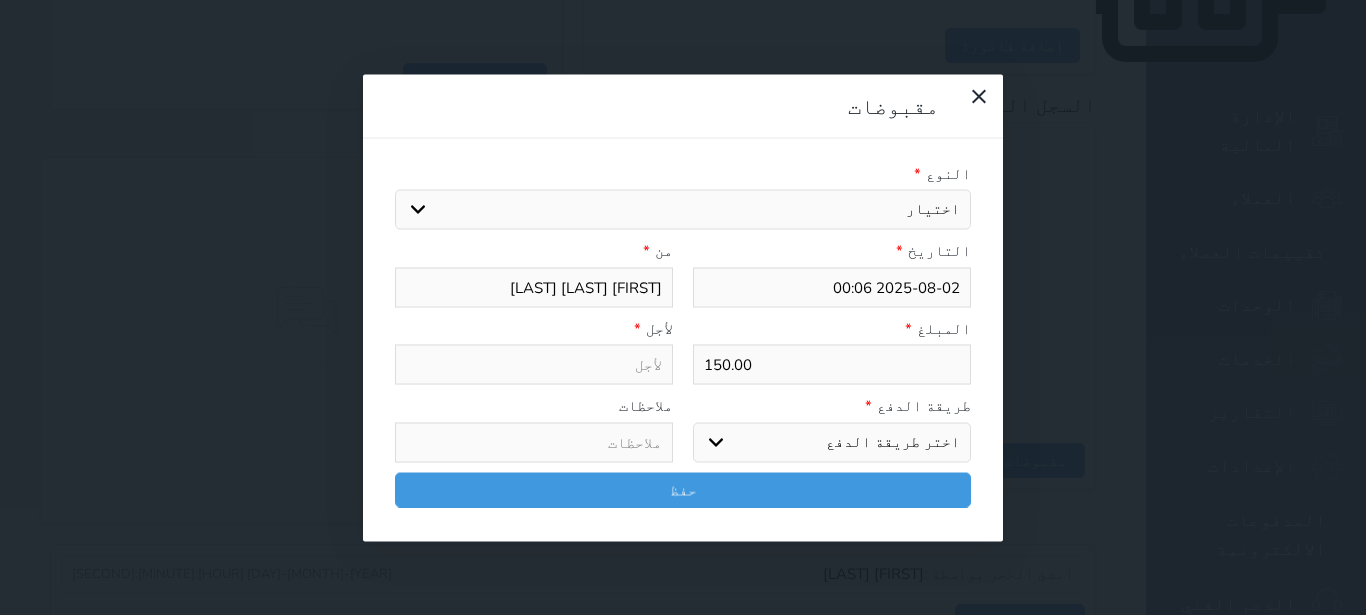 select 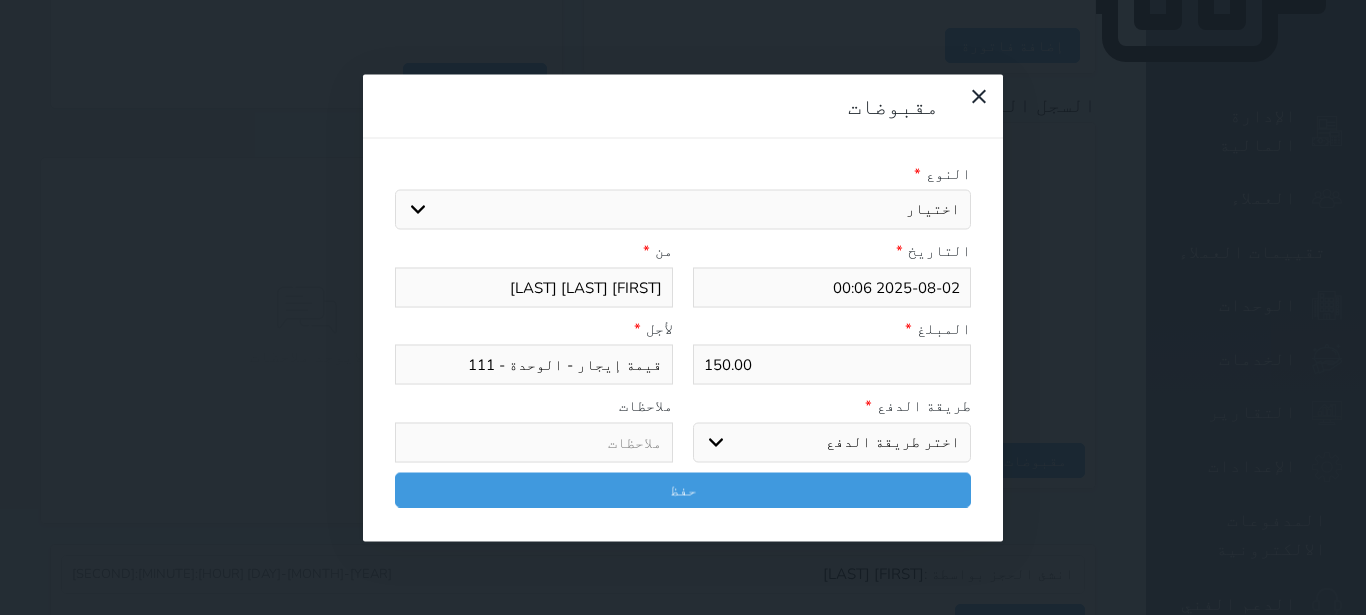 click on "150.00" at bounding box center [832, 365] 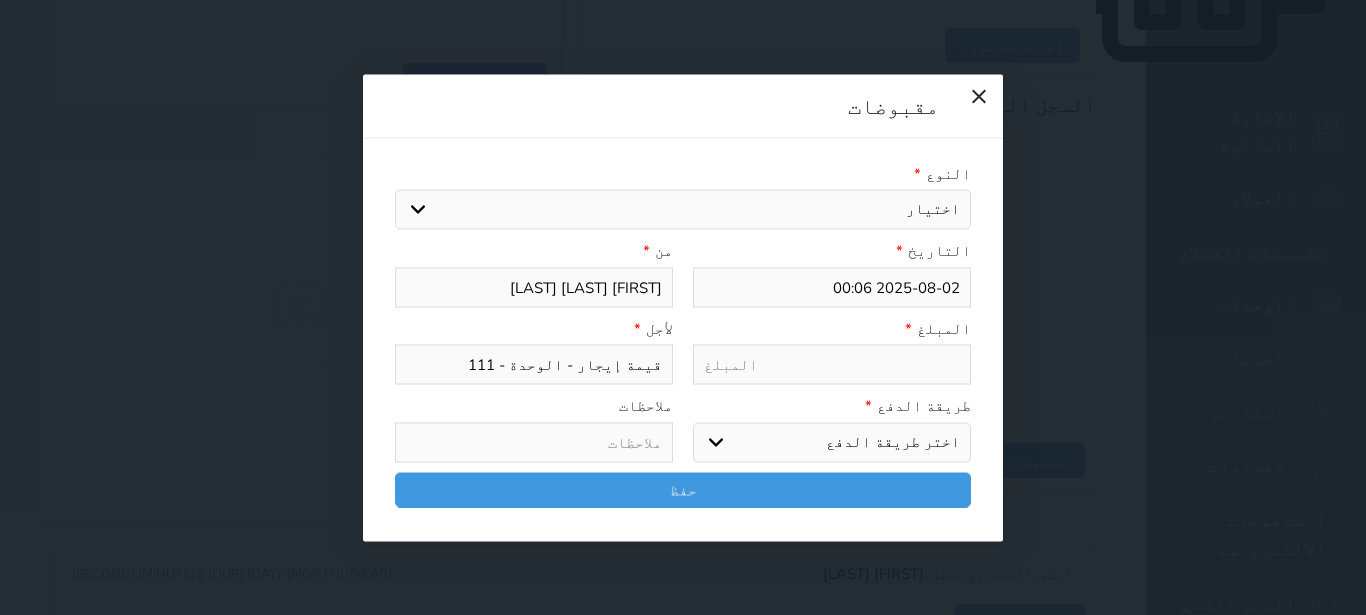 type on "1" 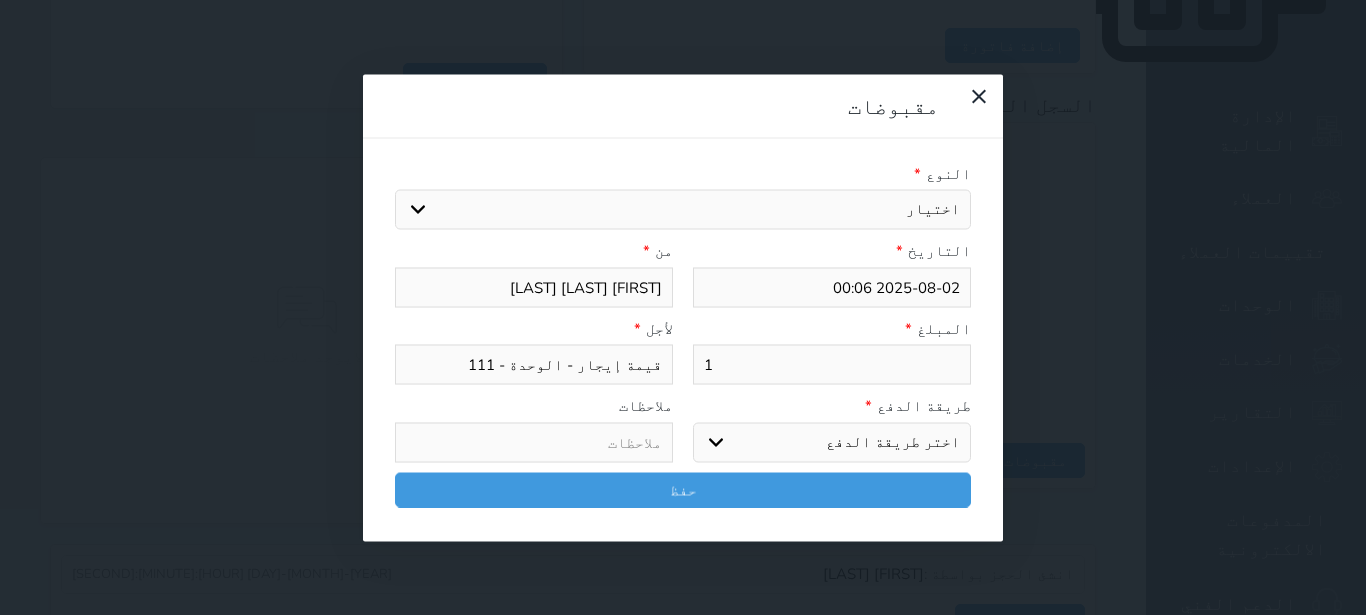 type on "10" 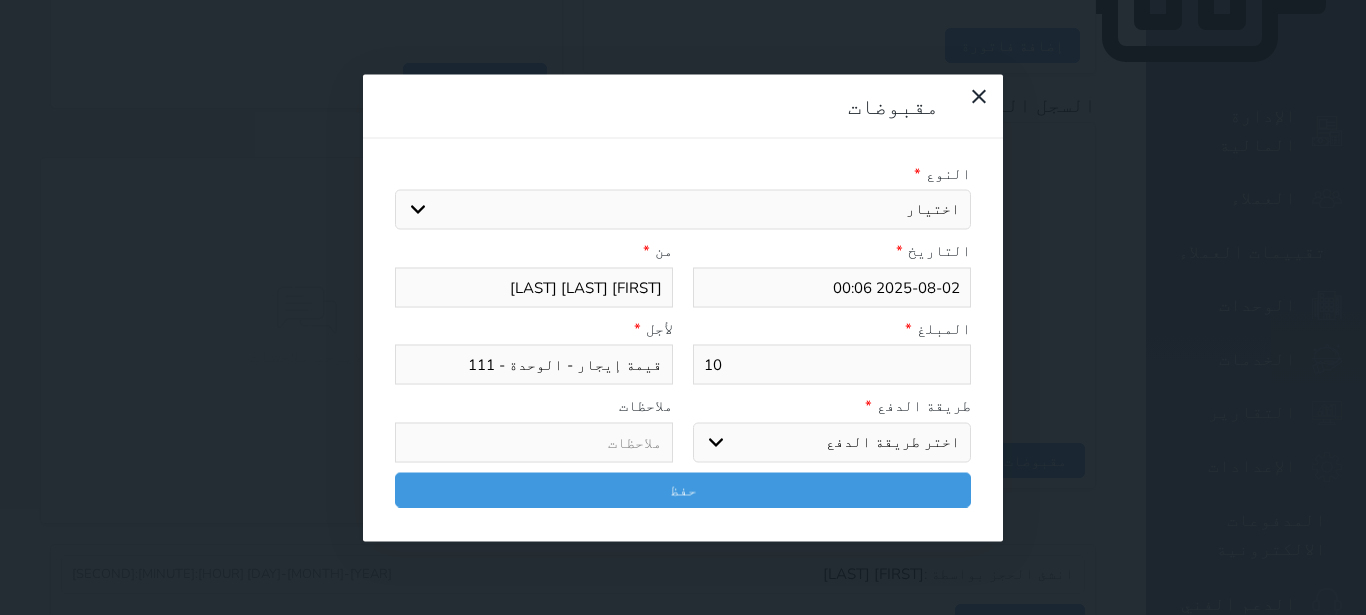select 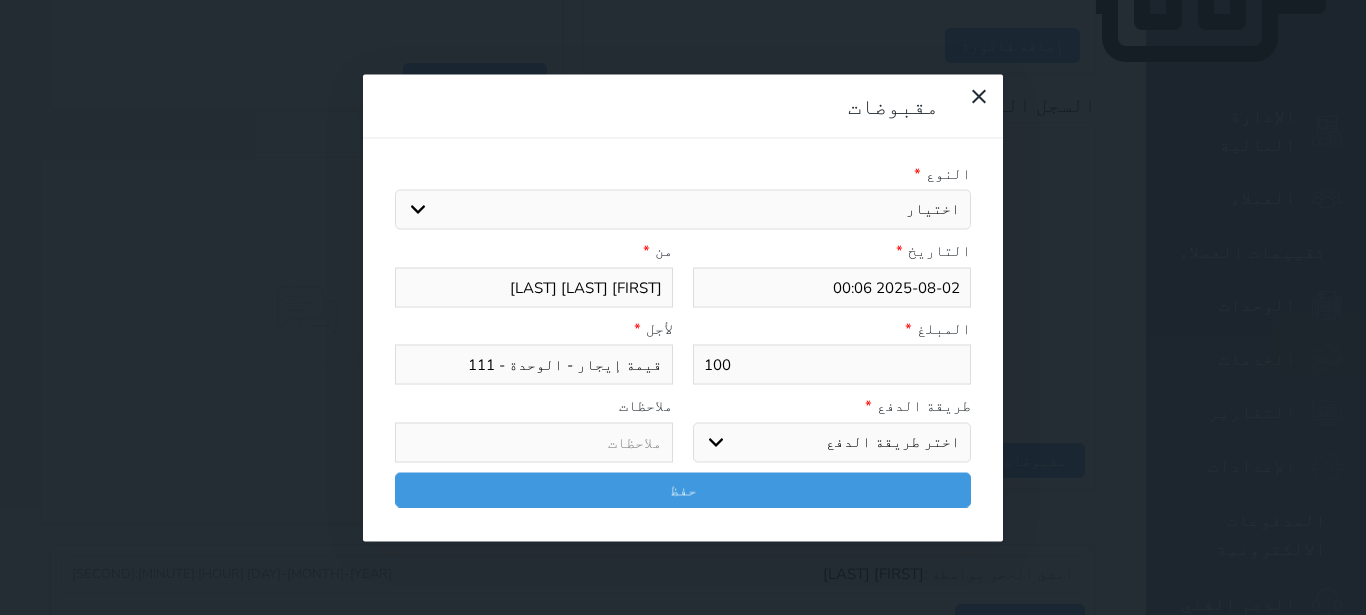 type on "10" 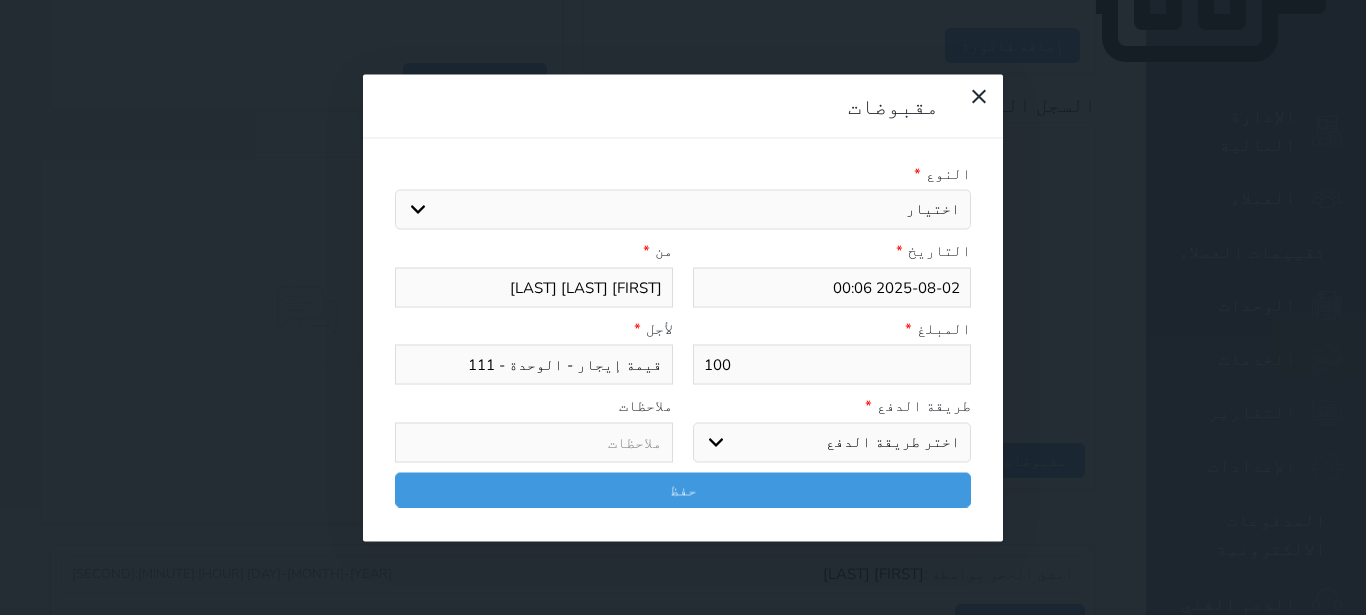 select 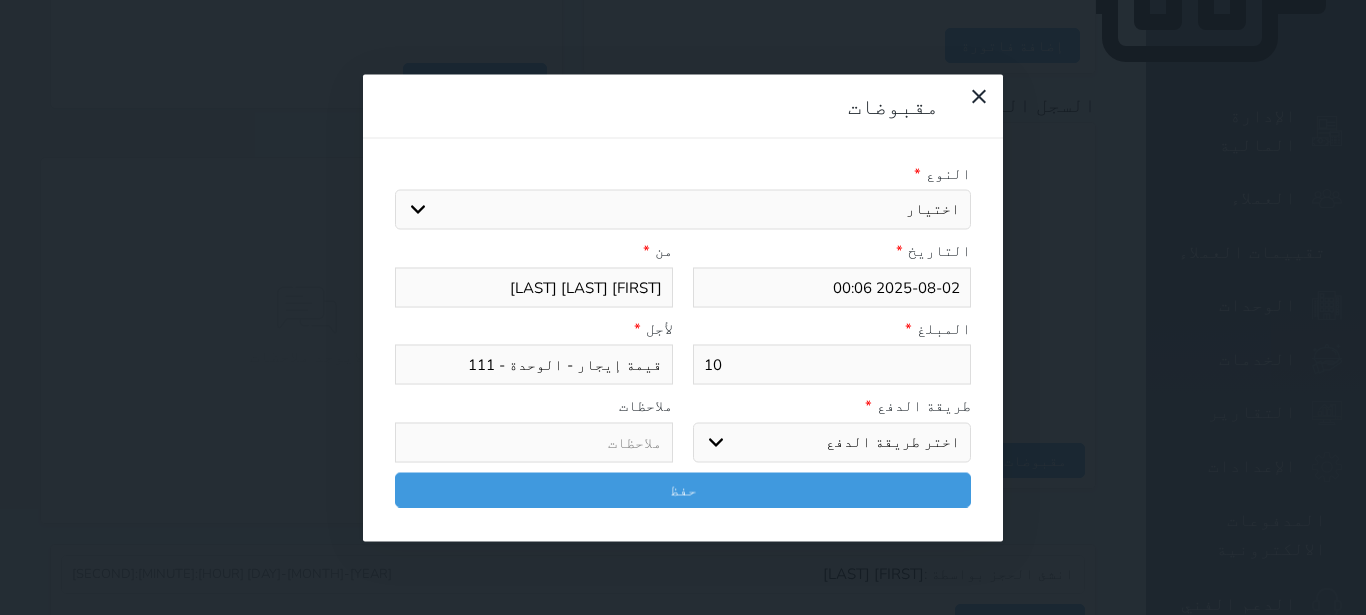 type on "1" 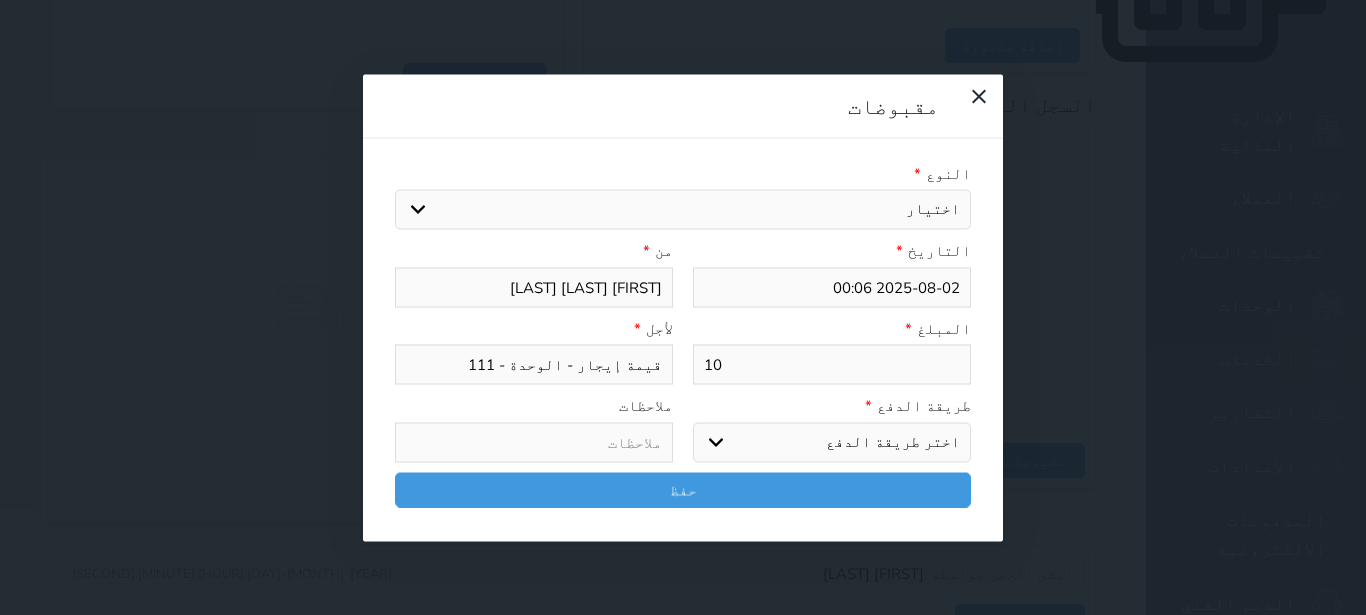 select 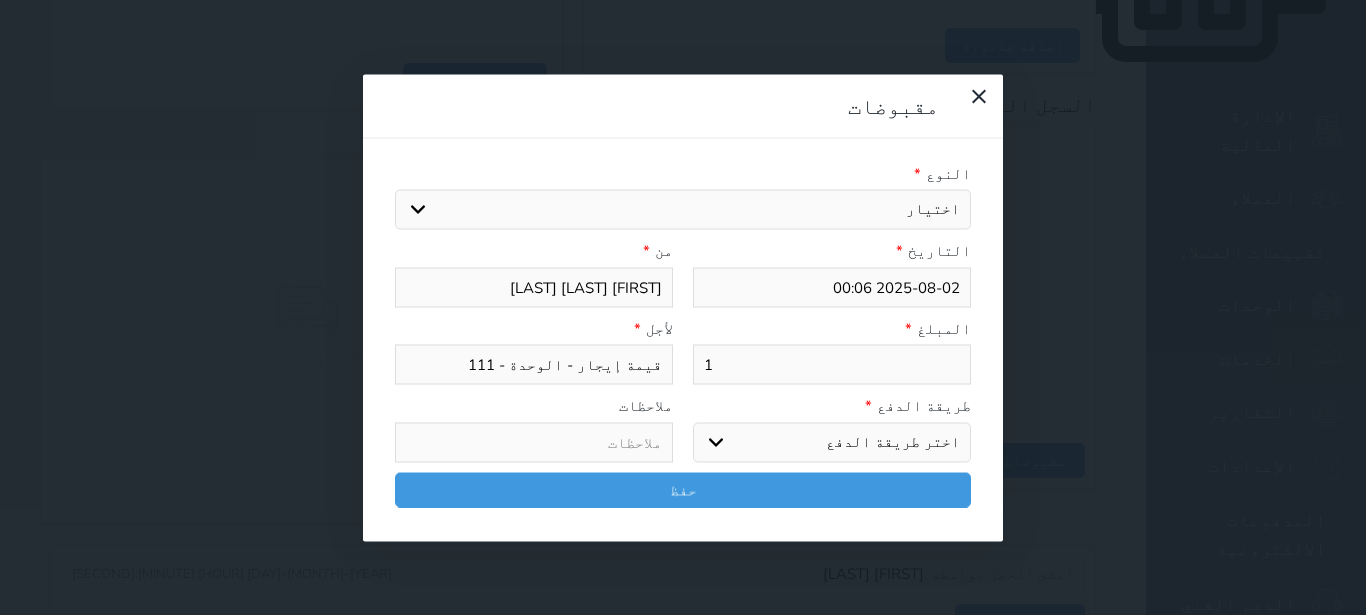 type 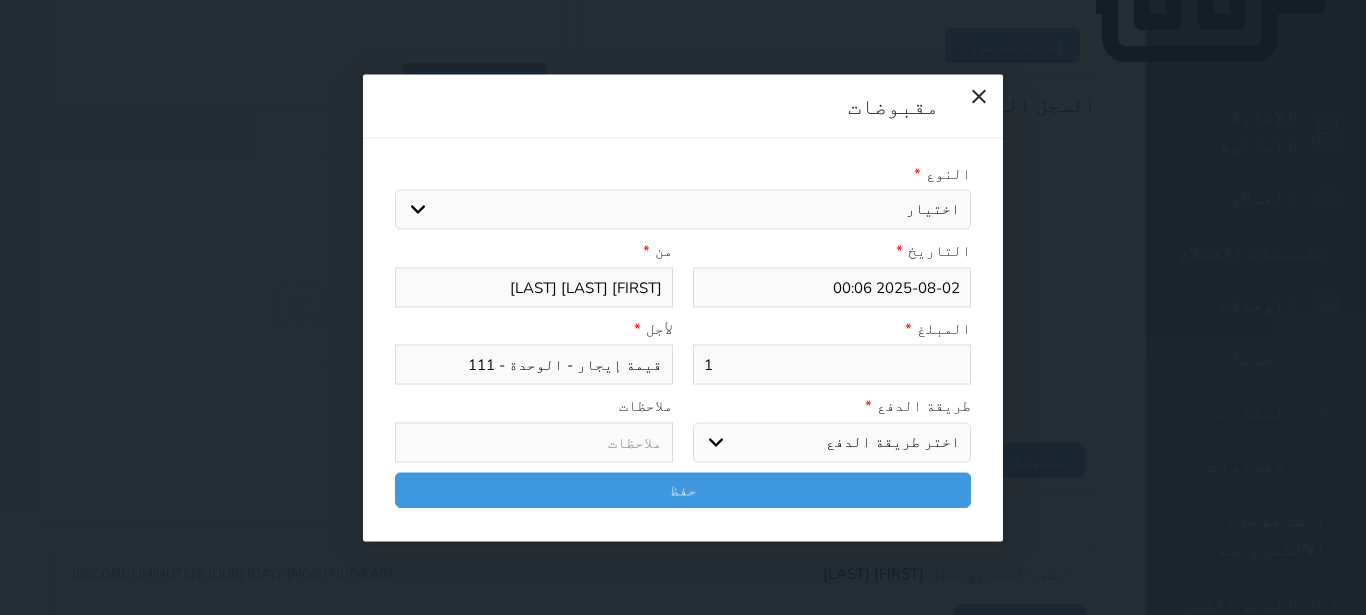 select 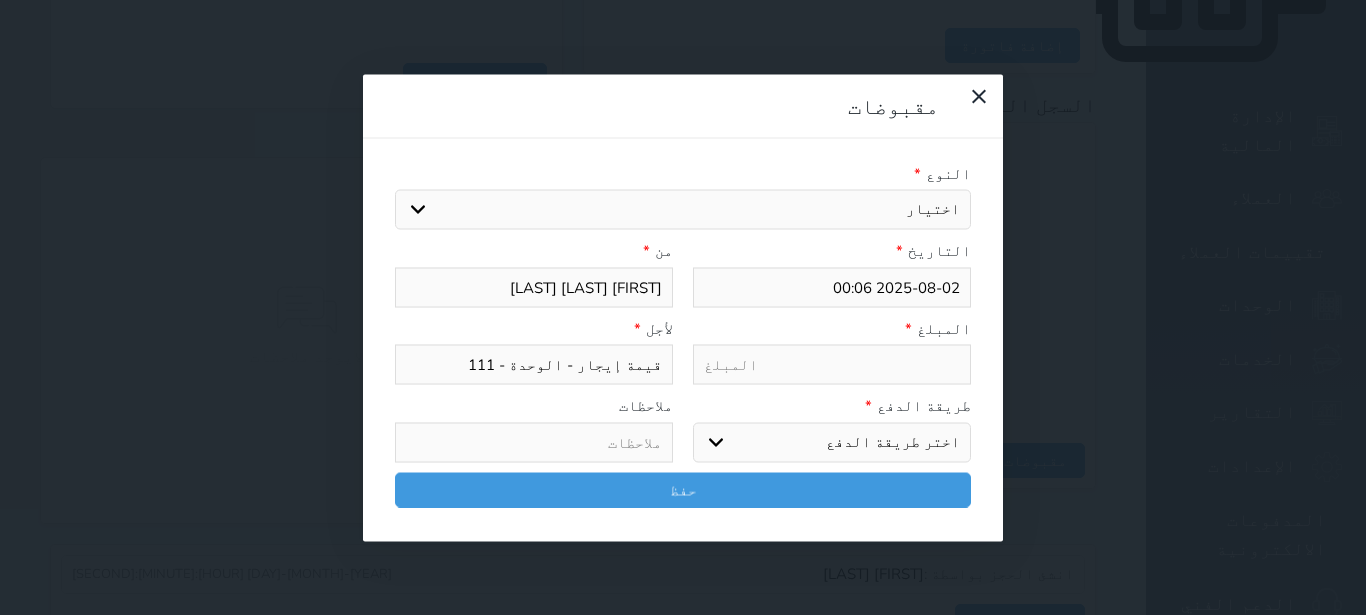 type on "5" 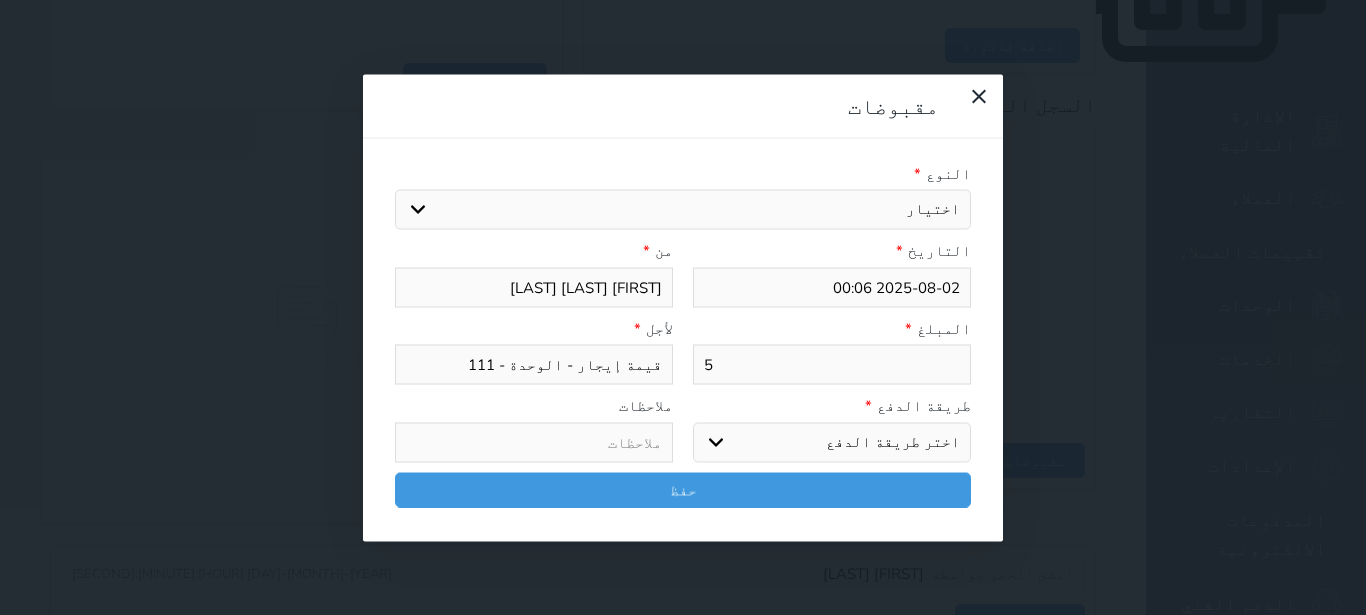 type on "50" 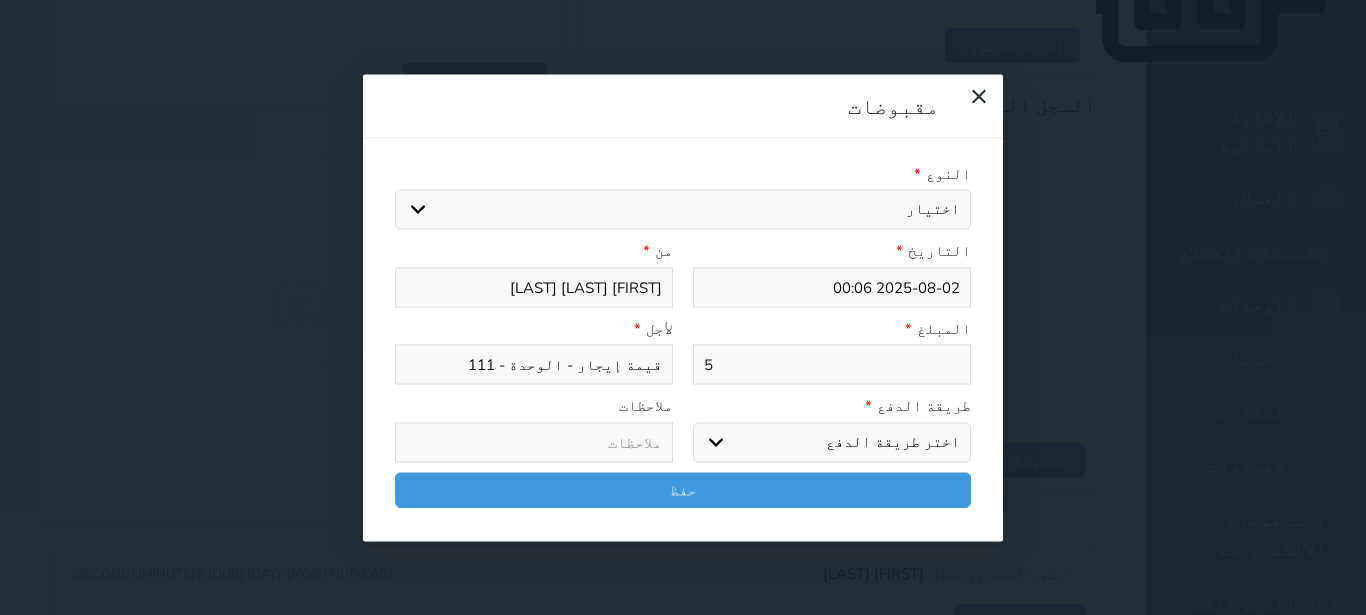 select 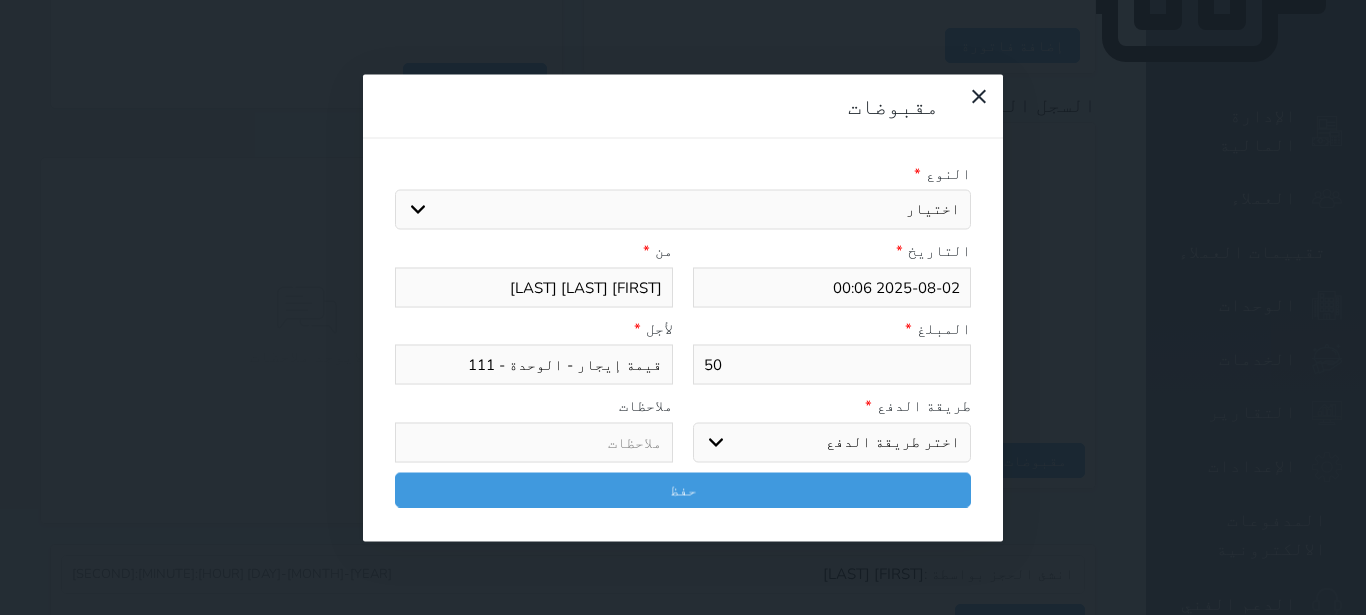 type on "50" 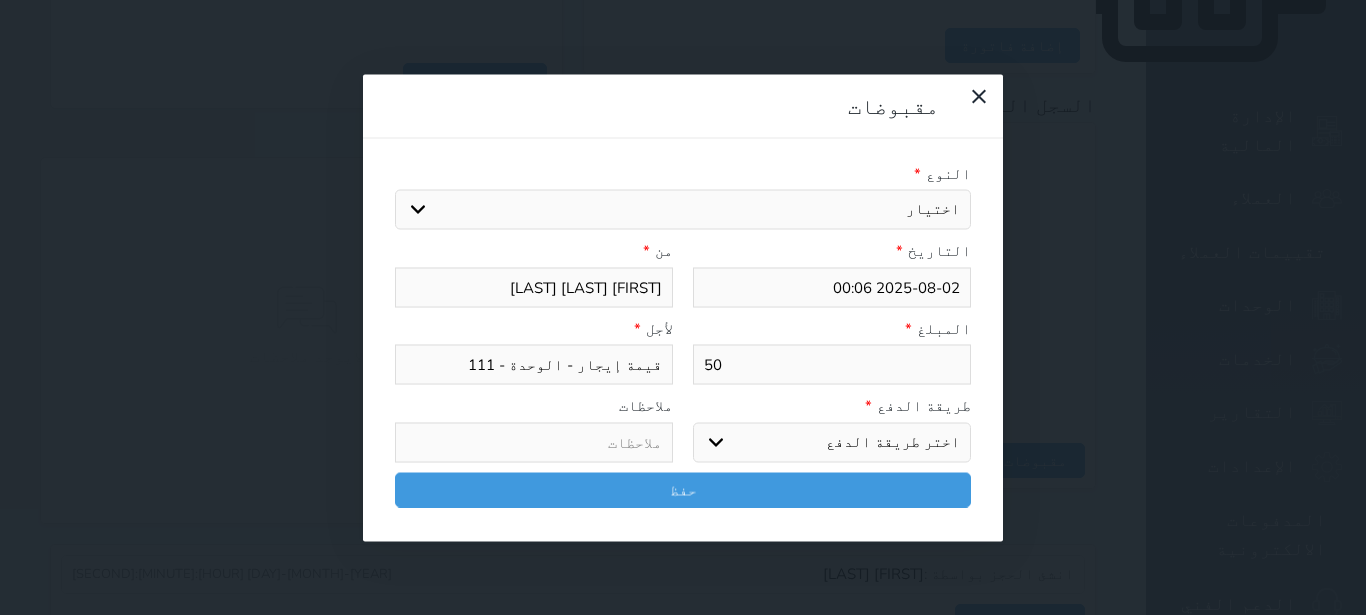 click on "اختر طريقة الدفع   دفع نقدى   تحويل بنكى   مدى   بطاقة ائتمان   آجل" at bounding box center (832, 442) 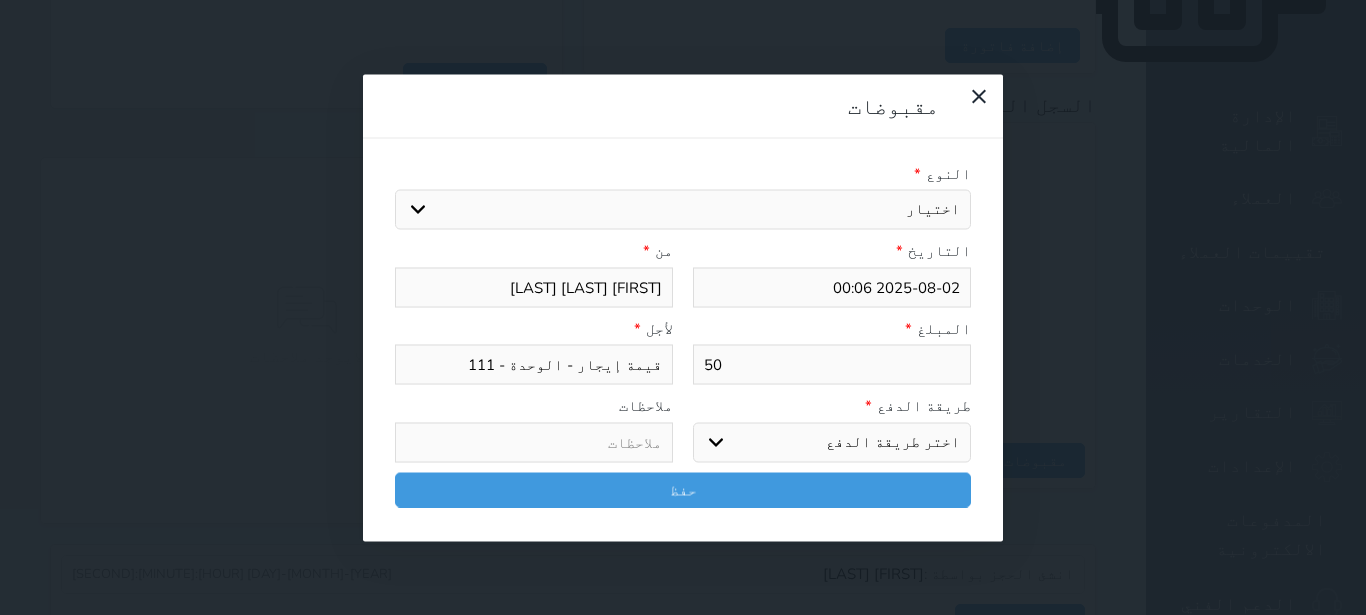 select on "mada" 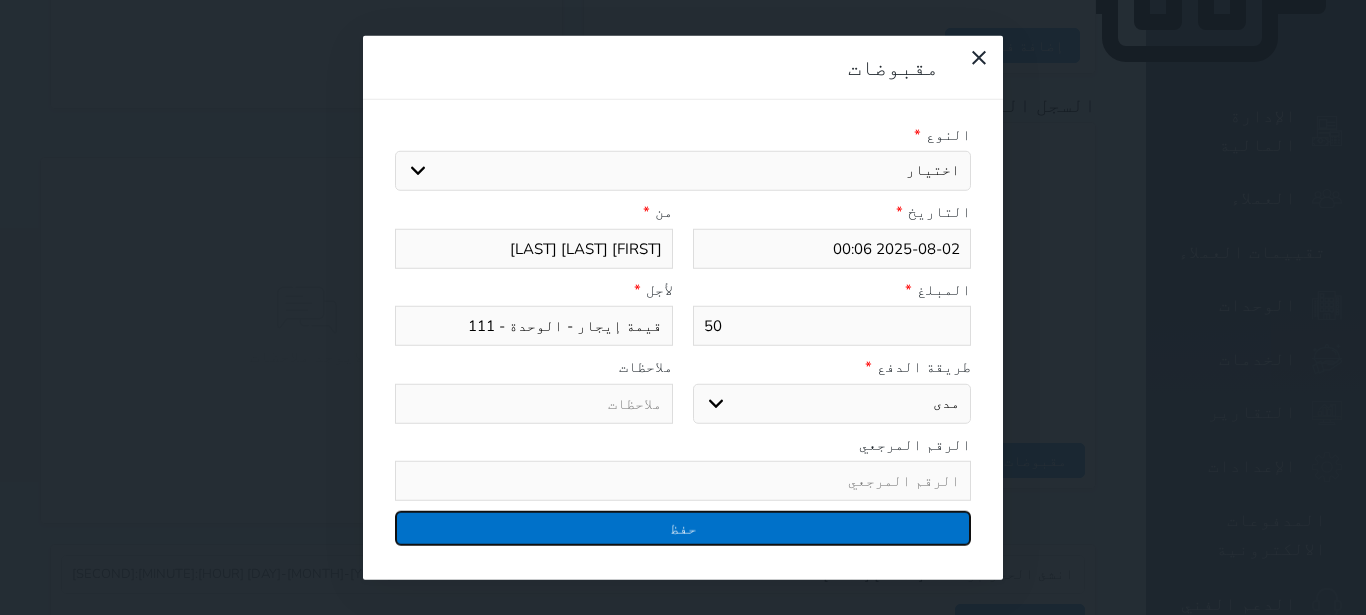 click on "حفظ" at bounding box center [683, 528] 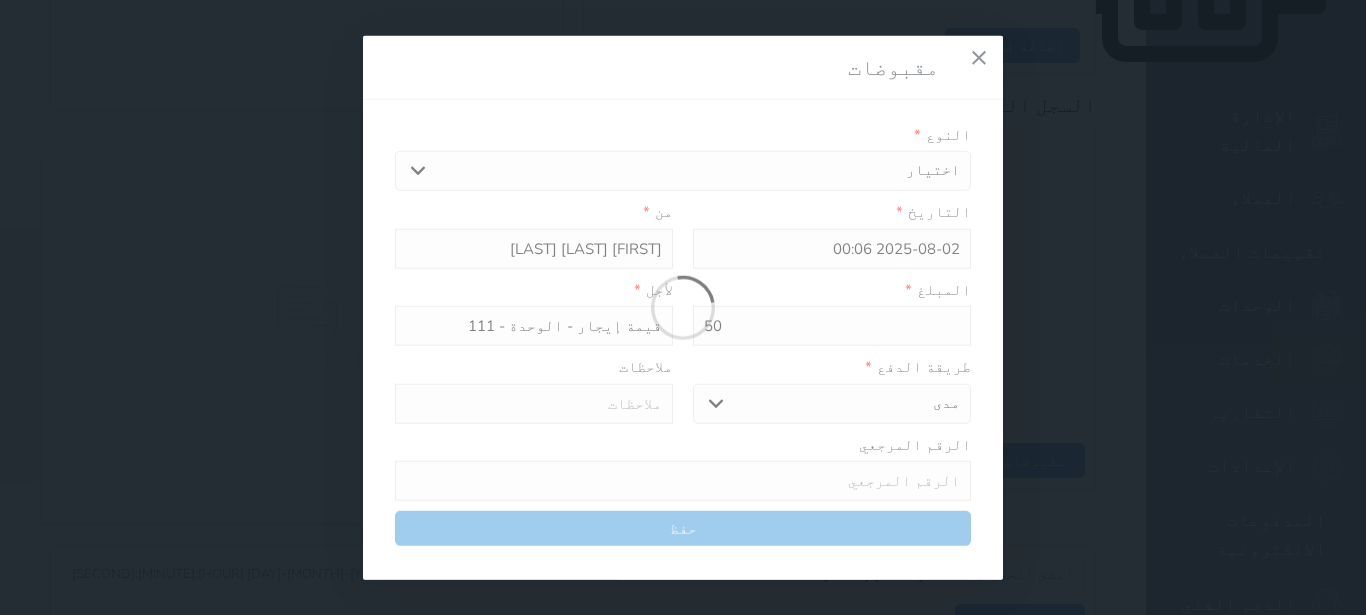 select 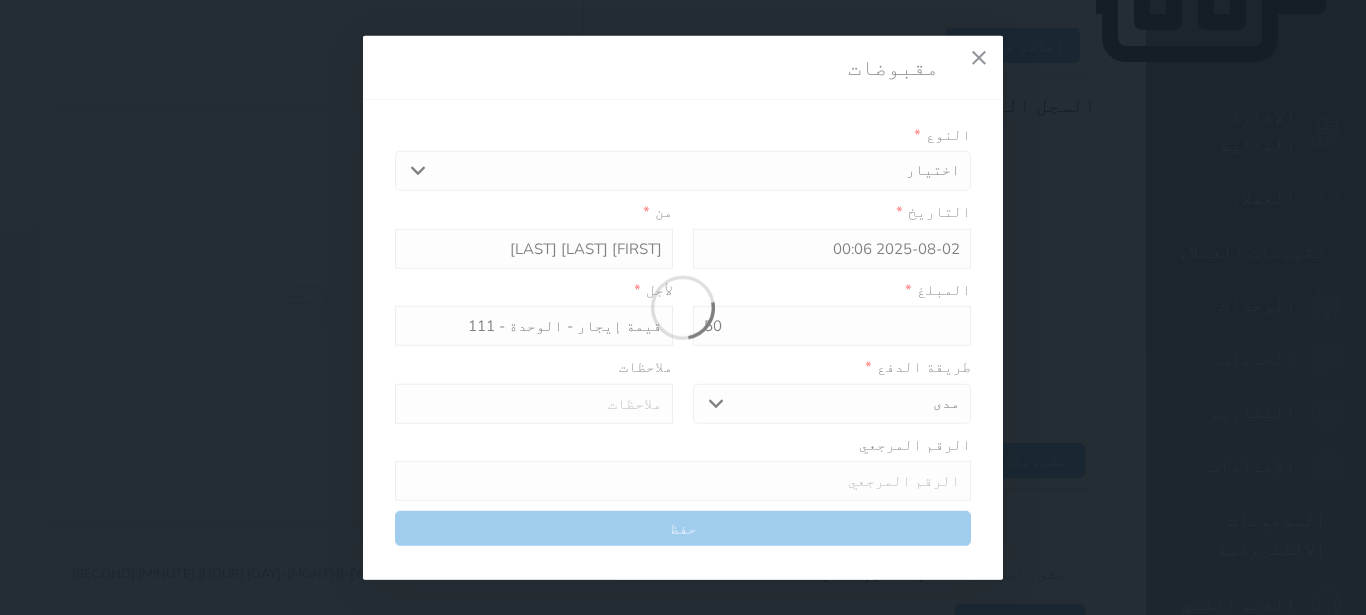 type 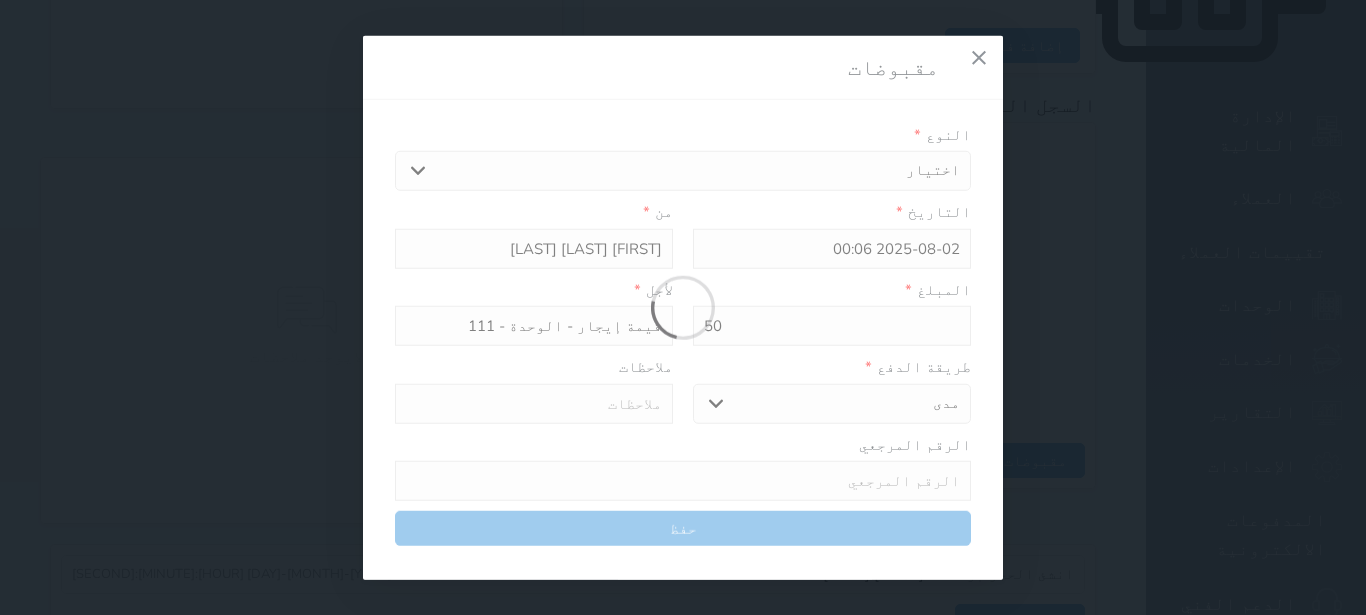 type on "0" 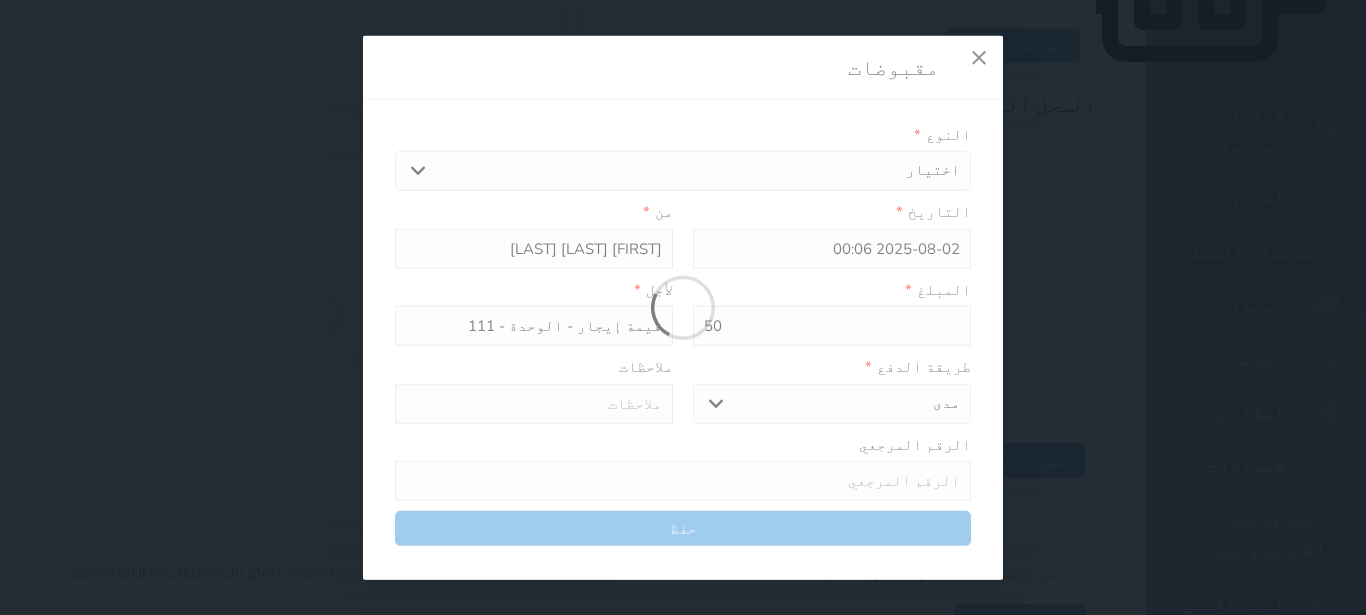 select 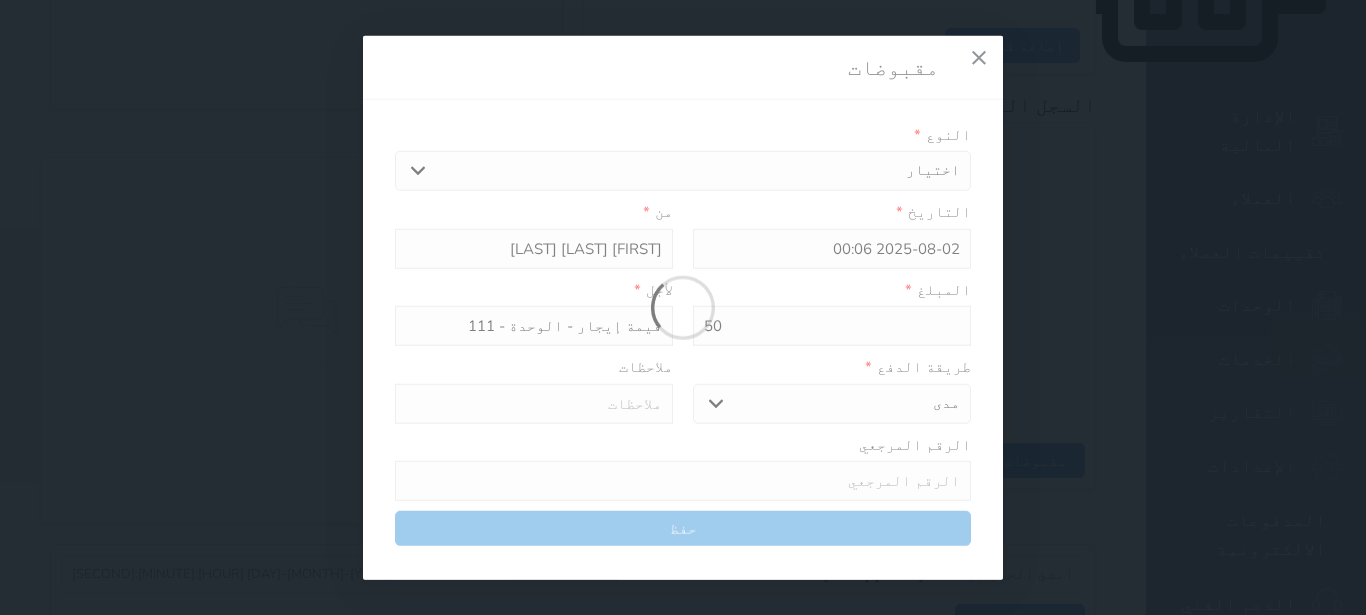 type on "0" 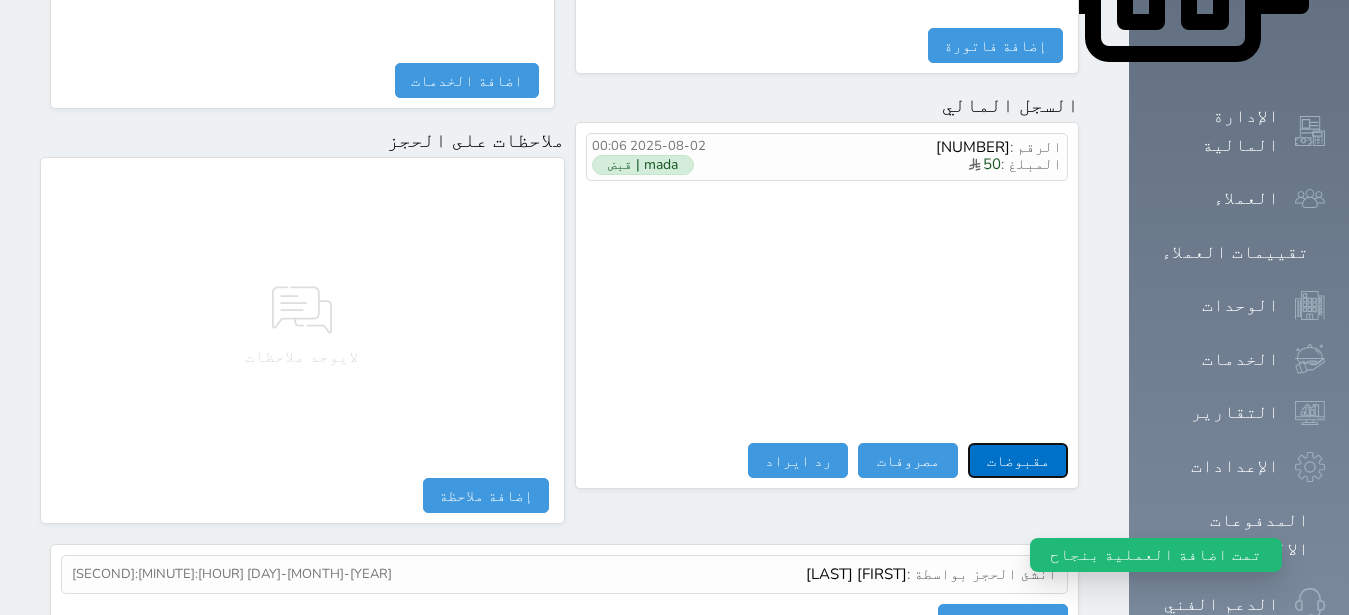 click on "مقبوضات" at bounding box center [1018, 460] 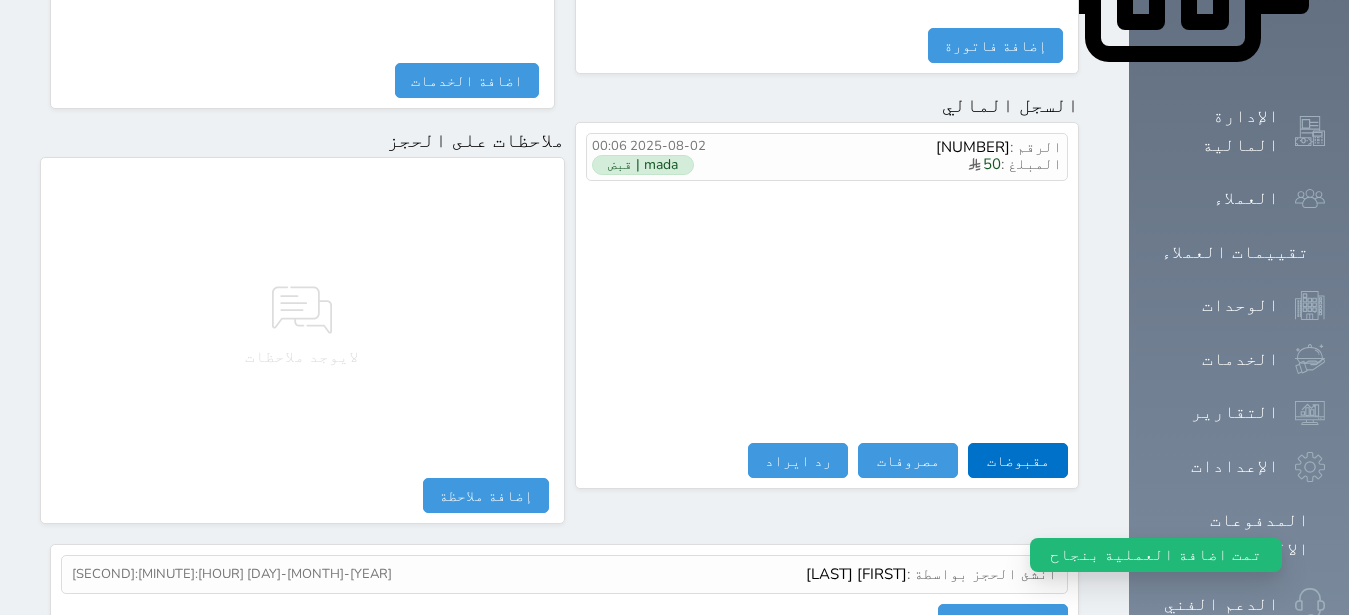 click on "مقبوضات                 النوع  *    اختيار   مقبوضات عامة قيمة إيجار فواتير تامين عربون لا ينطبق آخر مغسلة واي فاي - الإنترنت مواقف السيارات طعام الأغذية والمشروبات مشروبات المشروبات الباردة المشروبات الساخنة الإفطار غداء عشاء مخبز و كعك حمام سباحة الصالة الرياضية سبا و خدمات الجمال اختيار وإسقاط (خدمات النقل) ميني بار كابل - تلفزيون سرير إضافي تصفيف الشعر التسوق خدمات الجولات السياحية المنظمة خدمات الدليل السياحي   التاريخ *   [YEAR]-[MONTH]-[DAY] [HOUR]:[MINUTE]   من *     المبلغ *   0   لأجل *   قيمة إيجار - الوحدة - [NUMBER]   طريقة الدفع *   اختر طريقة الدفع   دفع نقدى   تحويل بنكى   مدى   بطاقة ائتمان   آجل" at bounding box center (0, 0) 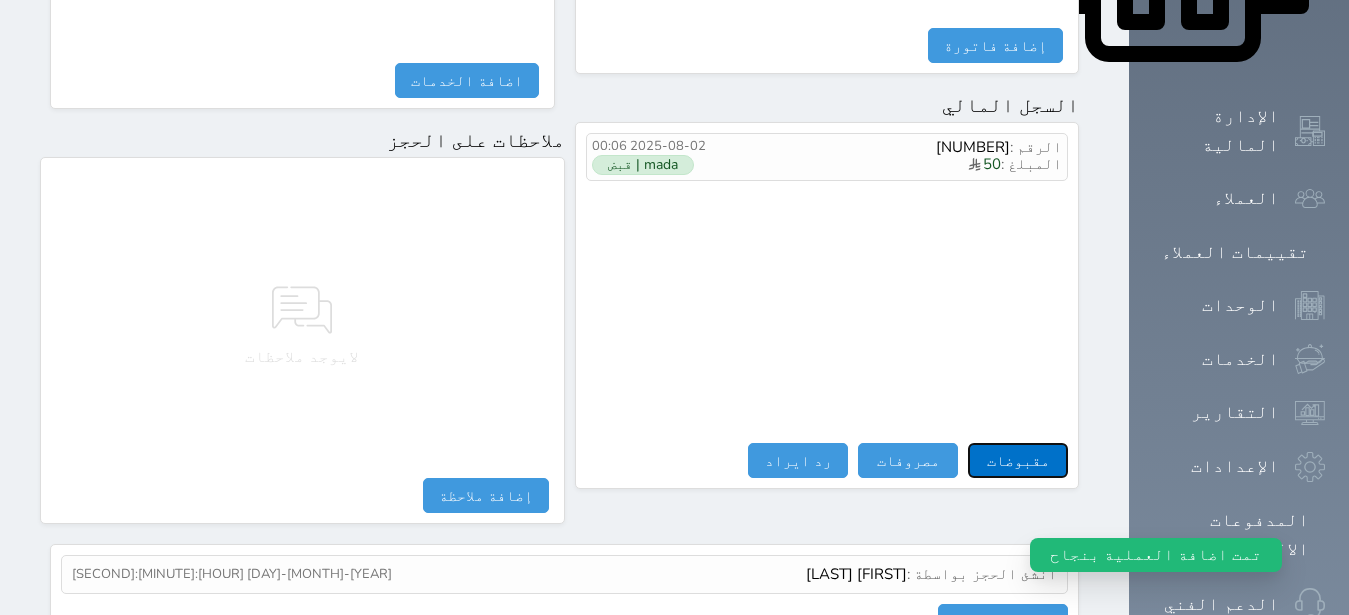 click on "مقبوضات" at bounding box center [1018, 460] 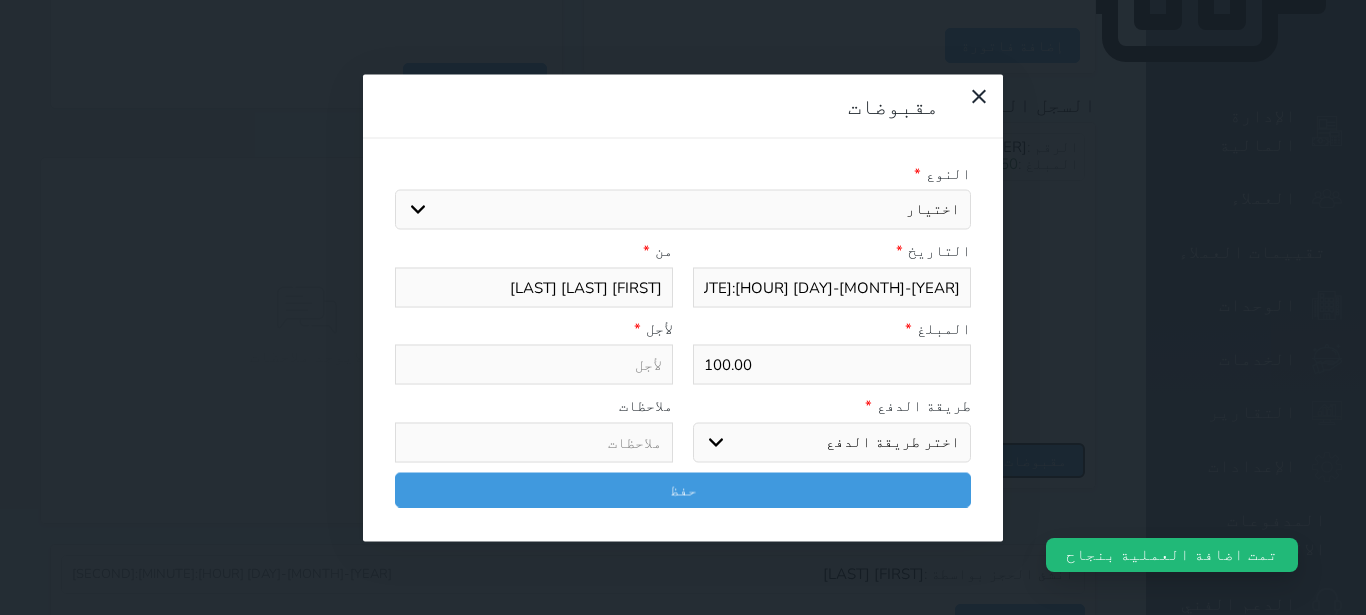 select 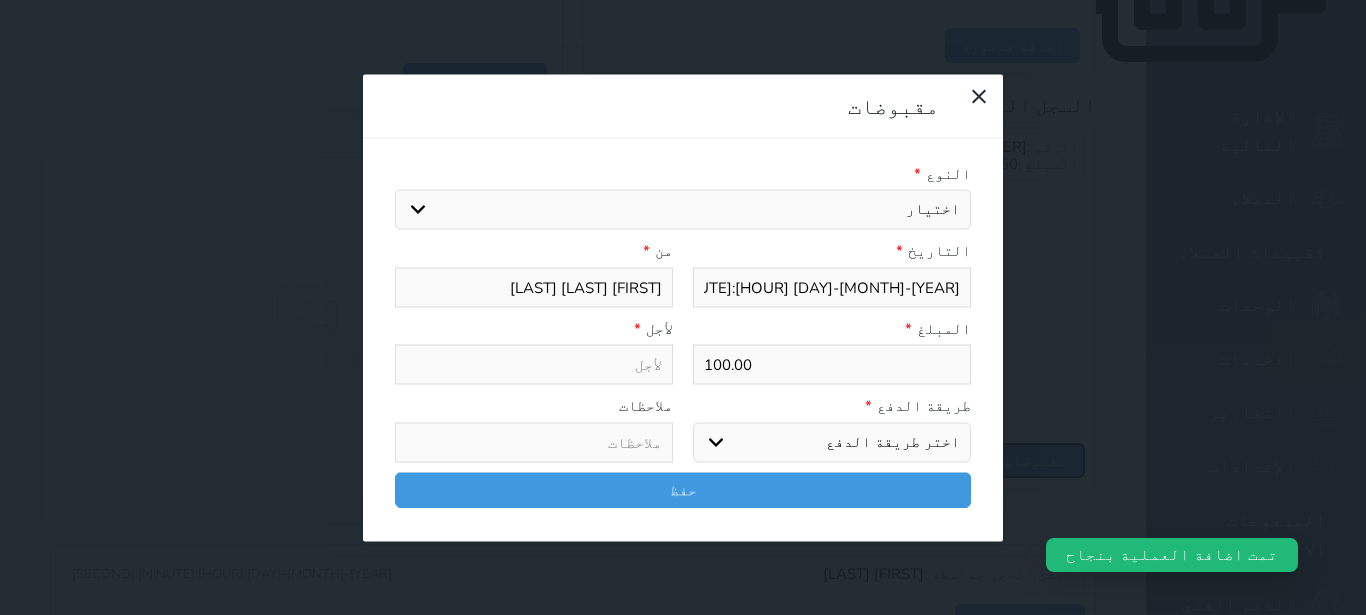 select 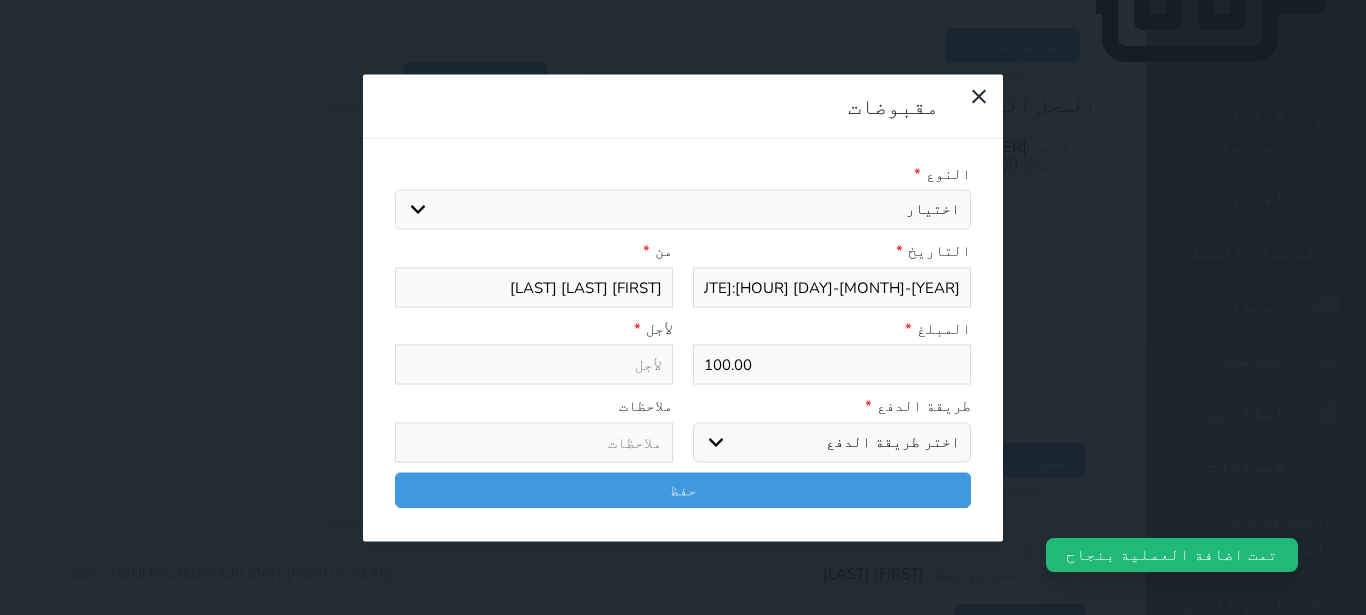 click on "اختيار   مقبوضات عامة قيمة إيجار فواتير تامين عربون لا ينطبق آخر مغسلة واي فاي - الإنترنت مواقف السيارات طعام الأغذية والمشروبات مشروبات المشروبات الباردة المشروبات الساخنة الإفطار غداء عشاء مخبز و كعك حمام سباحة الصالة الرياضية سبا و خدمات الجمال اختيار وإسقاط (خدمات النقل) ميني بار كابل - تلفزيون سرير إضافي تصفيف الشعر التسوق خدمات الجولات السياحية المنظمة خدمات الدليل السياحي" at bounding box center [683, 210] 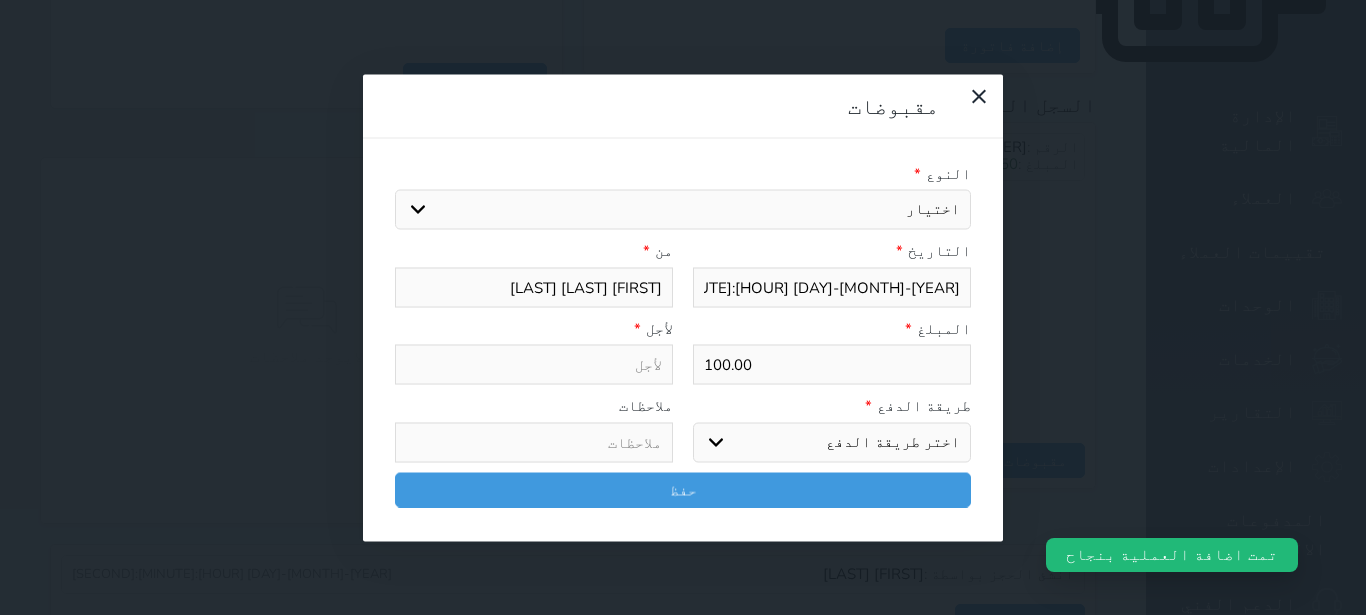 select 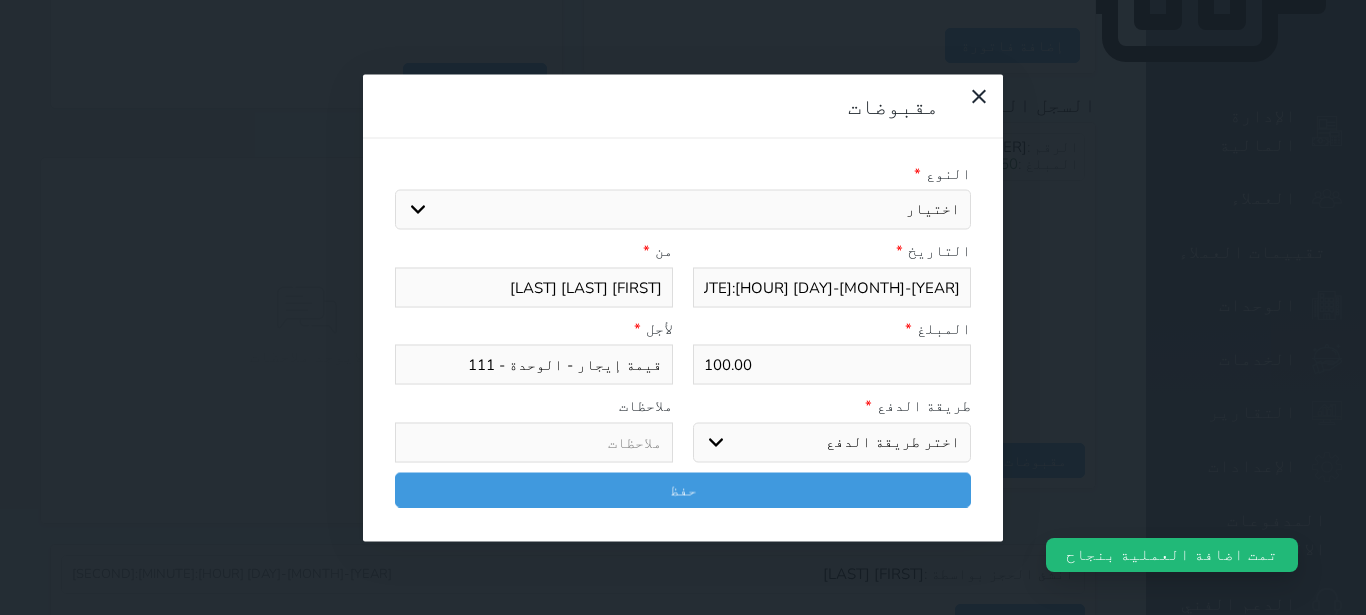 click on "اختر طريقة الدفع   دفع نقدى   تحويل بنكى   مدى   بطاقة ائتمان   آجل" at bounding box center [832, 442] 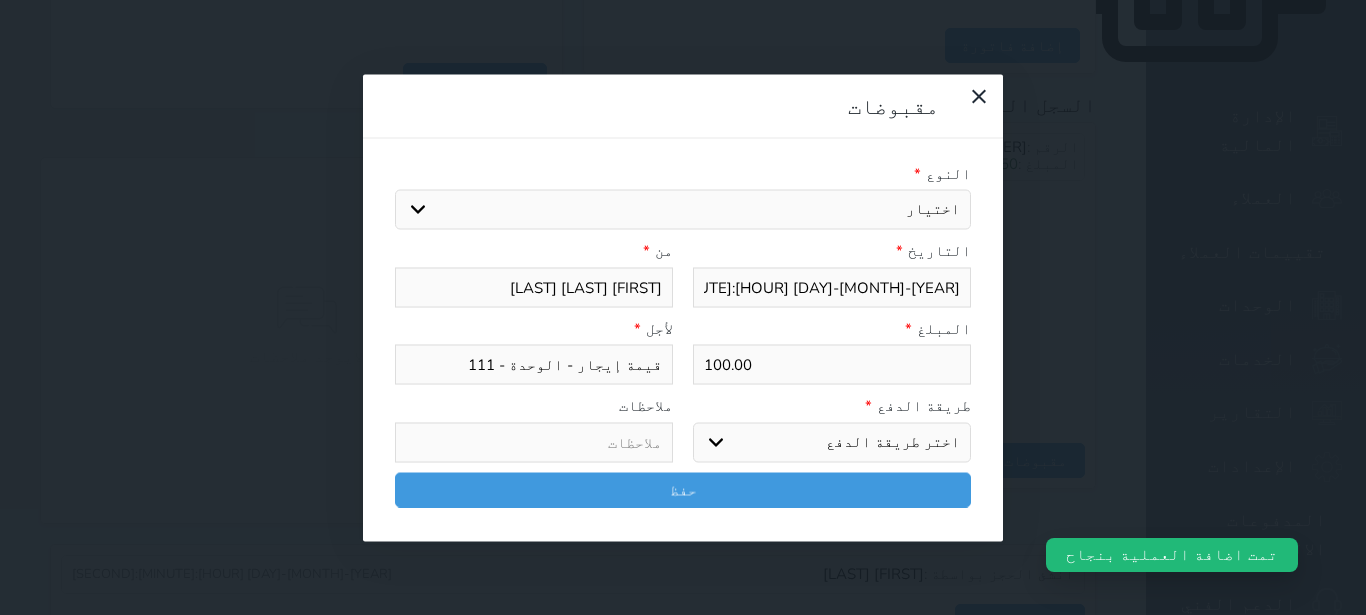 select on "cash" 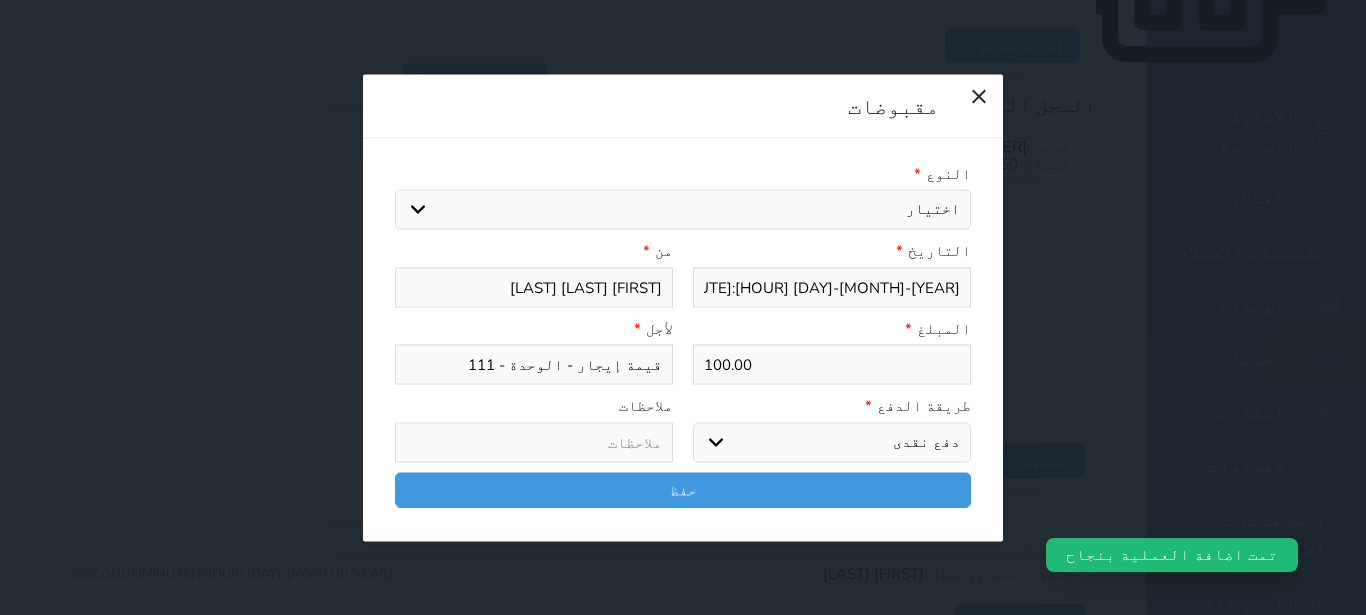 click on "دفع نقدى" at bounding box center (0, 0) 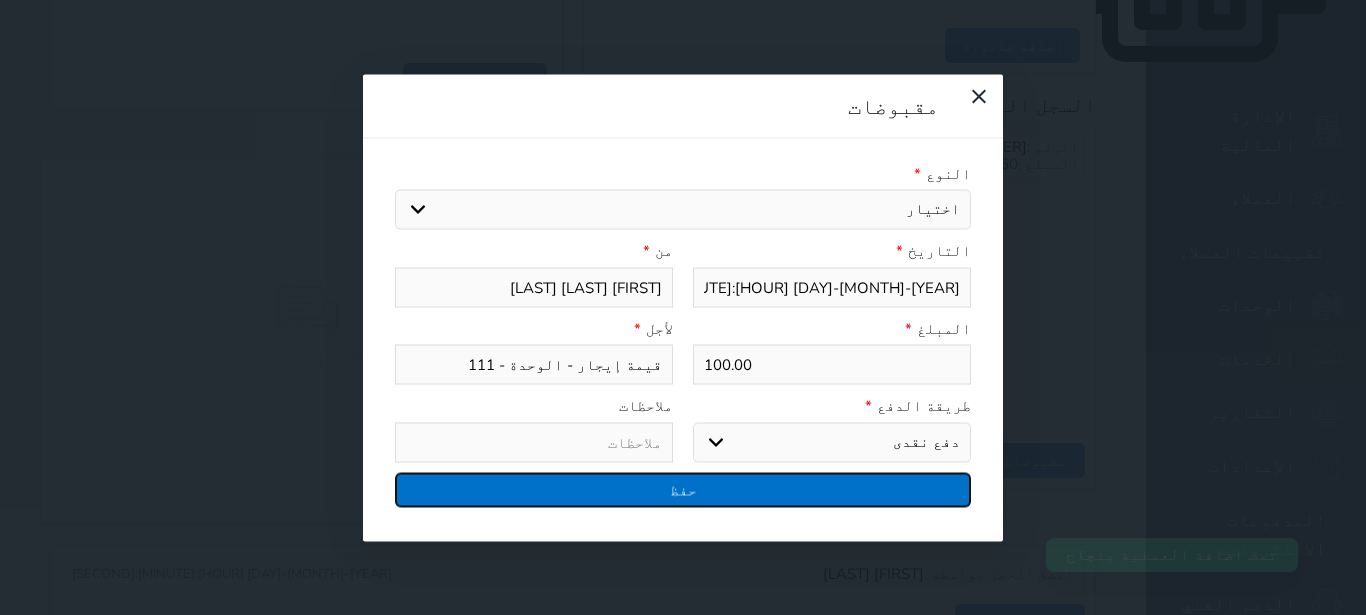 click on "حفظ" at bounding box center [683, 489] 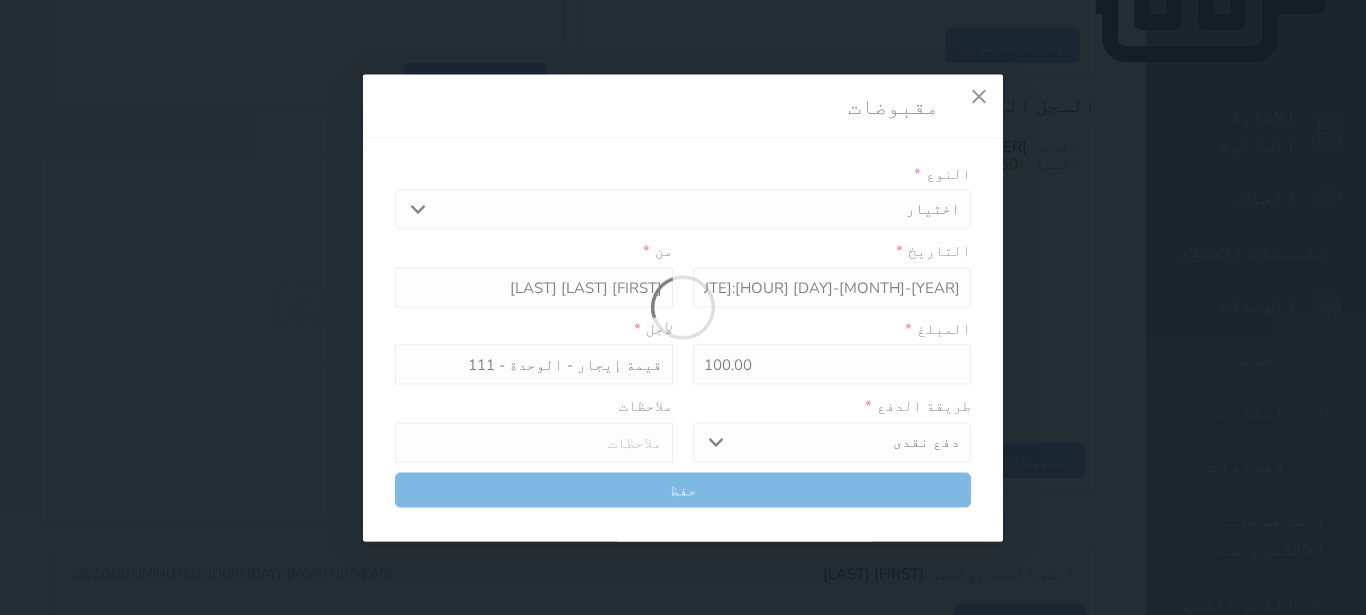select 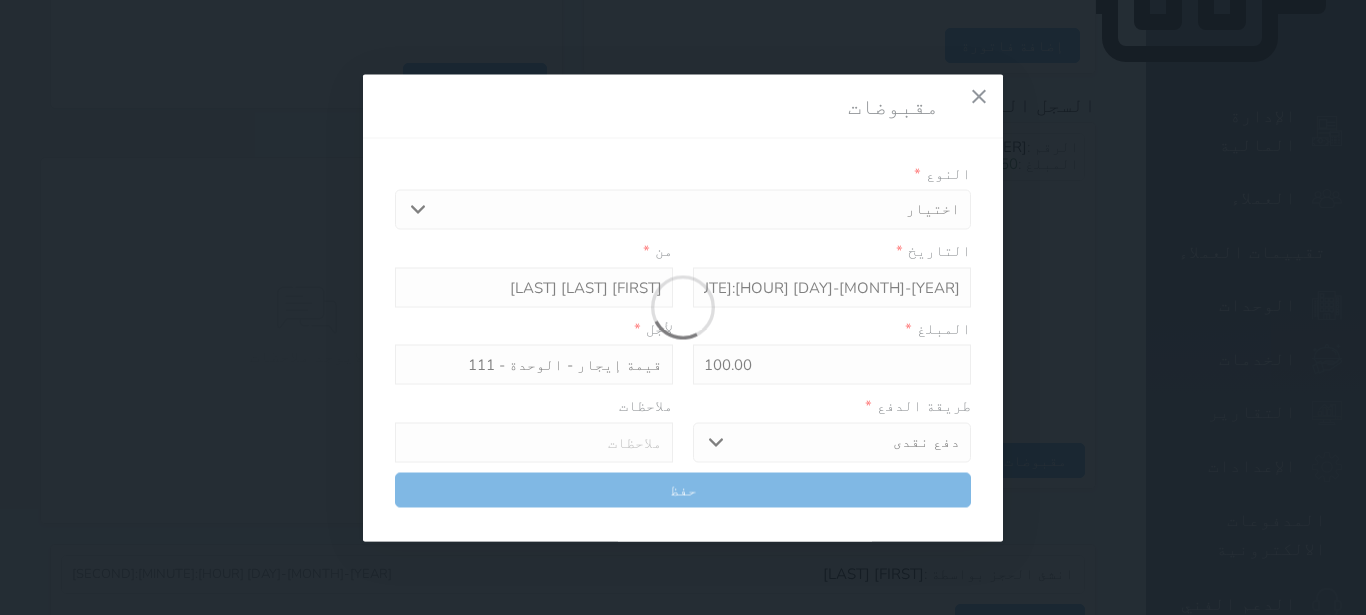 type 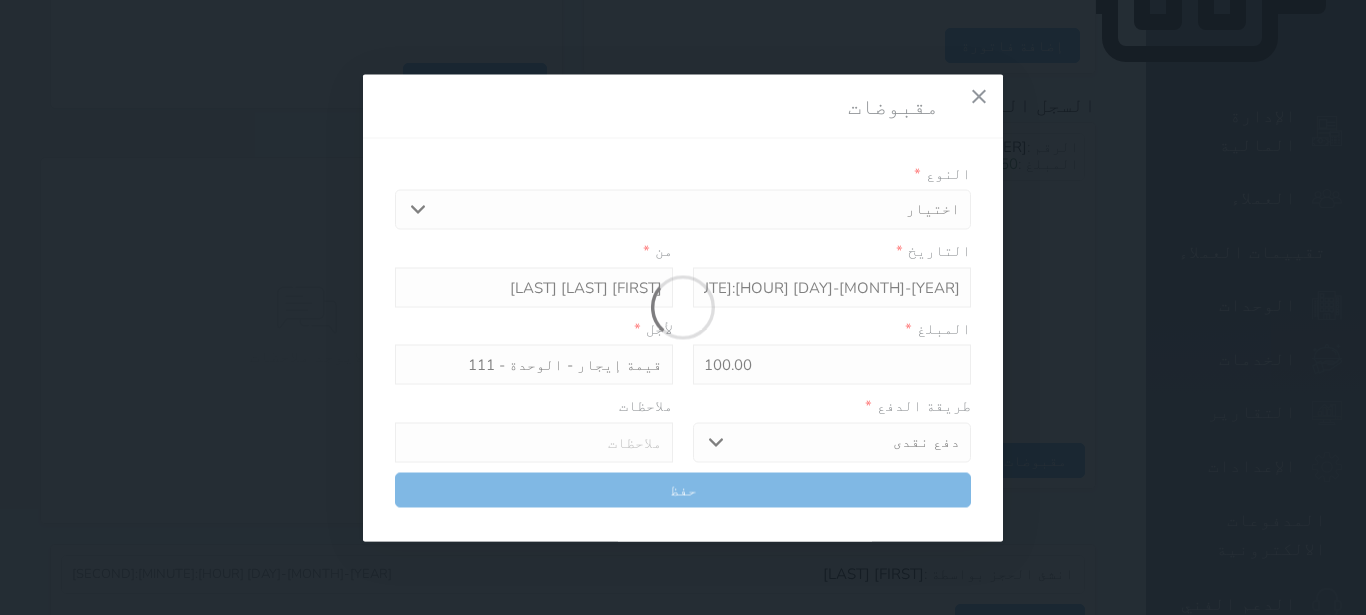 type on "0" 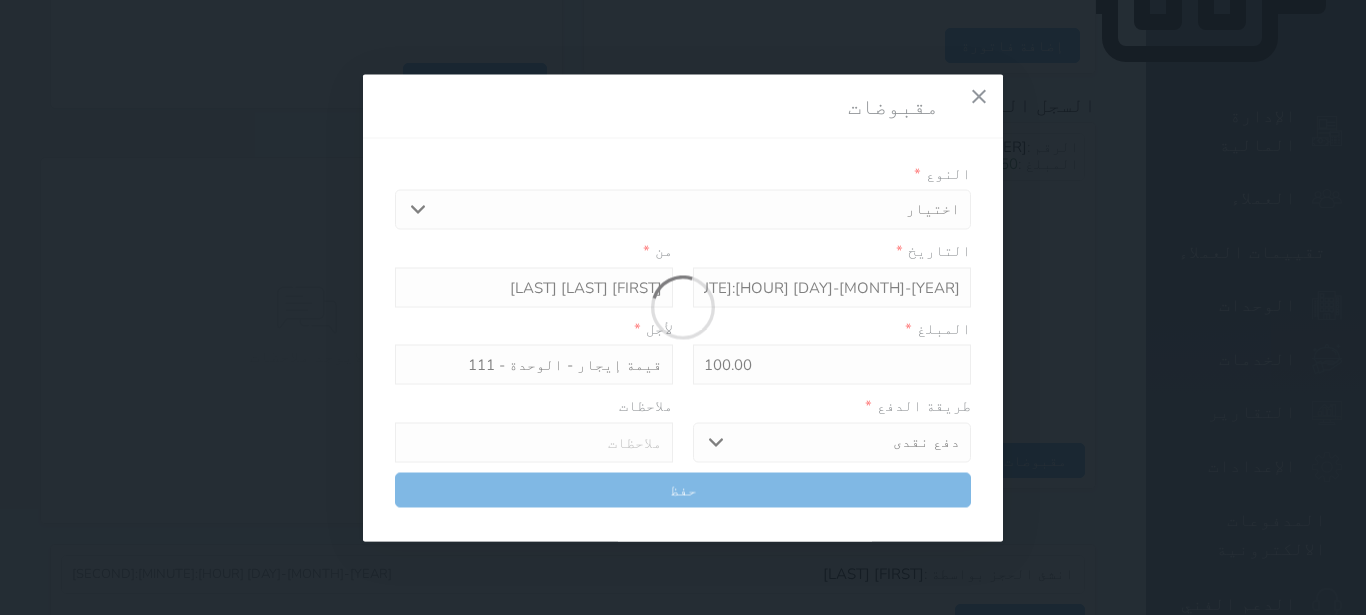 select 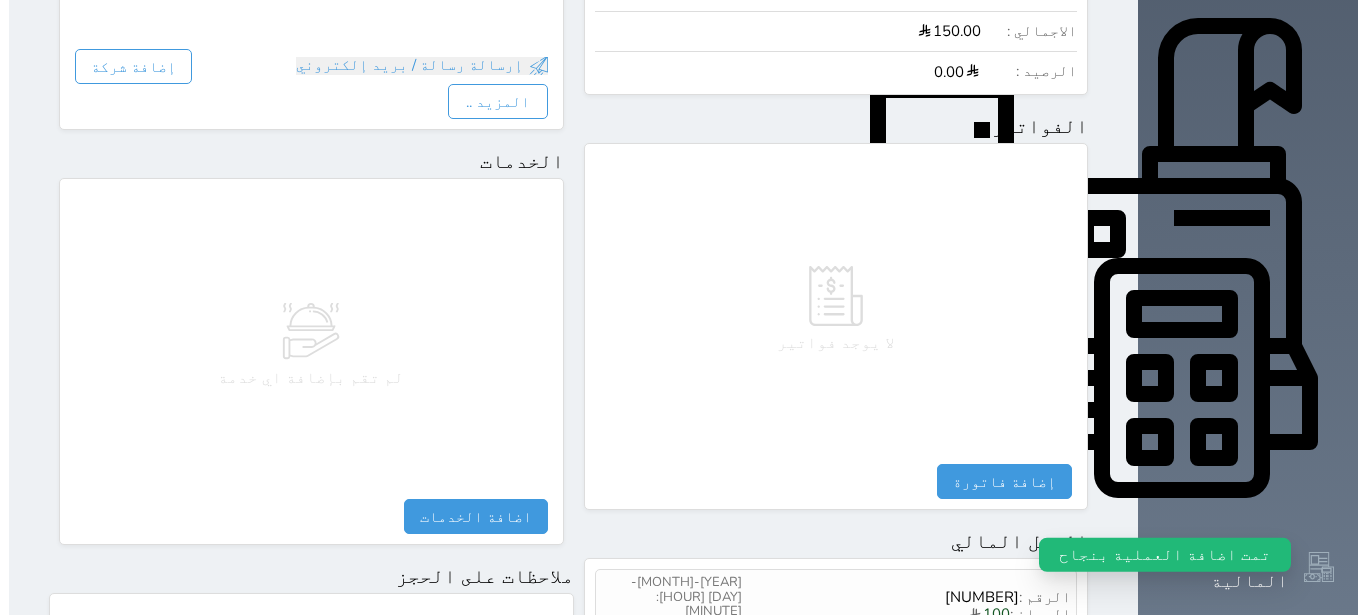 scroll, scrollTop: 835, scrollLeft: 0, axis: vertical 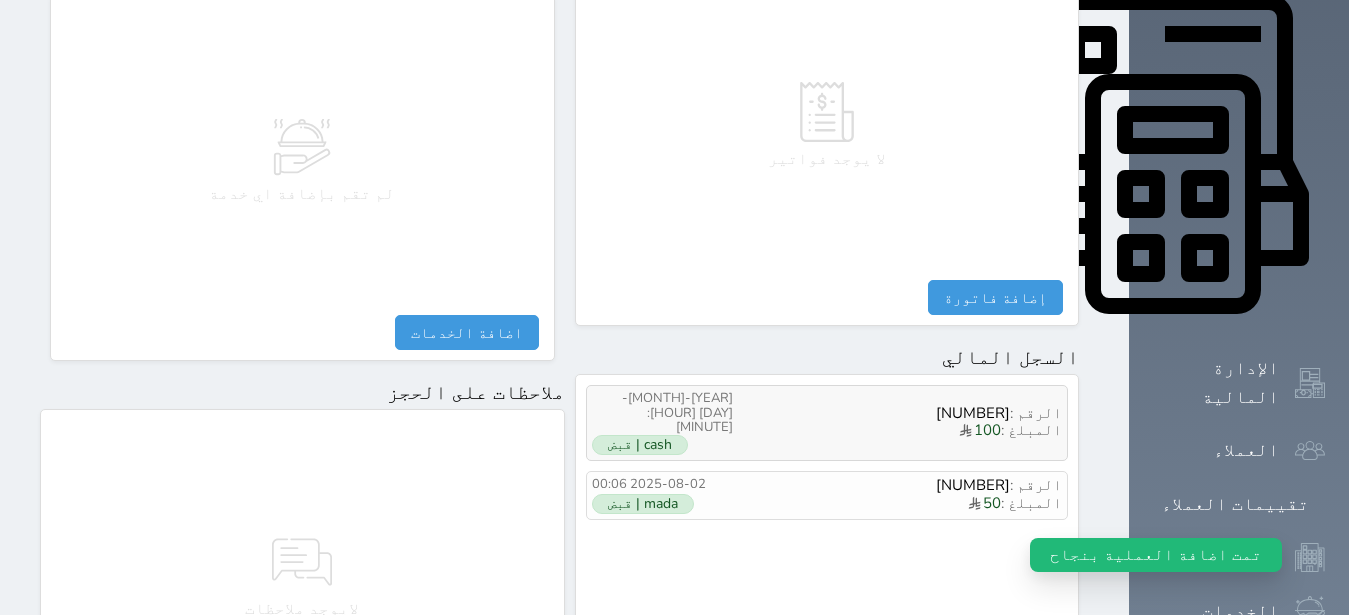 click on "الرقم :  [NUMBER]   المبلغ :  [NUMBER]   [YEAR]-[MONTH]-[DAY] [HOUR]:[MINUTE]
cash | قبض" at bounding box center (827, 423) 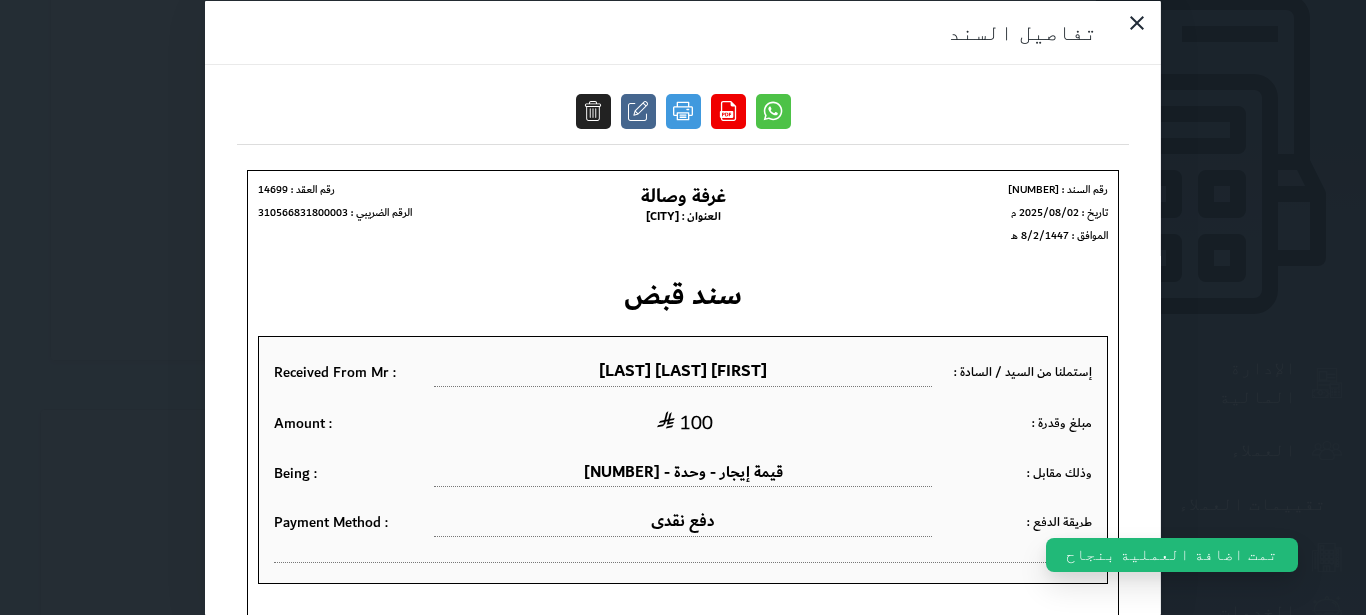 scroll, scrollTop: 0, scrollLeft: 0, axis: both 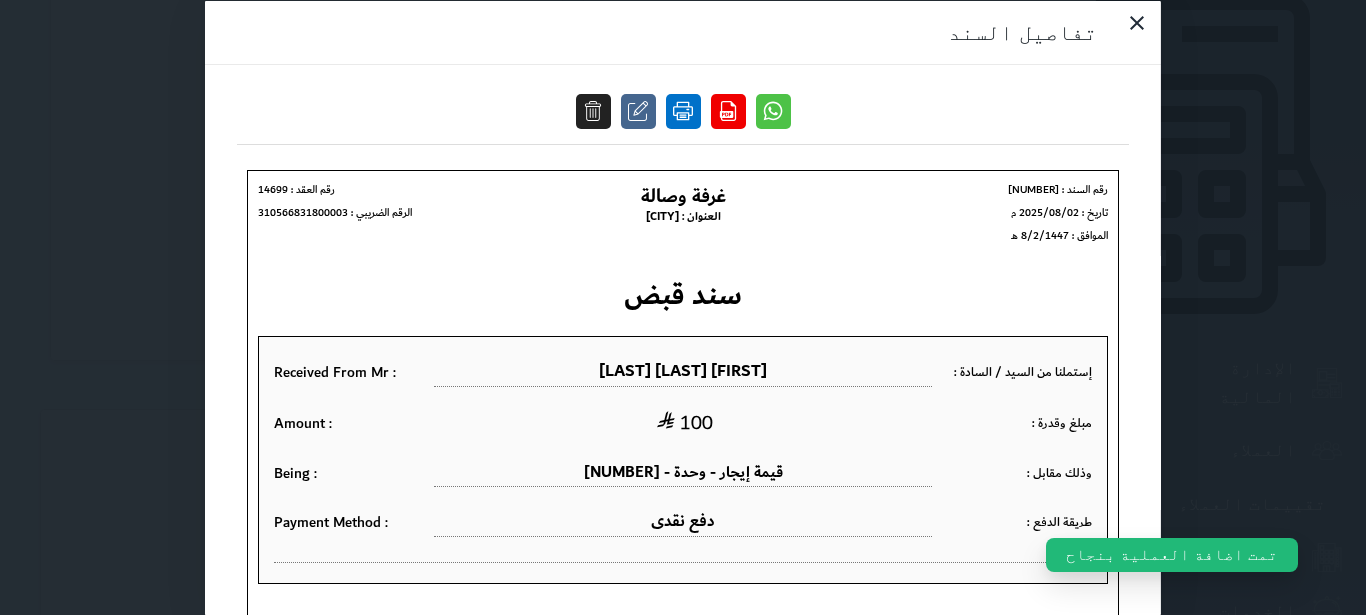click at bounding box center (683, 110) 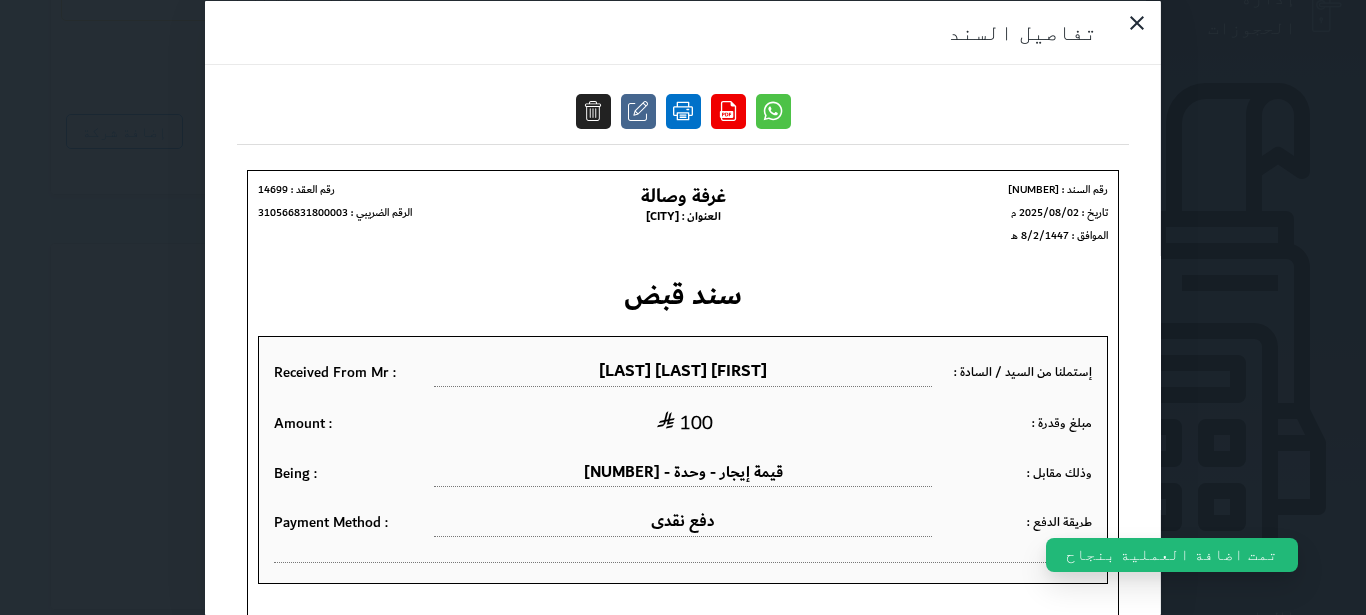 select on "1" 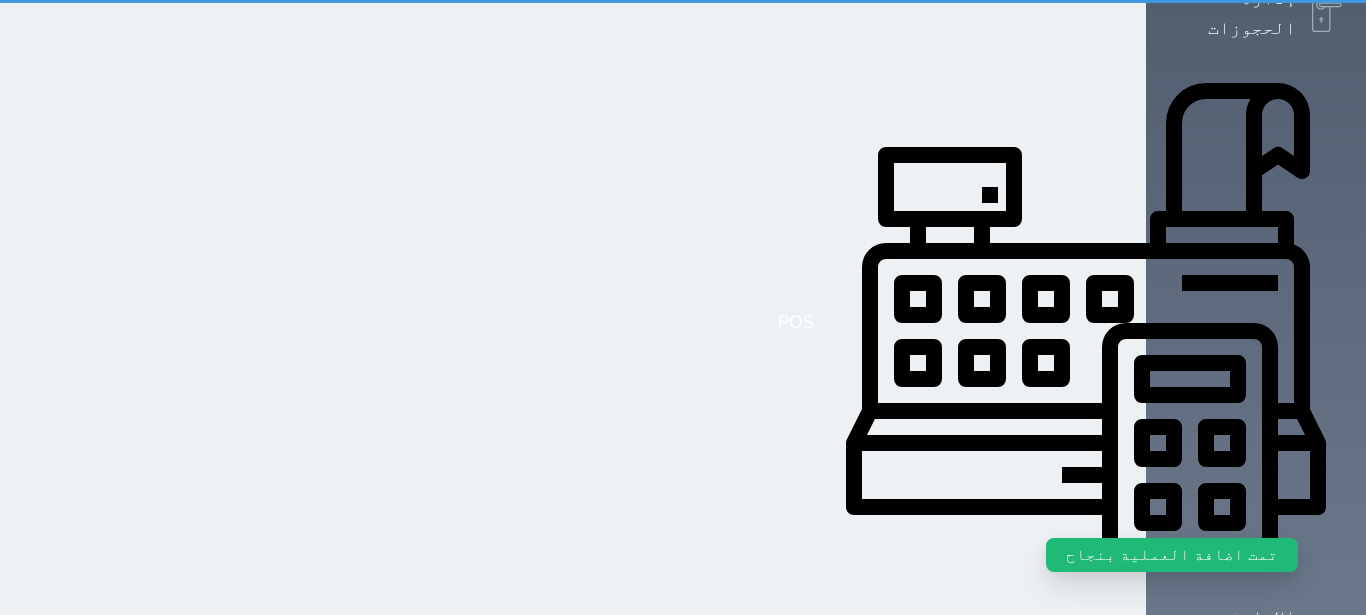 scroll, scrollTop: 0, scrollLeft: 0, axis: both 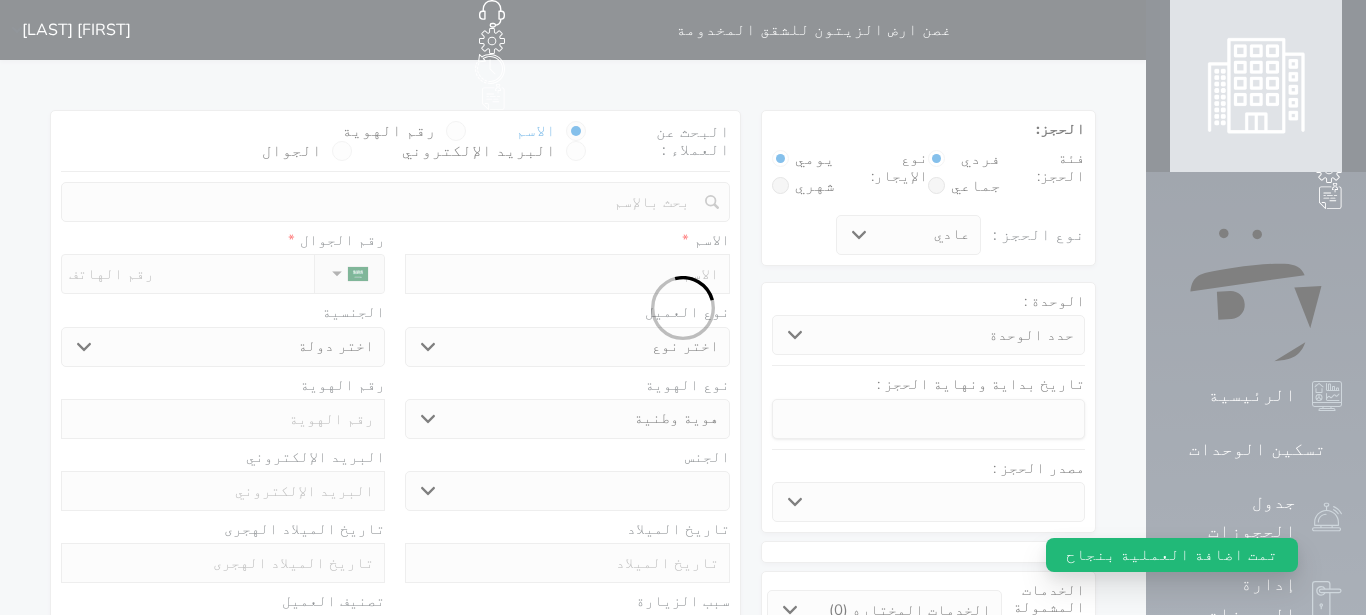 select 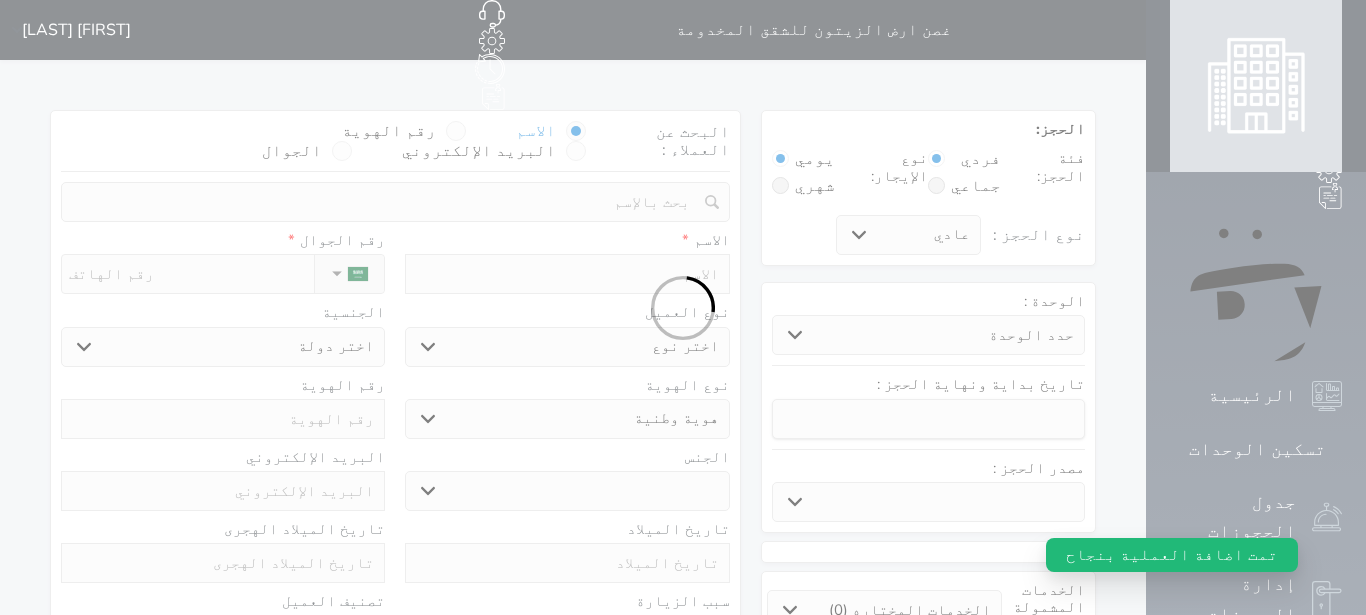 select 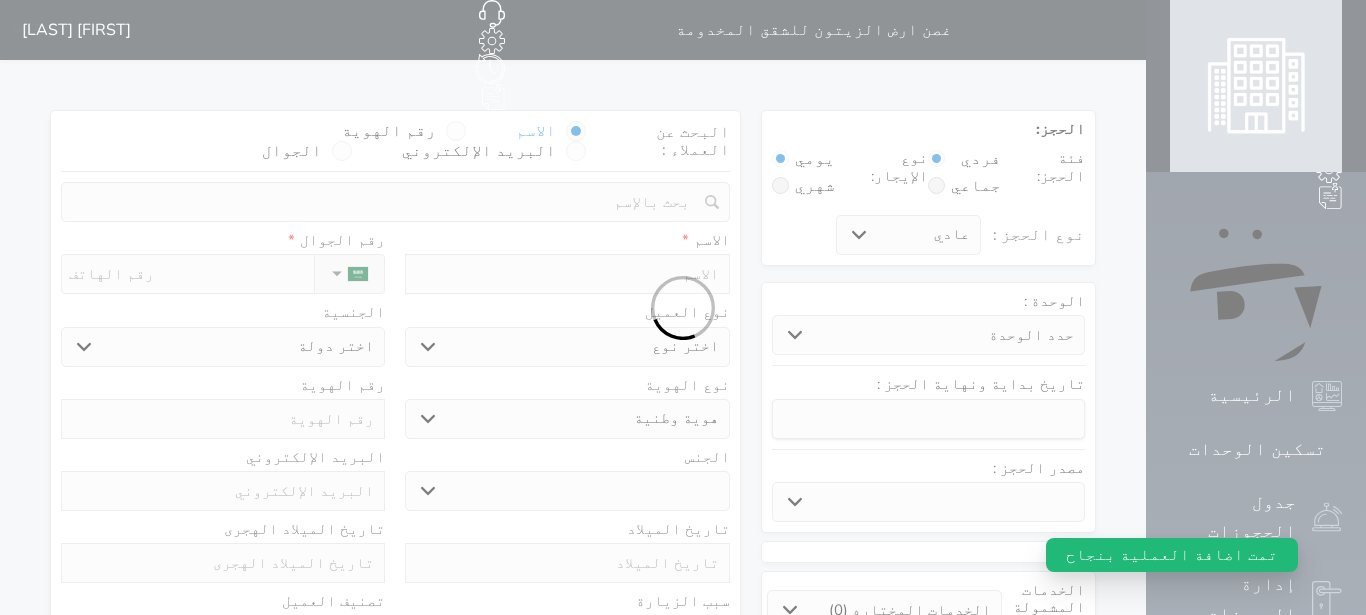select 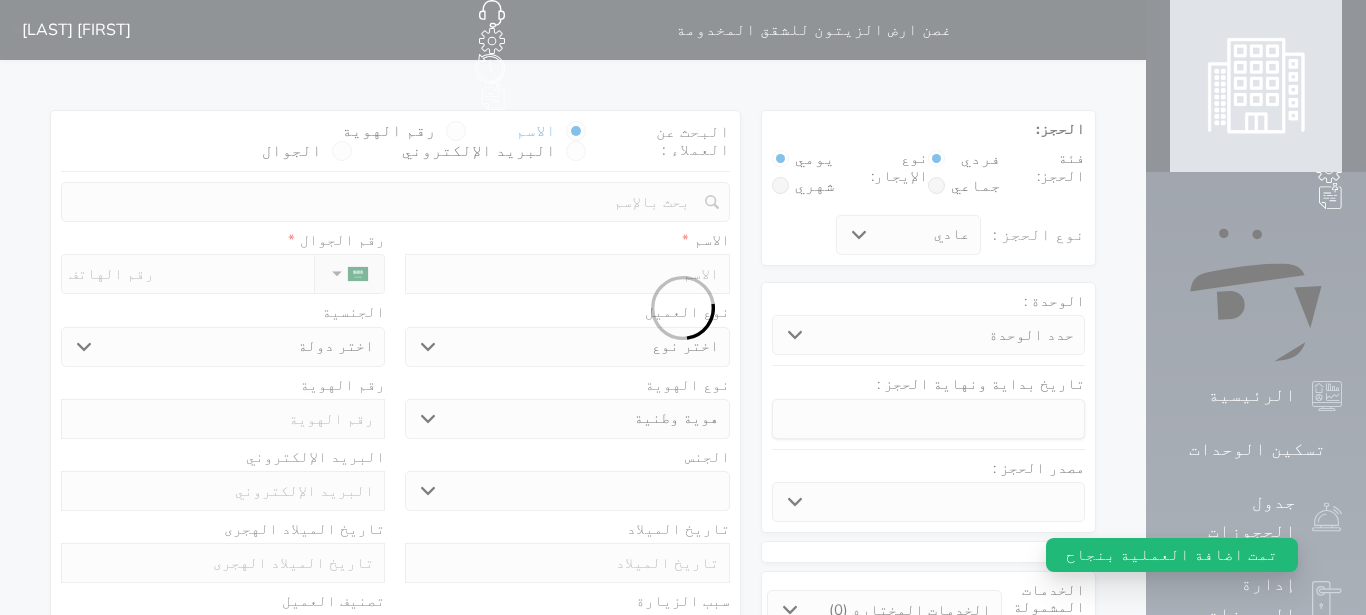 select 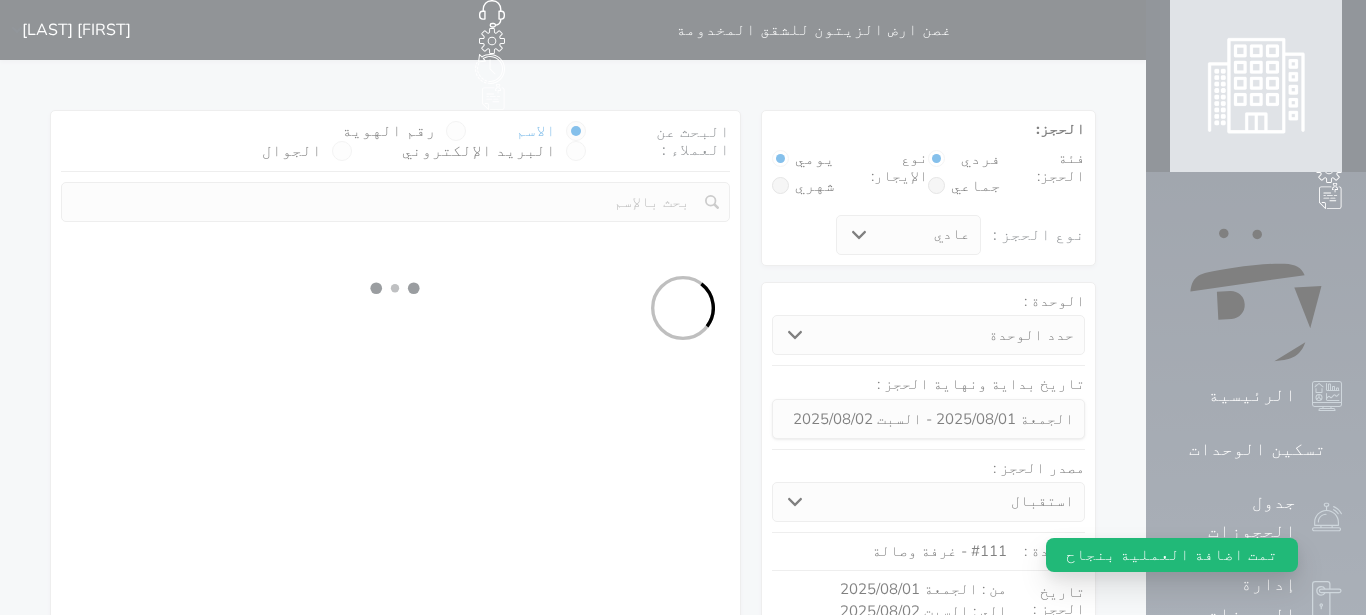 select 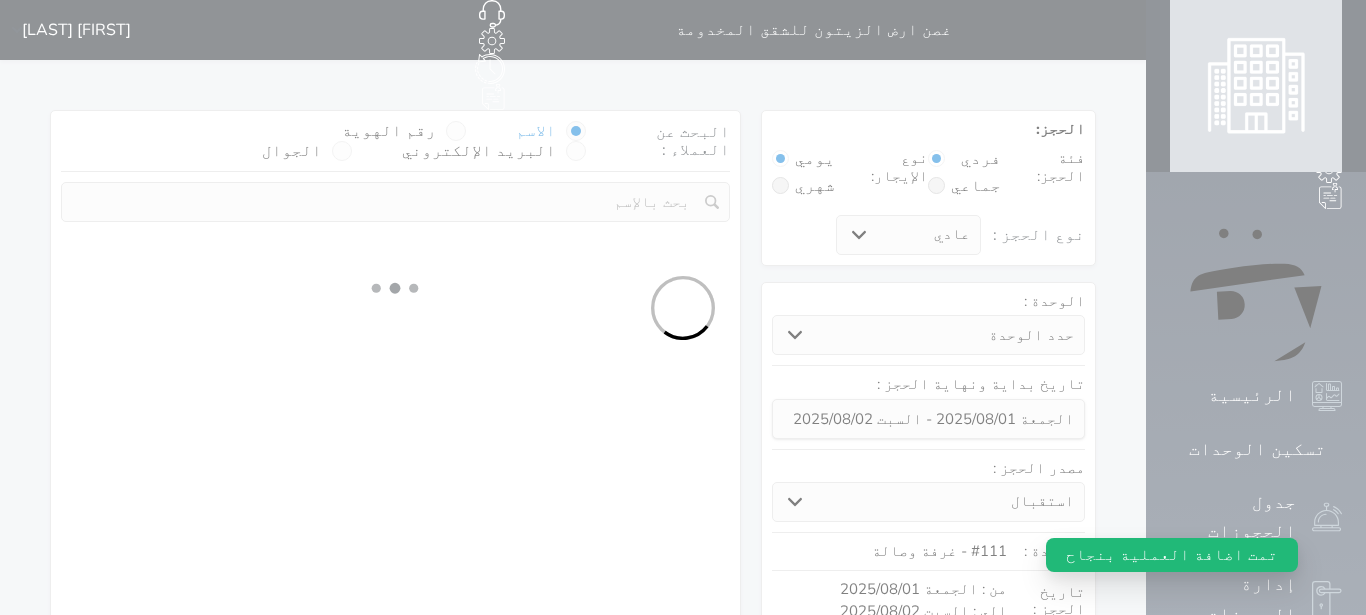 select on "1" 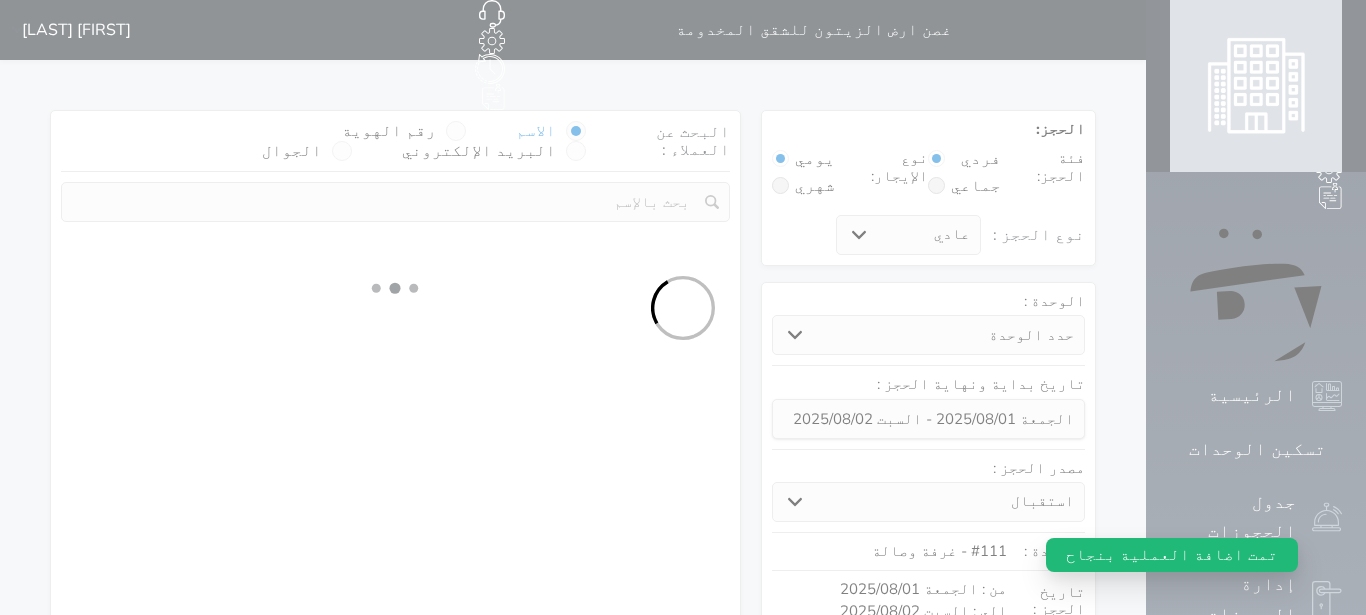 select on "113" 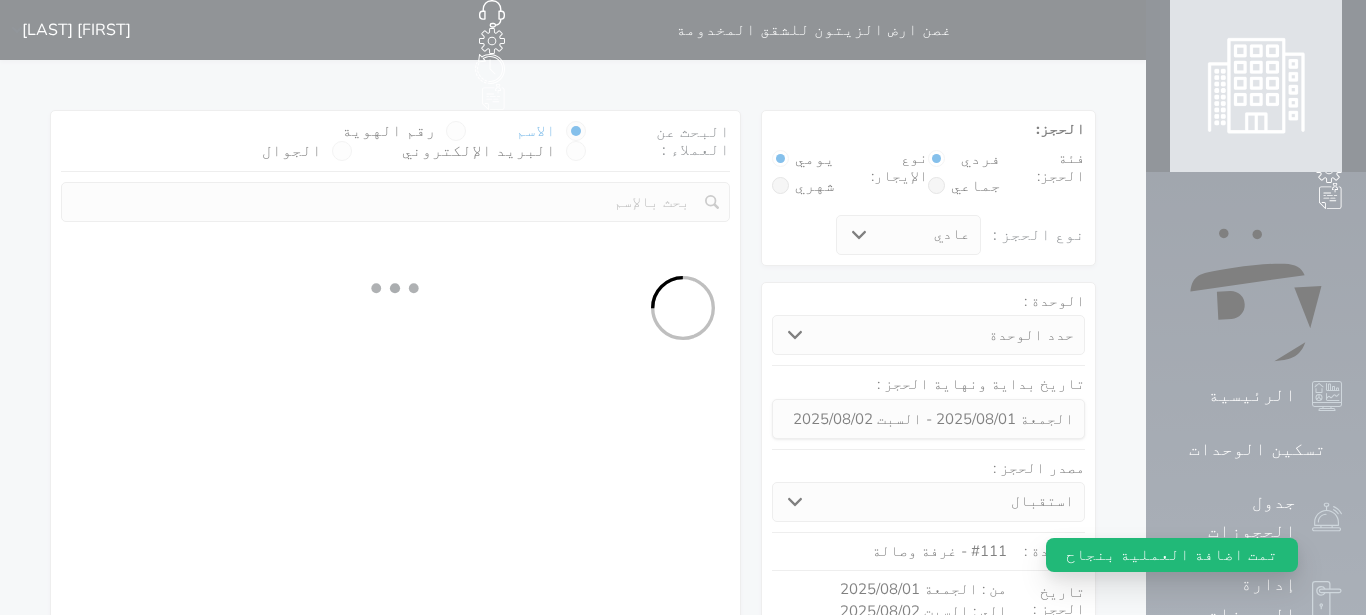 select on "1" 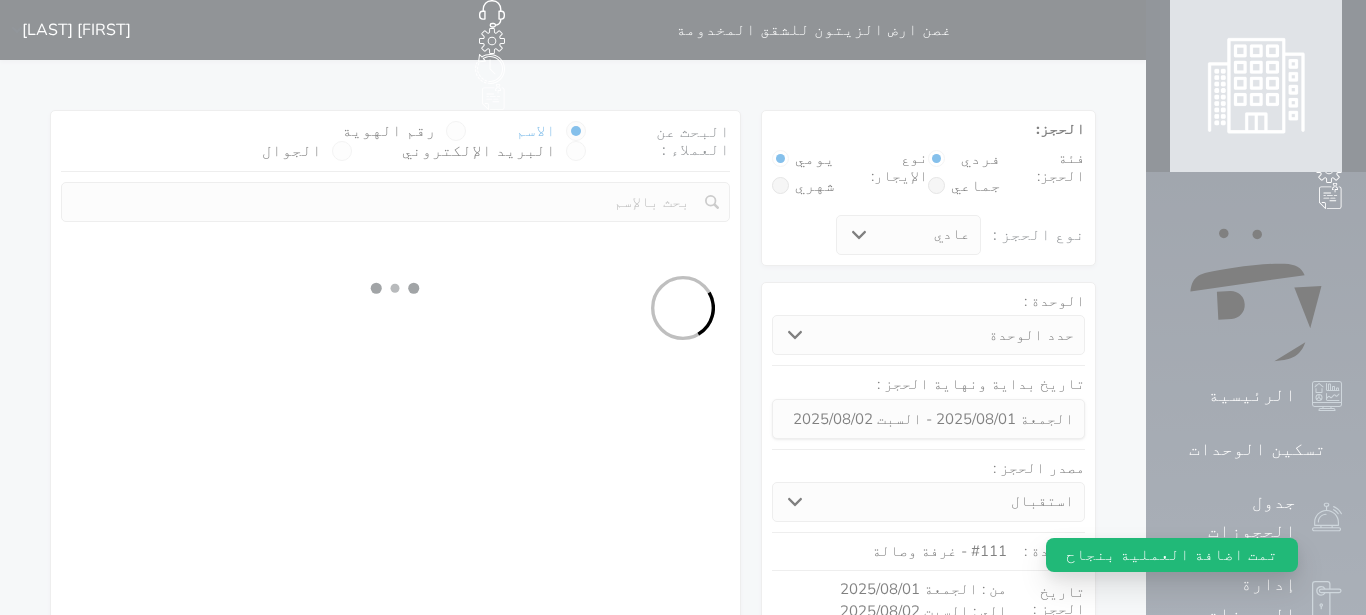 select 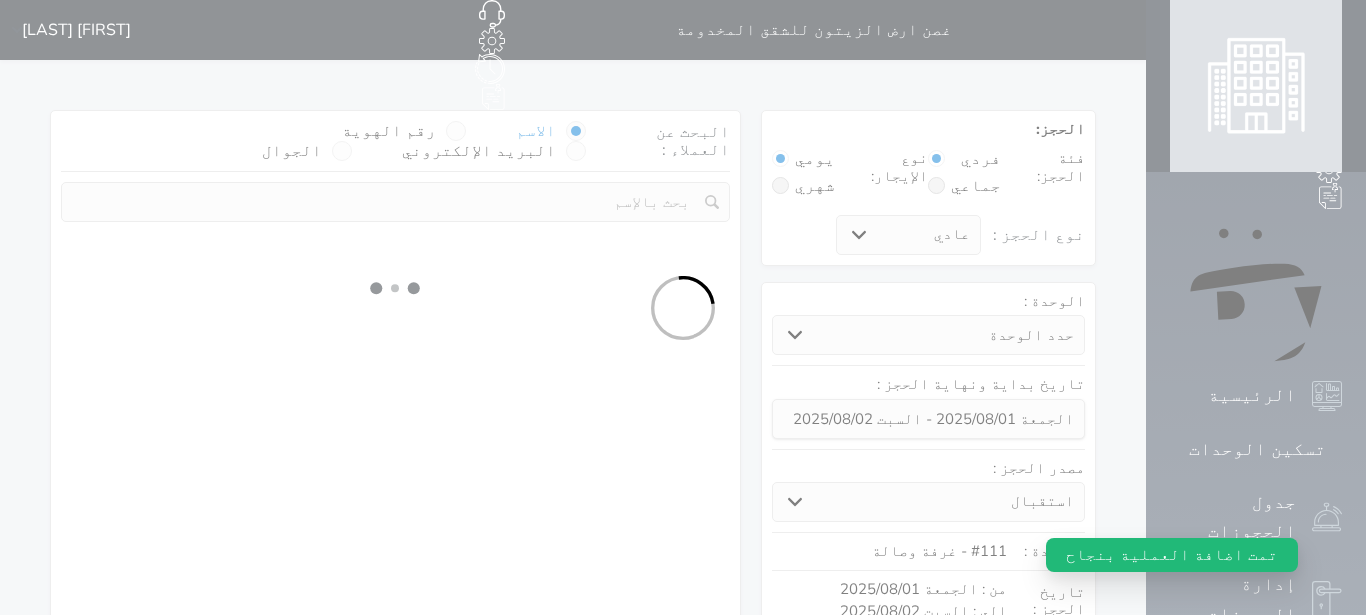 select on "7" 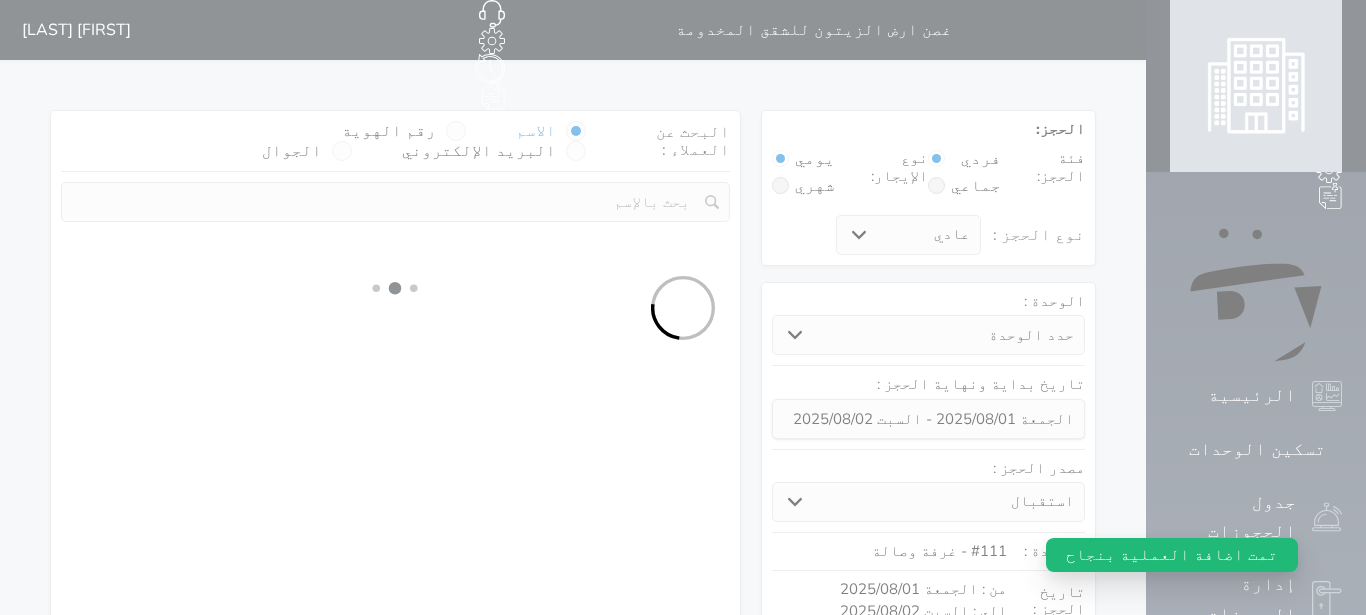 select 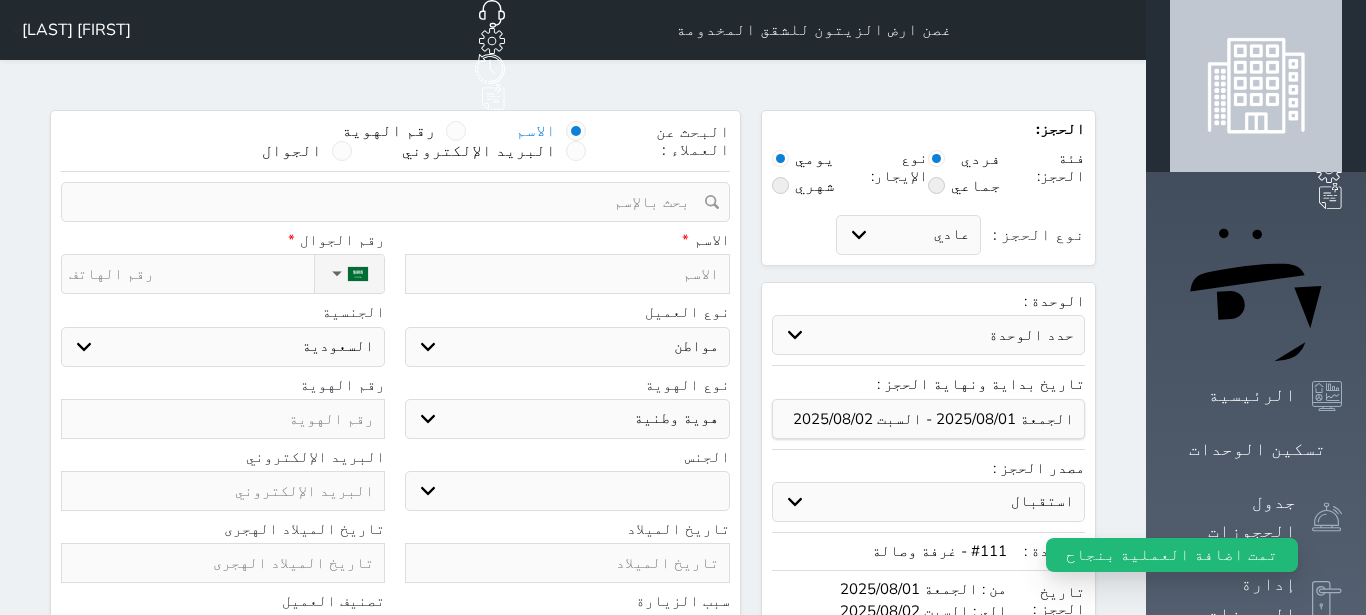 select 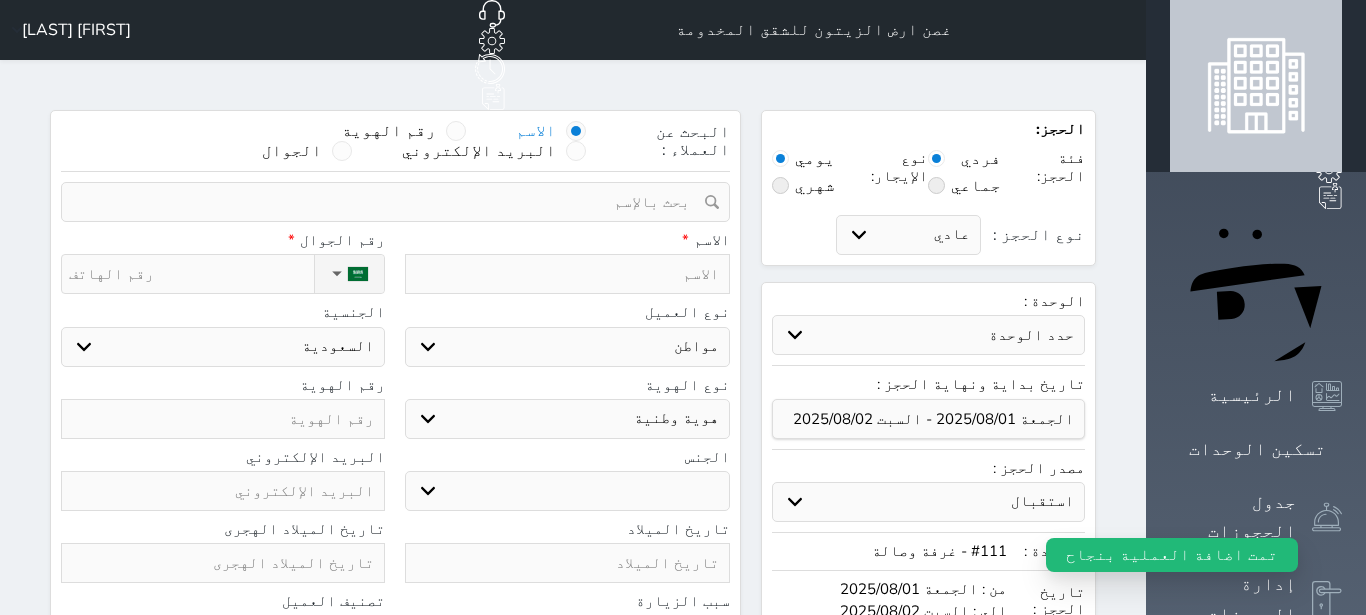 select 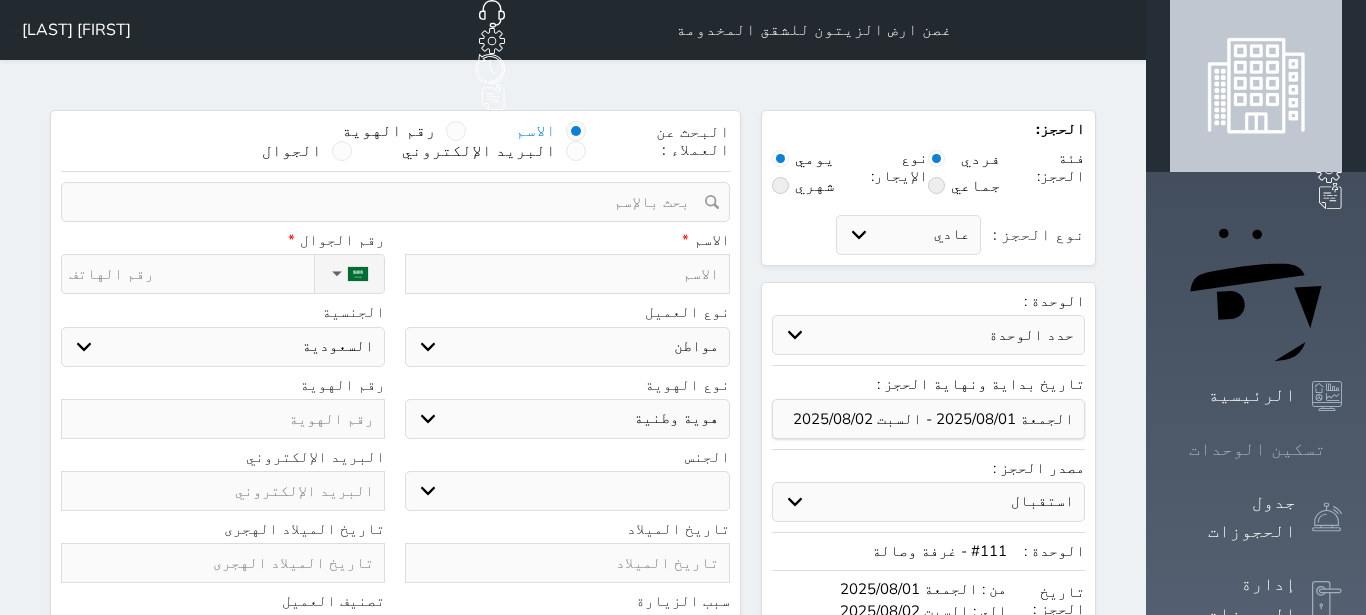 click at bounding box center [1342, 449] 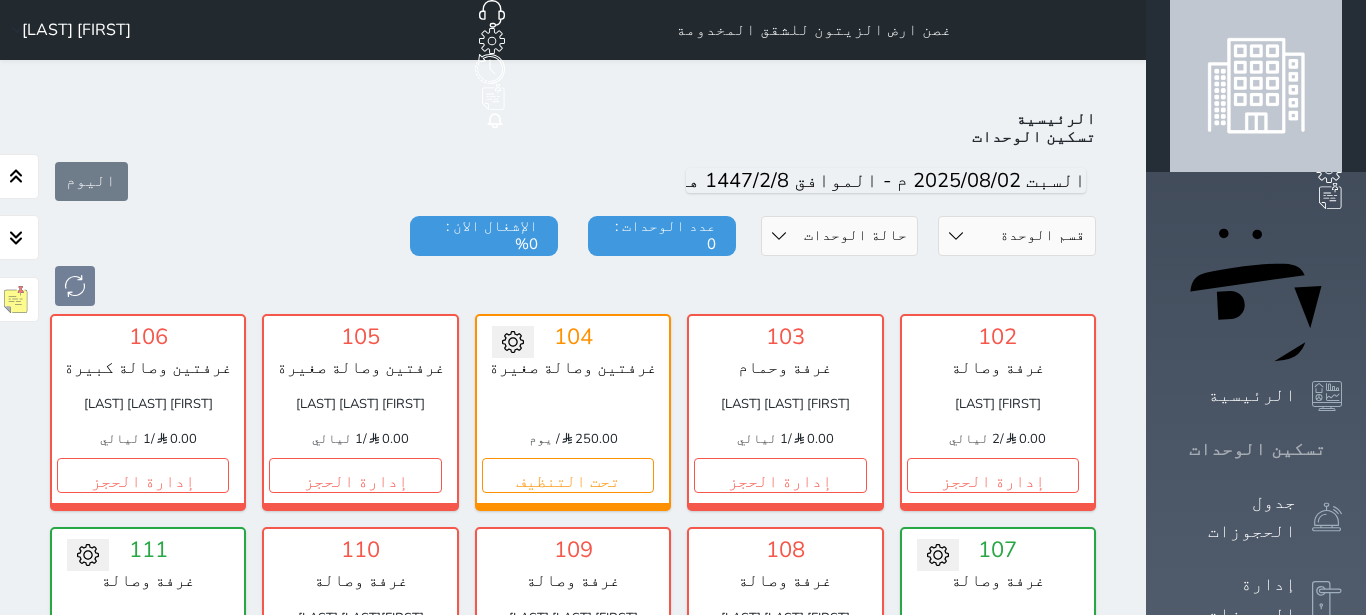 scroll, scrollTop: 78, scrollLeft: 0, axis: vertical 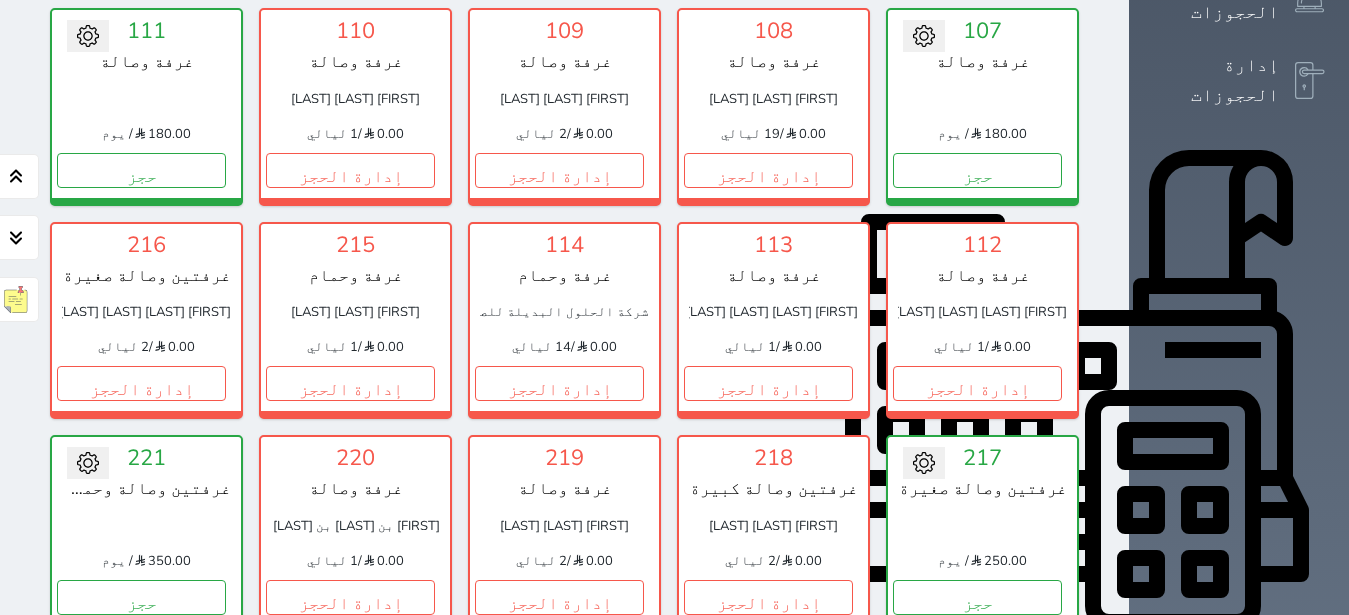 click on "التقارير" at bounding box center (1235, 980) 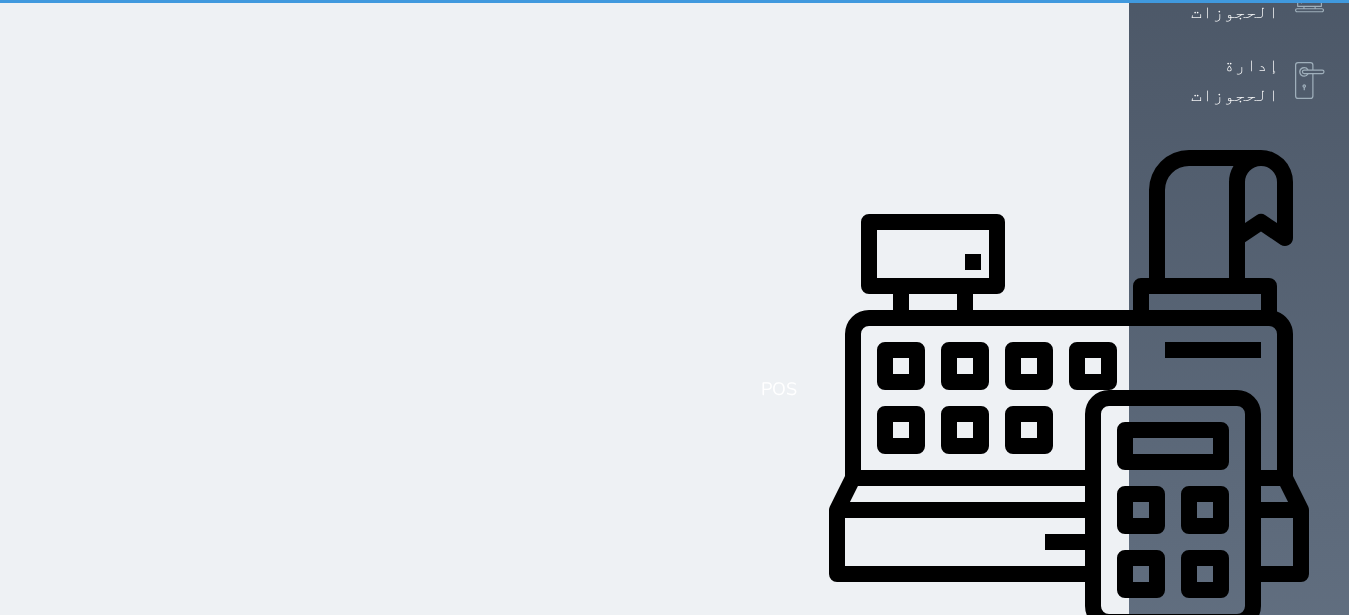 scroll, scrollTop: 0, scrollLeft: 0, axis: both 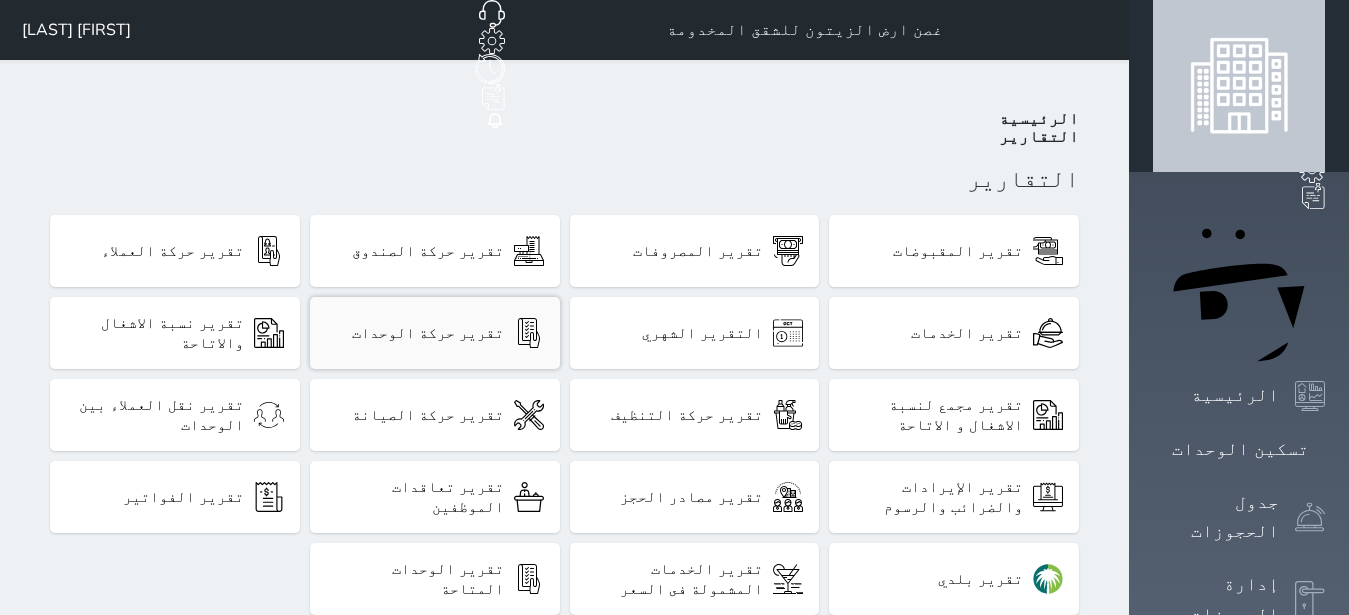 click on "تقرير حركة الوحدات" at bounding box center [435, 333] 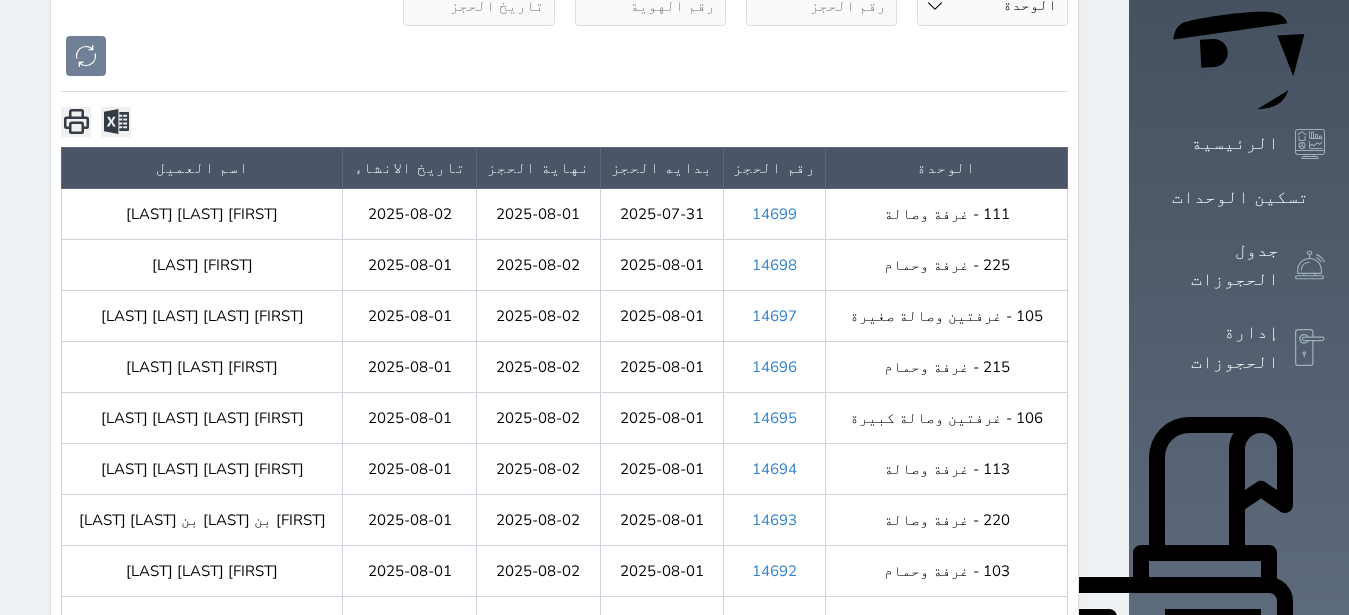 scroll, scrollTop: 0, scrollLeft: 0, axis: both 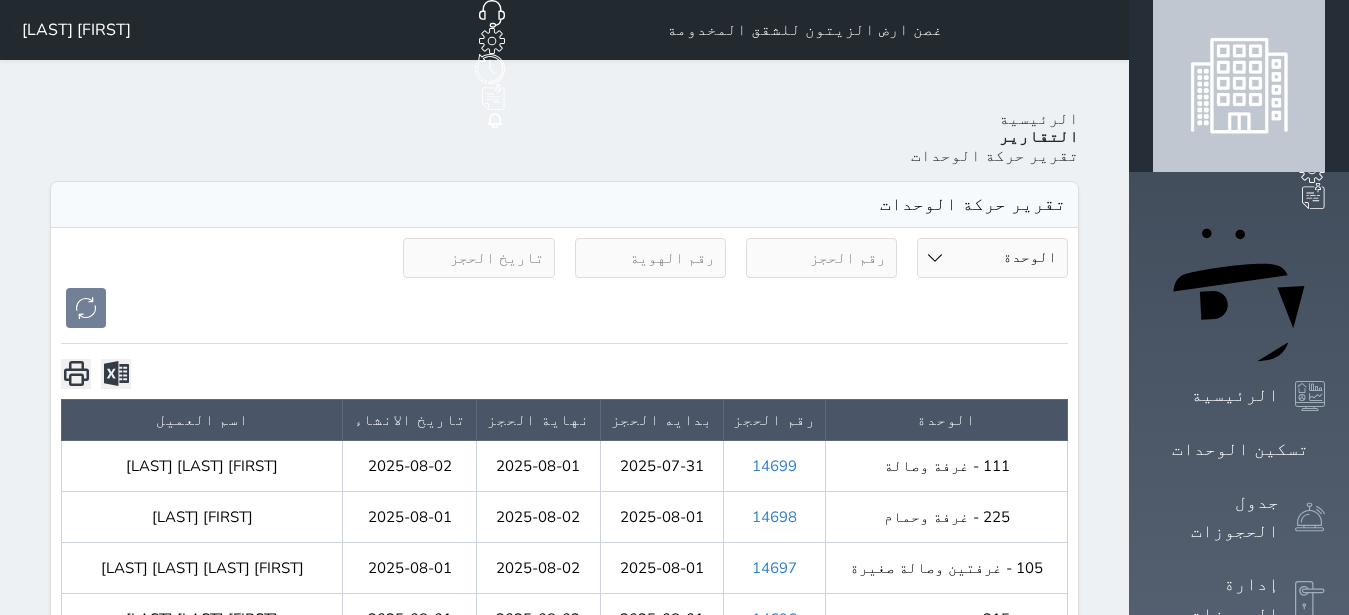 click on "حجز جماعي جديد   حجز جديد             الرئيسية     تسكين الوحدات     جدول الحجوزات     إدارة الحجوزات     POS     الإدارة المالية     العملاء     تقييمات العملاء     الوحدات     الخدمات     التقارير     الإعدادات                                 المدفوعات الالكترونية     الدعم الفني" at bounding box center [1239, 865] 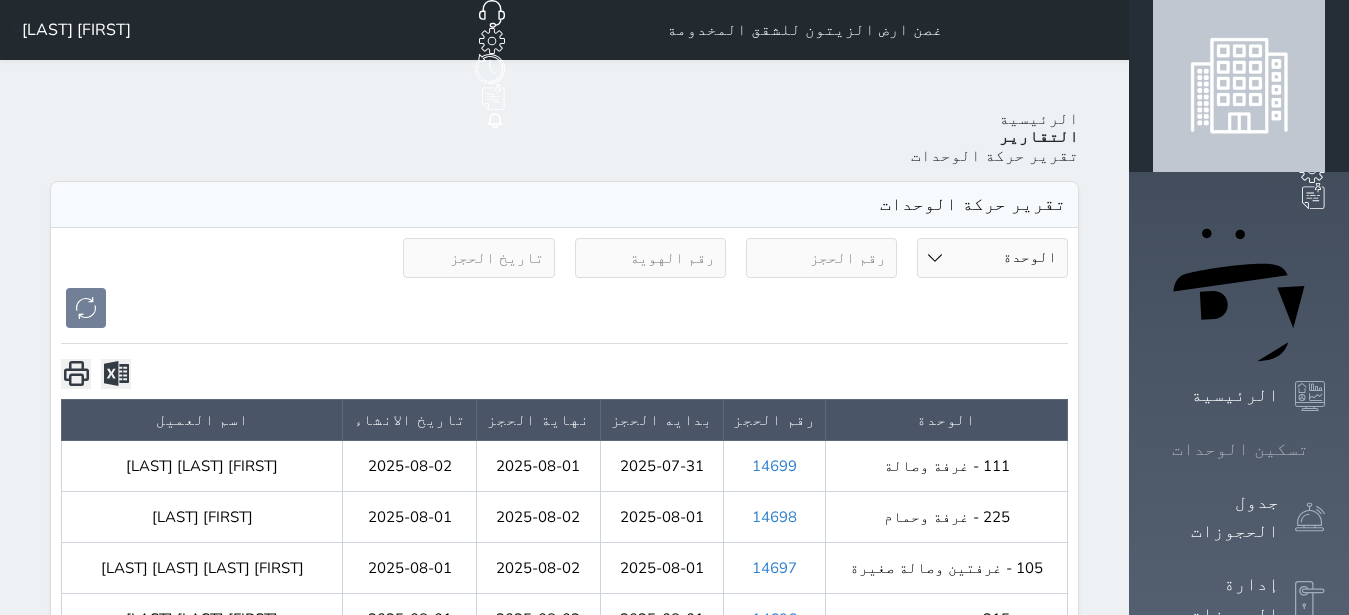 click on "تسكين الوحدات" at bounding box center [1239, 449] 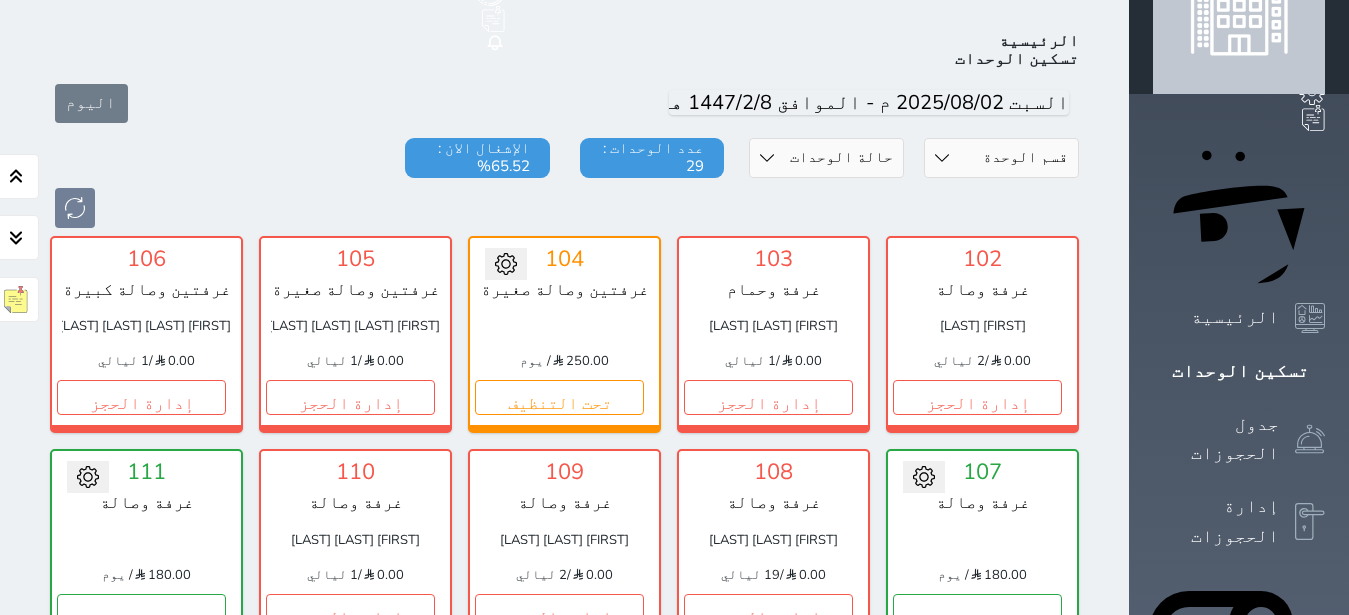 scroll, scrollTop: 204, scrollLeft: 0, axis: vertical 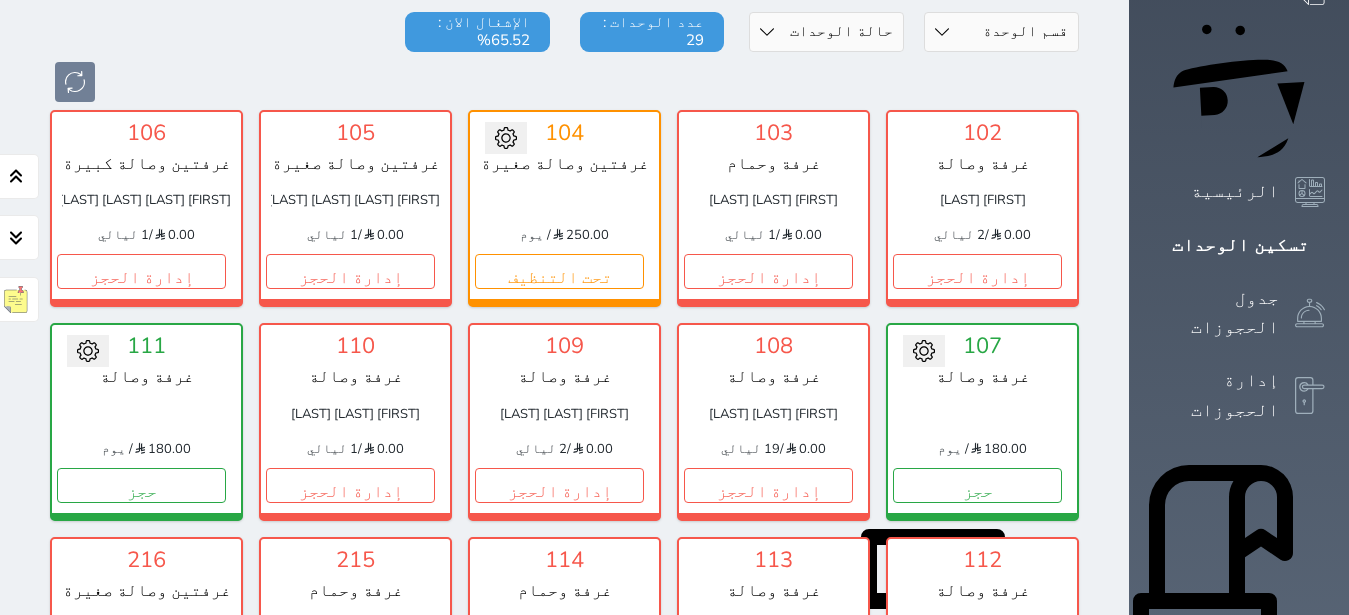click on "الإدارة المالية" at bounding box center (1216, 1014) 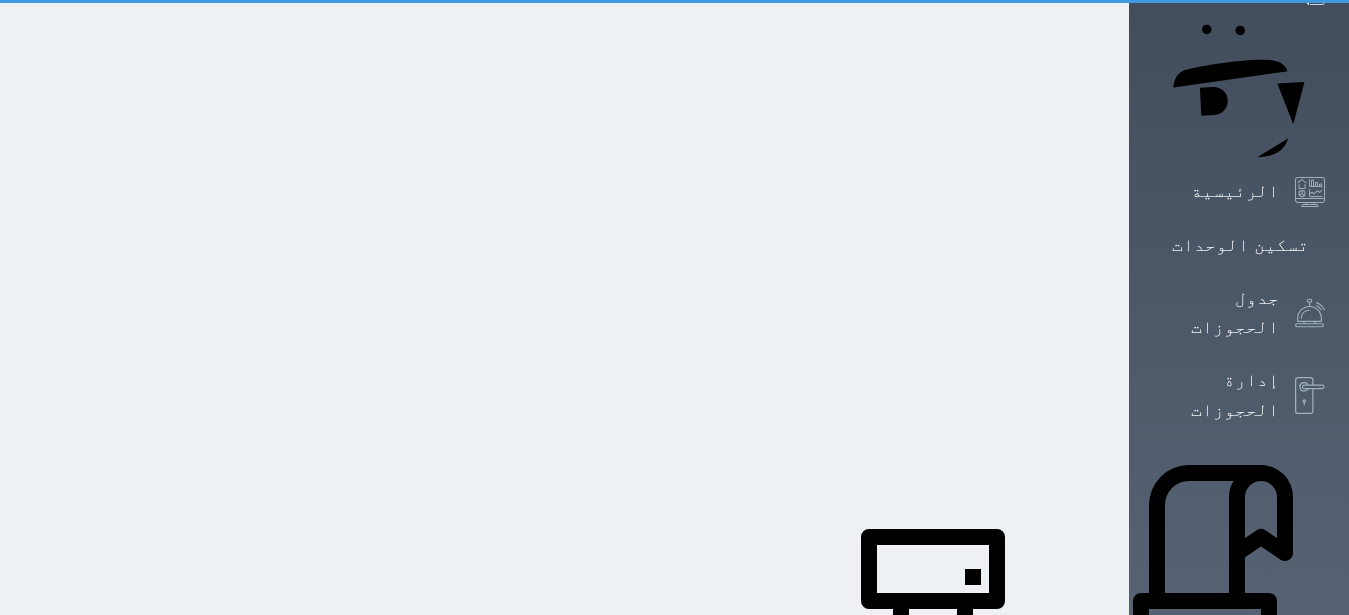 scroll, scrollTop: 0, scrollLeft: 0, axis: both 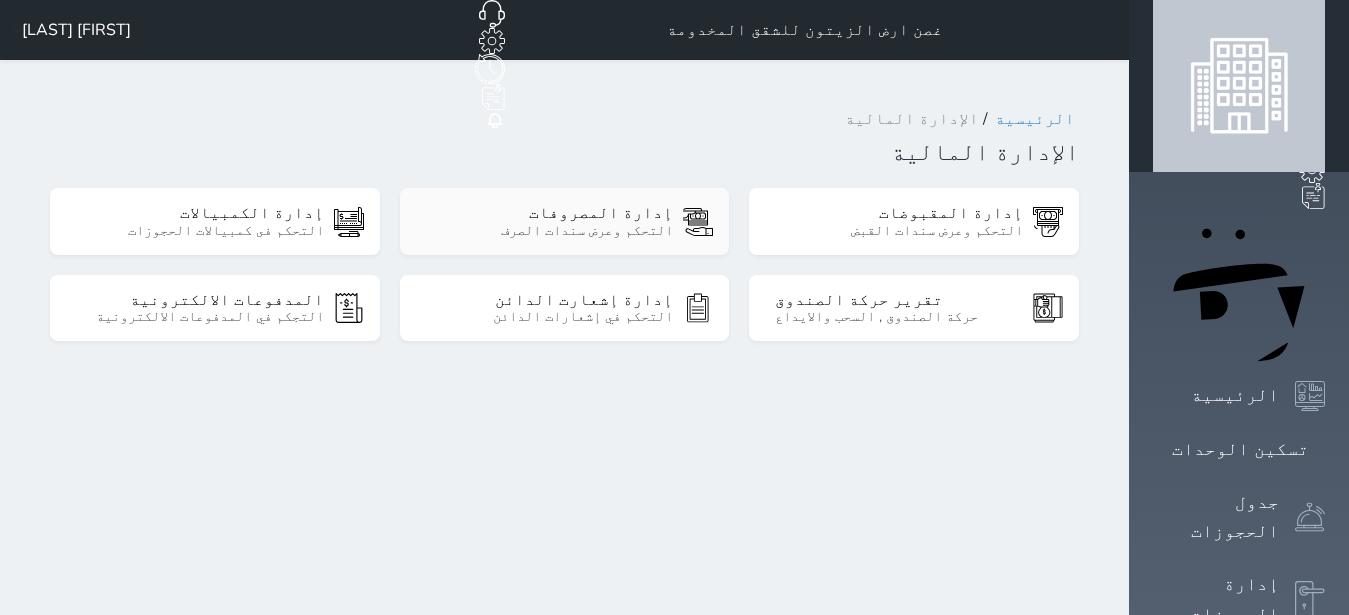 click on "إدارة المصروفات
التحكم وعرض سندات الصرف" at bounding box center (565, 221) 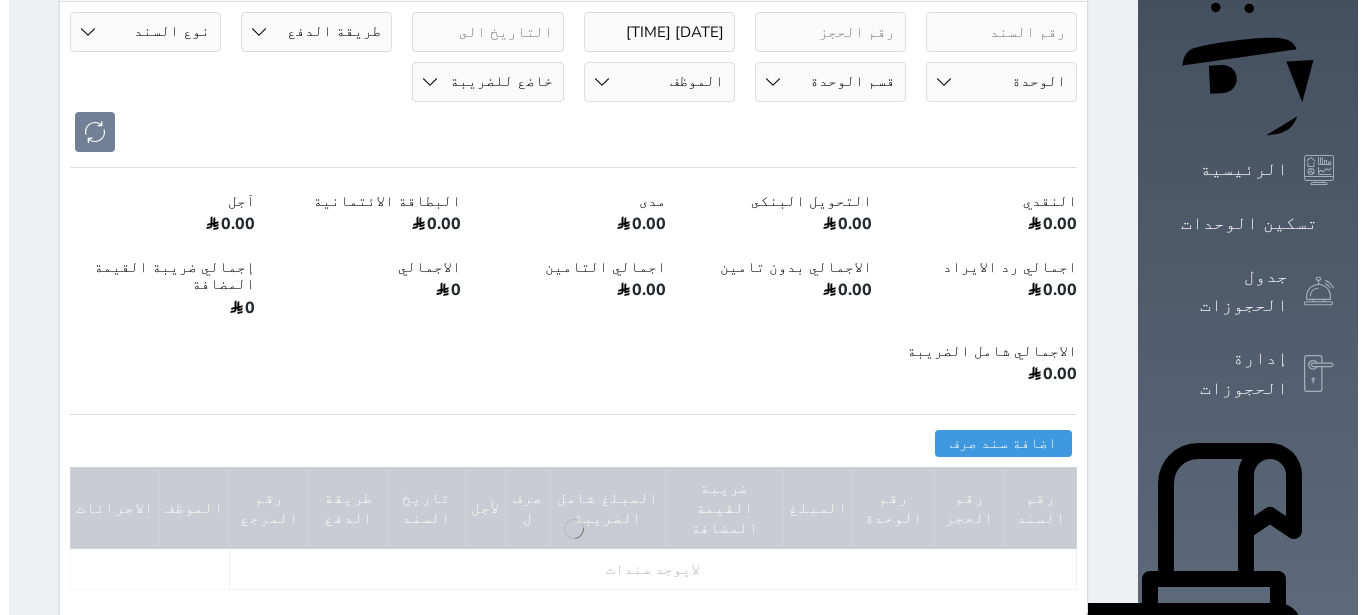 scroll, scrollTop: 378, scrollLeft: 0, axis: vertical 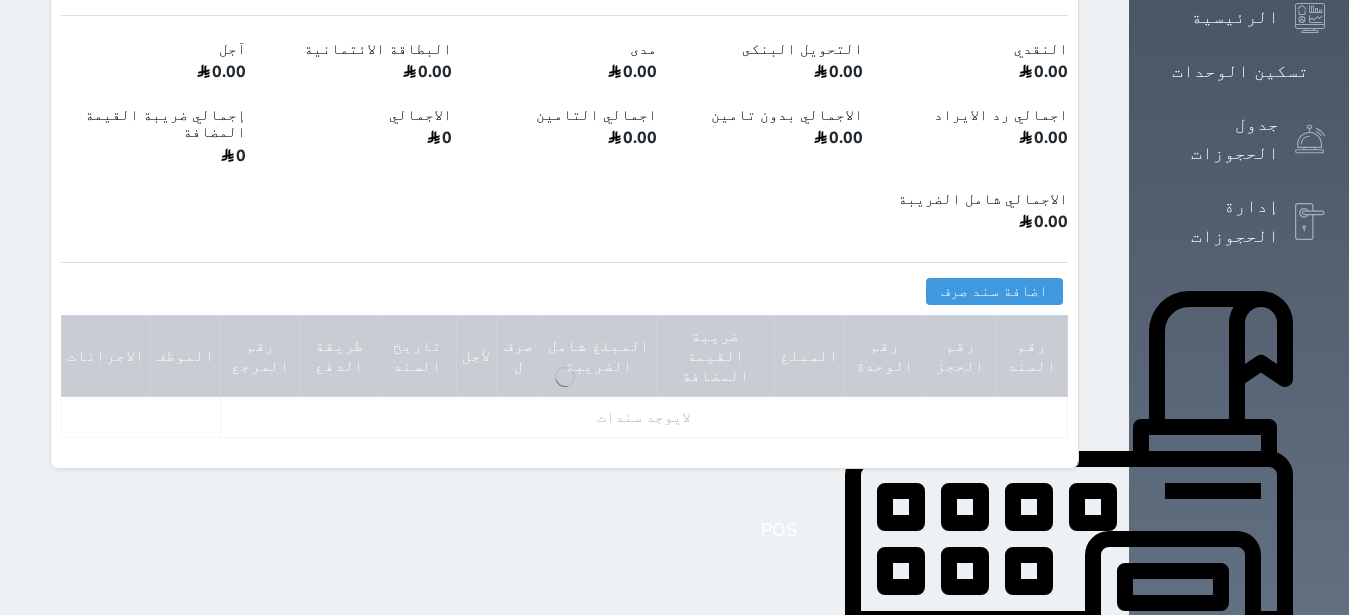 click on "2025-07-26 00:26     طريقة الدفع   دفع نقدى   تحويل بنكى   مدى   بطاقة ائتمان   آجل   رد ايراد   نوع السند   مرتجع إيجار رواتب صيانة مصروفات عامة تحويل من الصندوق الى الادارة استرجاع تامين استرجاع العربون   الوحدة   1 - غرفة وحمام 102 - غرفة وصالة 103 - غرفة وحمام 104 - غرفتين وصالة صغيرة 105 - غرفتين وصالة صغيرة 106 - غرفتين وصالة كبيرة 107 - غرفة وصالة 108 - غرفة وصالة 109 - غرفة وصالة 110 - غرفة وصالة 111 - غرفة وصالة 112 - غرفة وصالة 113 - غرفة وصالة 114 - غرفة وحمام 215 - غرفة وحمام 216 - غرفتين وصالة صغيرة 217 - غرفتين وصالة صغيرة 218 - غرفتين وصالة كبيرة 219 - غرفة وصالة 220 - غرفة وصالة 221 - غرفتين وصالة وحمامين" at bounding box center (564, 159) 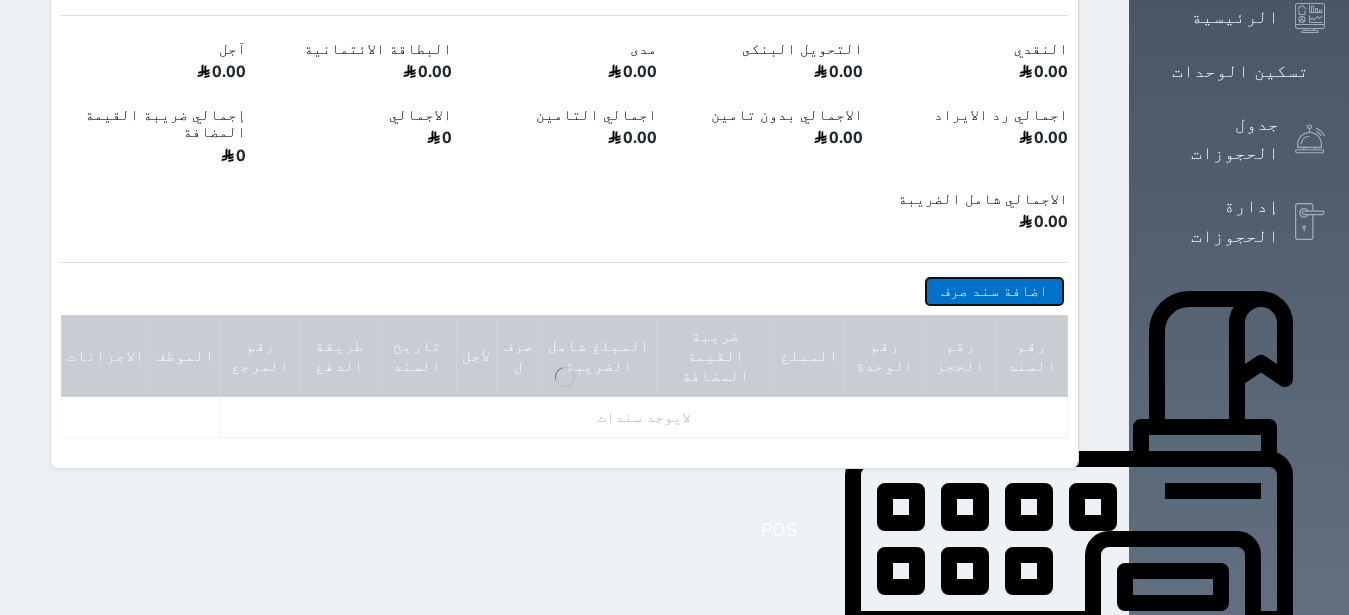 click on "اضافة سند صرف" at bounding box center [994, 291] 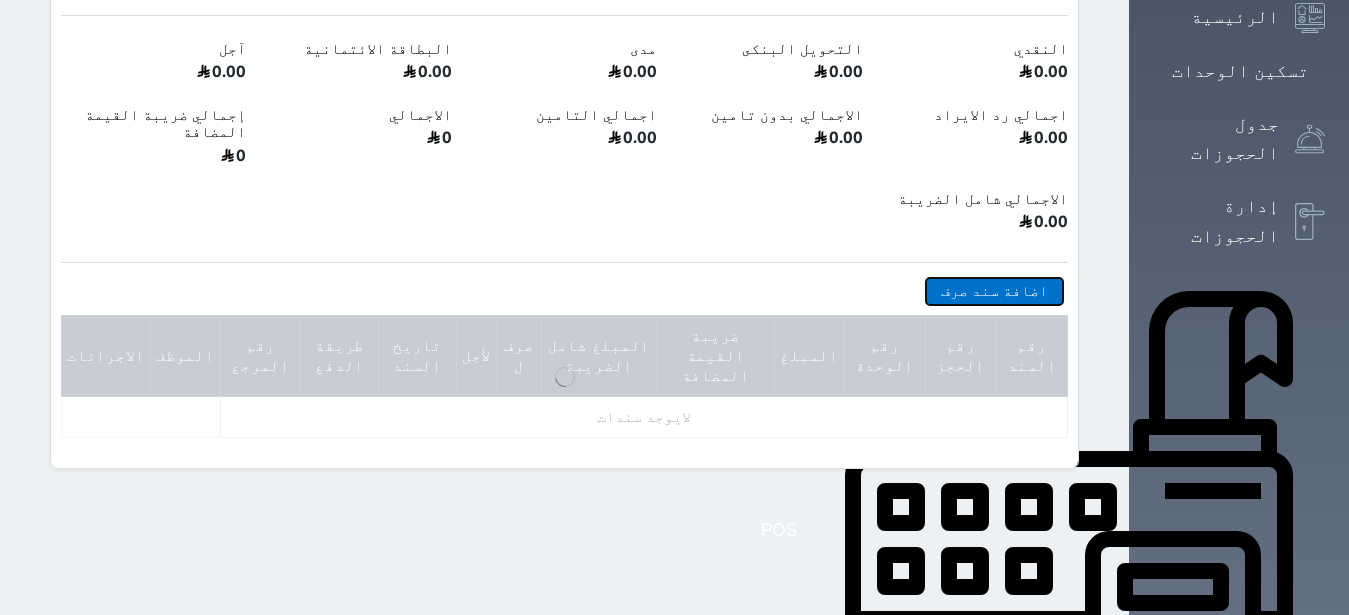 select 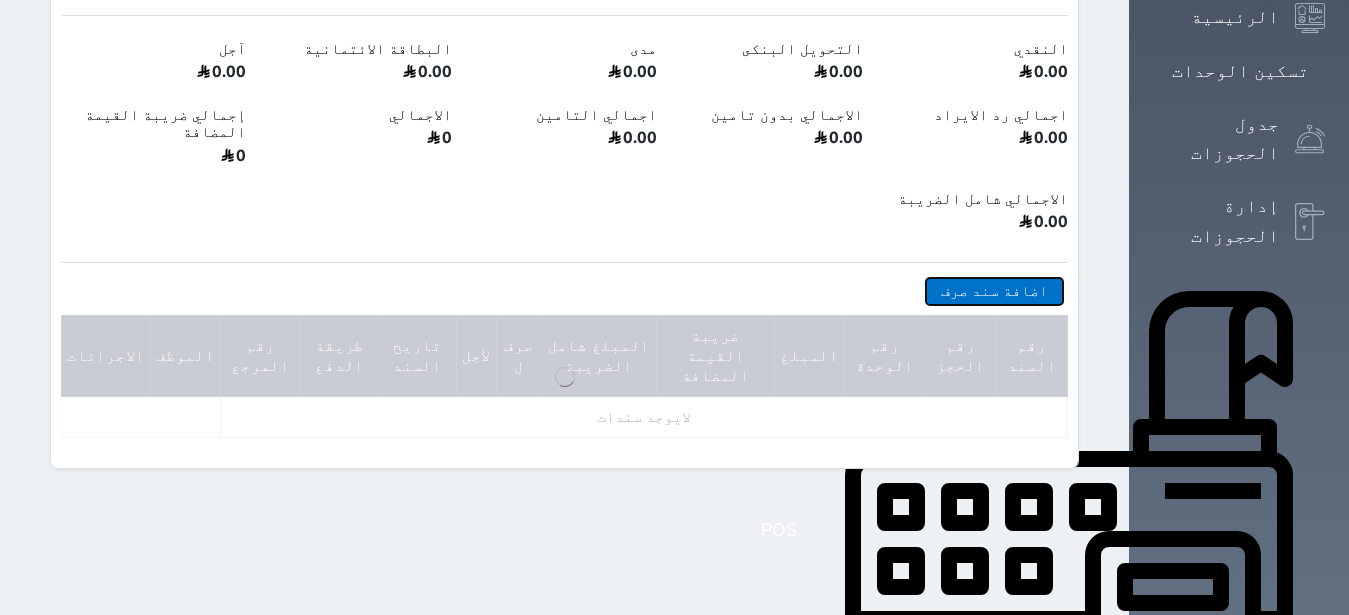 select 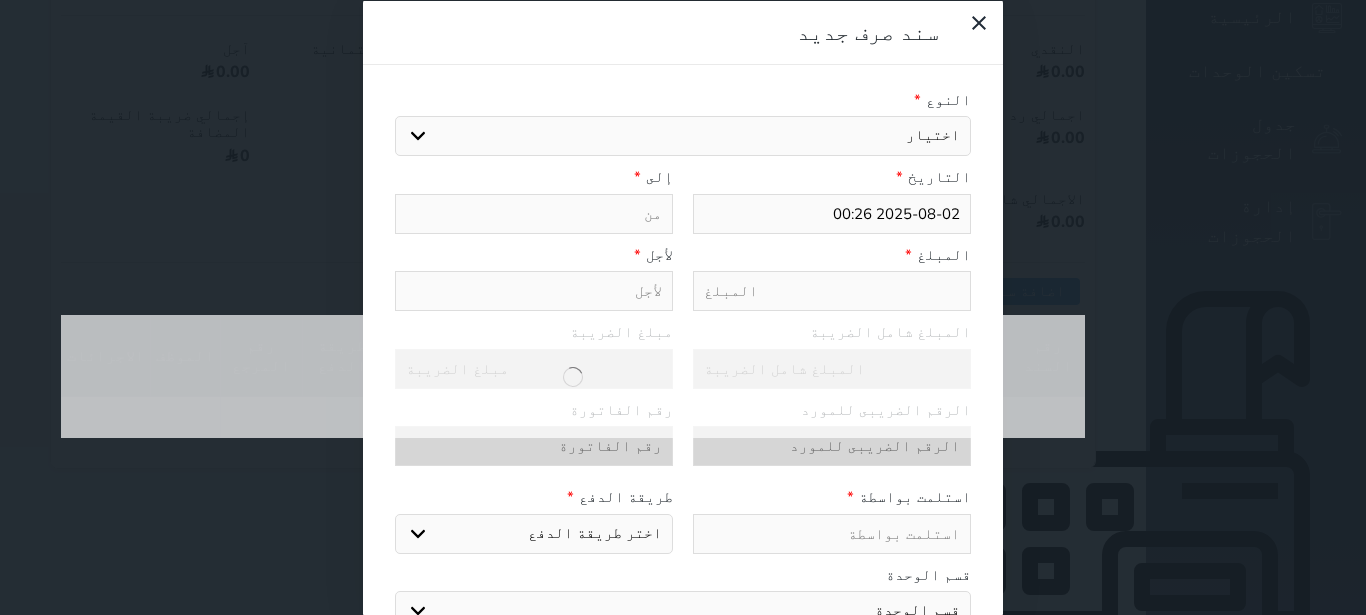 click on "اختيار   مرتجع إيجار رواتب صيانة مصروفات عامة تحويل من الصندوق الى الادارة استرجاع تامين استرجاع العربون" at bounding box center (683, 136) 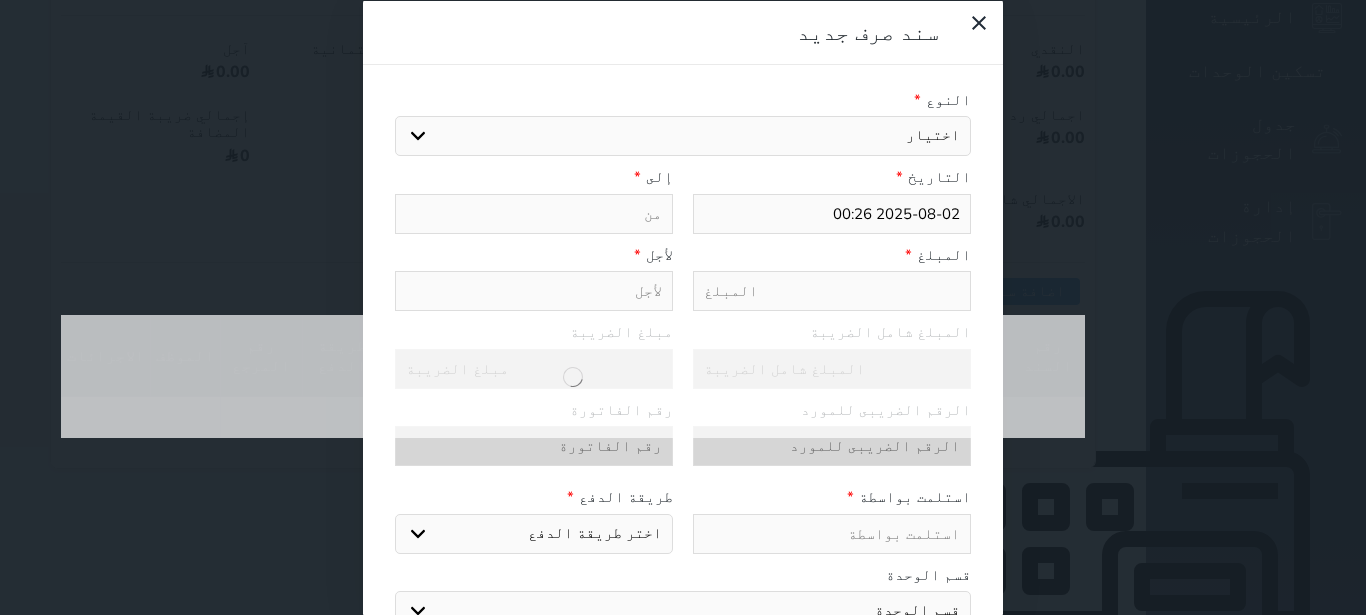 select on "23248" 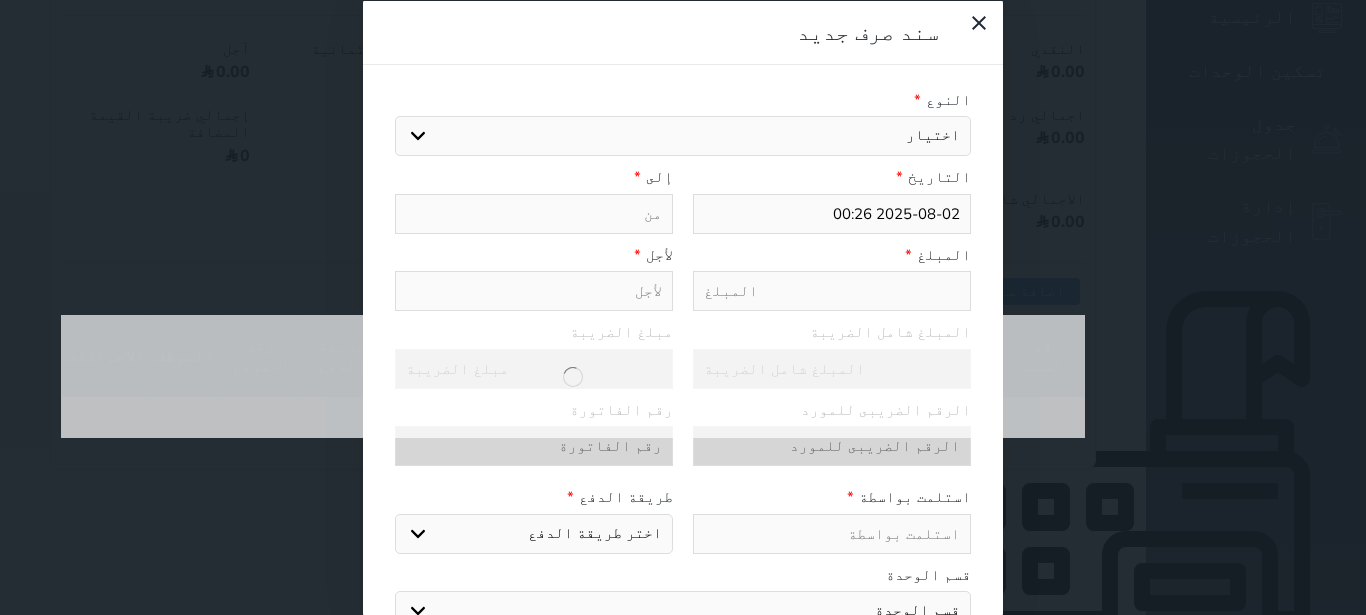 click on "رواتب" at bounding box center [0, 0] 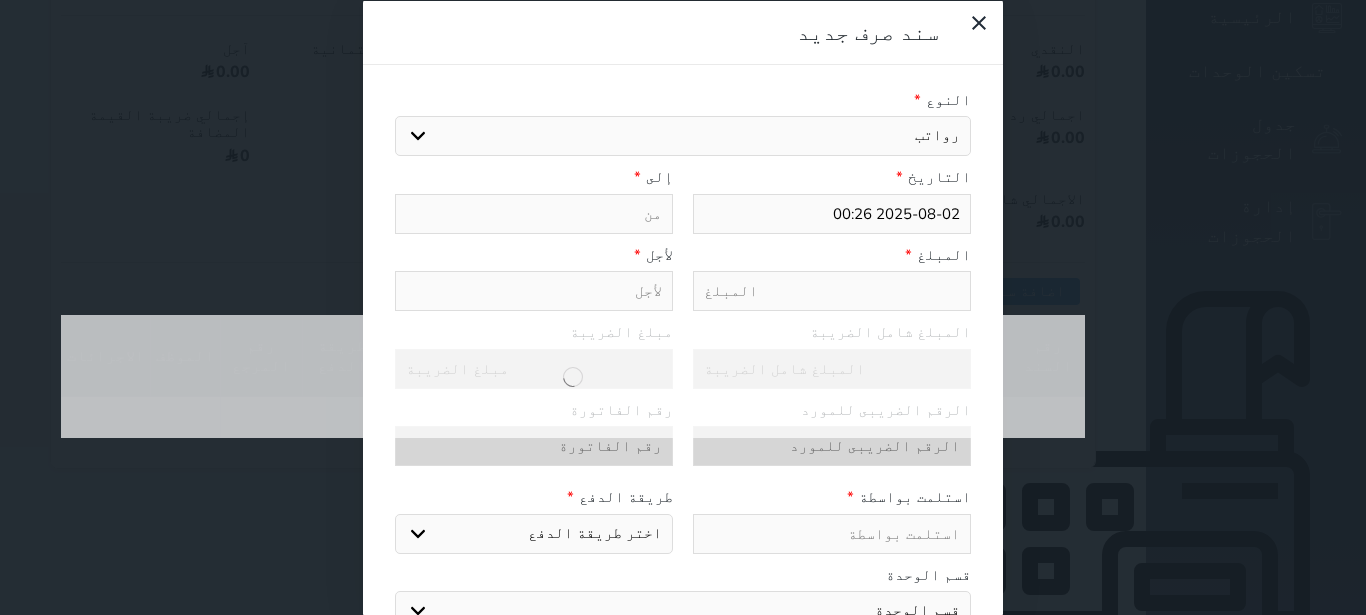 type on "رواتب" 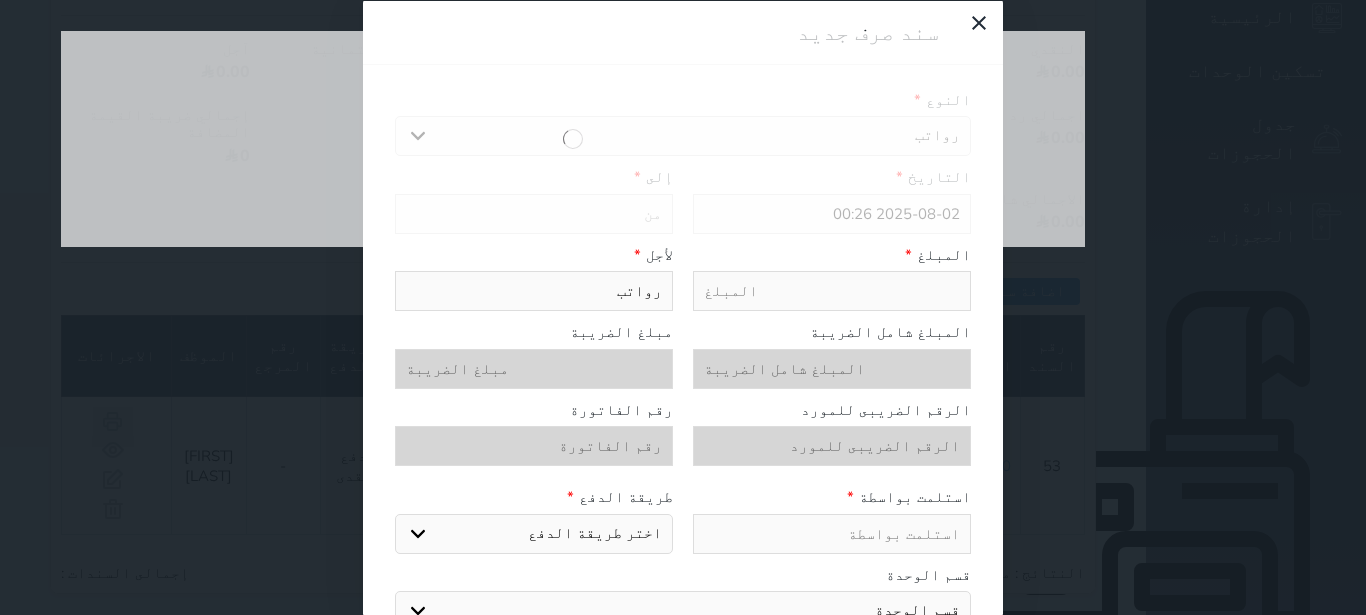 scroll, scrollTop: 175, scrollLeft: 0, axis: vertical 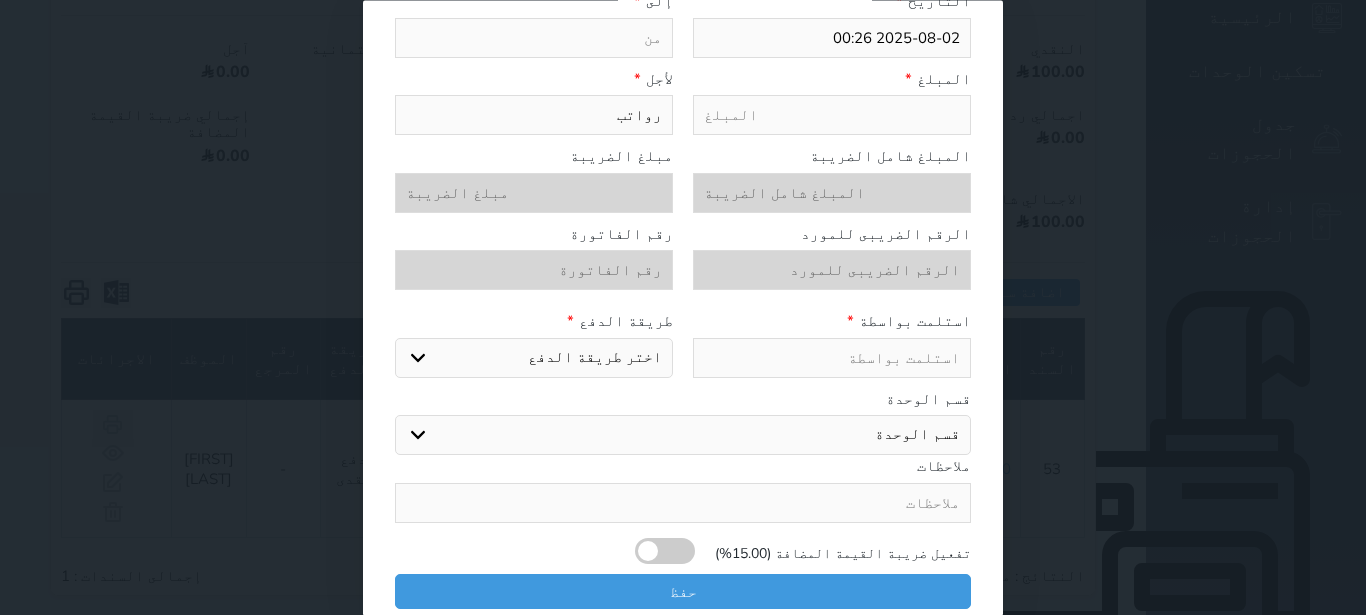 click on "اختر طريقة الدفع   دفع نقدى   تحويل بنكى   مدى   بطاقة ائتمان" at bounding box center (534, 358) 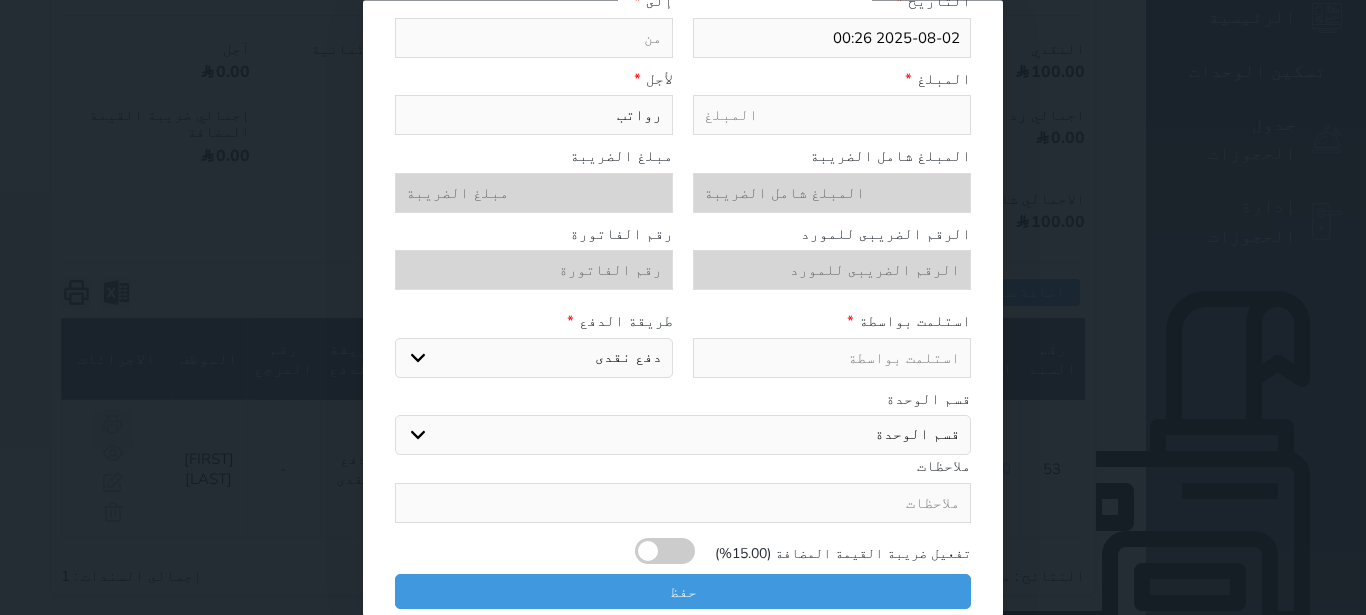 click on "قسم الوحدة   غرفة وحمام غرفة وصالة غرفتين وصالة صغيرة غرفتين وصالة كبيرة غرفتين وصالة وحمامين اجنحة ملكية" at bounding box center (683, 436) 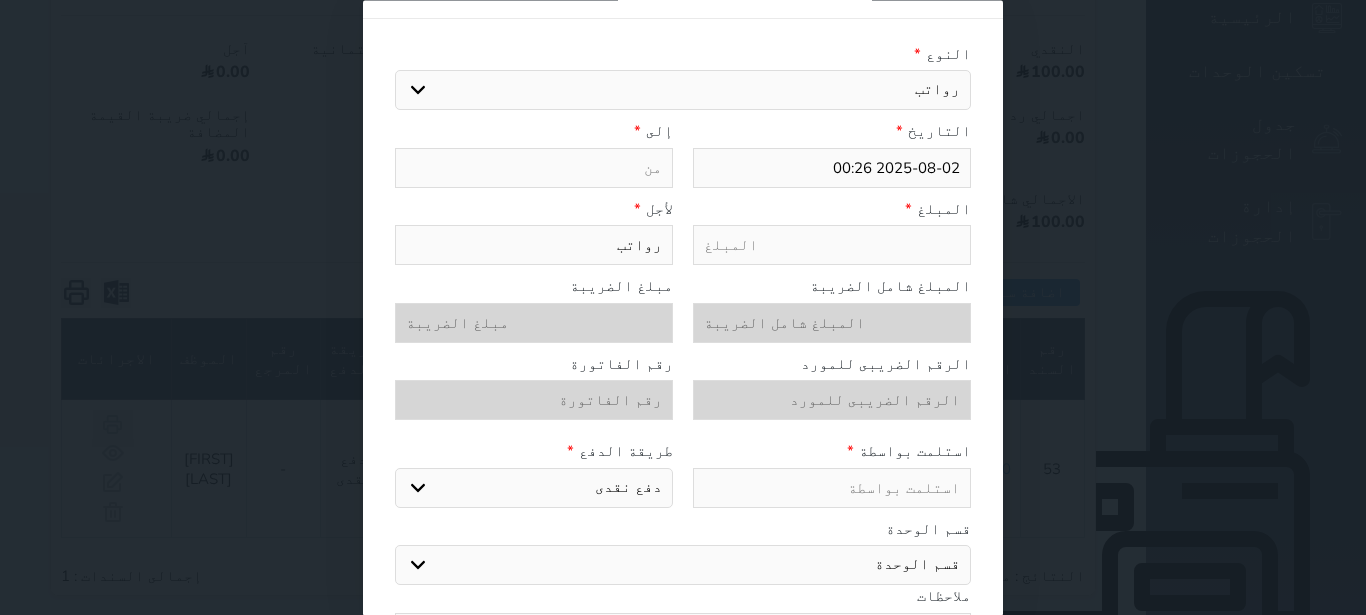 scroll, scrollTop: 0, scrollLeft: 0, axis: both 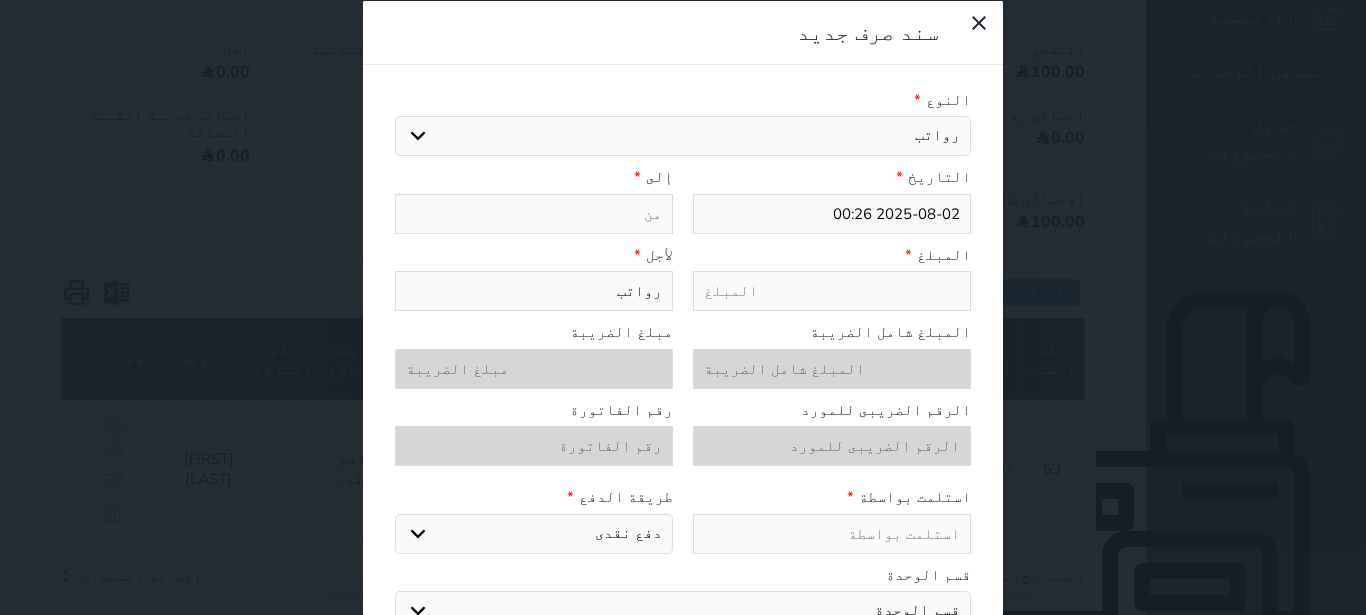 click at bounding box center (832, 291) 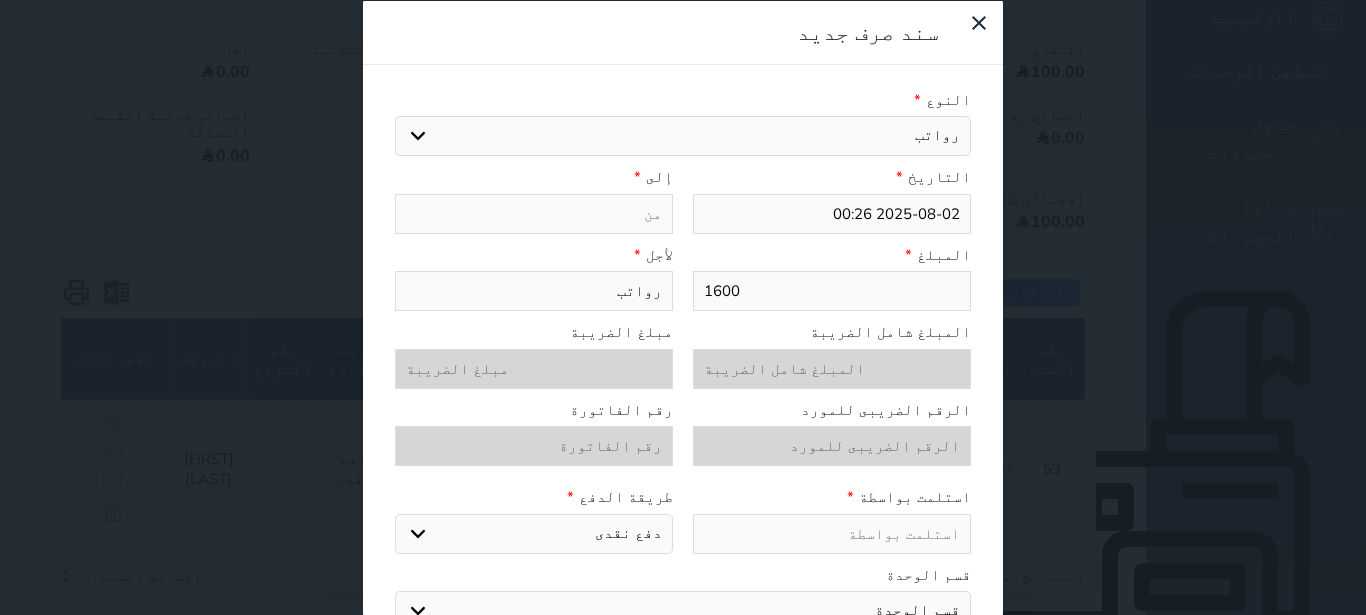 type on "1600" 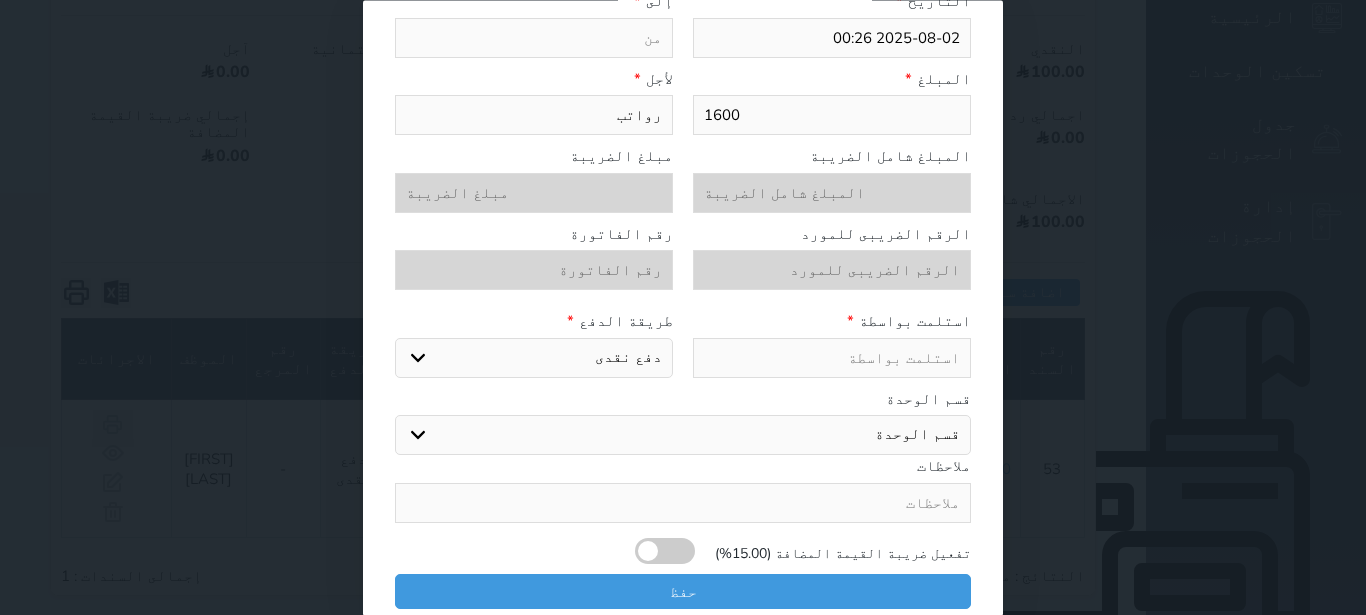 scroll, scrollTop: 0, scrollLeft: 0, axis: both 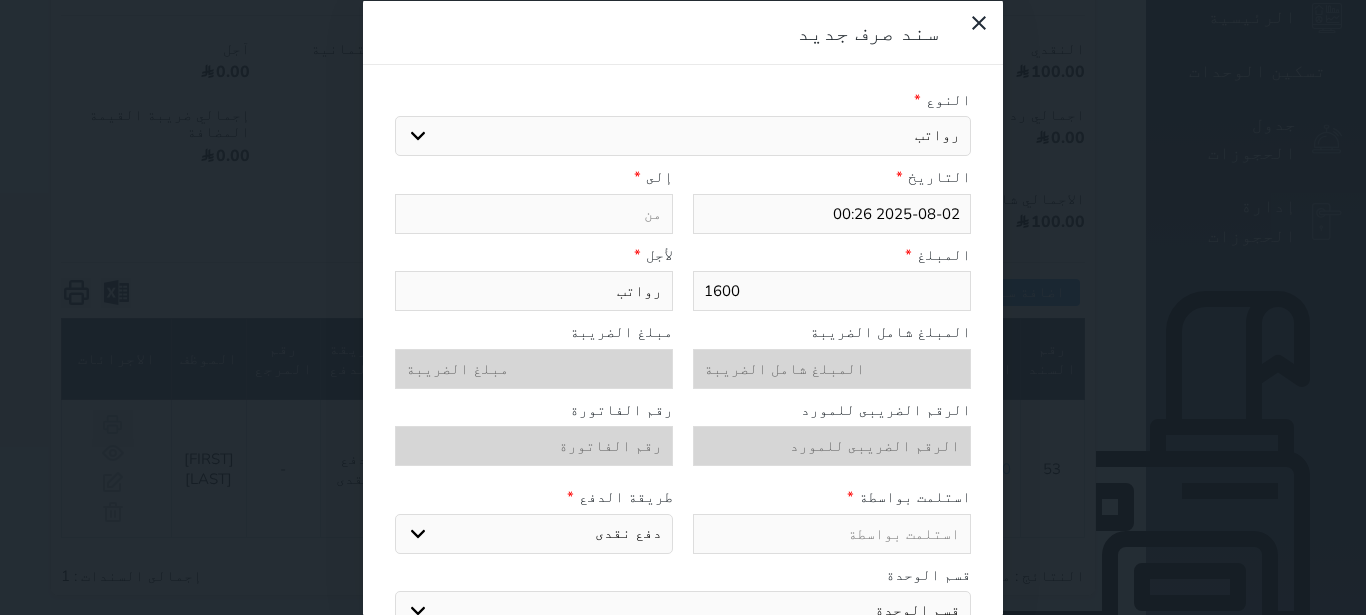 click at bounding box center [534, 213] 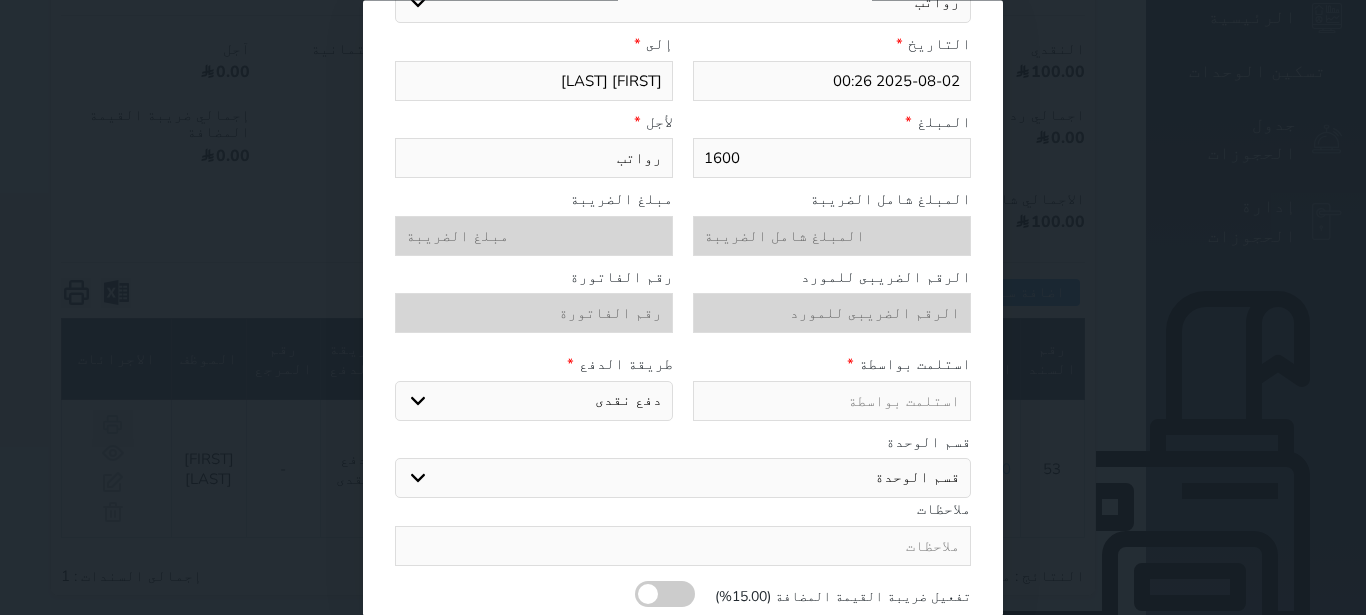 scroll, scrollTop: 175, scrollLeft: 0, axis: vertical 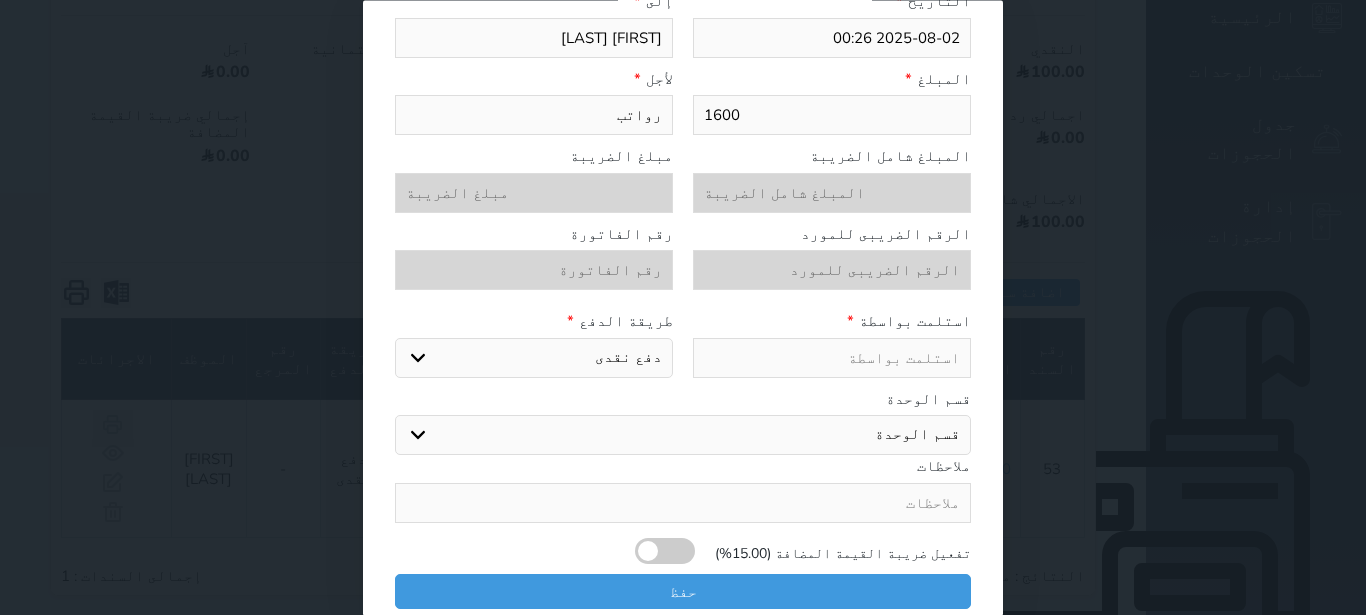type on "مد نور" 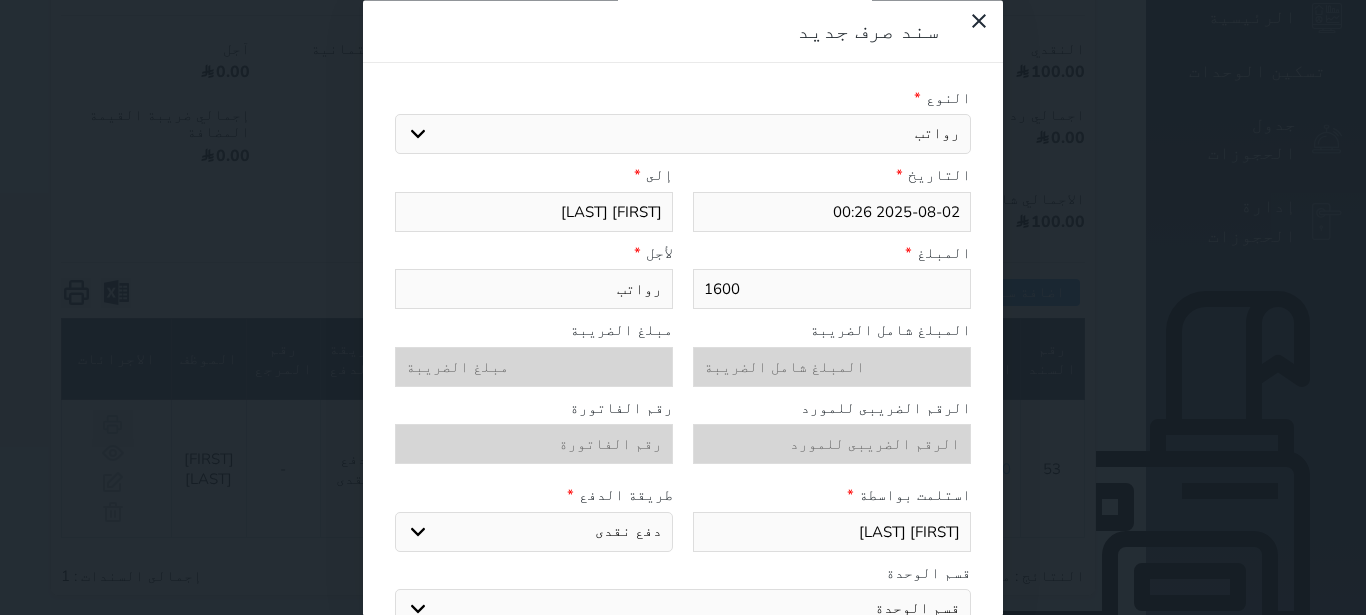 scroll, scrollTop: 0, scrollLeft: 0, axis: both 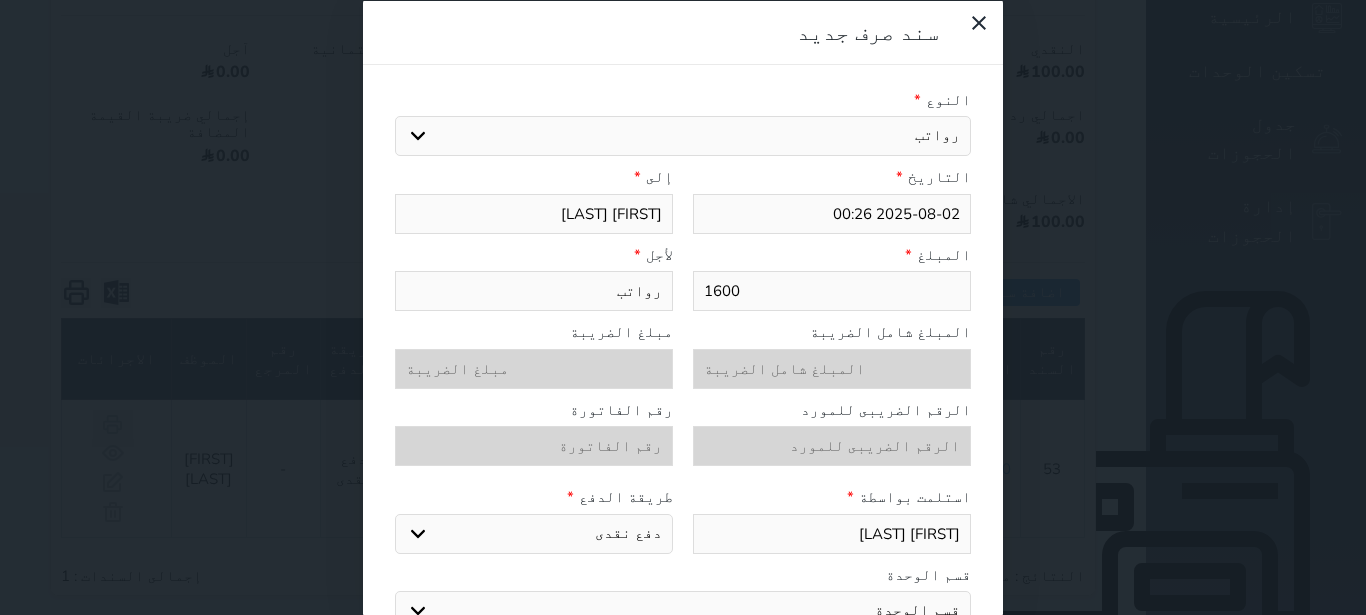 type on "مد نور نوبي" 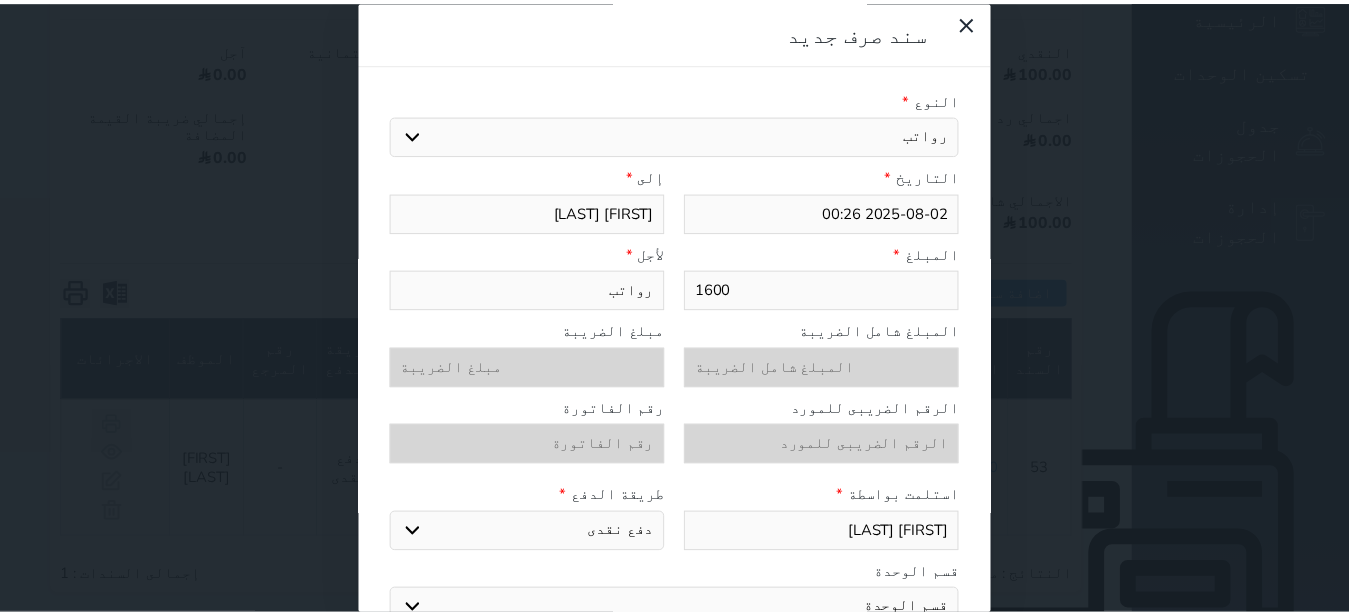 scroll, scrollTop: 175, scrollLeft: 0, axis: vertical 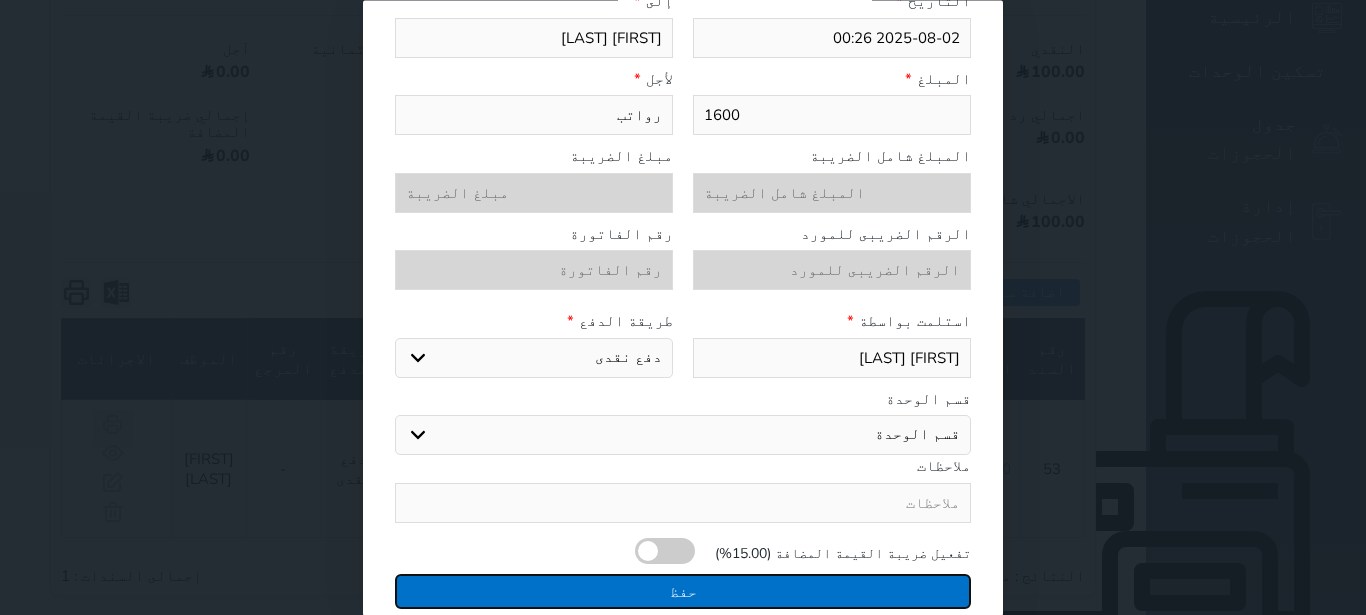 click on "حفظ" at bounding box center [683, 591] 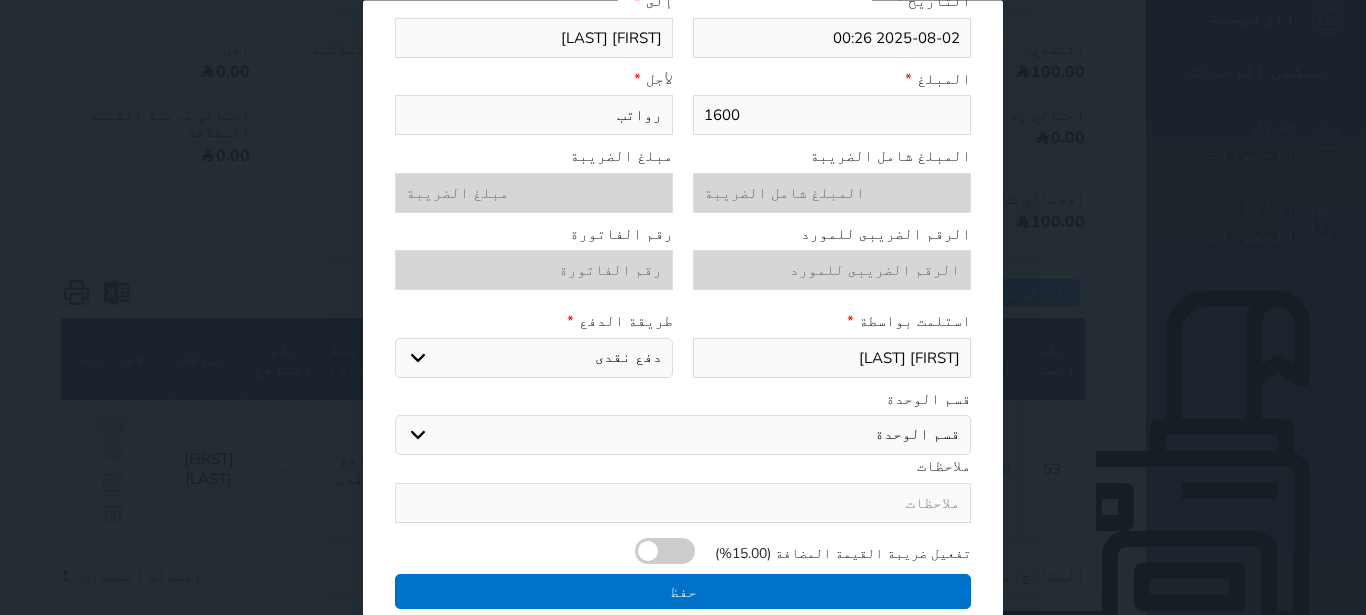 select 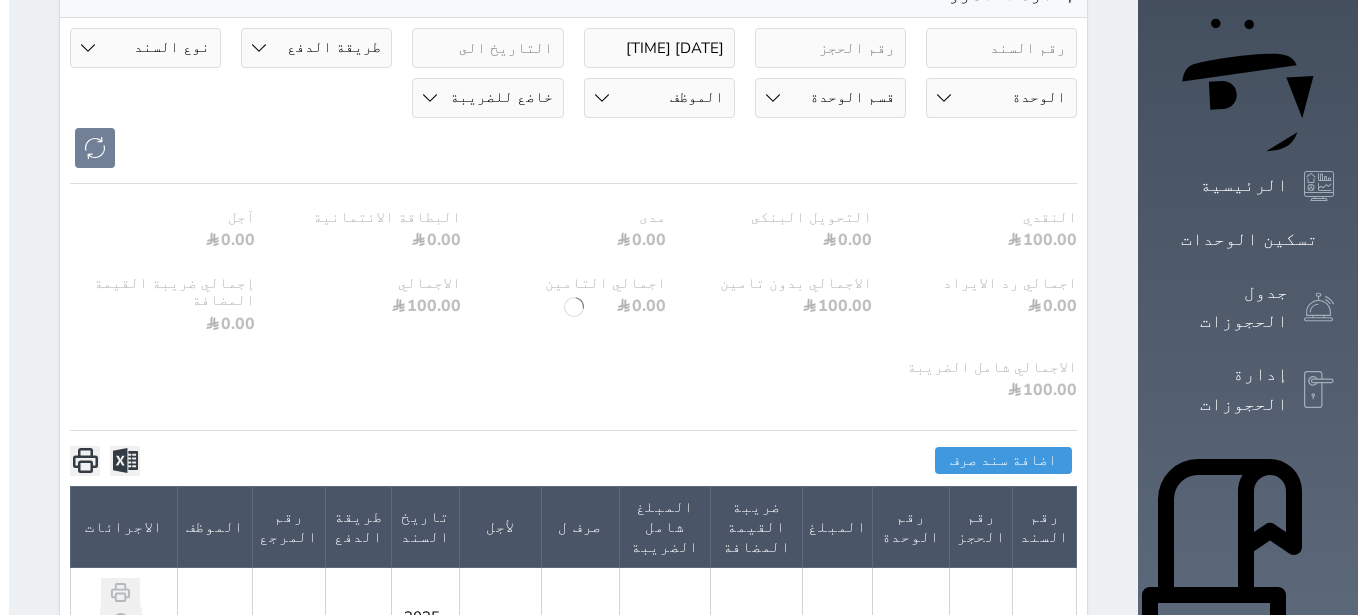 scroll, scrollTop: 252, scrollLeft: 0, axis: vertical 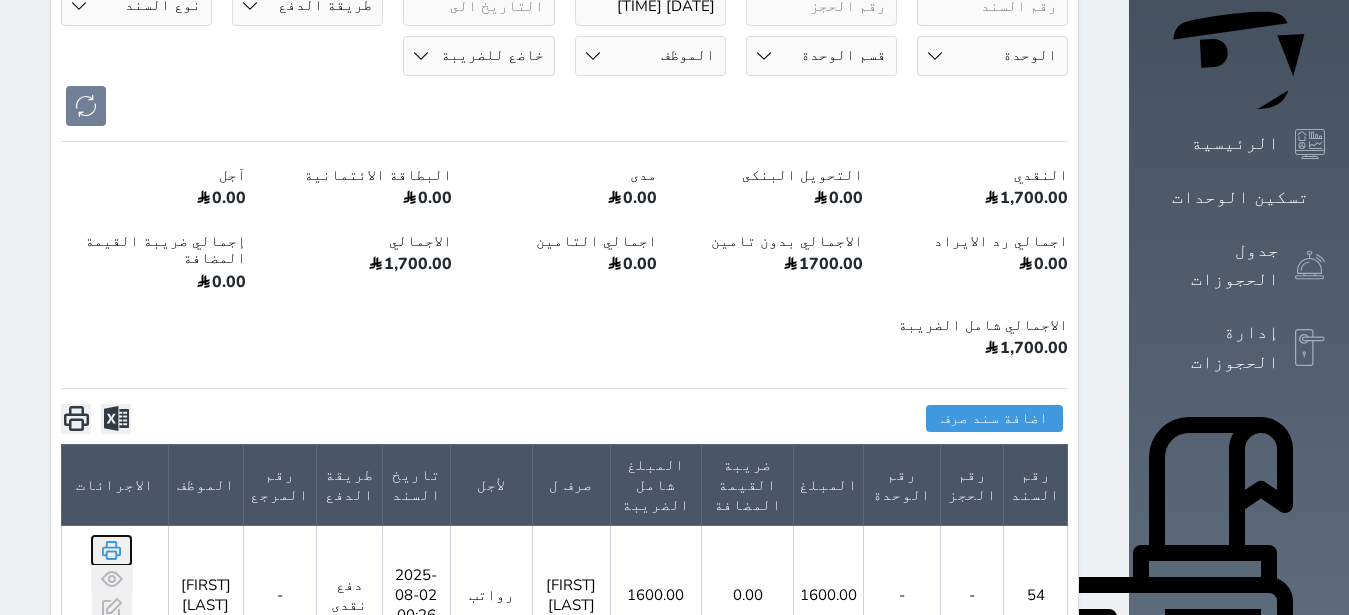 click 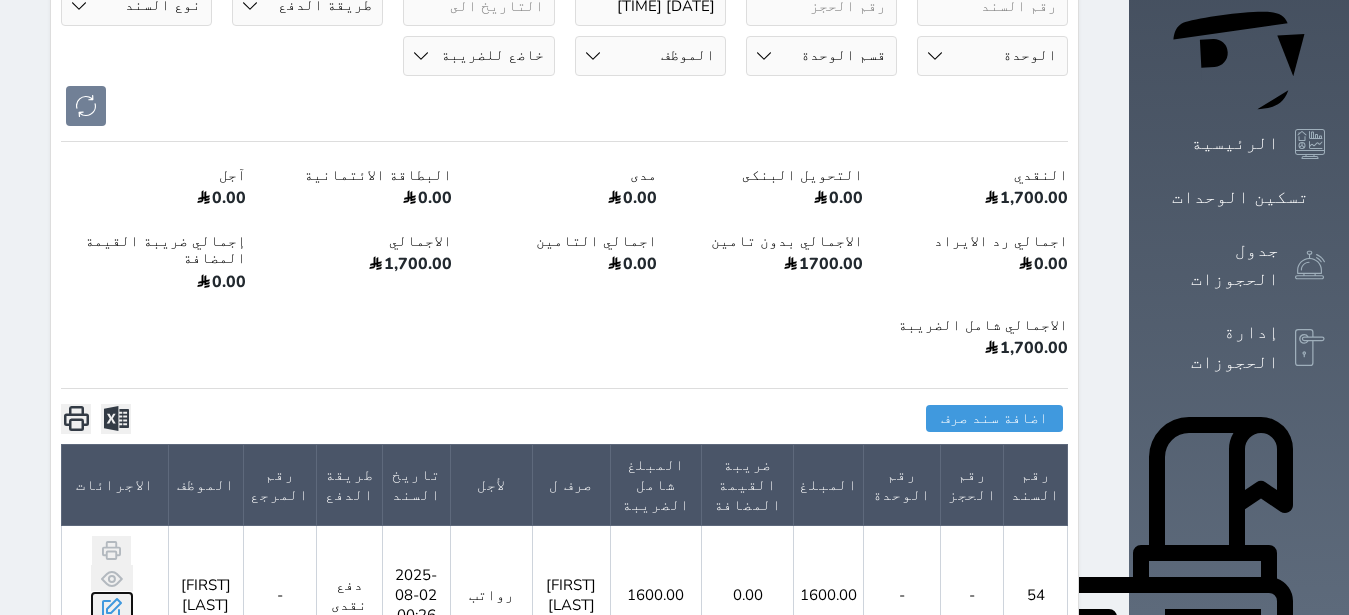 click at bounding box center [112, 608] 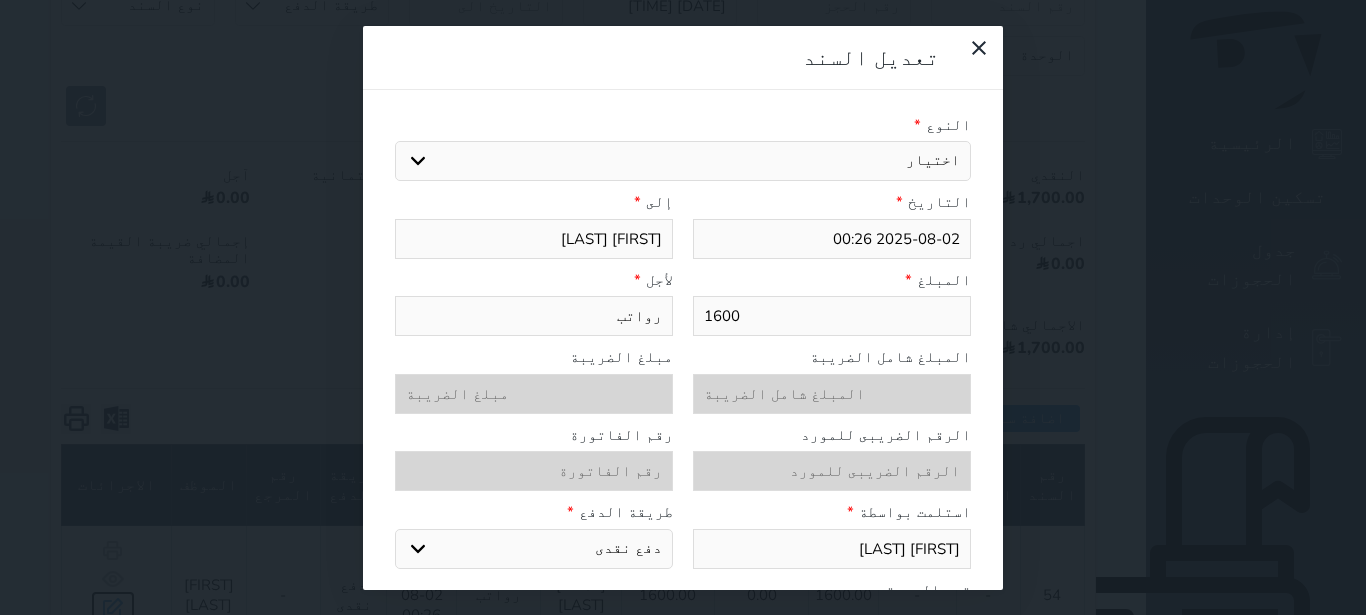 select on "23248" 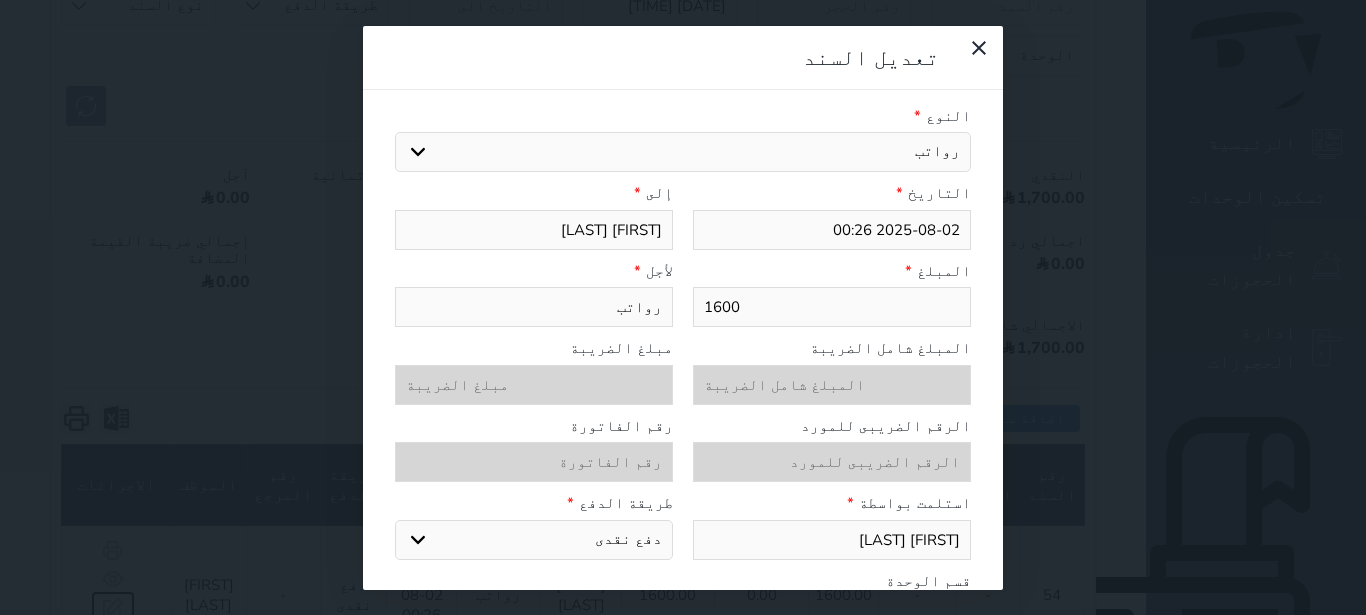 scroll, scrollTop: 0, scrollLeft: 0, axis: both 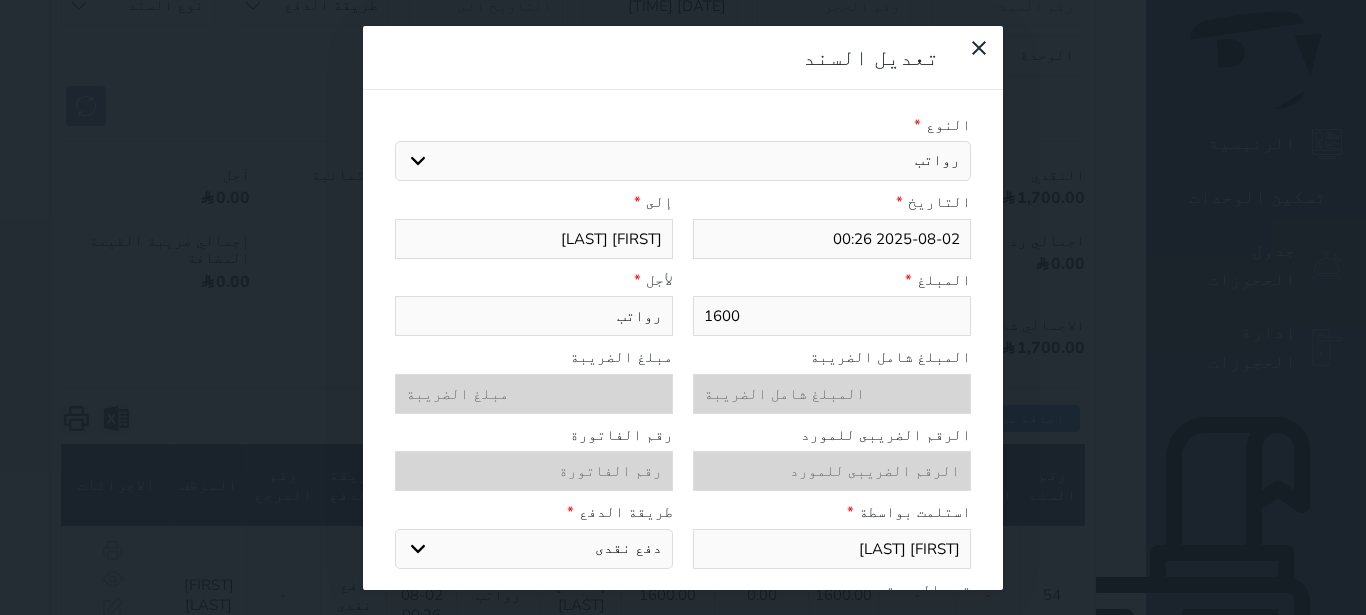 click on "مد نور" at bounding box center (534, 239) 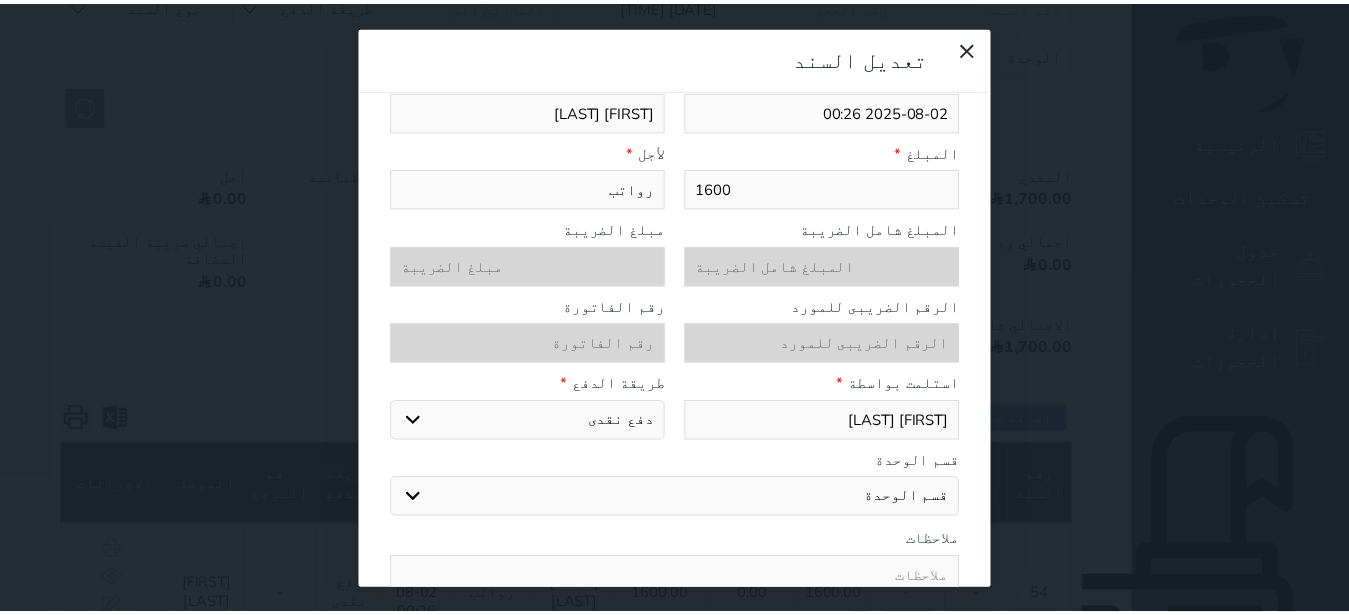 scroll, scrollTop: 228, scrollLeft: 0, axis: vertical 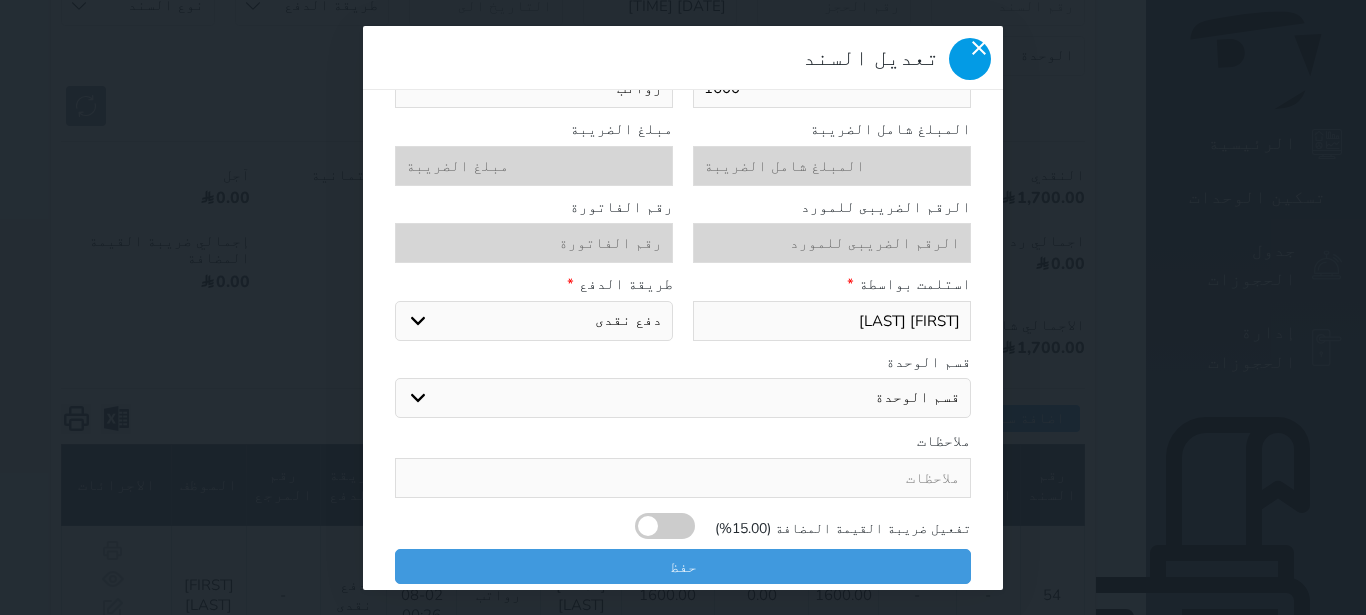 type on "مد نور نوبي" 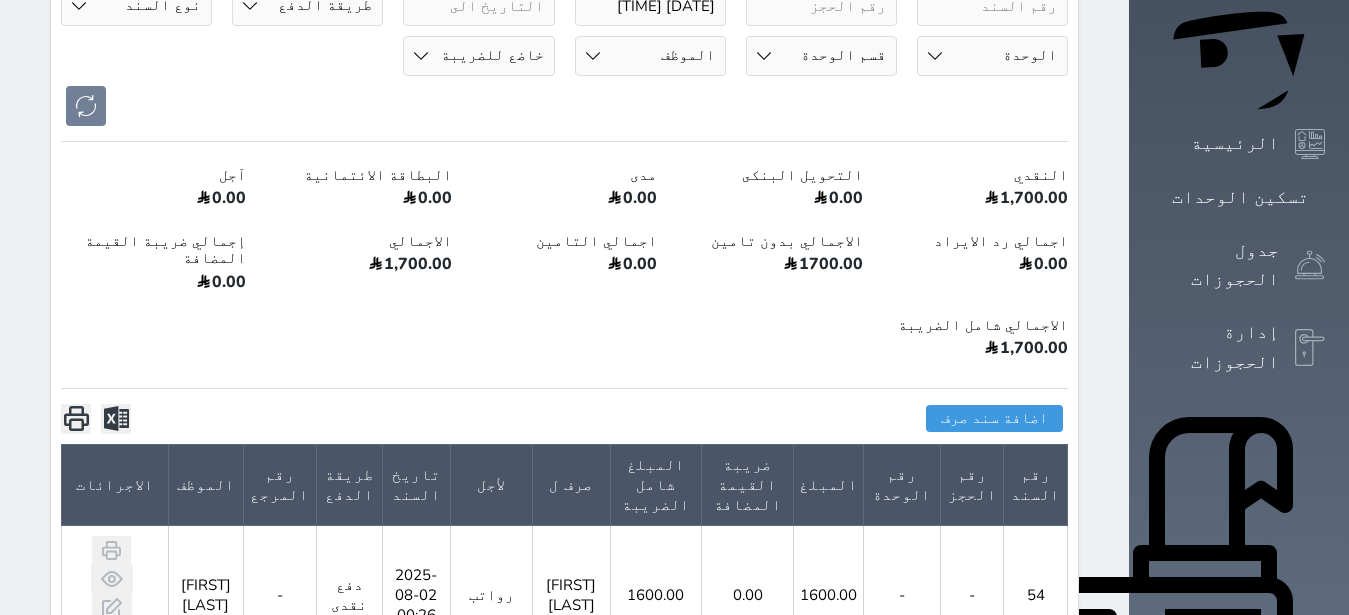 click 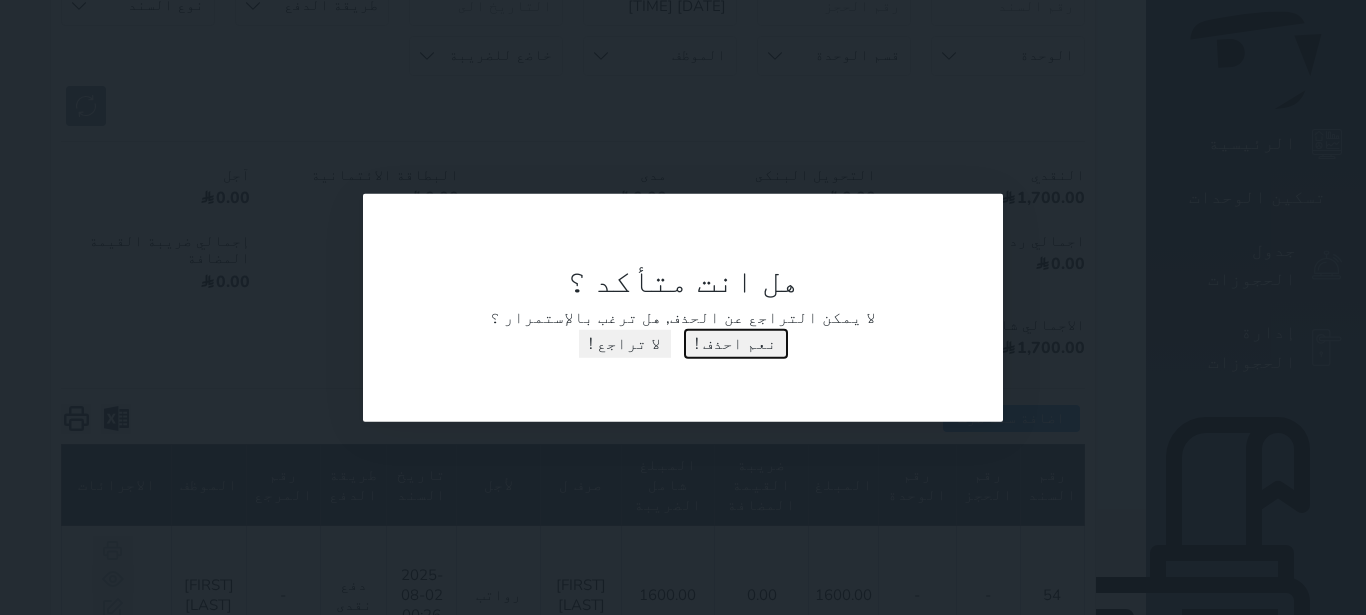 click on "نعم احذف !" at bounding box center [736, 343] 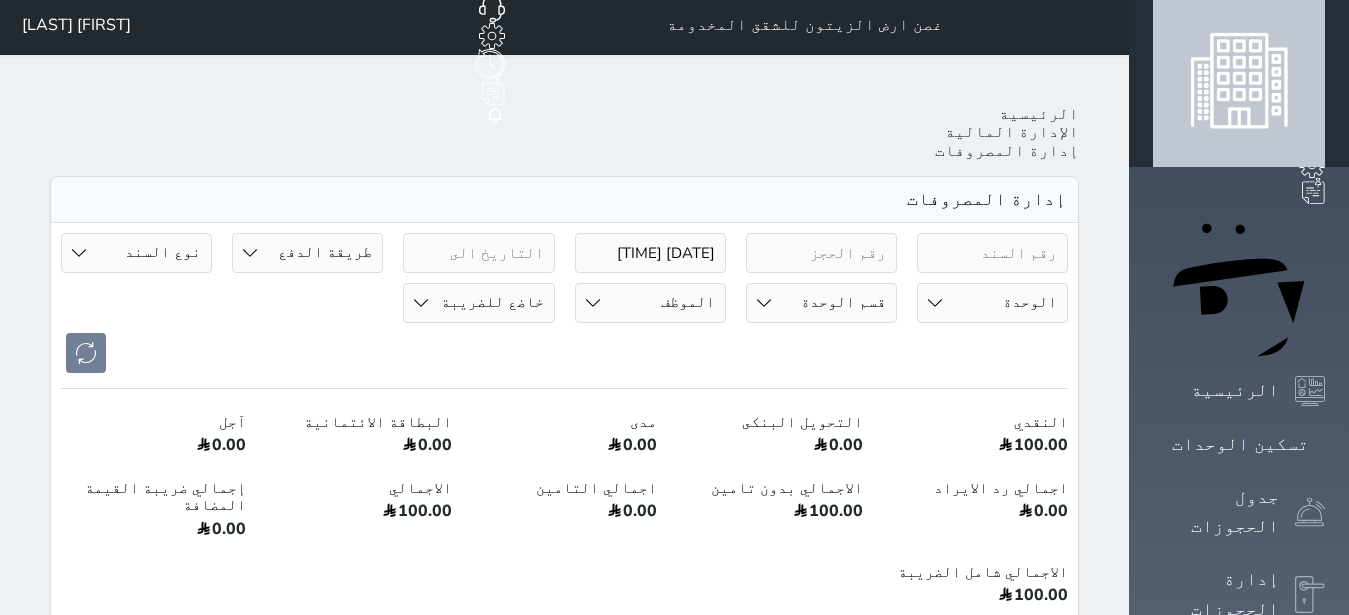 scroll, scrollTop: 0, scrollLeft: 0, axis: both 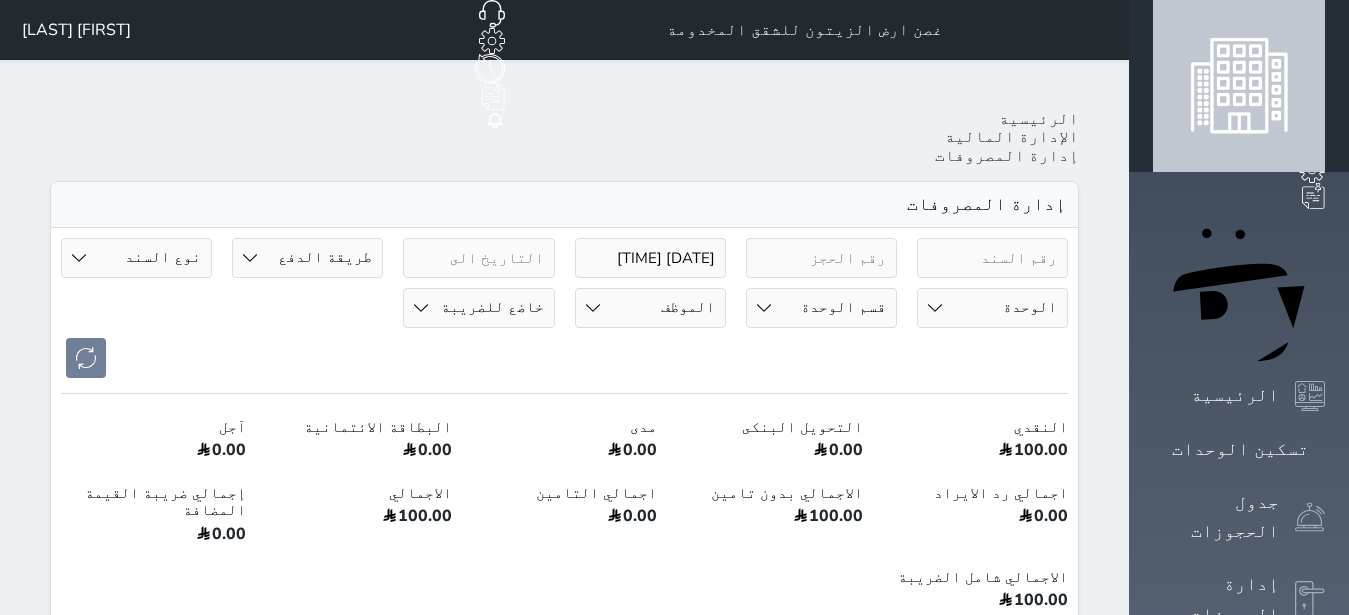 click on "الموظف   سامي الحربي سامي محسن الحربى" at bounding box center [650, 308] 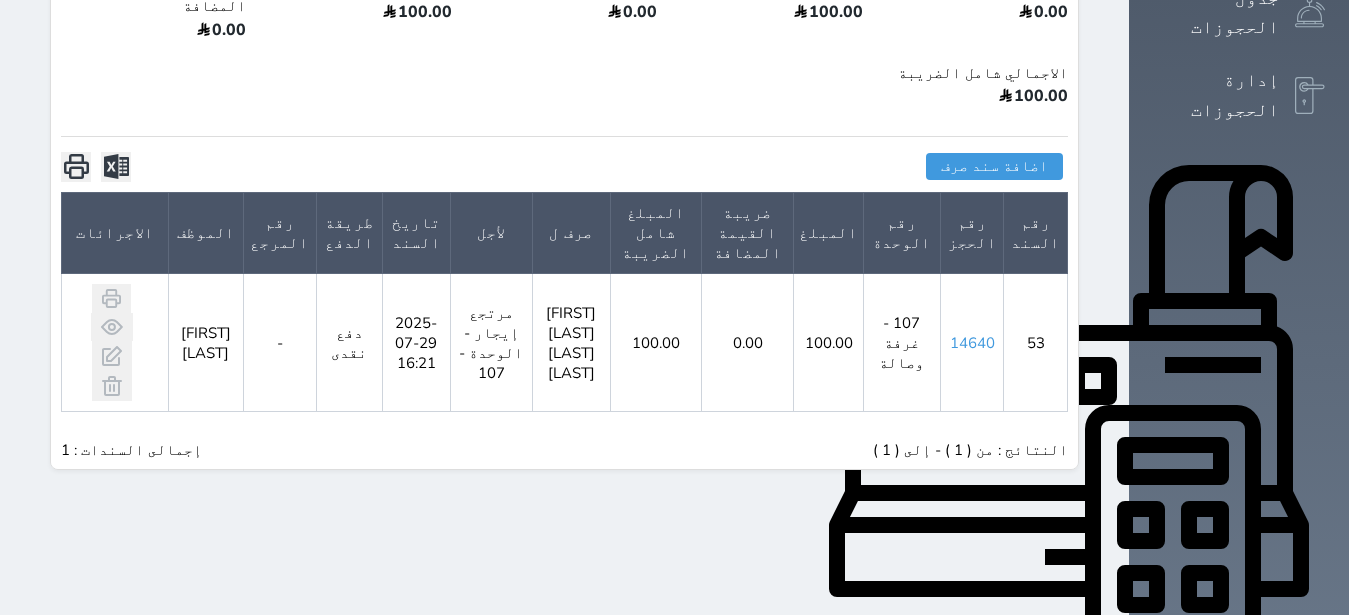 scroll, scrollTop: 0, scrollLeft: 0, axis: both 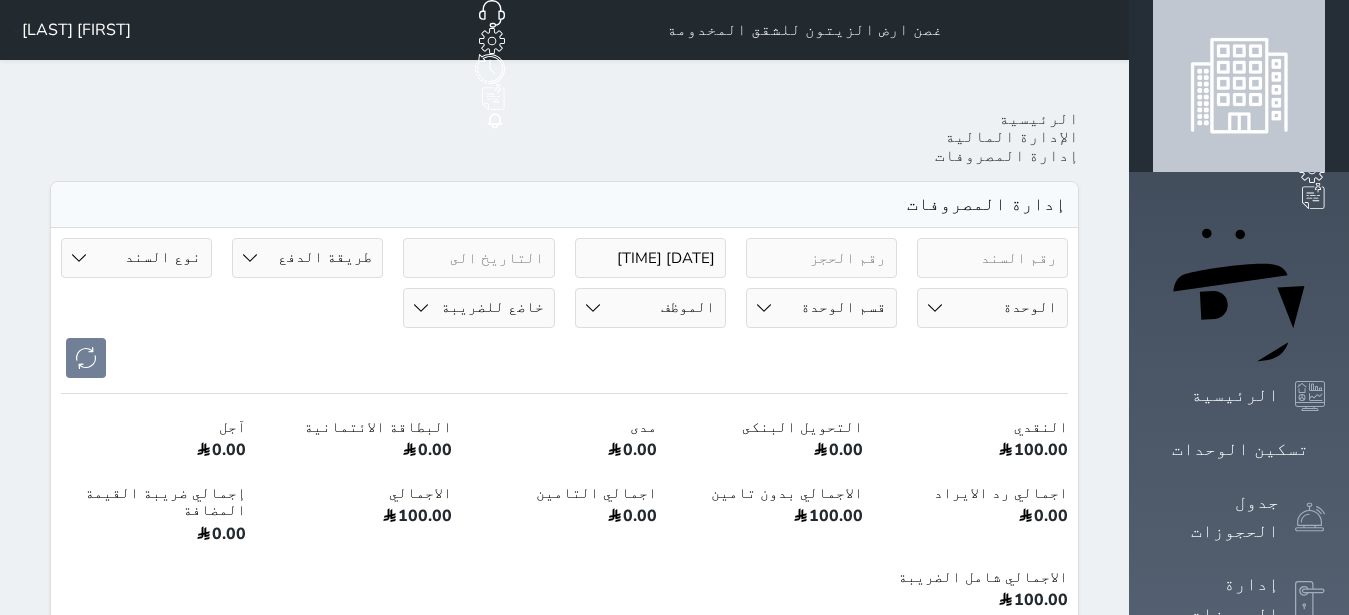 click on "الإدارة المالية" at bounding box center (1012, 137) 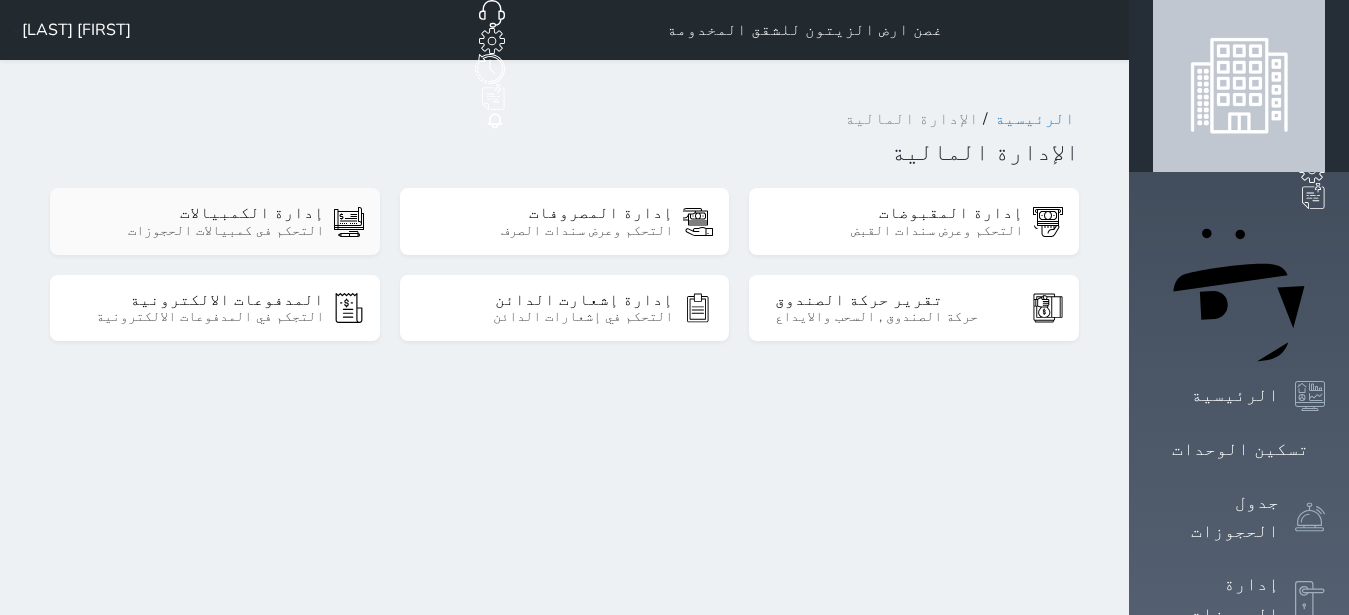 click 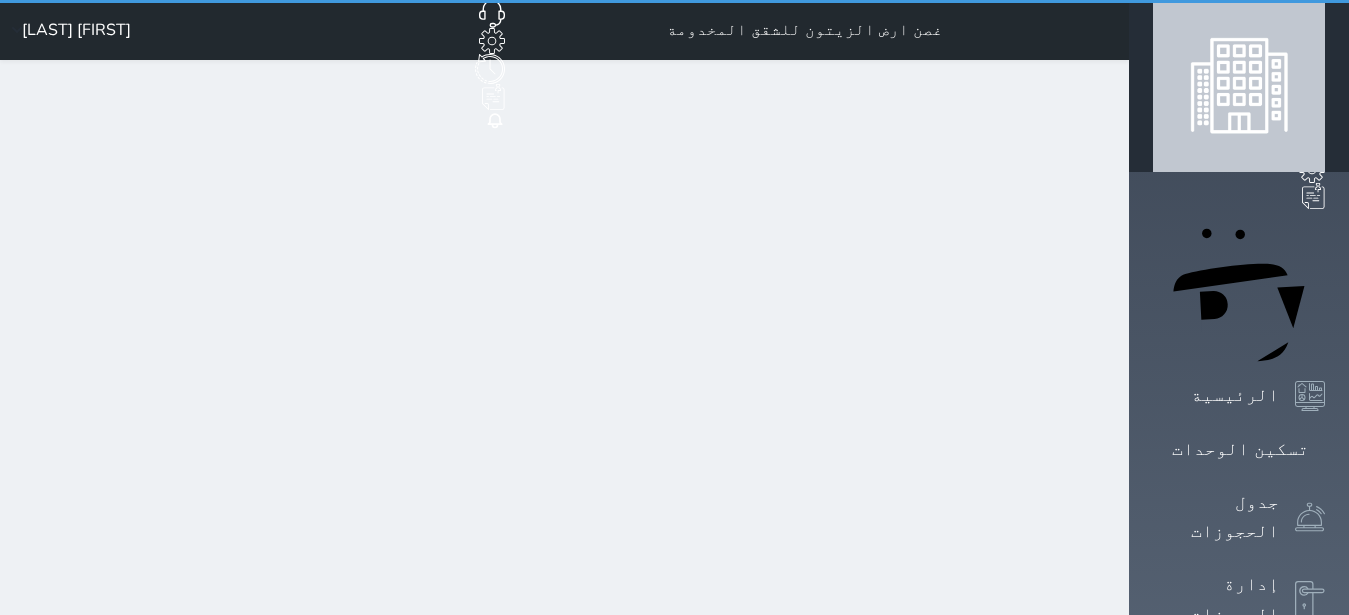 select on "pending" 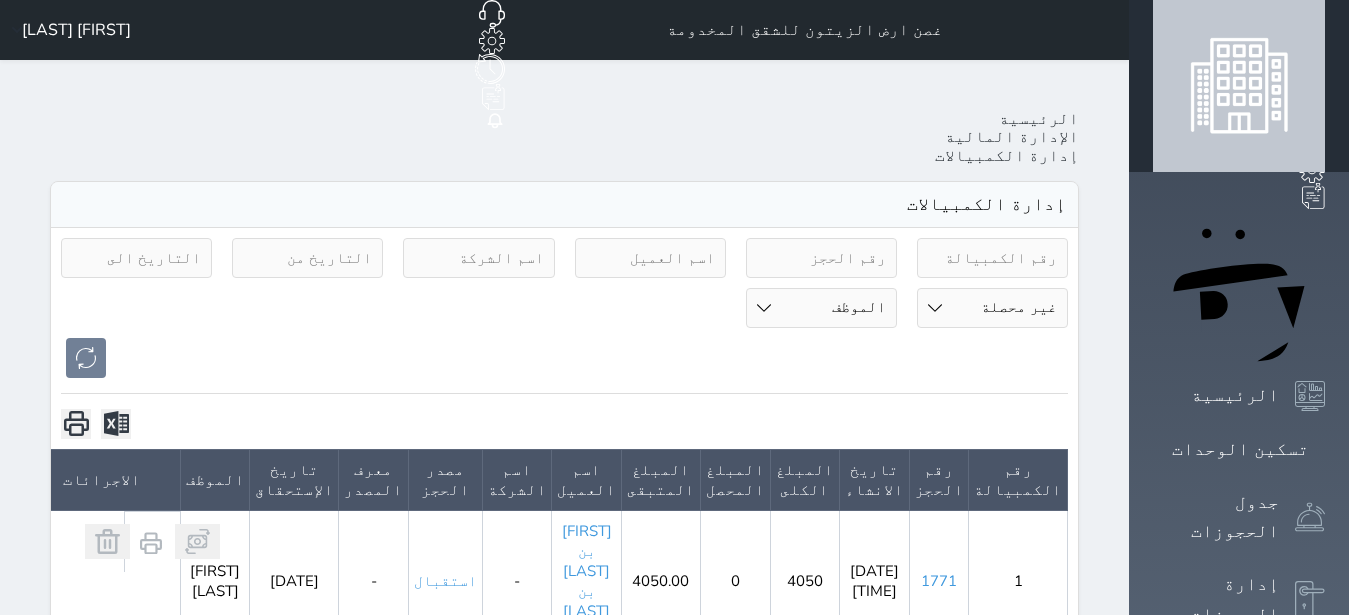 click on "الإدارة المالية" at bounding box center (1012, 137) 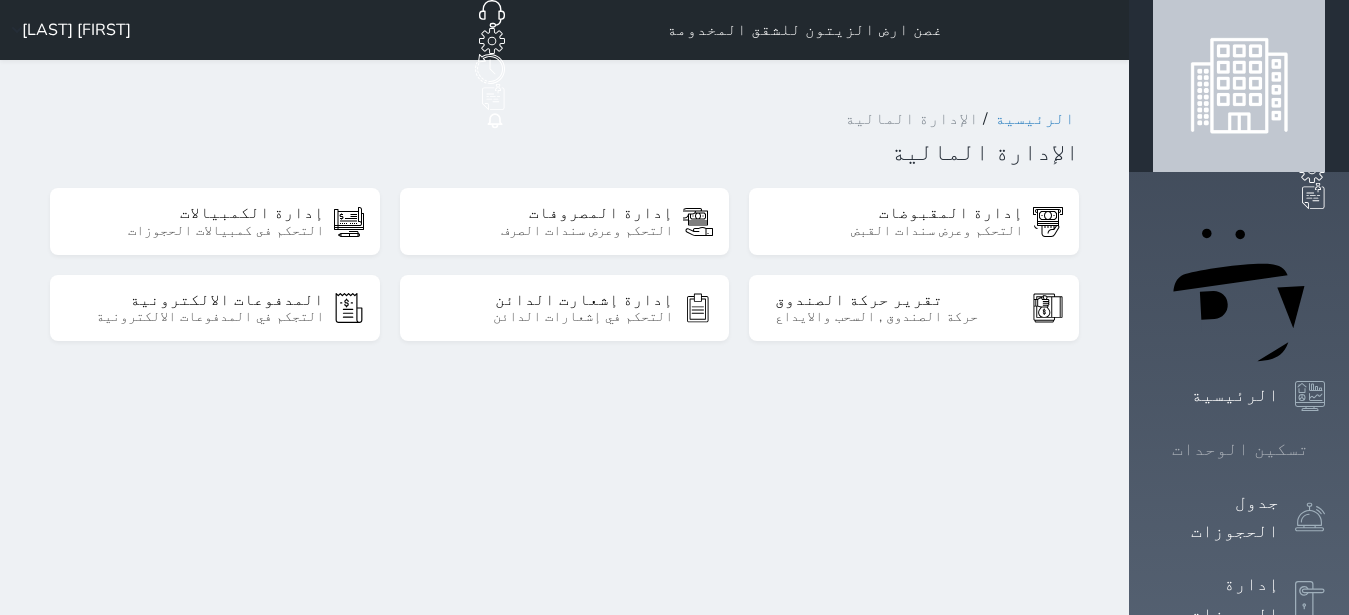 click on "تسكين الوحدات" at bounding box center [1240, 449] 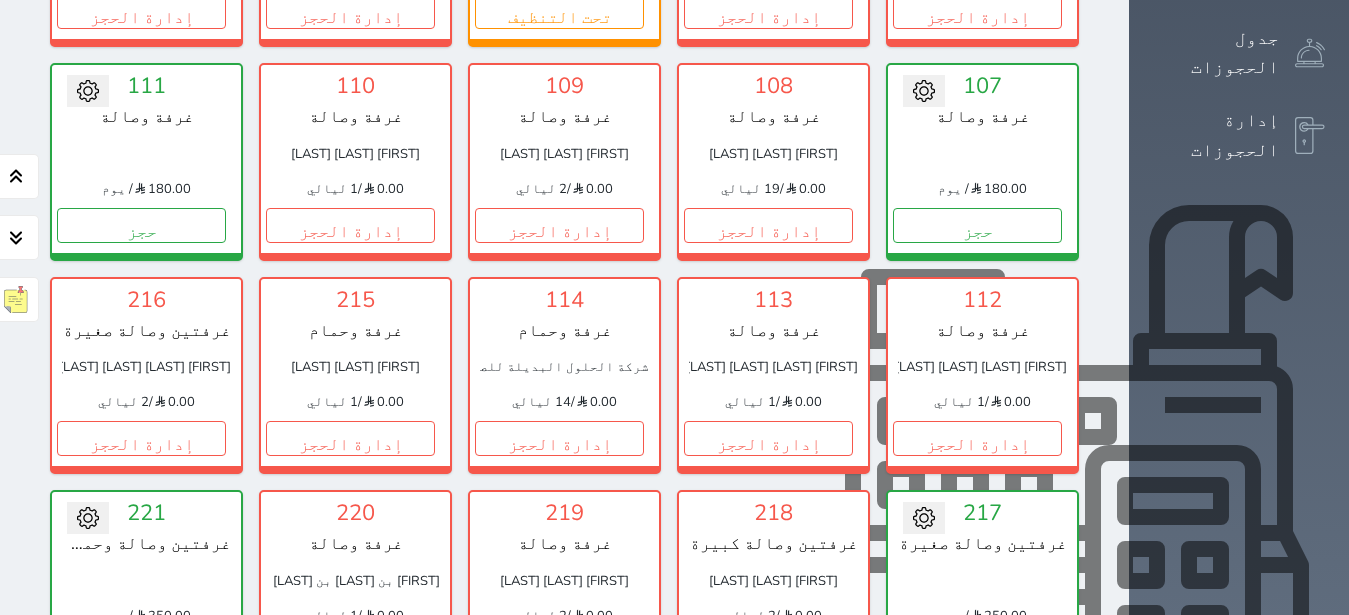 scroll, scrollTop: 456, scrollLeft: 0, axis: vertical 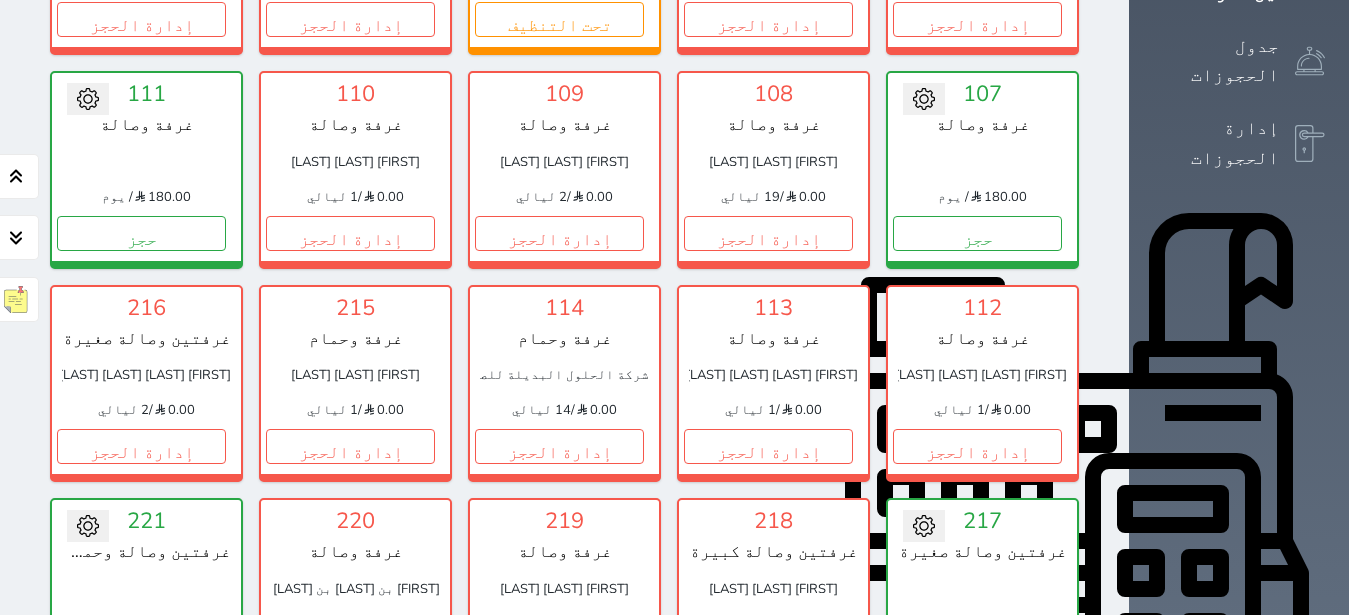 click on "الخدمات" at bounding box center [1240, 990] 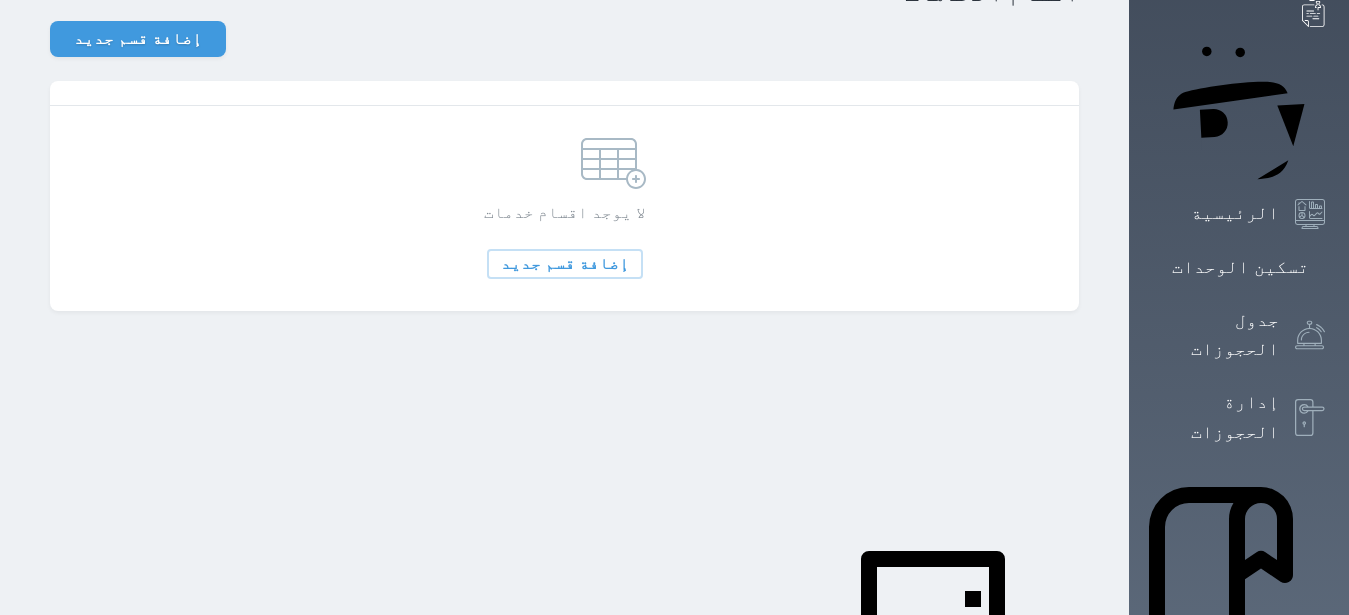 scroll, scrollTop: 252, scrollLeft: 0, axis: vertical 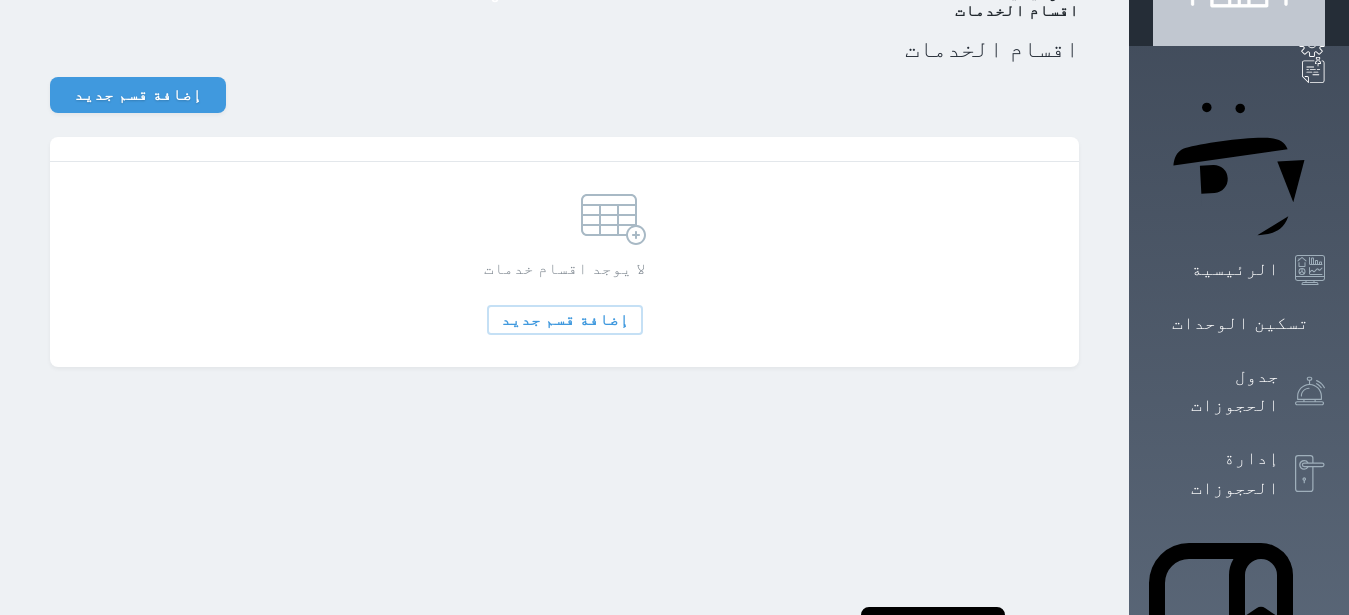 click at bounding box center (1310, 1092) 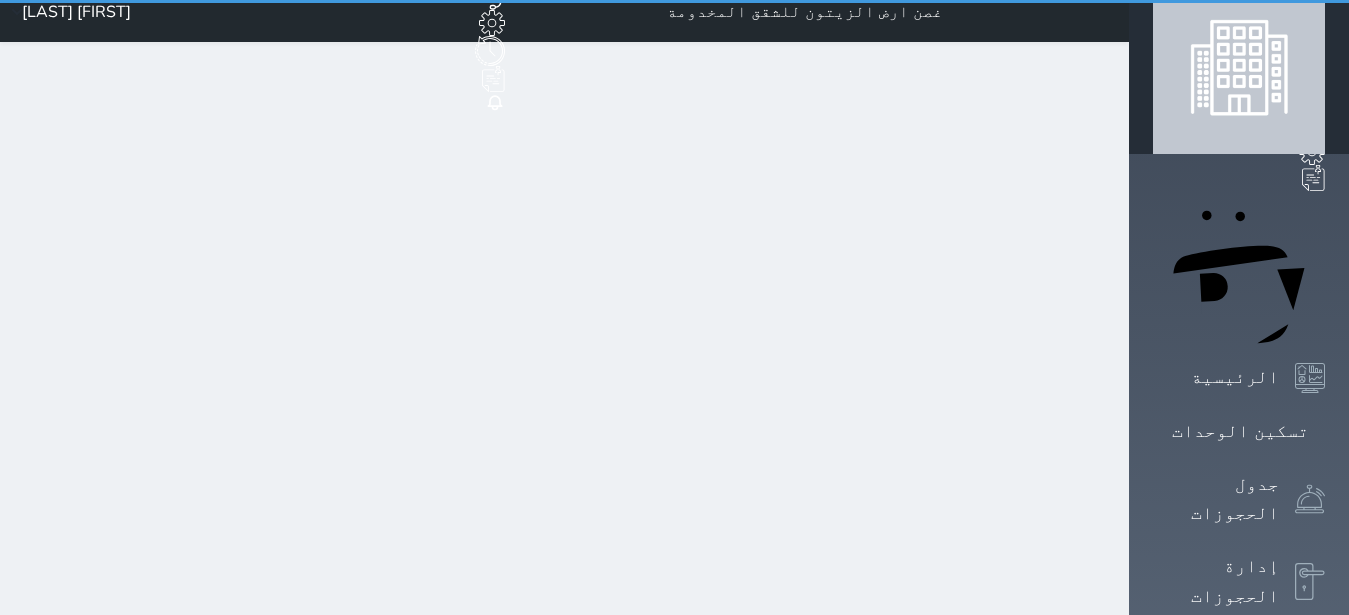 scroll, scrollTop: 0, scrollLeft: 0, axis: both 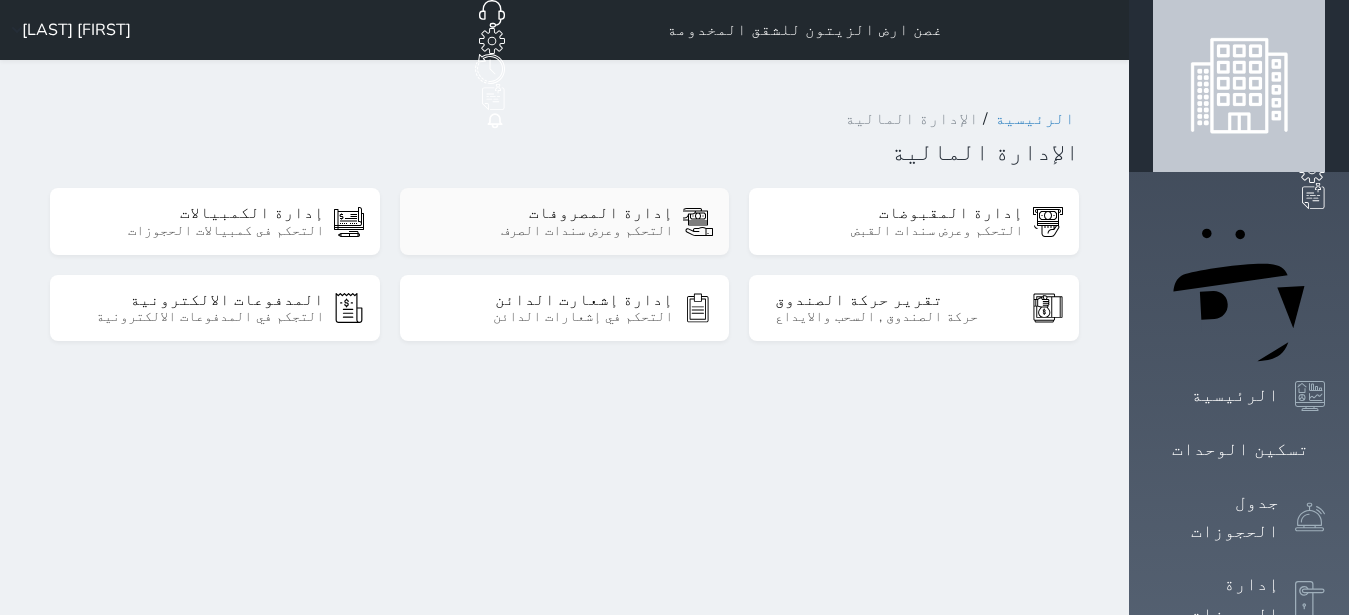 click on "إدارة المصروفات" at bounding box center [549, 213] 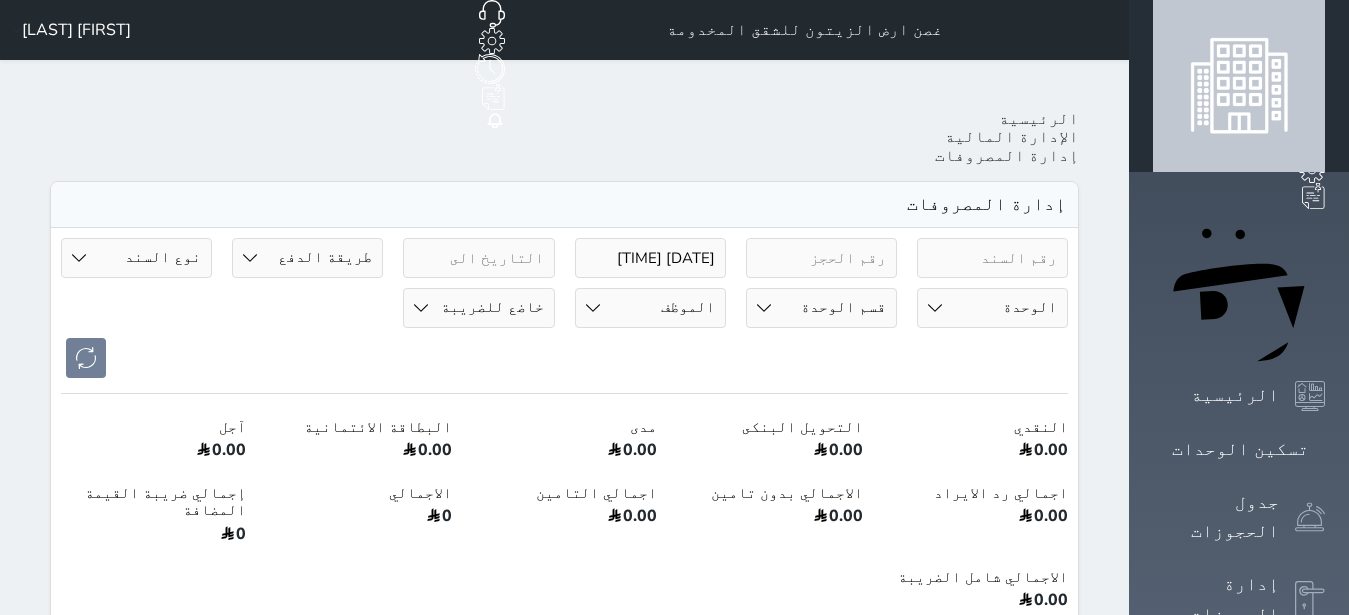 click on "الموظف   سامي الحربي سامي محسن الحربى" at bounding box center (650, 308) 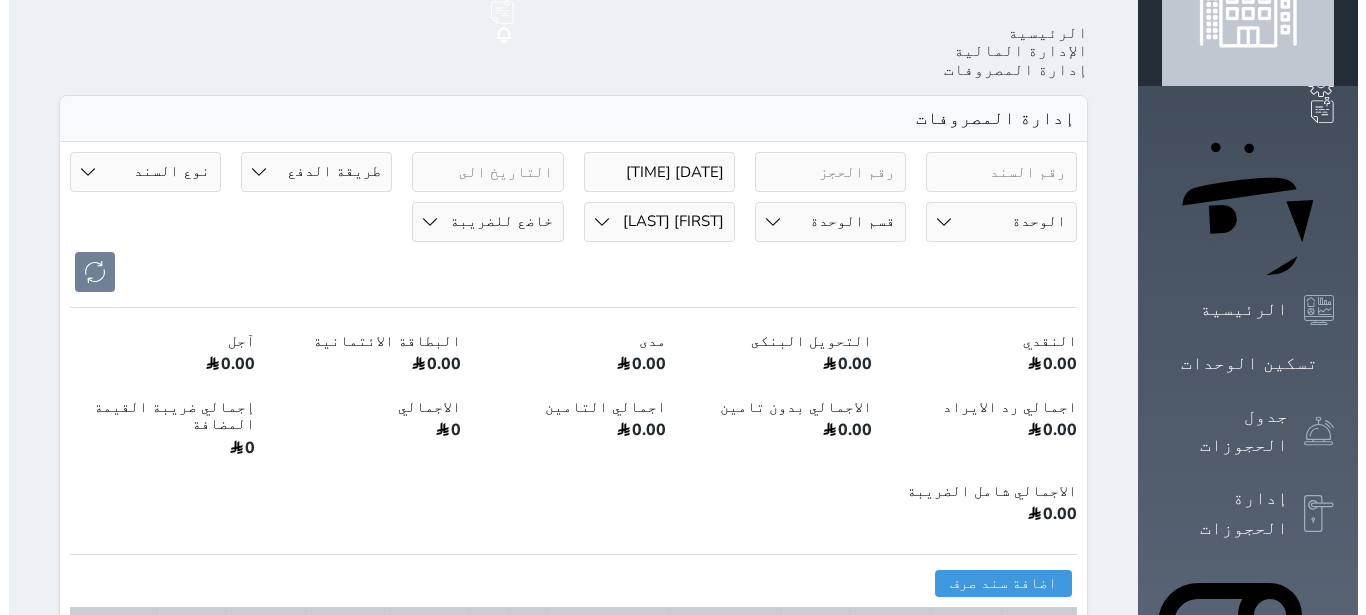scroll, scrollTop: 126, scrollLeft: 0, axis: vertical 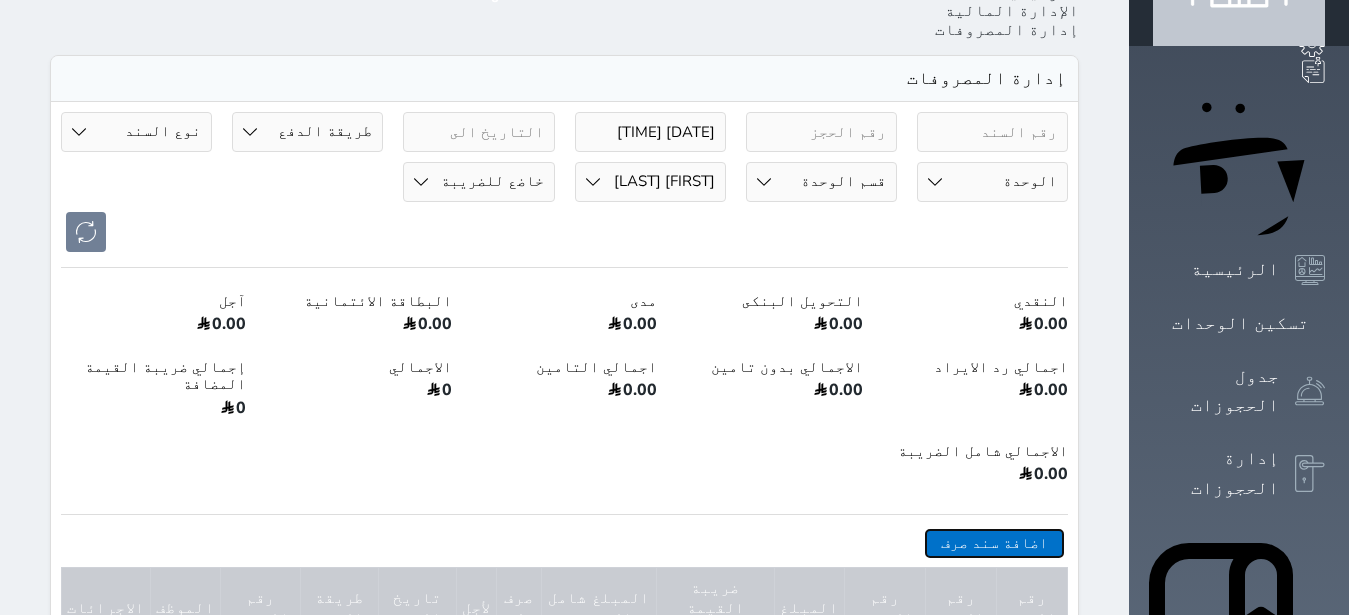 click on "اضافة سند صرف" at bounding box center (994, 543) 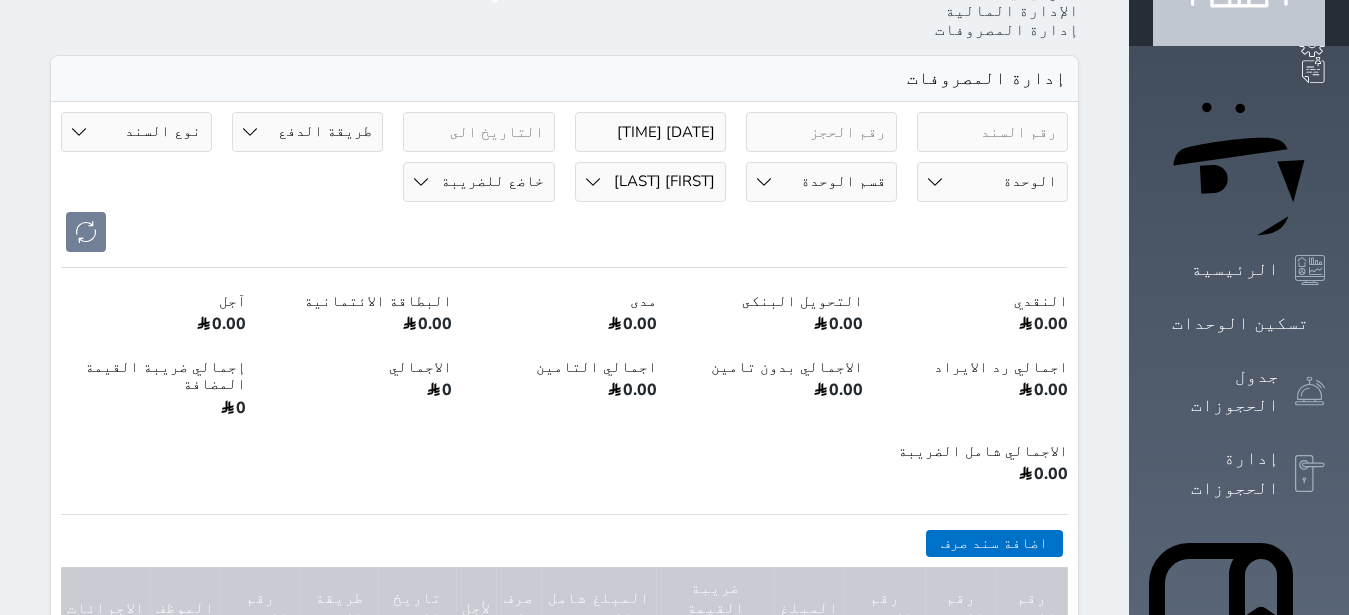 click on "سند صرف جديد               النوع *    اختيار   مرتجع إيجار رواتب صيانة مصروفات عامة تحويل من الصندوق الى الادارة استرجاع تامين استرجاع العربون   التاريخ *   2025-08-02 00:32   إلى *     المبلغ *     لأجل *         التحويل من الصندوق الى الإدارة   عفوا , لا يوجد رصيد كافى فى الصندوق لاستكمال عملية التحويل   التحويل من الصندوق الى الإدارة   نحيط علم سيادكتم ان الحد الأقصي للتحويل هو   ريال   استلمت بواسطة *     طريقة الدفع *   اختر طريقة الدفع   دفع نقدى   تحويل بنكى   مدى   بطاقة ائتمان     قسم الوحدة   قسم الوحدة   غرفة وحمام غرفة وصالة غرفتين وصالة صغيرة غرفتين وصالة كبيرة غرفتين وصالة وحمامين" at bounding box center (0, 0) 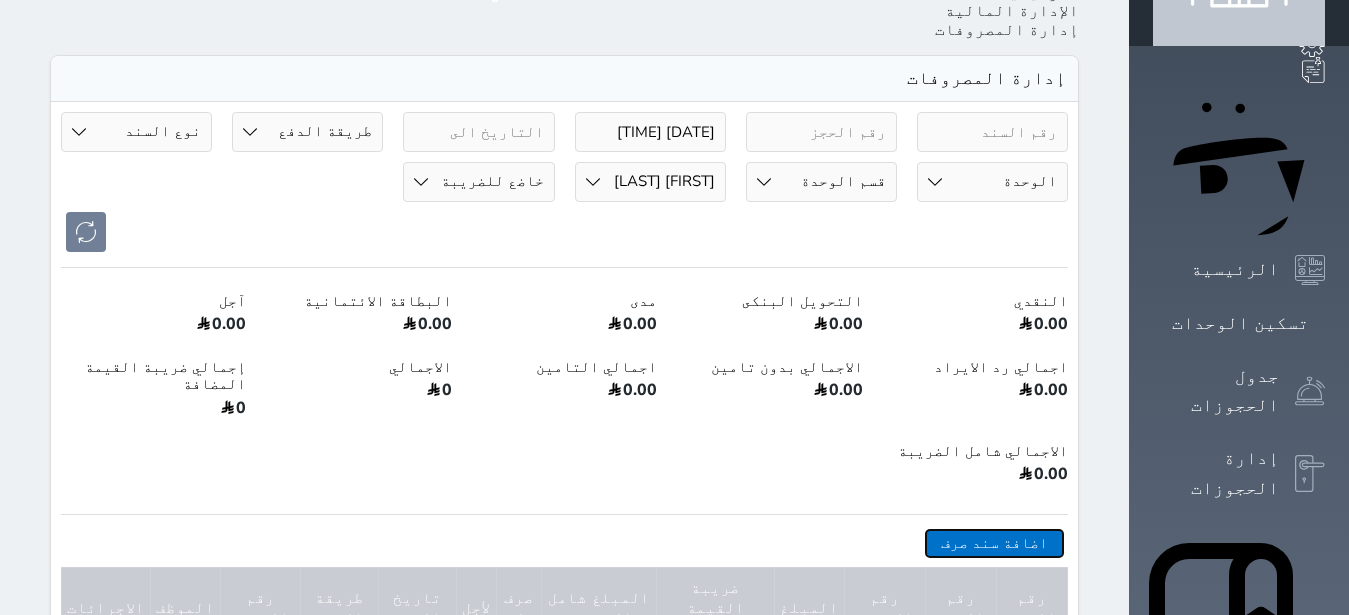 click on "اضافة سند صرف" at bounding box center [994, 543] 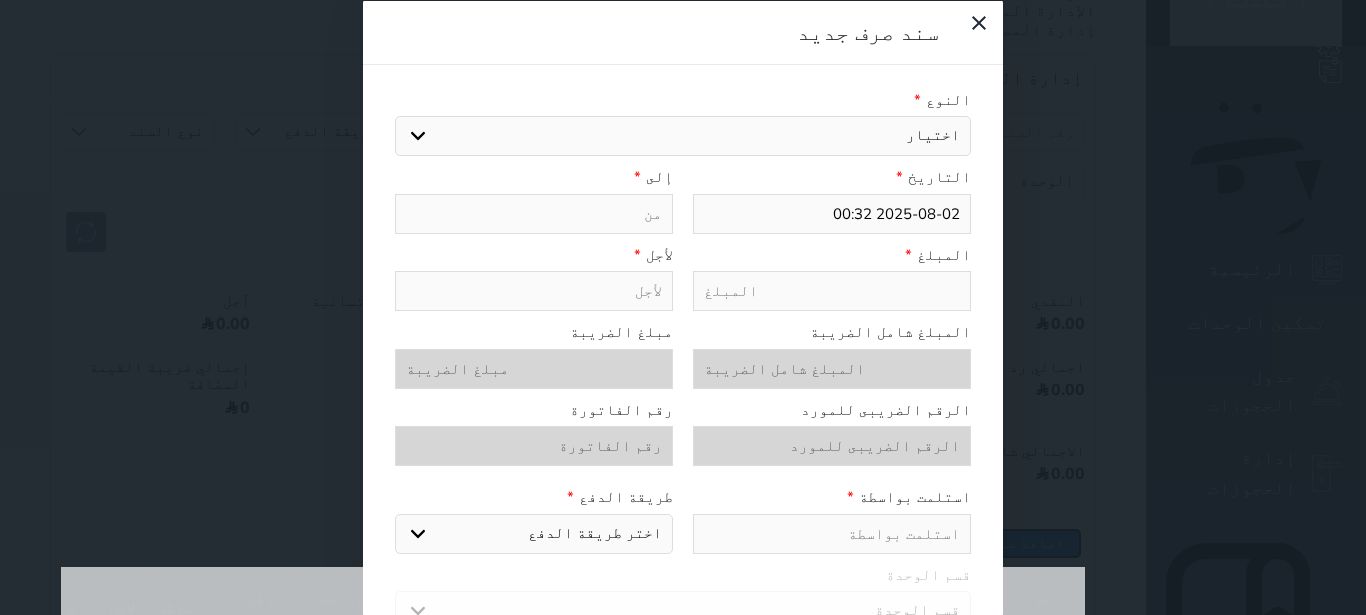 select 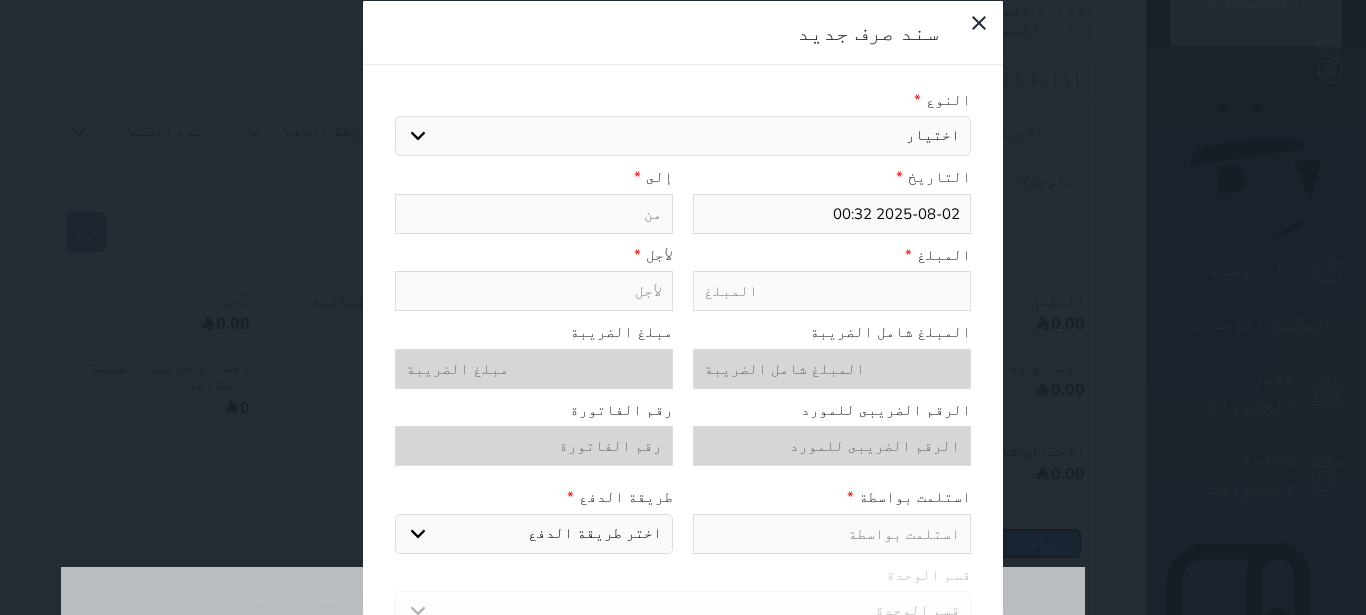 select 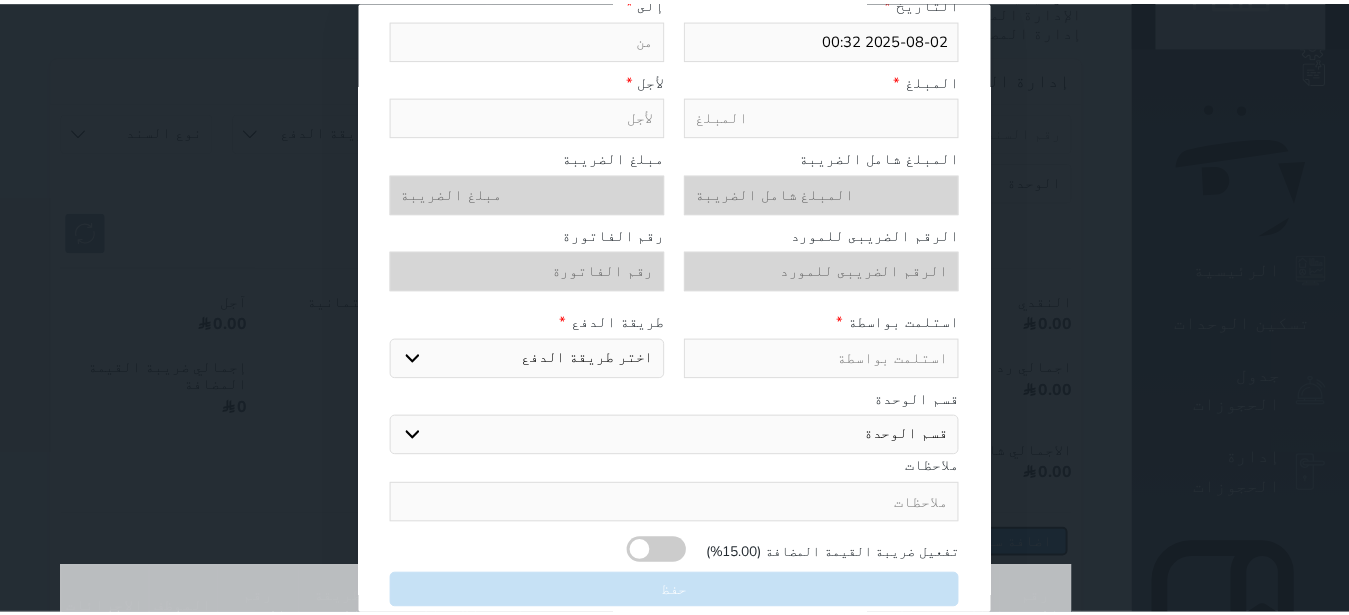 scroll, scrollTop: 31, scrollLeft: 0, axis: vertical 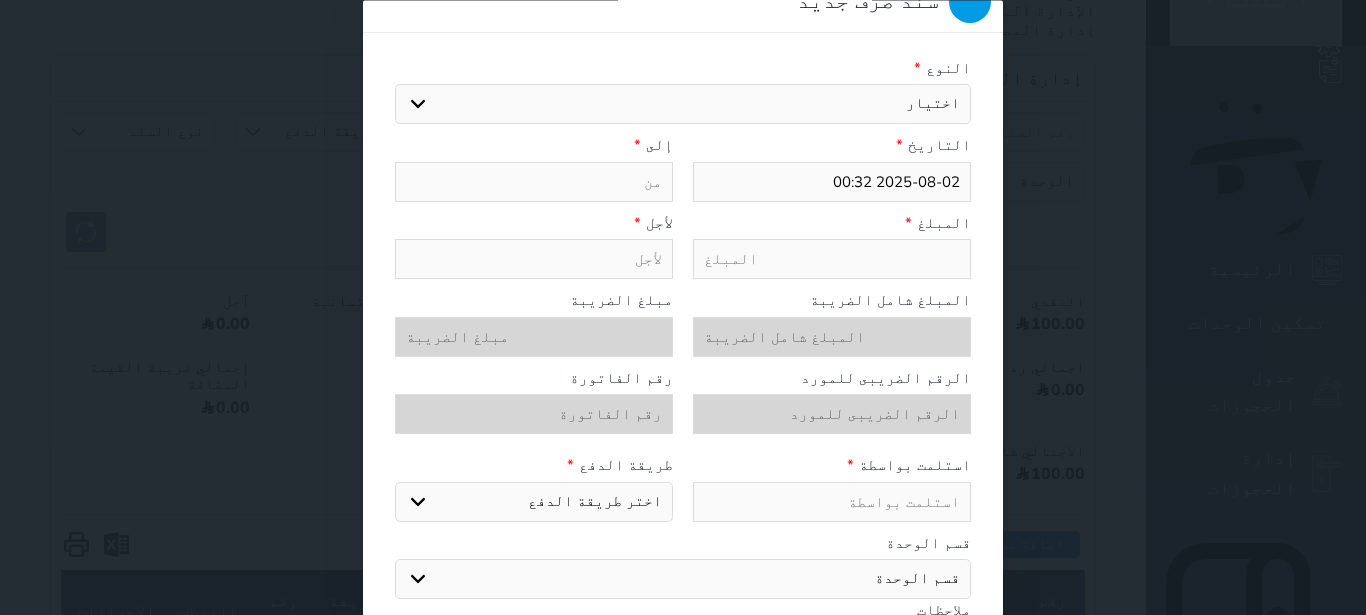 click 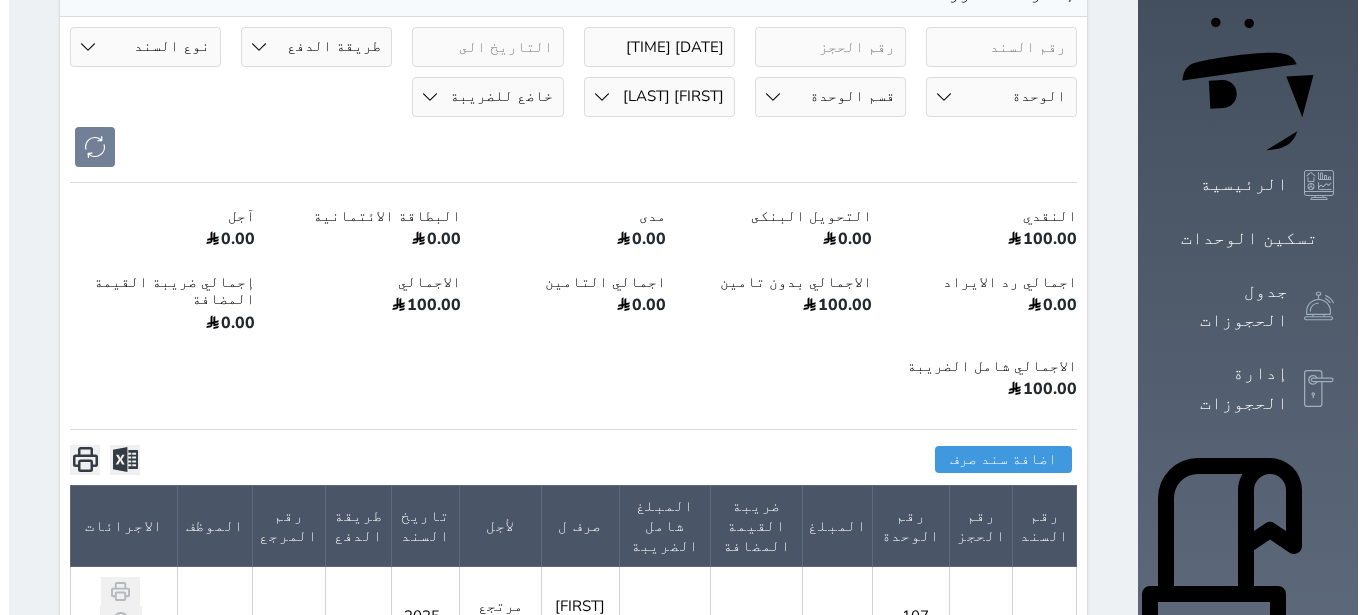 scroll, scrollTop: 378, scrollLeft: 0, axis: vertical 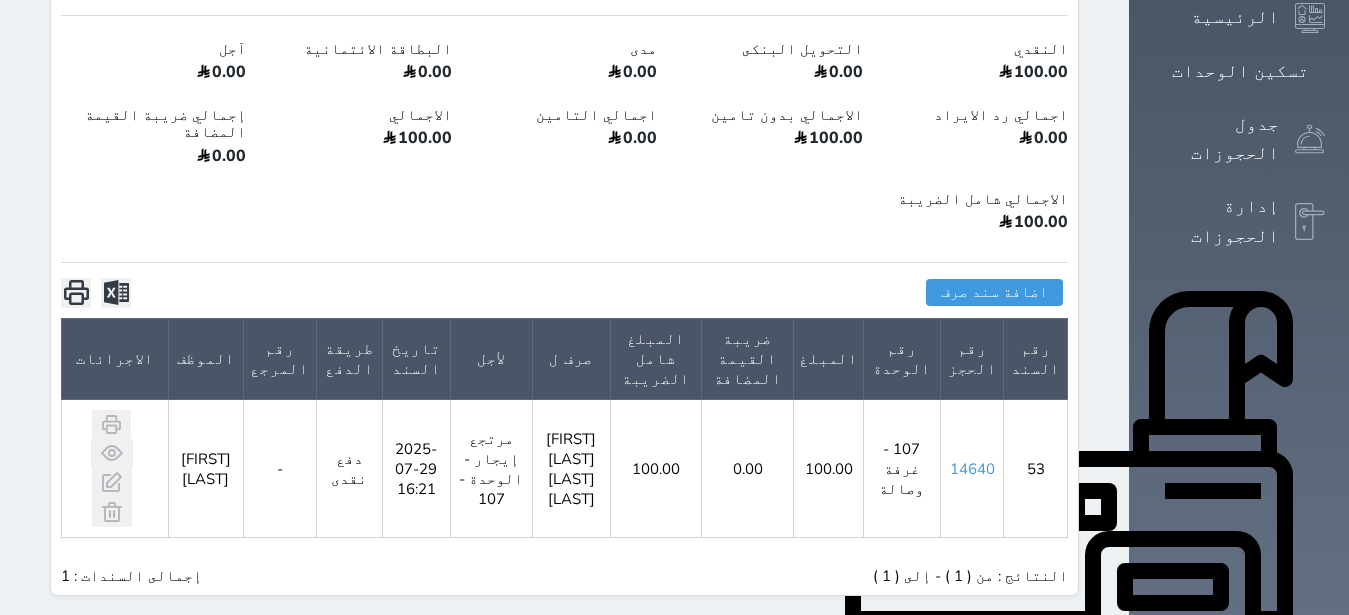 click on "اضافة سند صرف         سند صرف جديد               النوع *    اختيار   مرتجع إيجار رواتب صيانة مصروفات عامة تحويل من الصندوق الى الادارة استرجاع تامين استرجاع العربون   التاريخ *   2025-08-02 00:32   إلى *     المبلغ *     لأجل *     المبلغ شامل الضريبة     مبلغ الضريبة     الرقم الضريبى للمورد     رقم الفاتورة     التحويل من الصندوق الى الإدارة   عفوا , لا يوجد رصيد كافى فى الصندوق لاستكمال عملية التحويل   التحويل من الصندوق الى الإدارة   نحيط علم سيادكتم ان الحد الأقصي للتحويل هو   ريال   استلمت بواسطة *     طريقة الدفع *   اختر طريقة الدفع   دفع نقدى   تحويل بنكى   مدى   بطاقة ائتمان     قسم الوحدة" at bounding box center [564, 293] 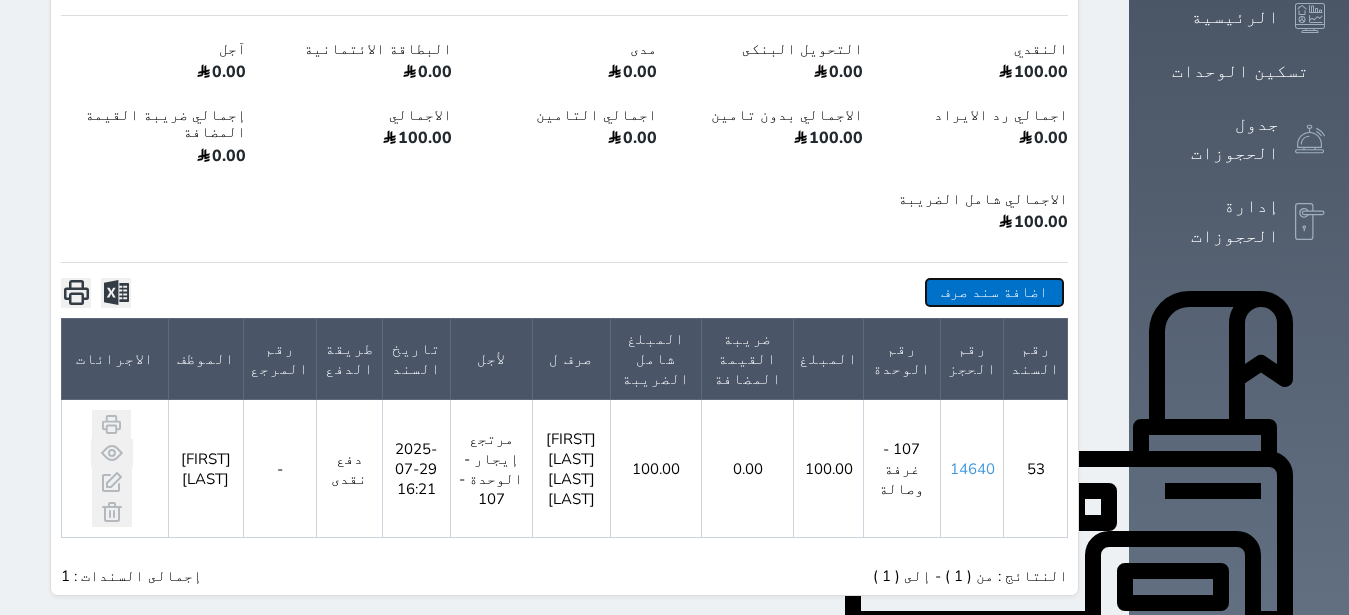 click on "اضافة سند صرف" at bounding box center [994, 292] 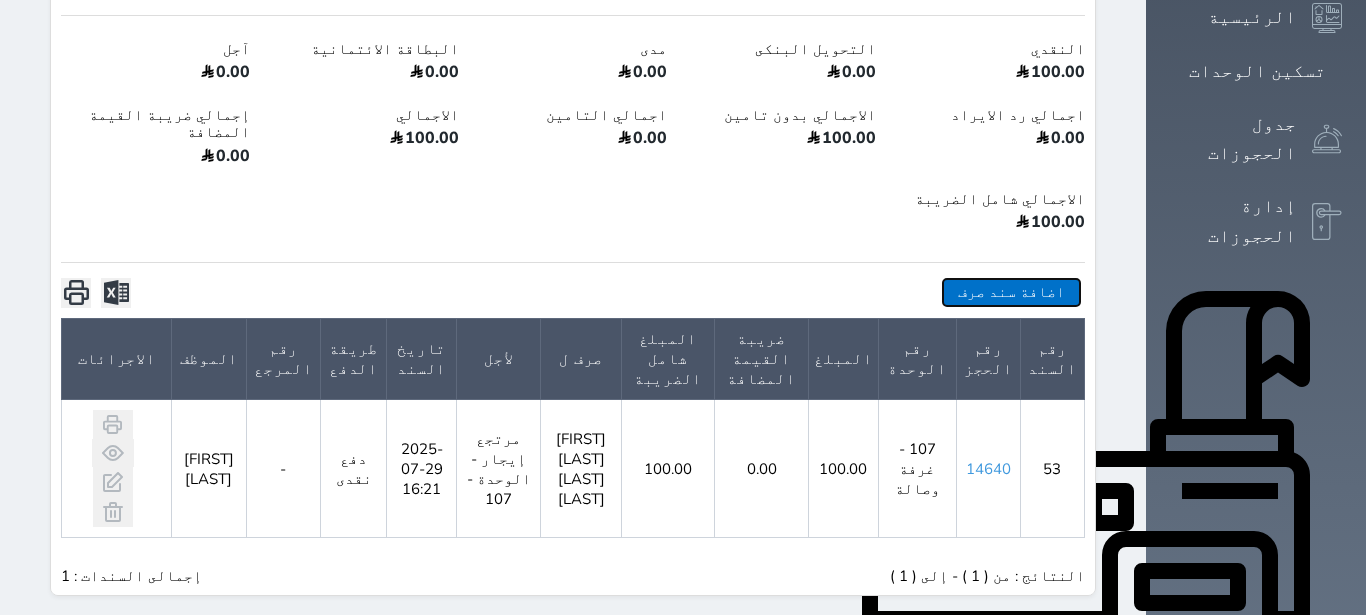 scroll, scrollTop: 31, scrollLeft: 0, axis: vertical 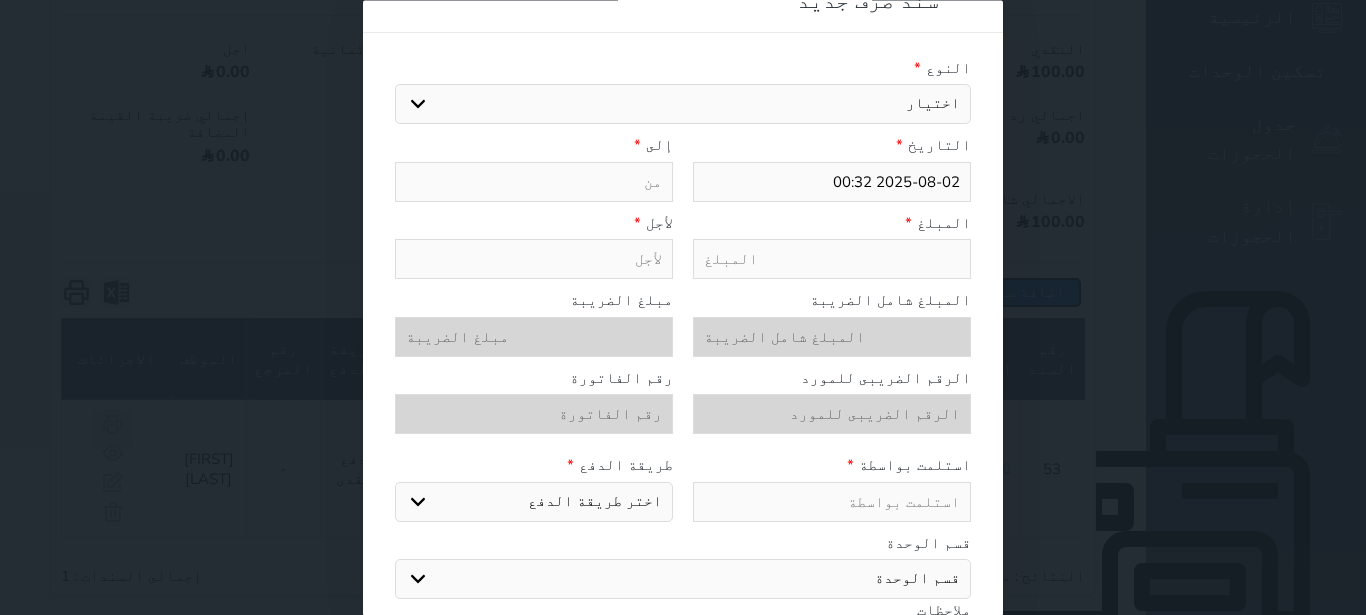 select 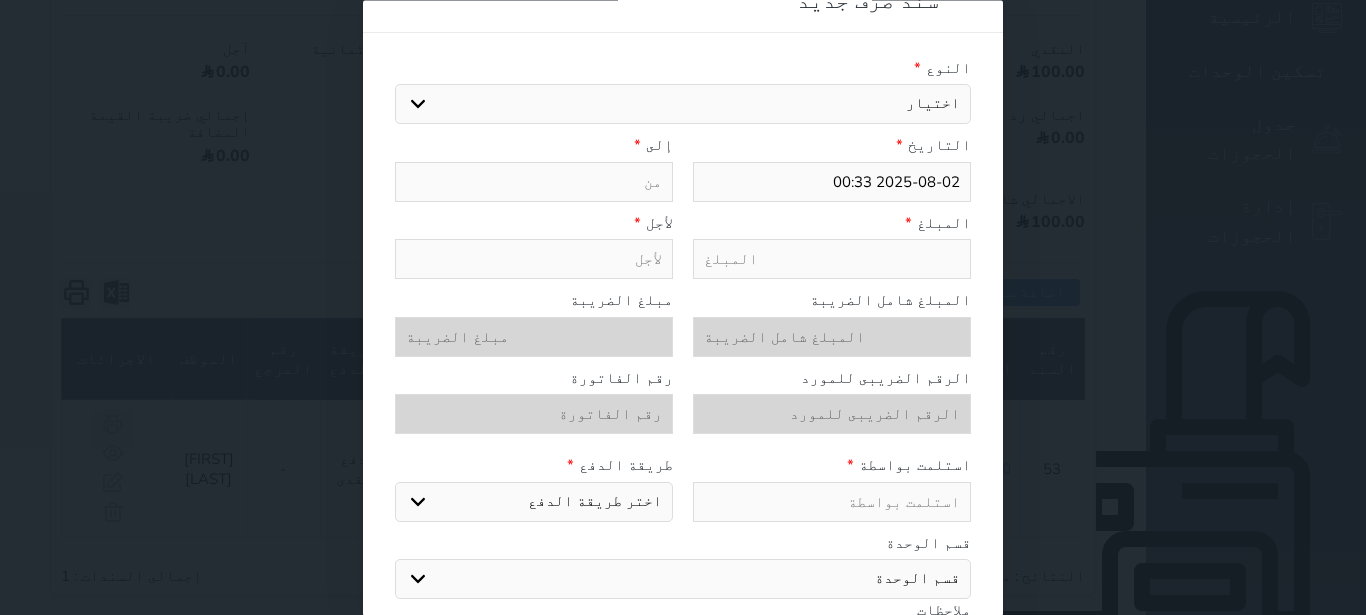 click at bounding box center (832, 260) 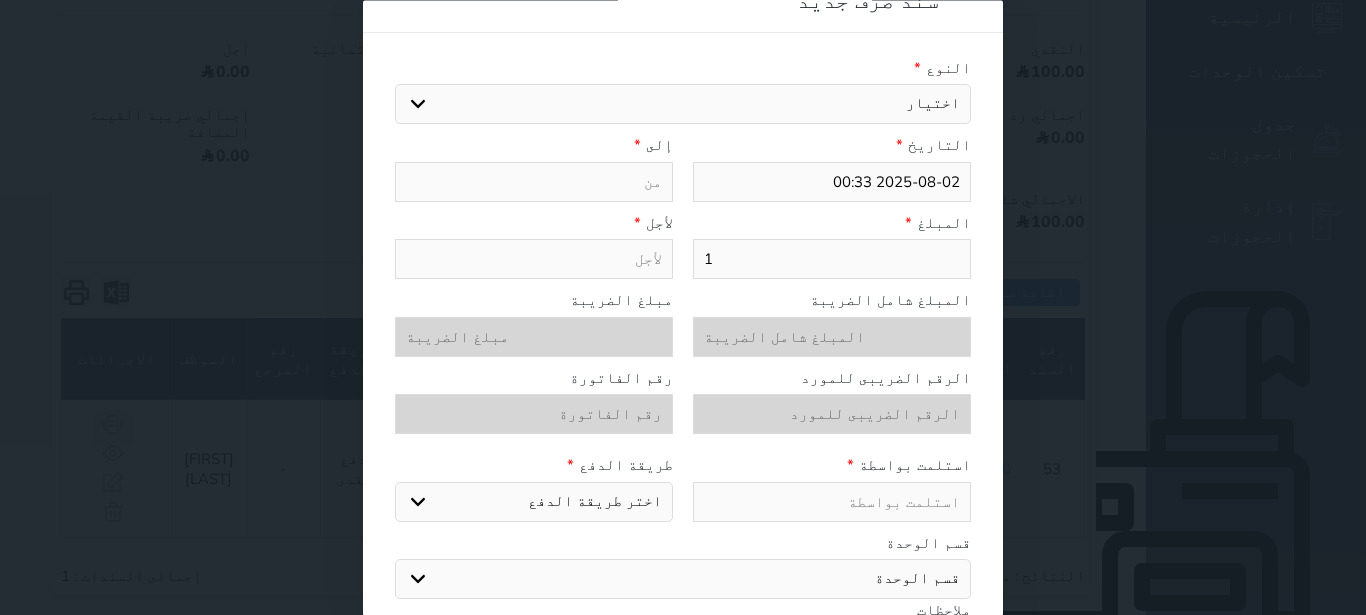 select 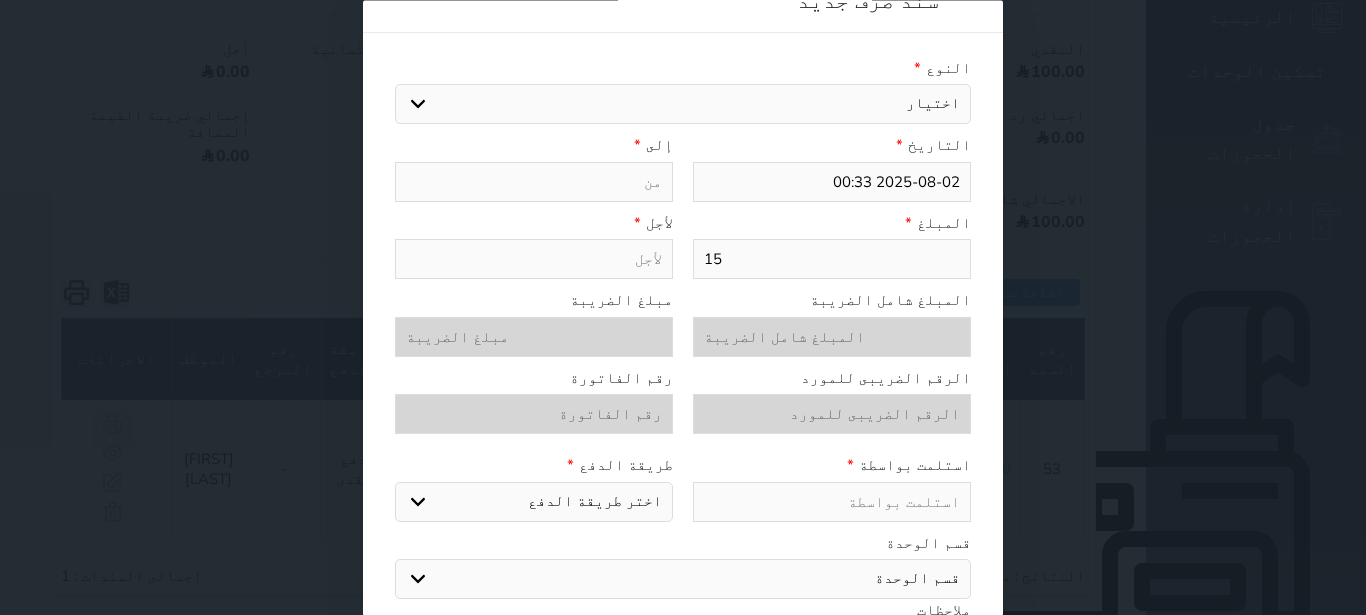 select 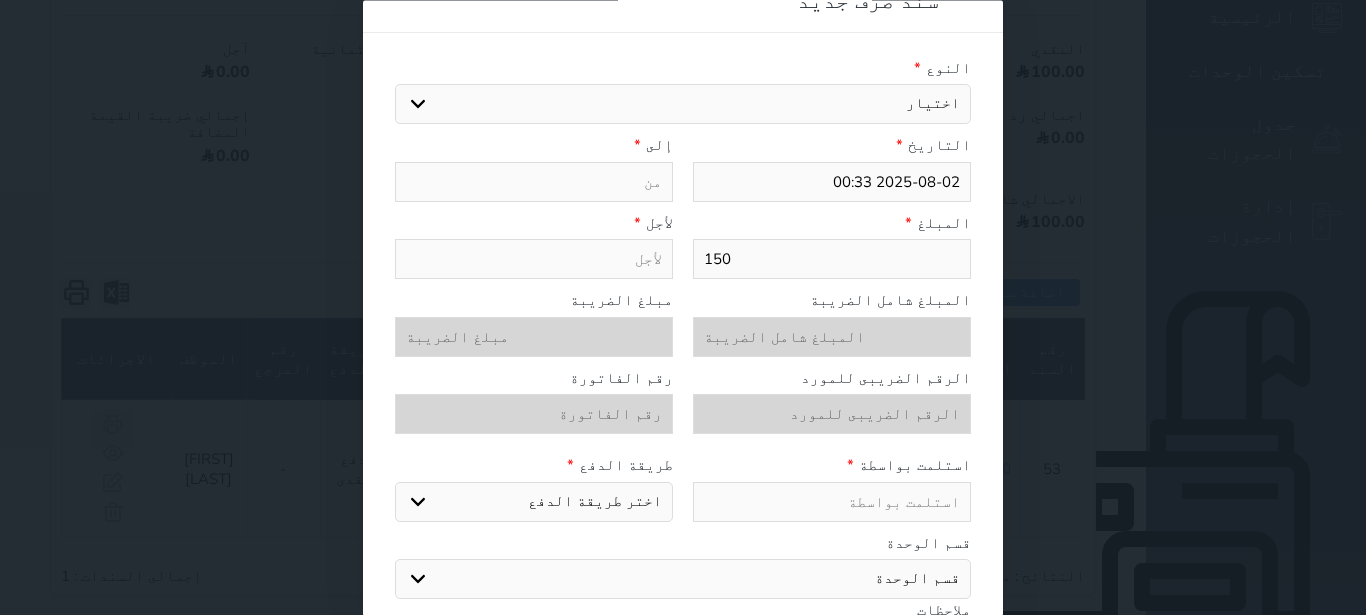 select 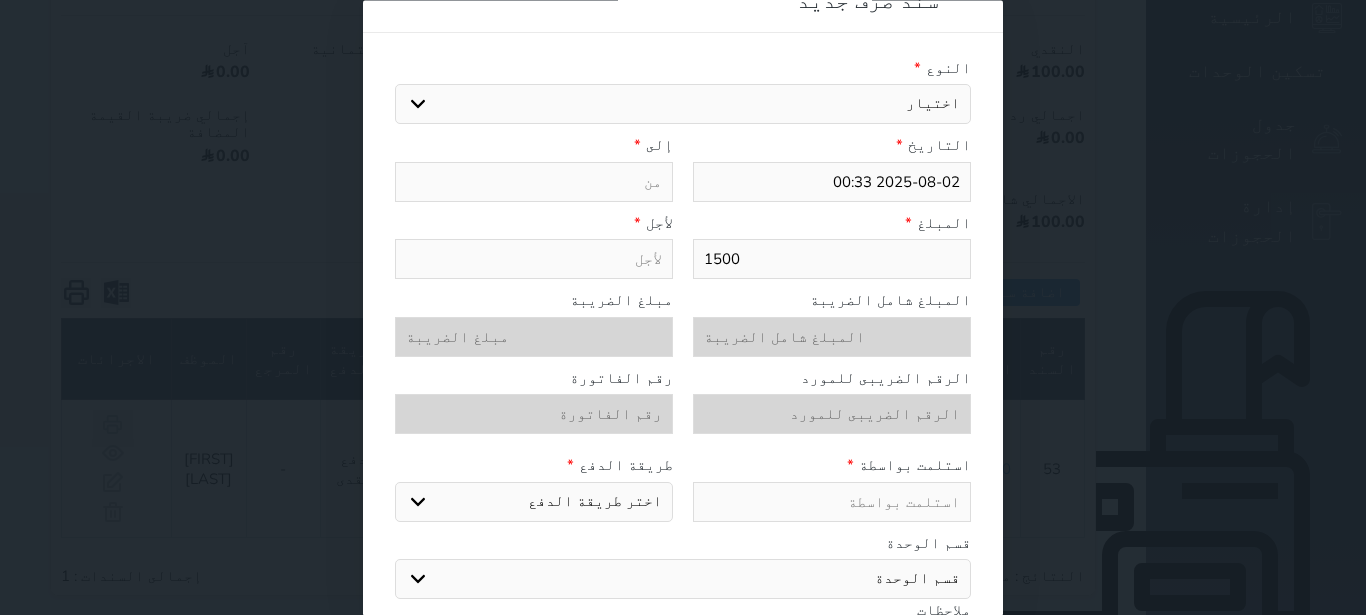 scroll, scrollTop: 175, scrollLeft: 0, axis: vertical 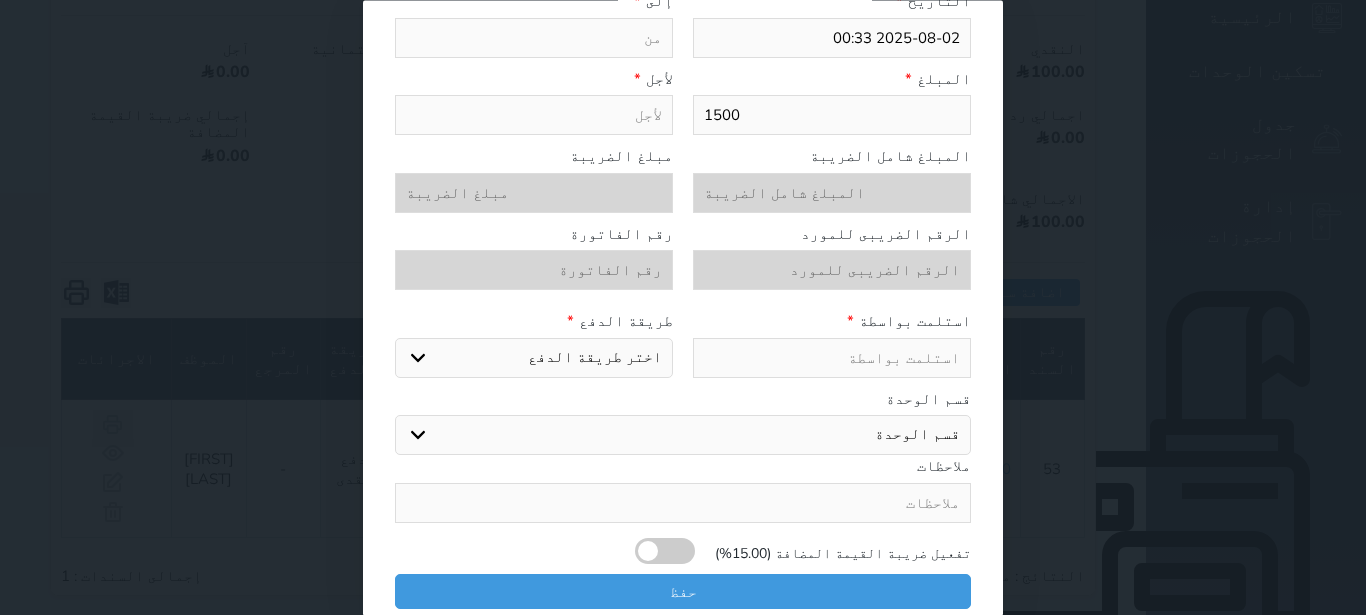 type on "1500" 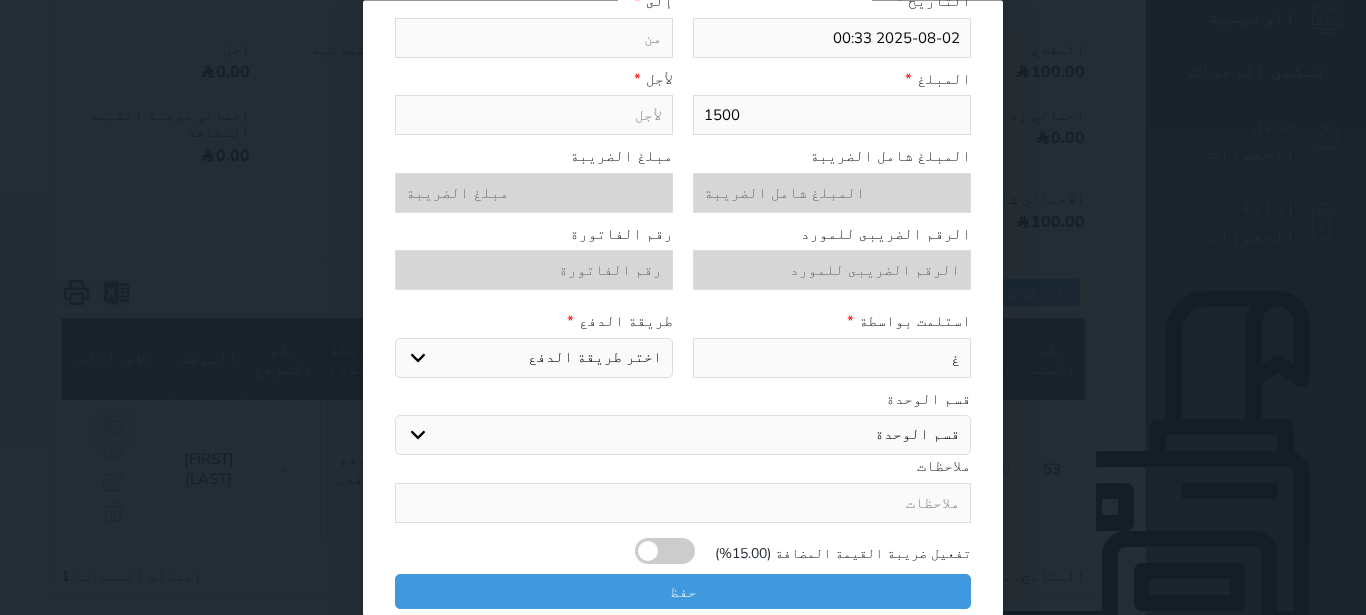 select 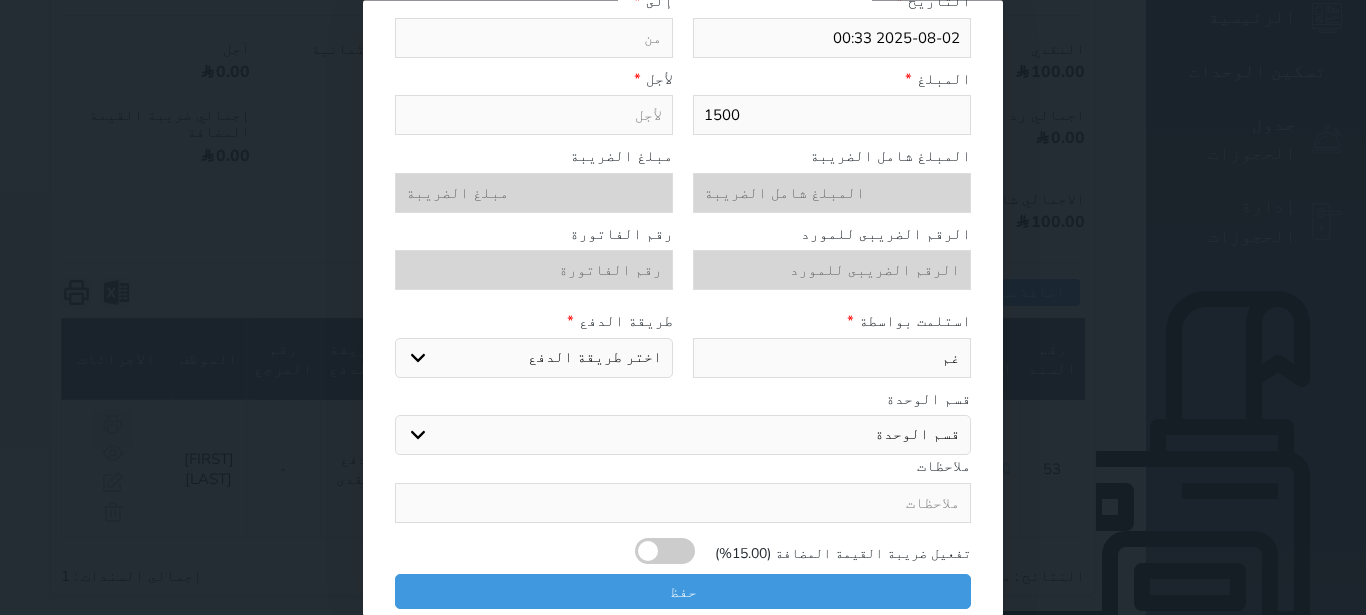 select 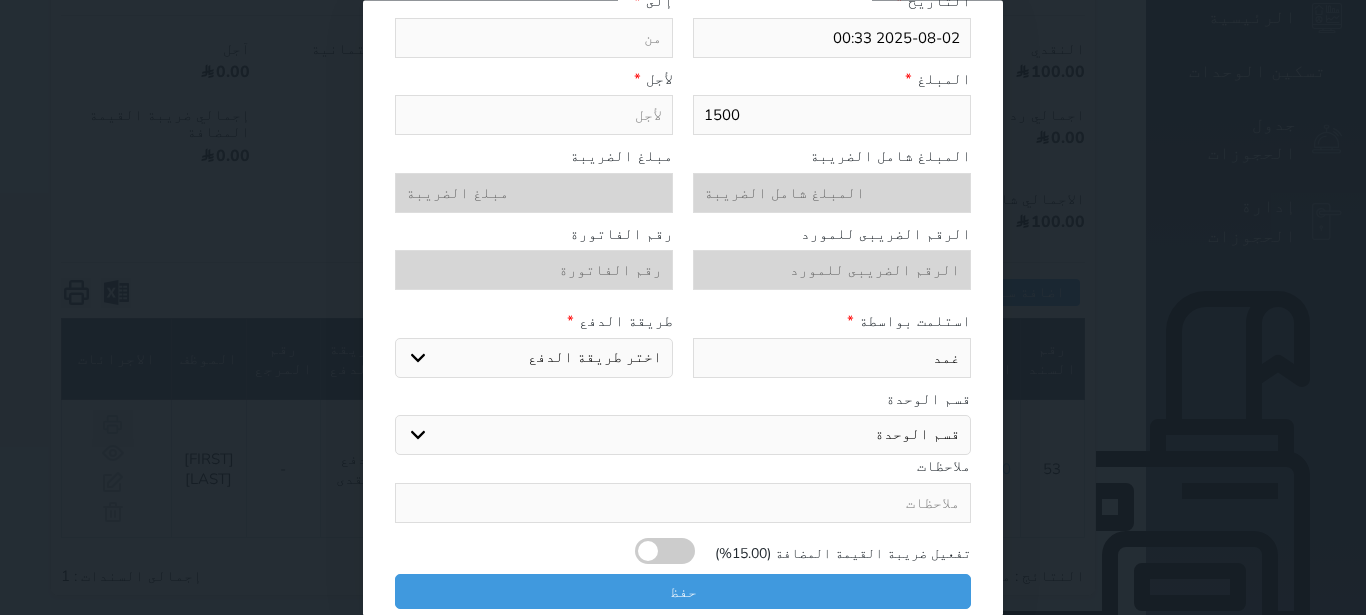 select 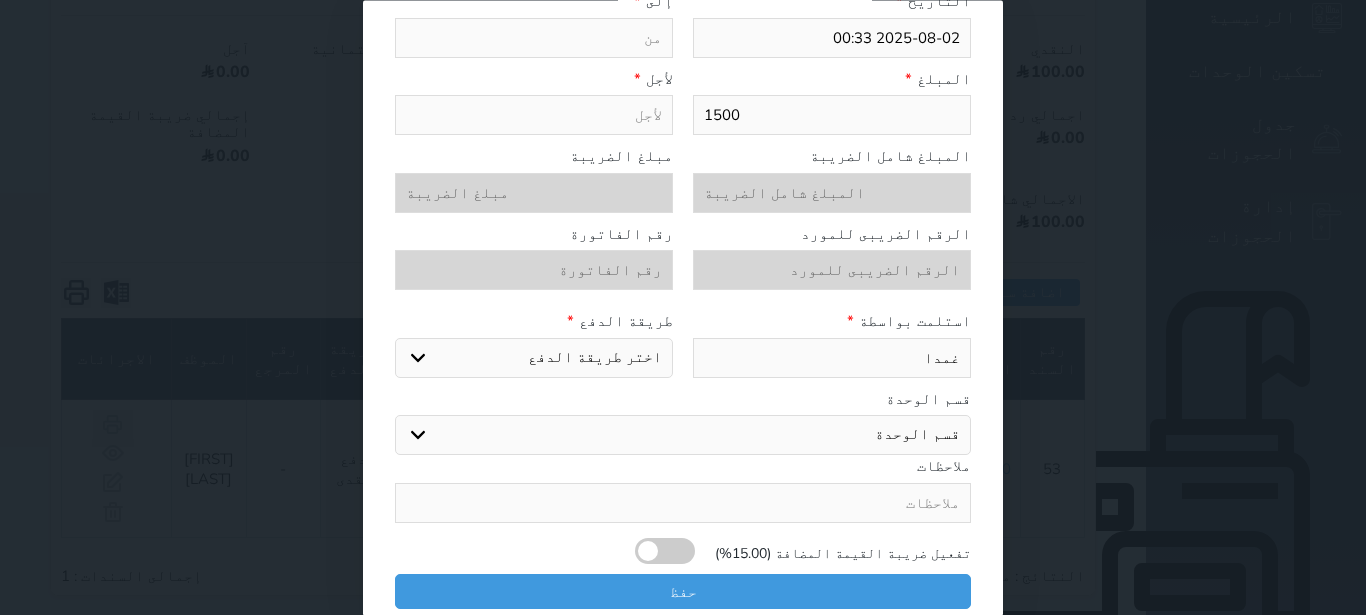 select 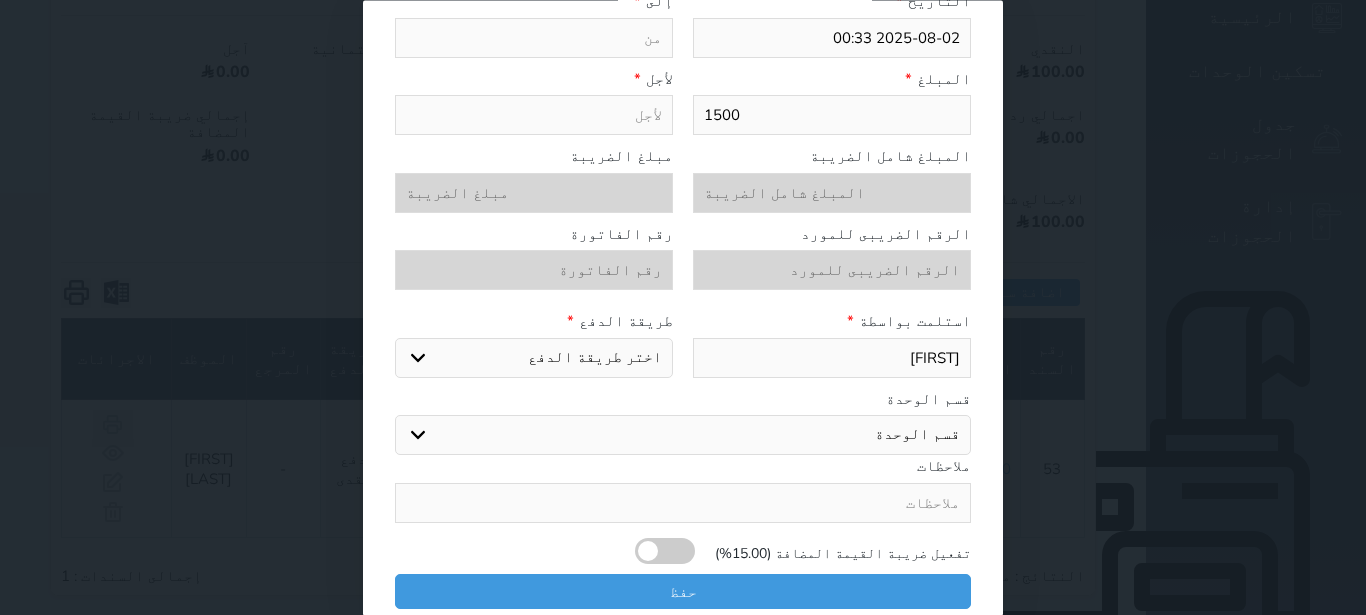 select 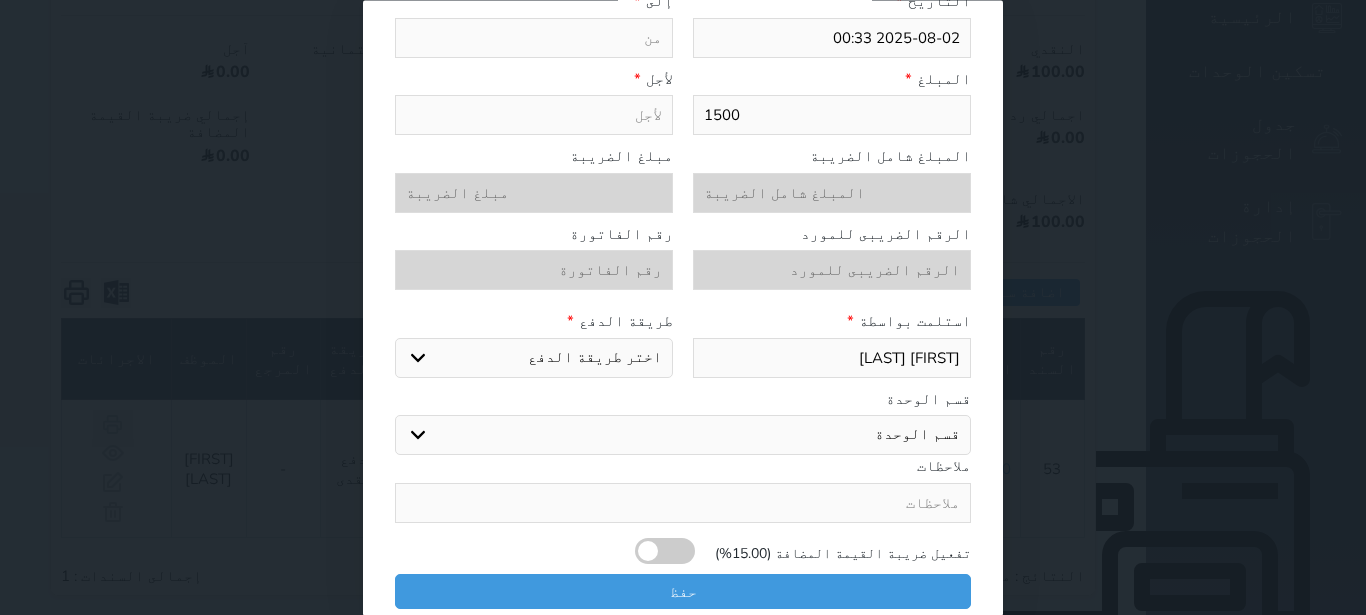 select 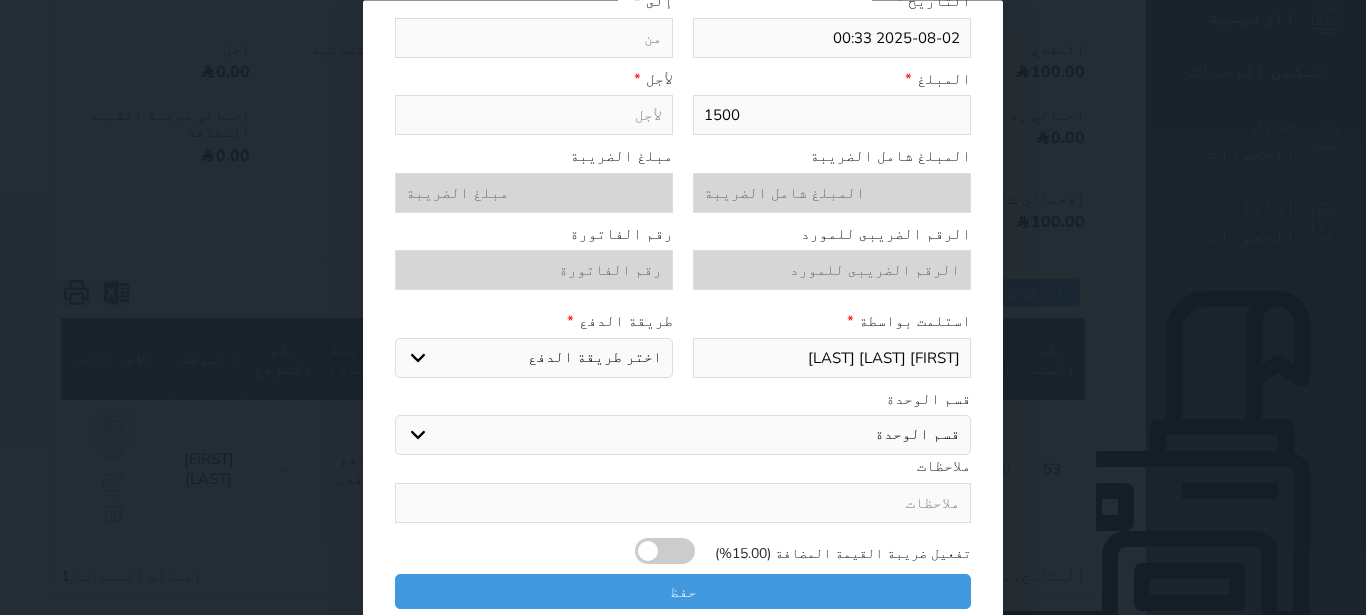 select 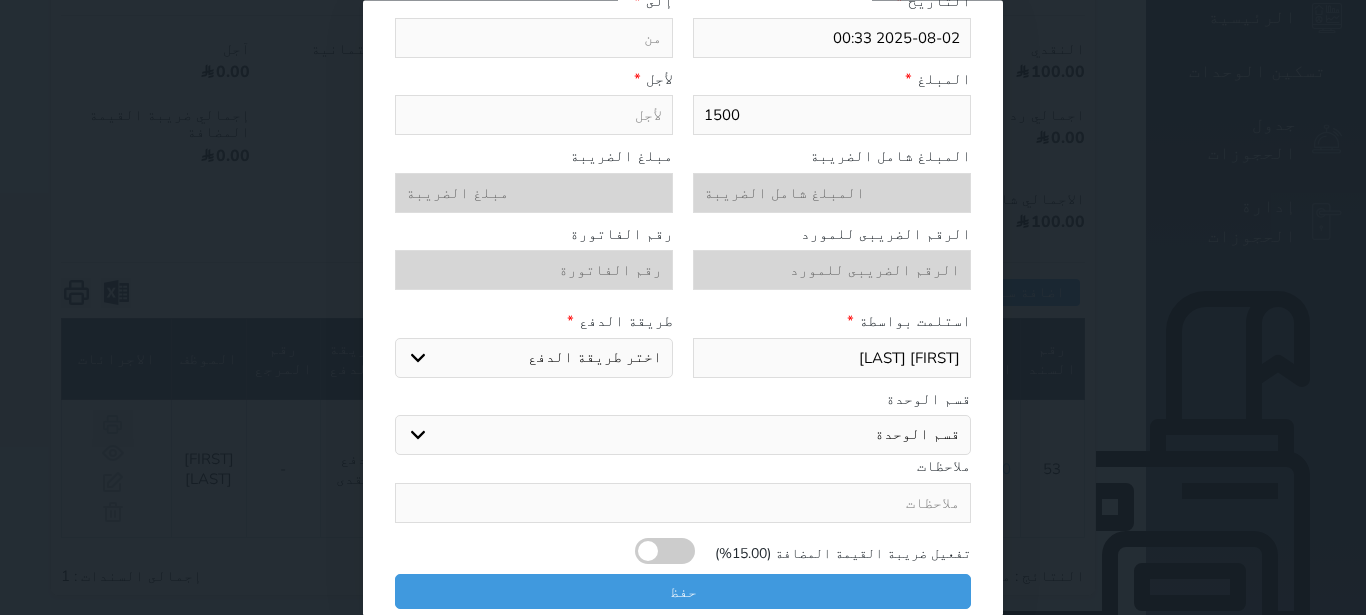 select 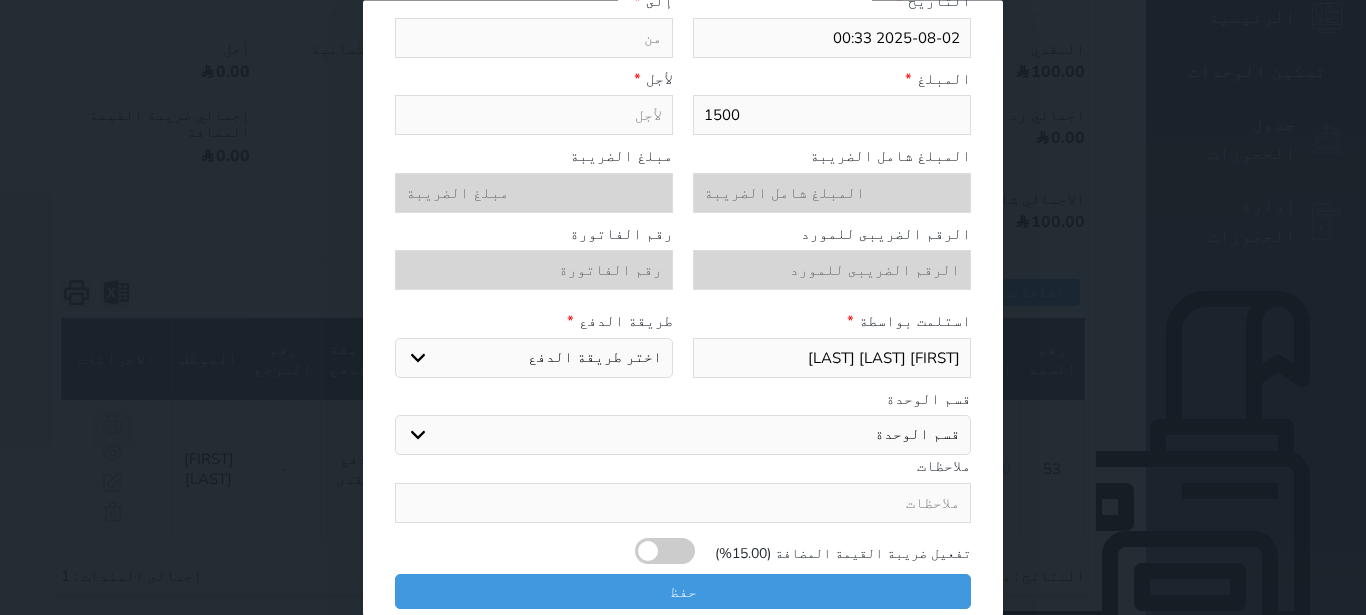select 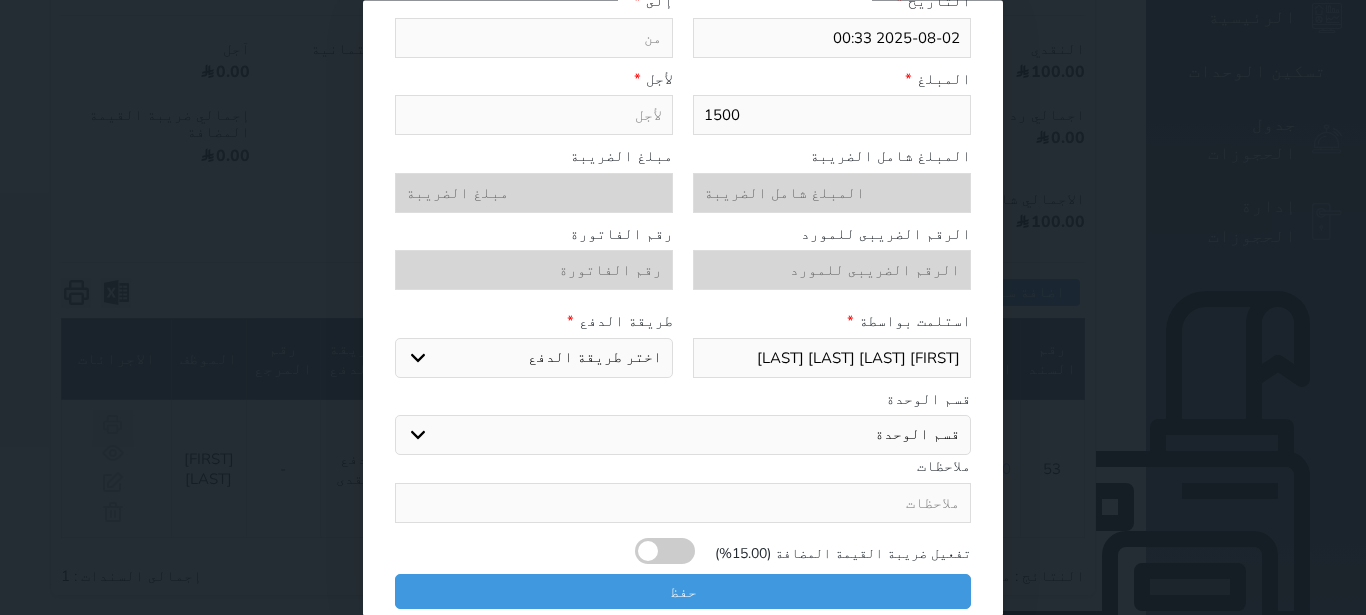 select 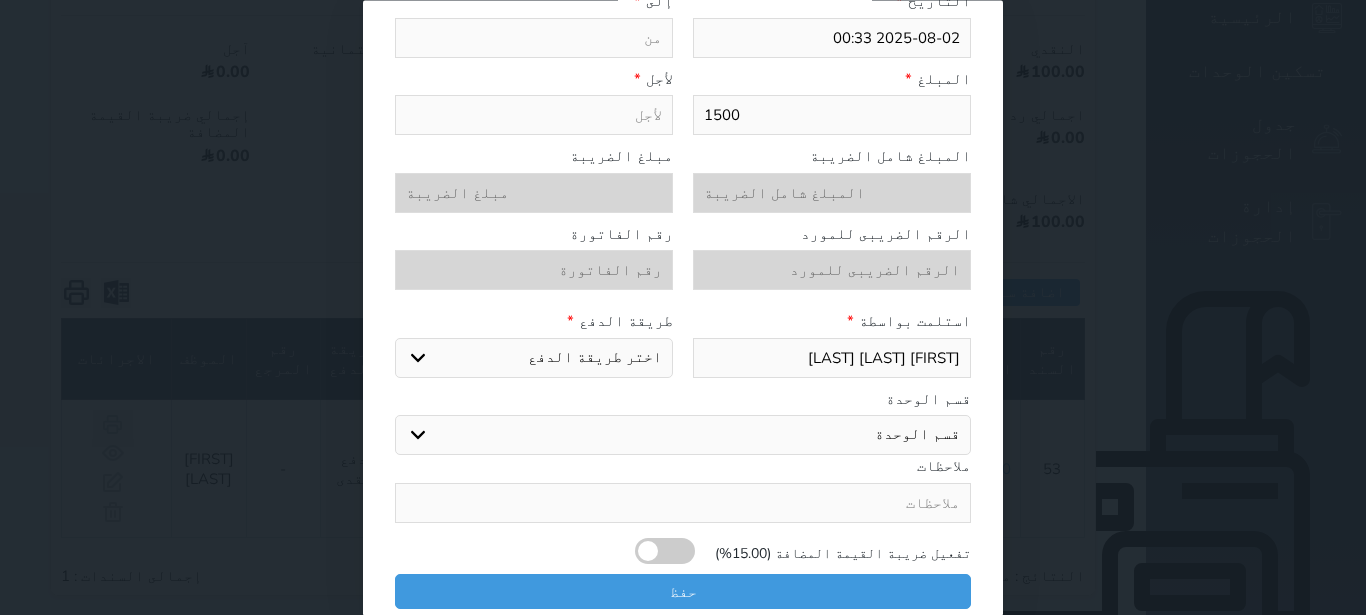 select 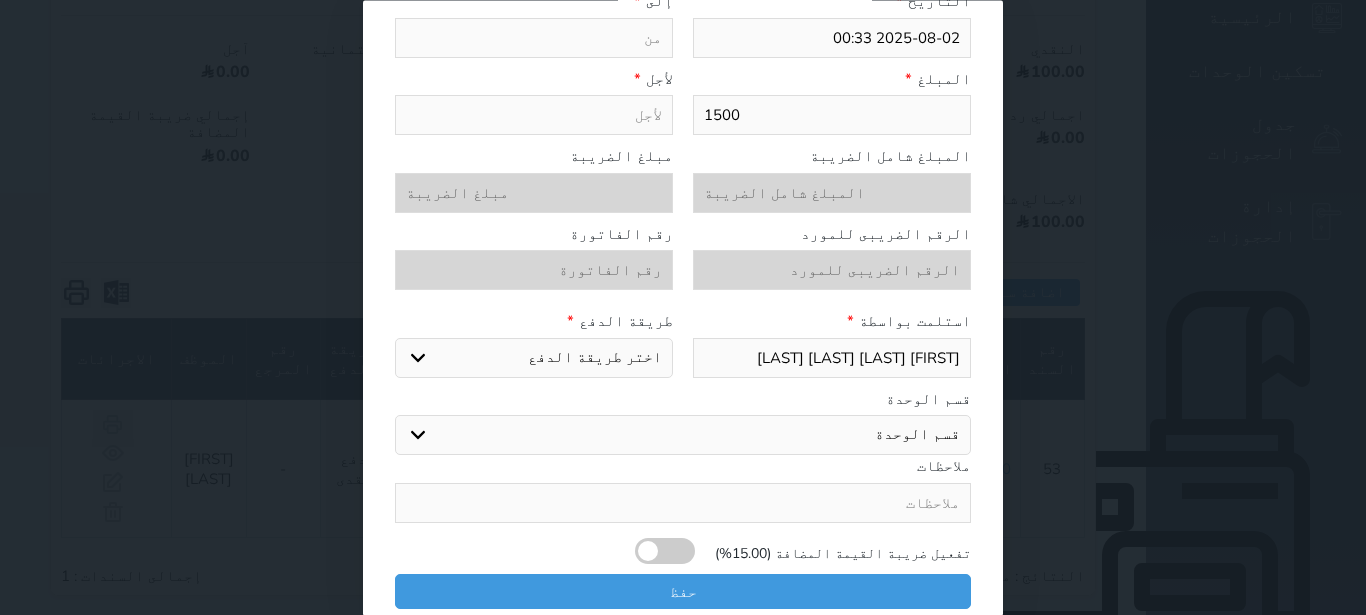 select 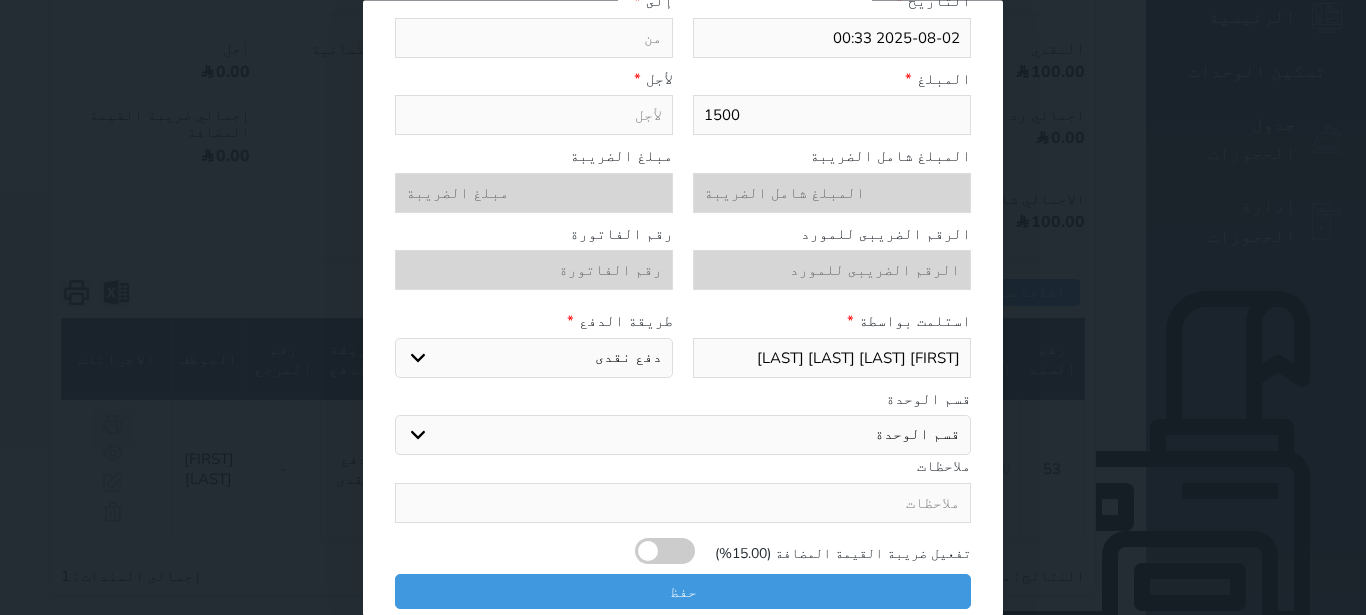 click at bounding box center [534, 116] 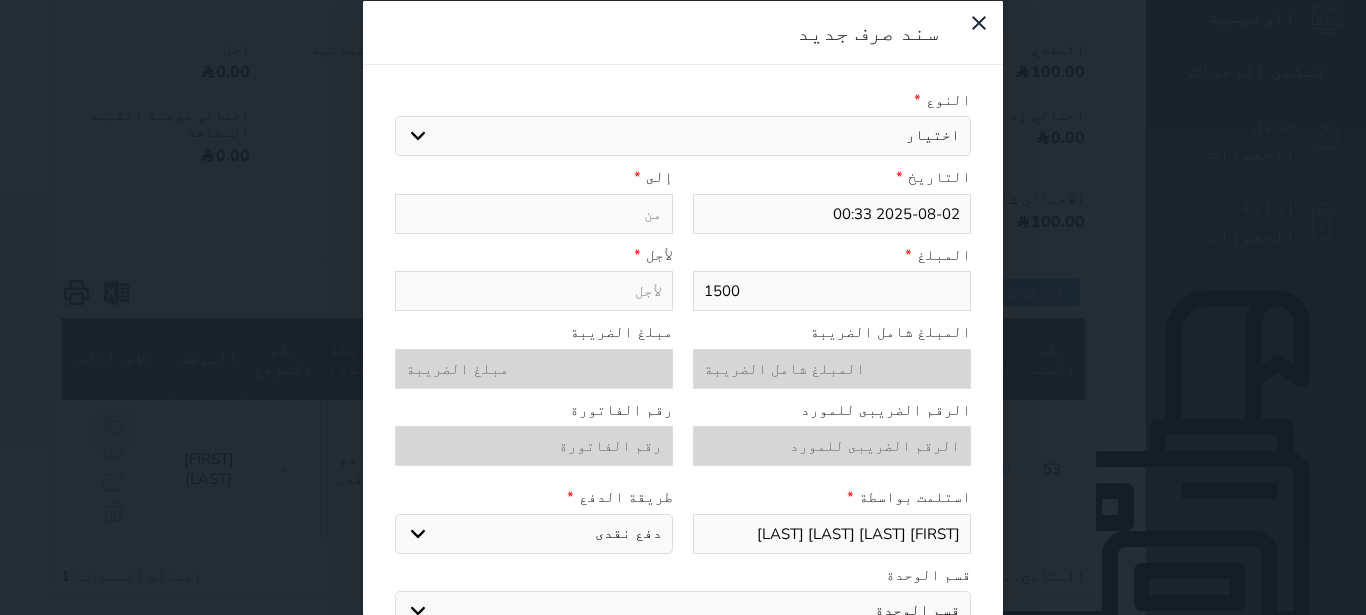 click at bounding box center (534, 213) 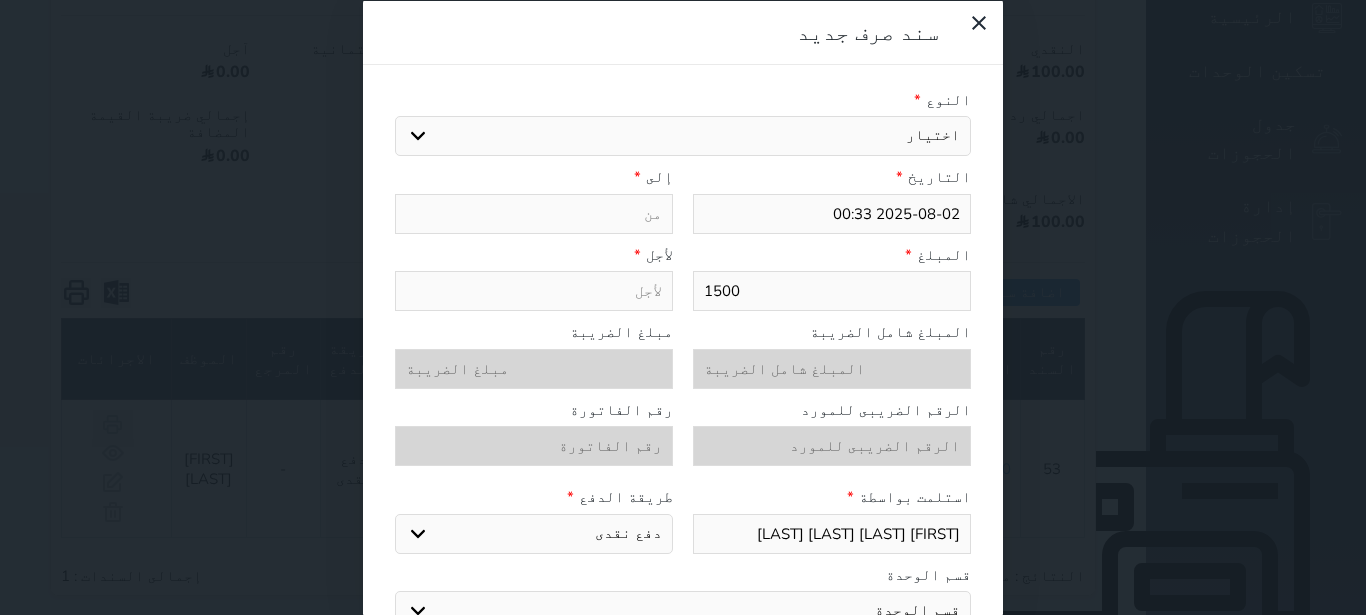 click on "اختيار   مرتجع إيجار رواتب صيانة مصروفات عامة تحويل من الصندوق الى الادارة استرجاع تامين استرجاع العربون" at bounding box center [683, 136] 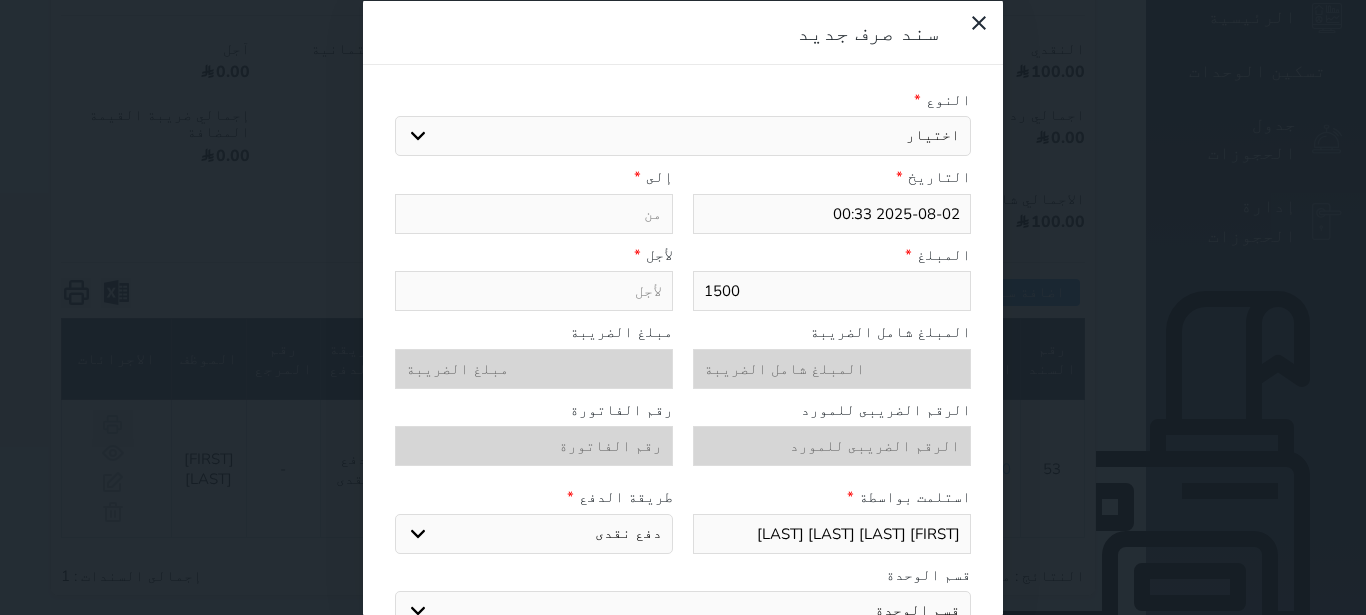 select on "23248" 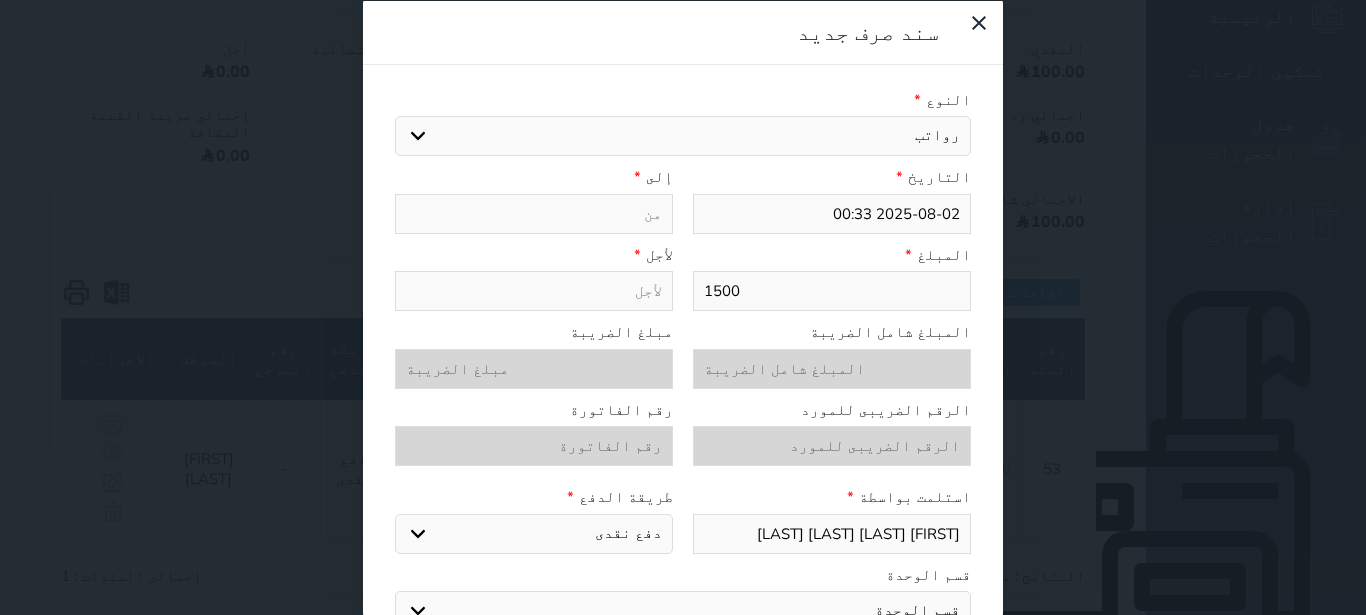 type on "رواتب" 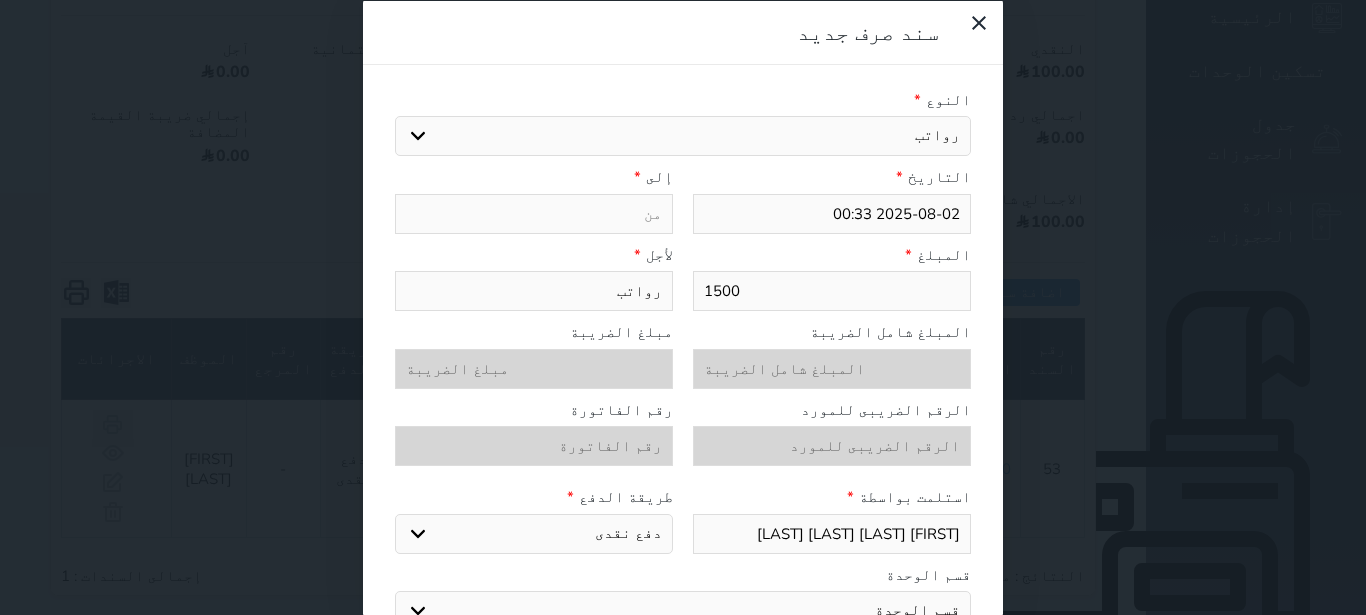 click at bounding box center [534, 213] 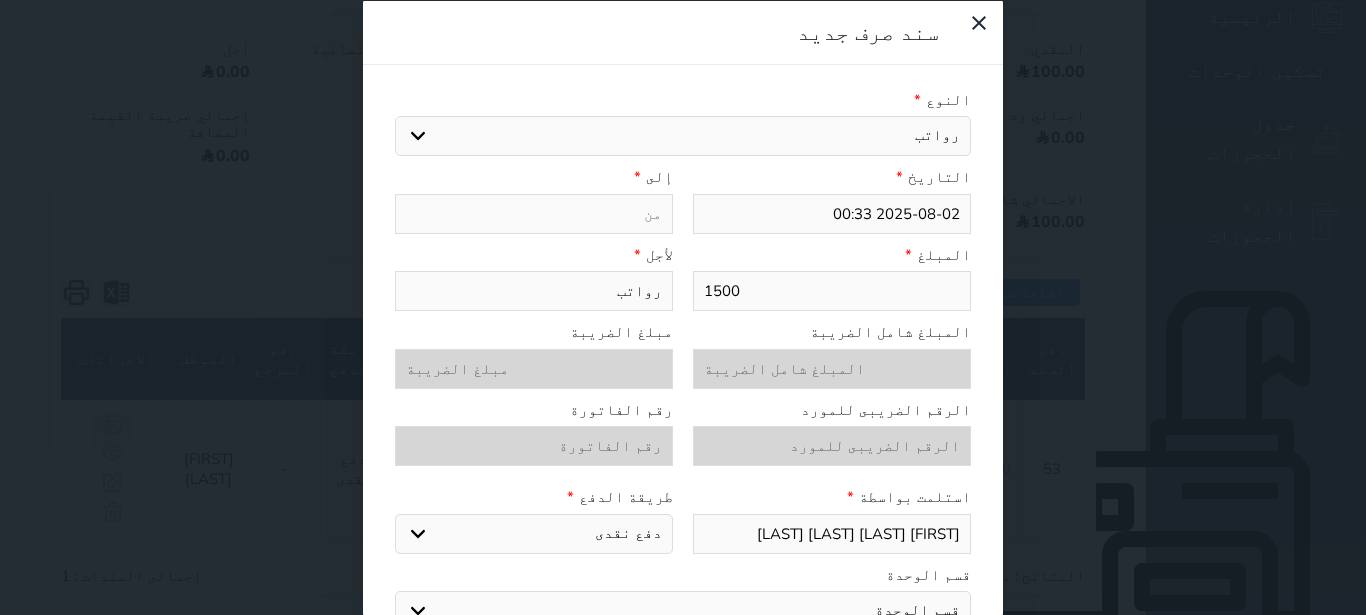 click at bounding box center (534, 213) 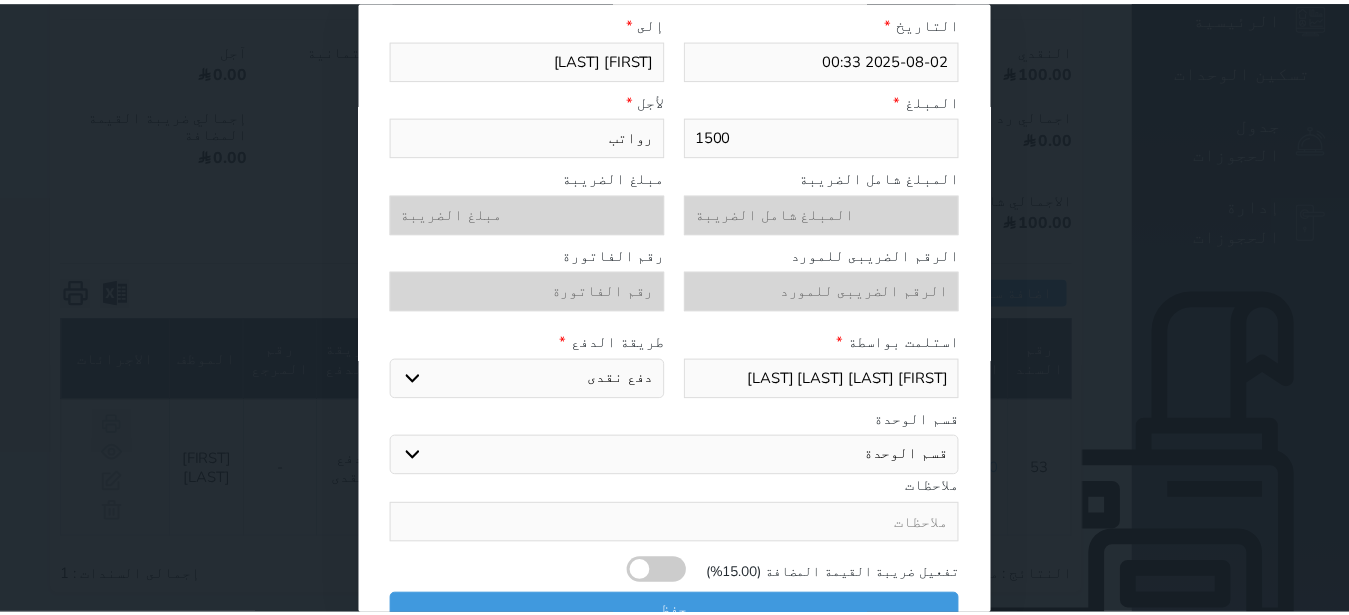 scroll, scrollTop: 175, scrollLeft: 0, axis: vertical 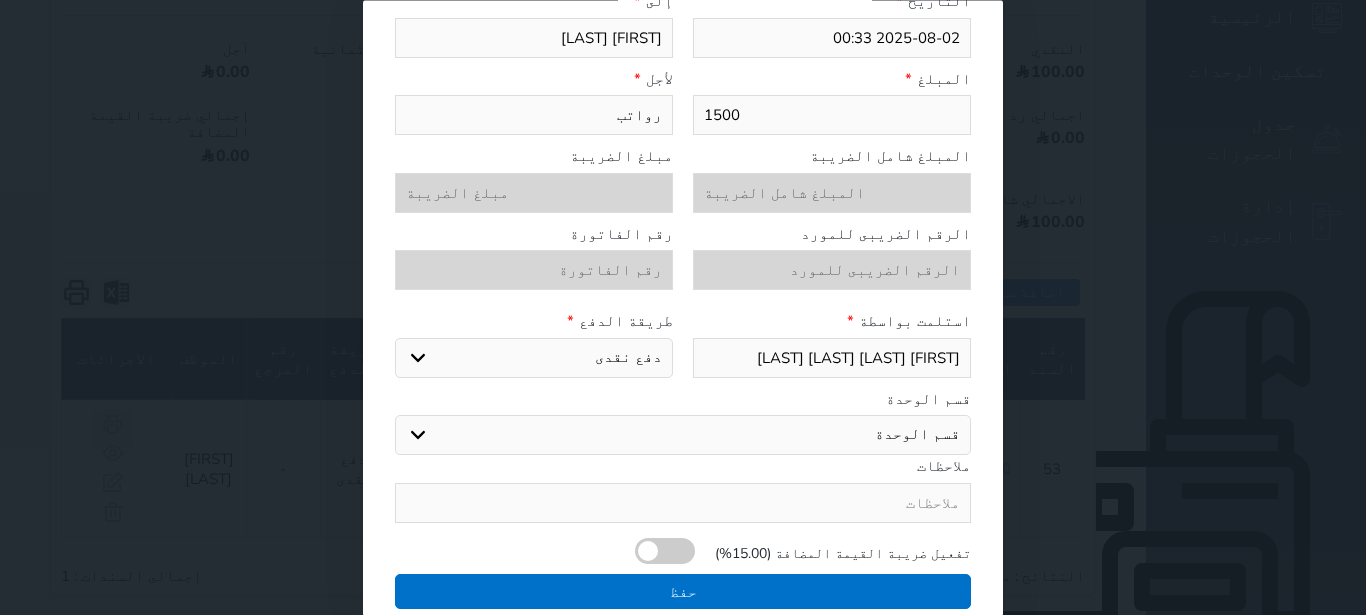 type on "غمدان محمد" 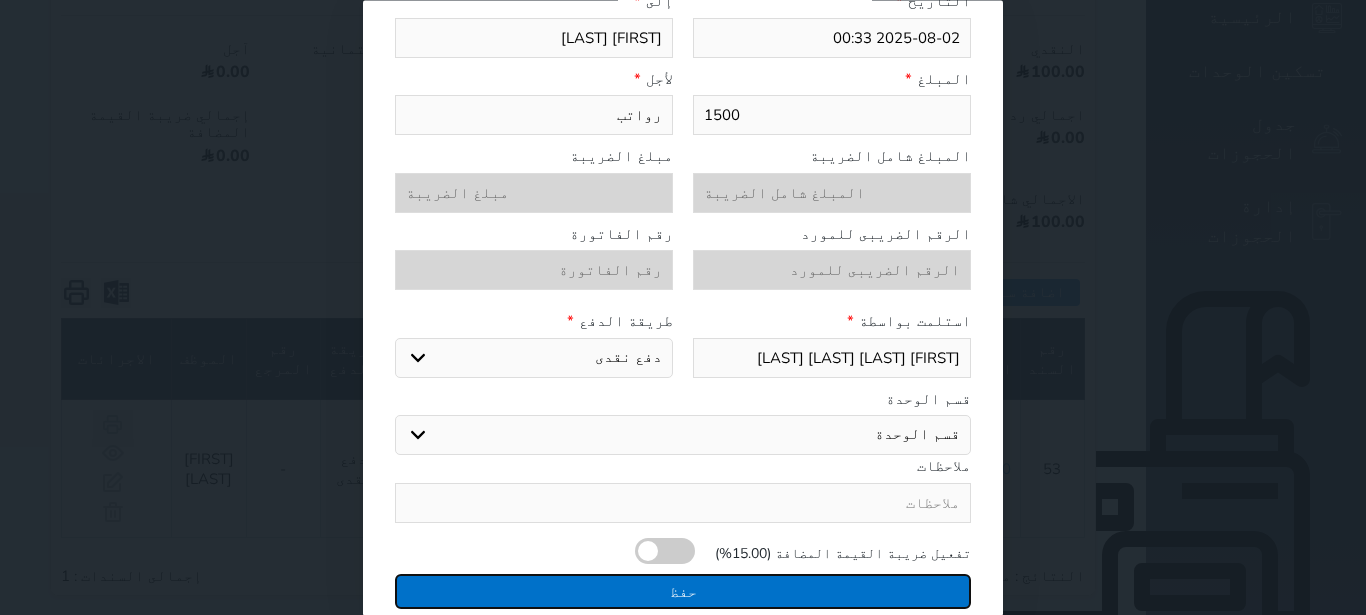 click on "حفظ" at bounding box center [683, 591] 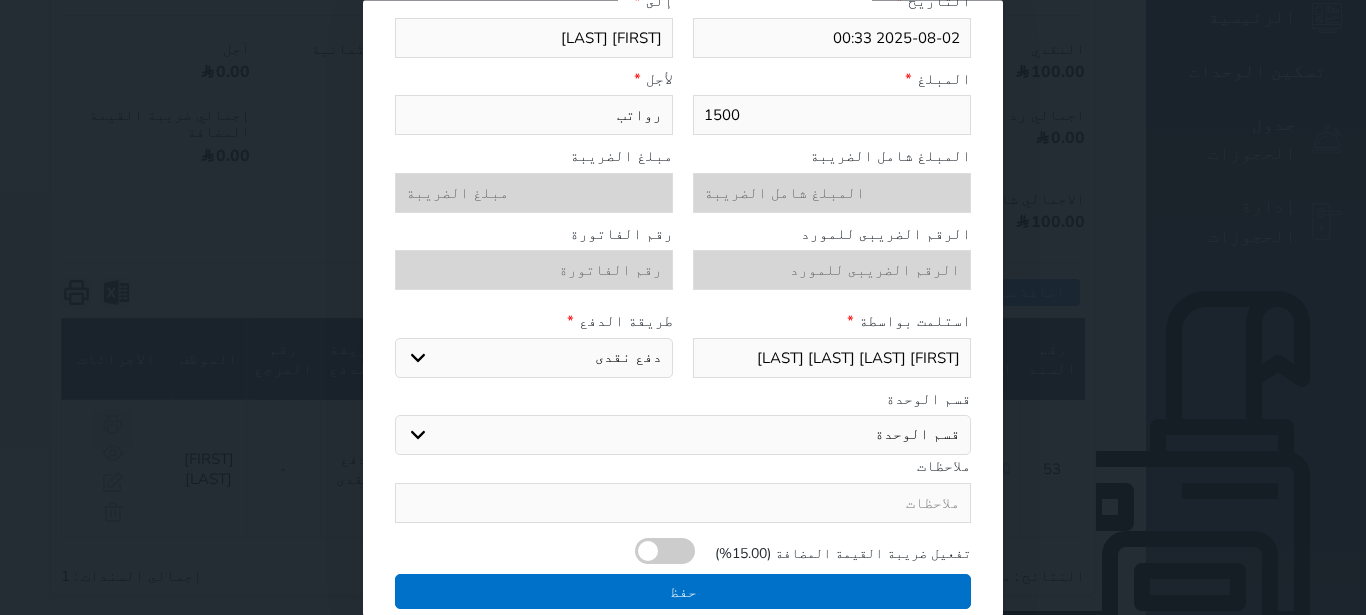 select 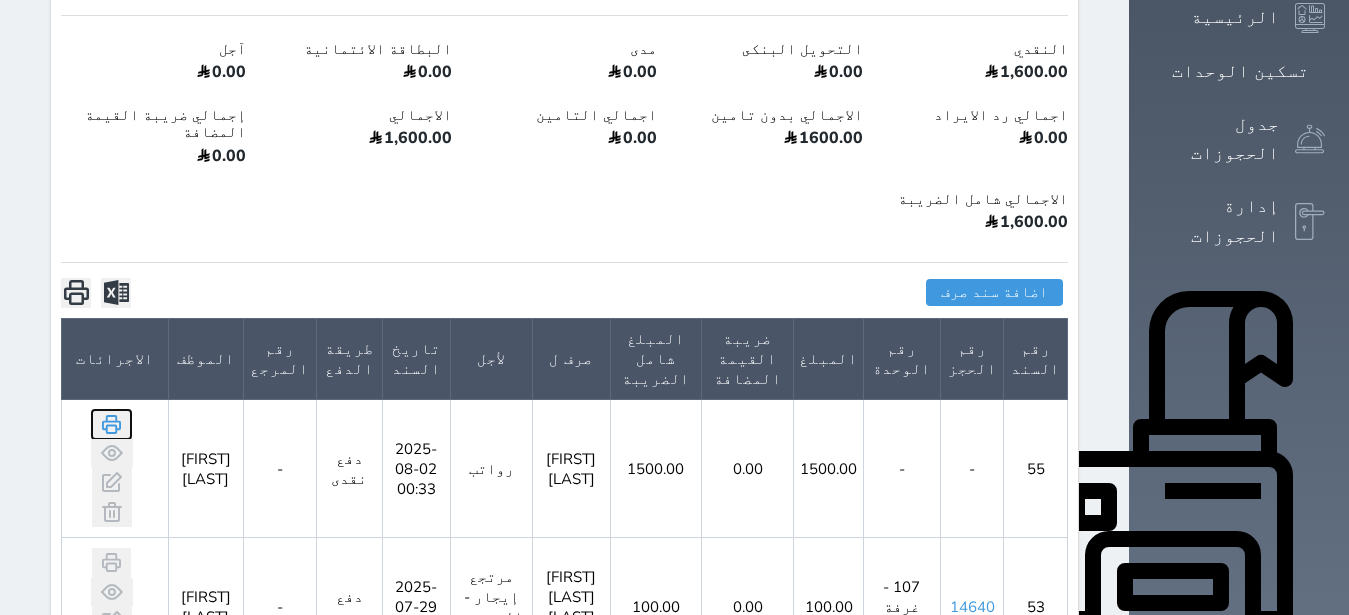click at bounding box center (111, 424) 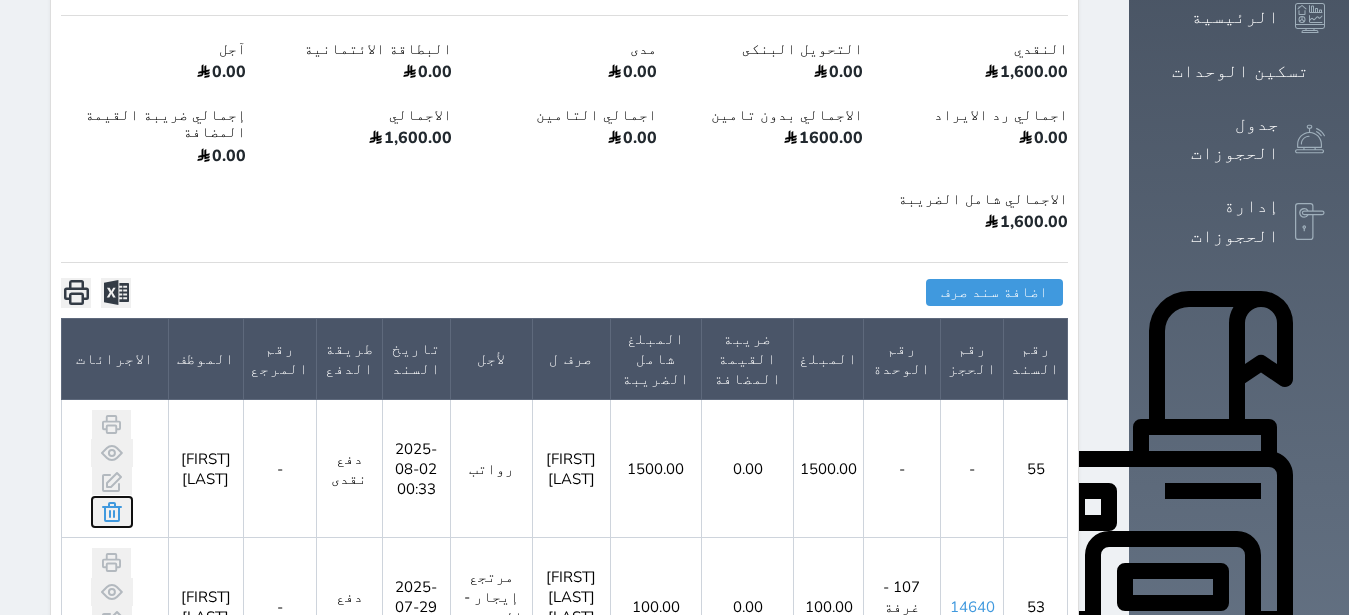 click 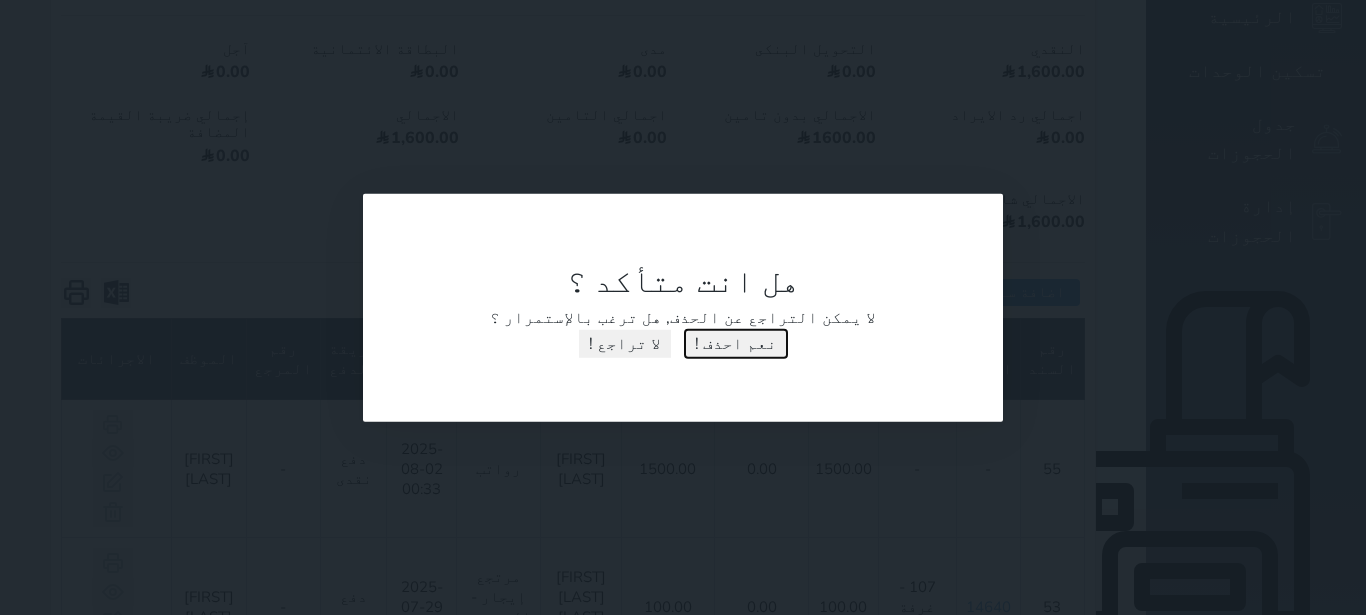 click on "نعم احذف !" at bounding box center (736, 343) 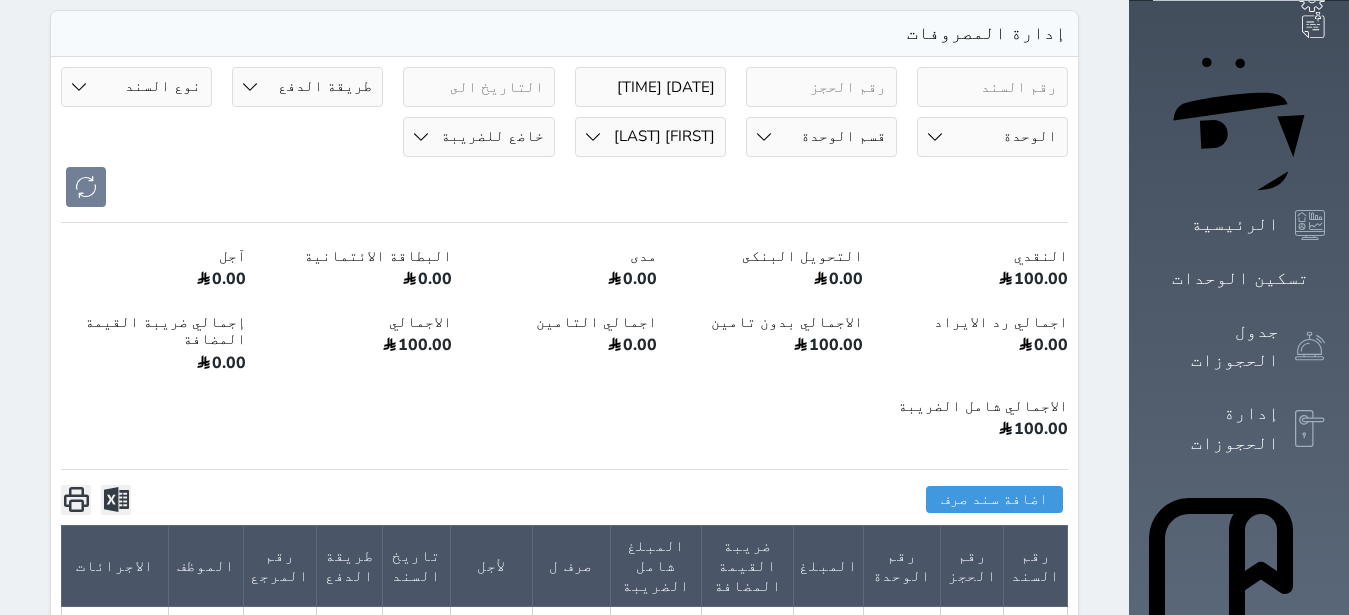 scroll, scrollTop: 0, scrollLeft: 0, axis: both 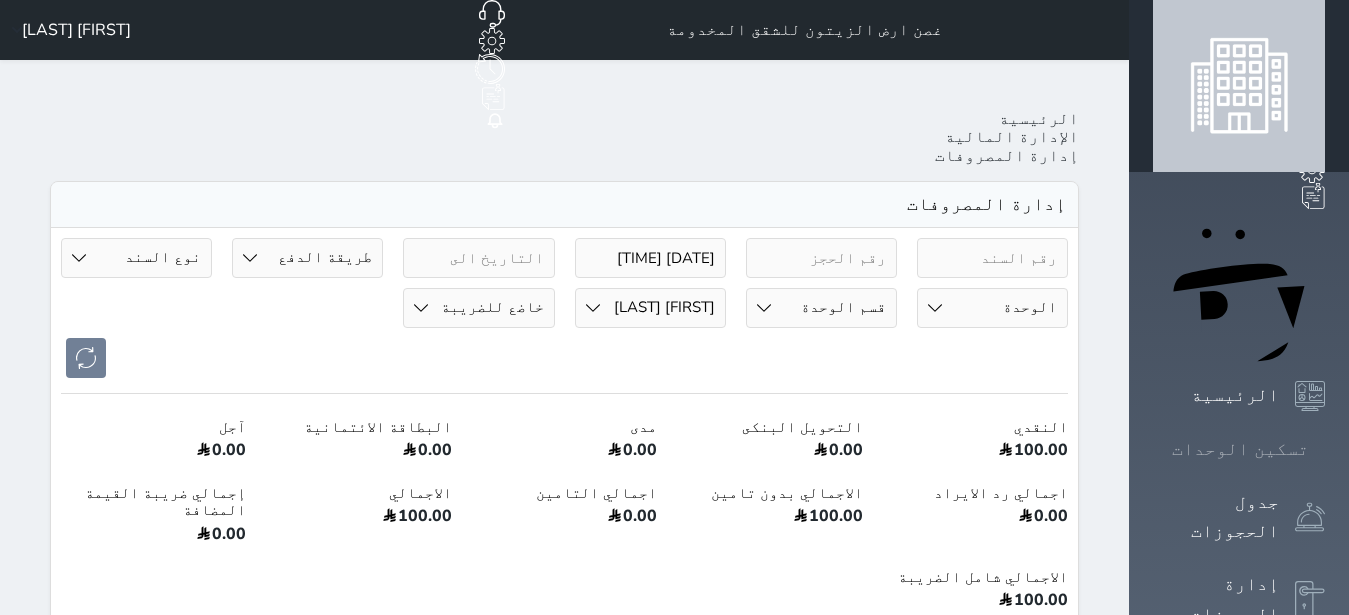click 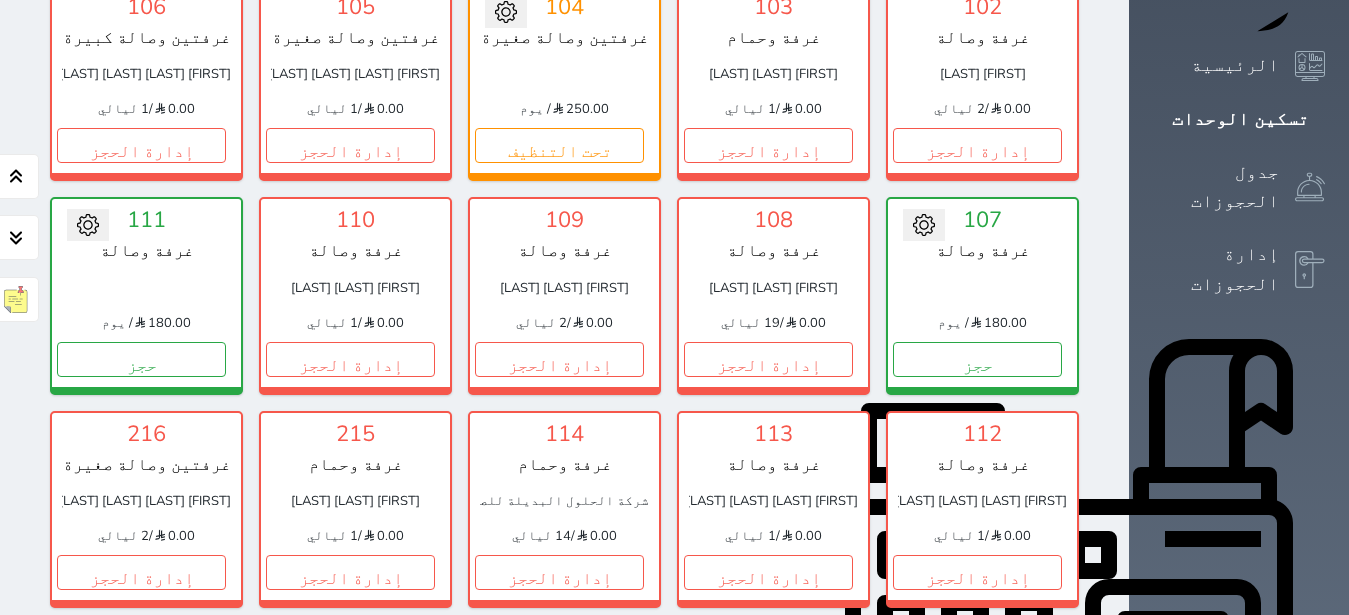 scroll, scrollTop: 456, scrollLeft: 0, axis: vertical 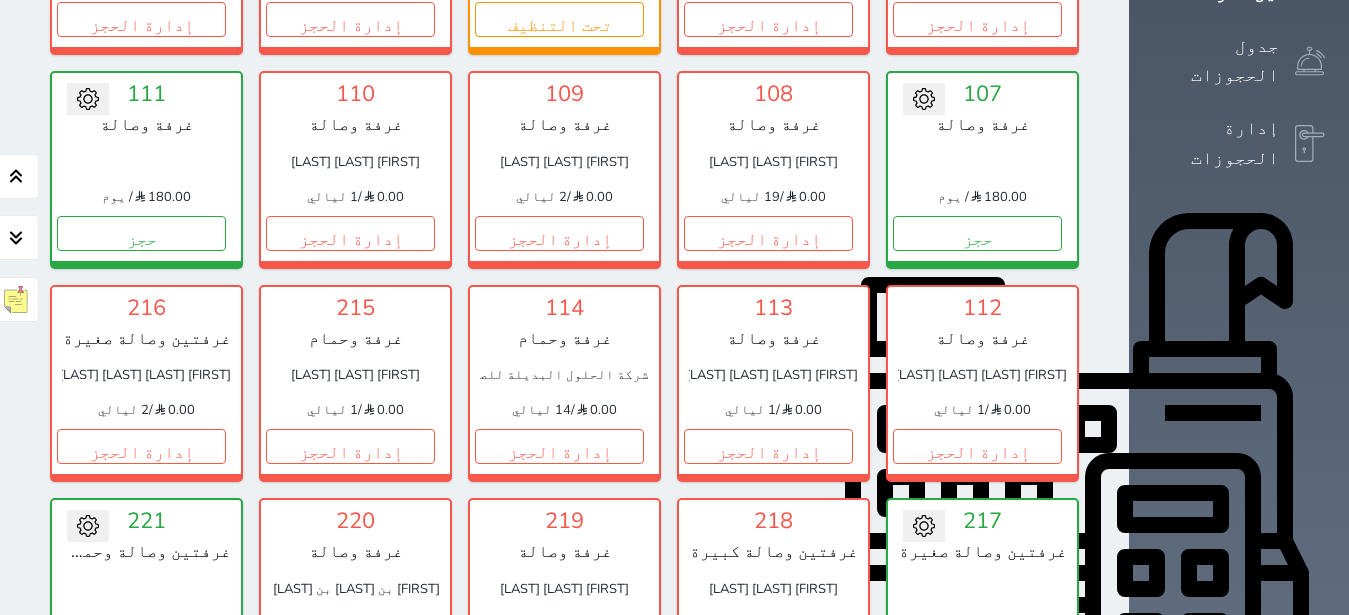 click on "حجز" at bounding box center [977, 660] 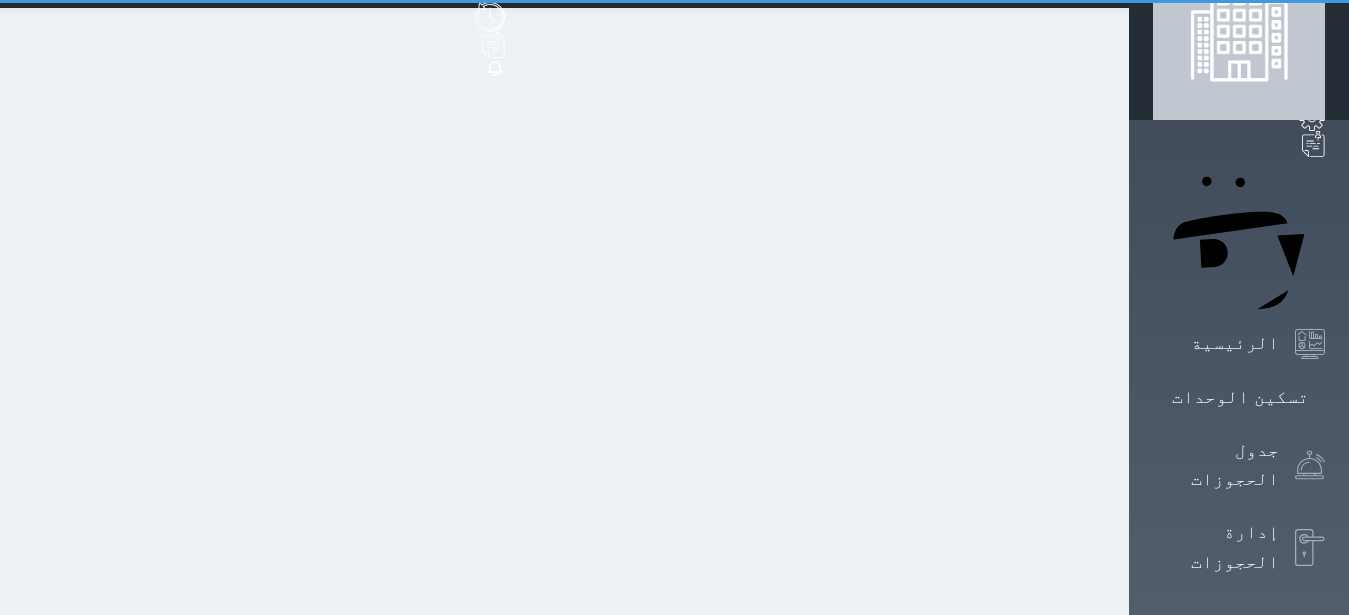 scroll, scrollTop: 0, scrollLeft: 0, axis: both 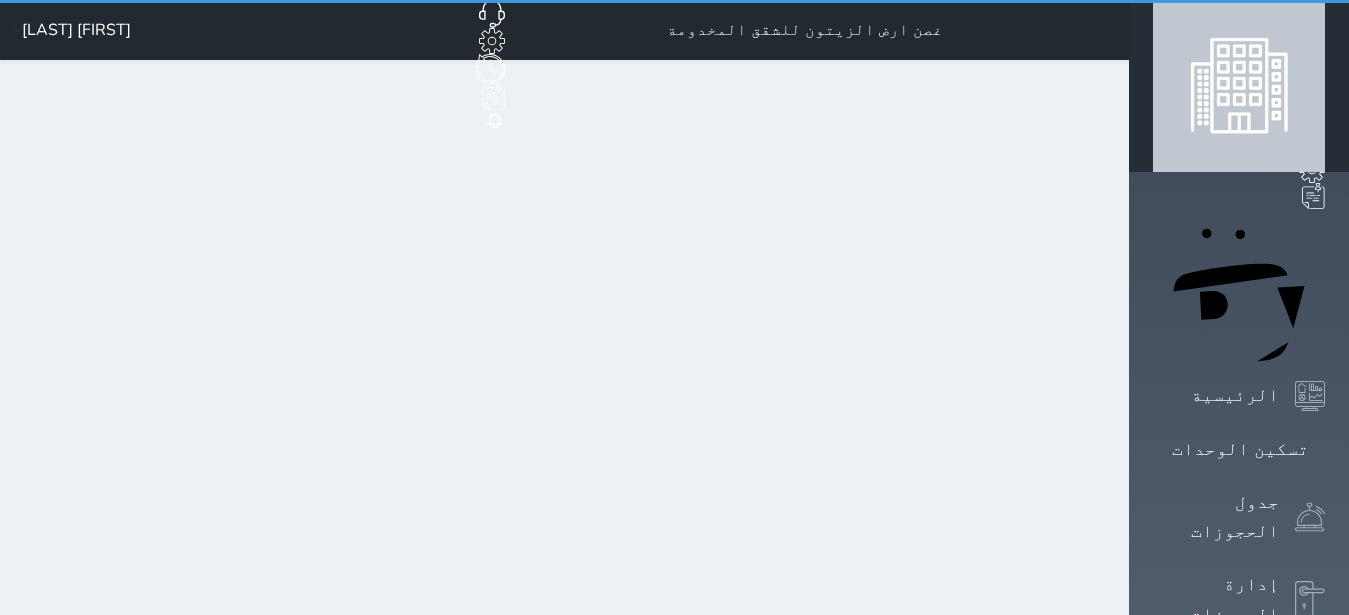 select on "1" 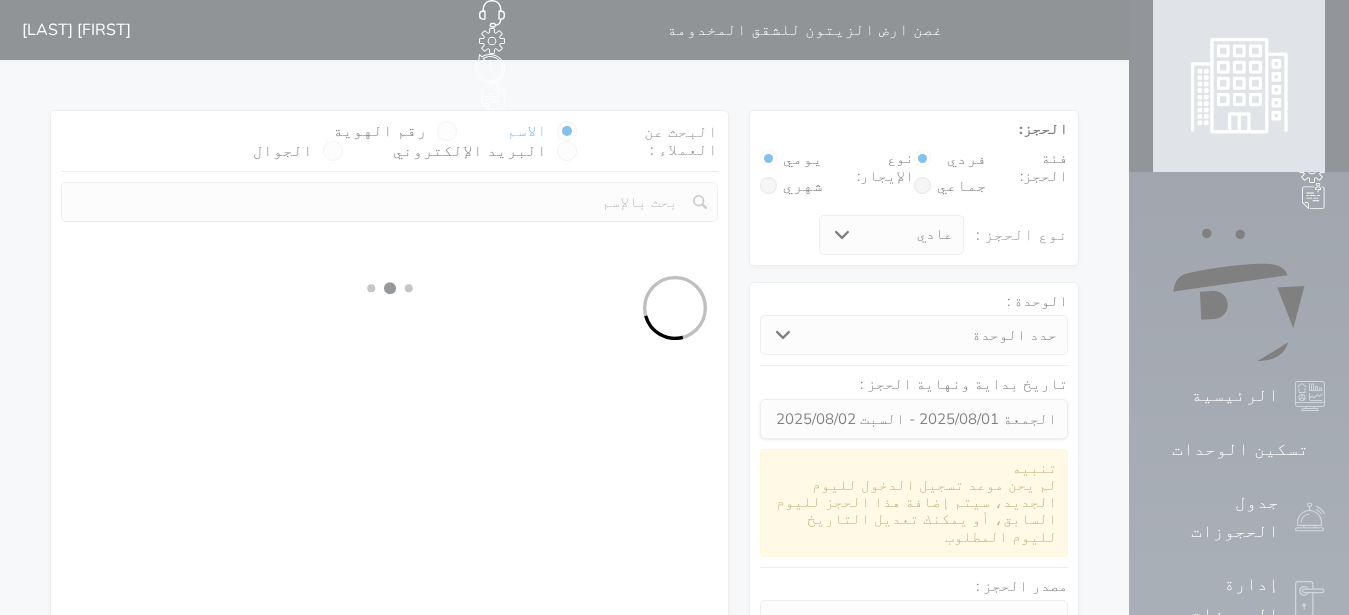 select 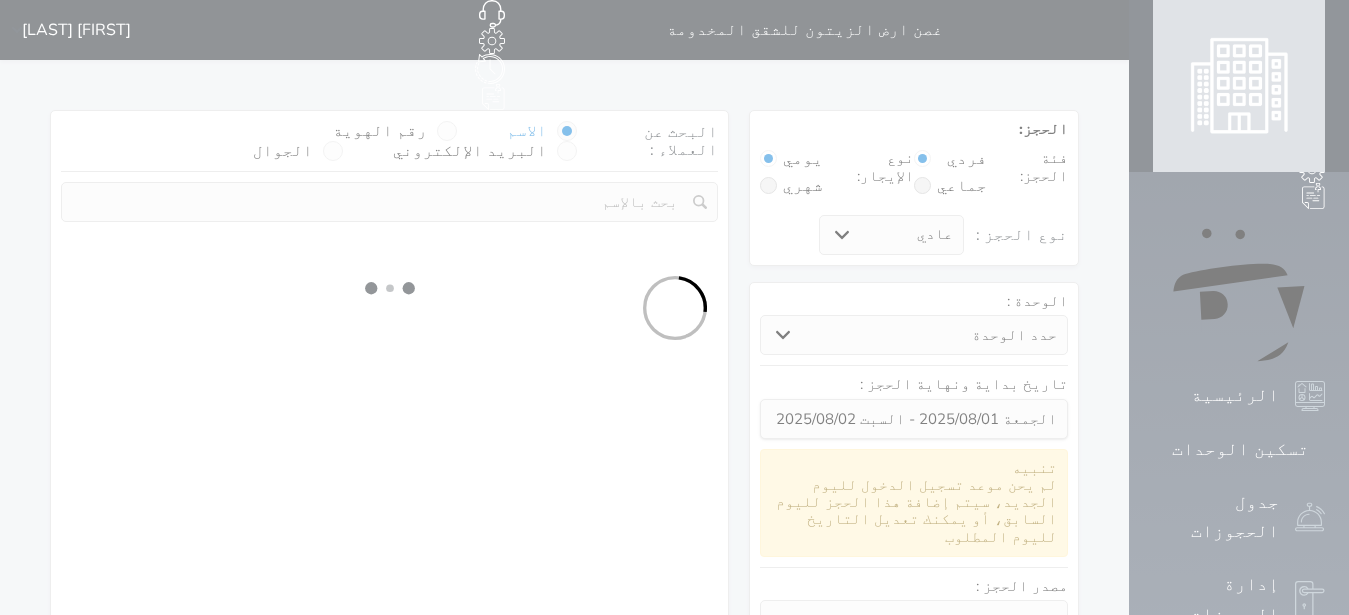 select on "1" 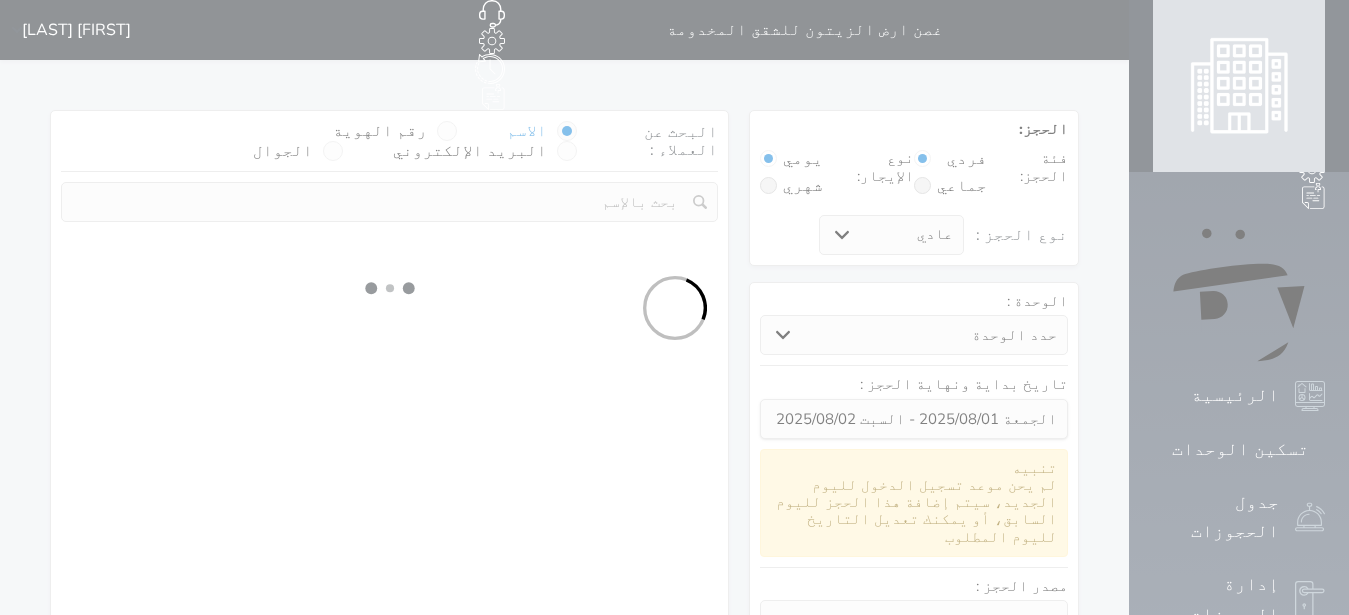 select on "113" 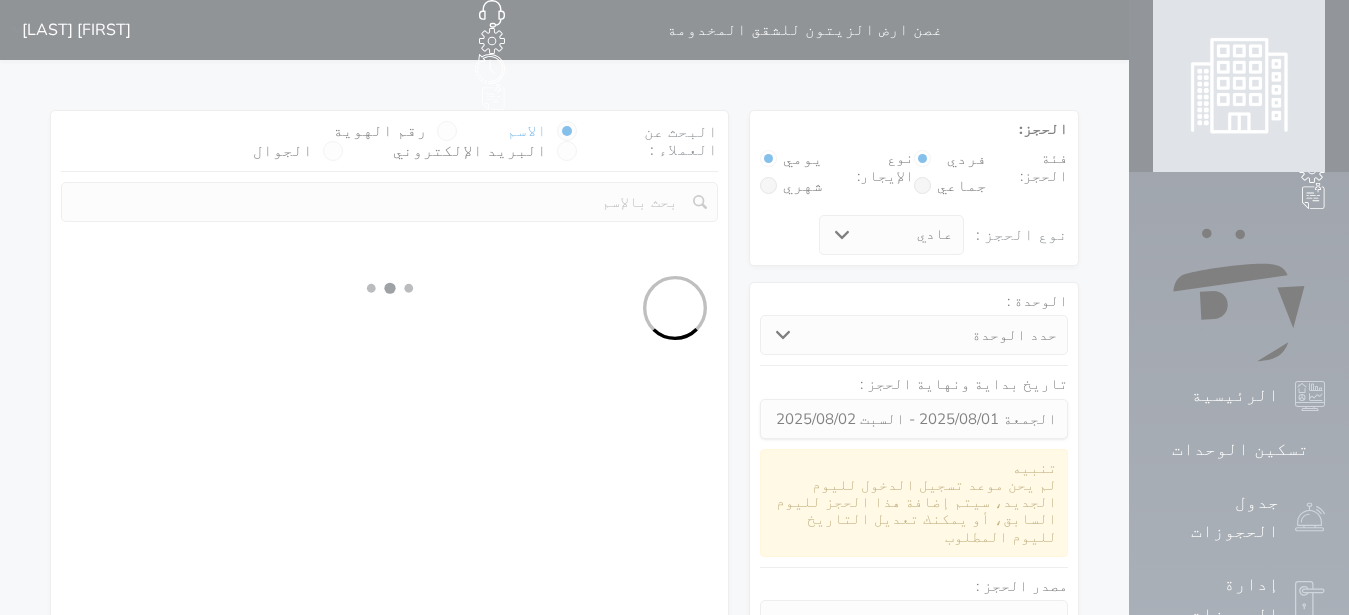 select on "1" 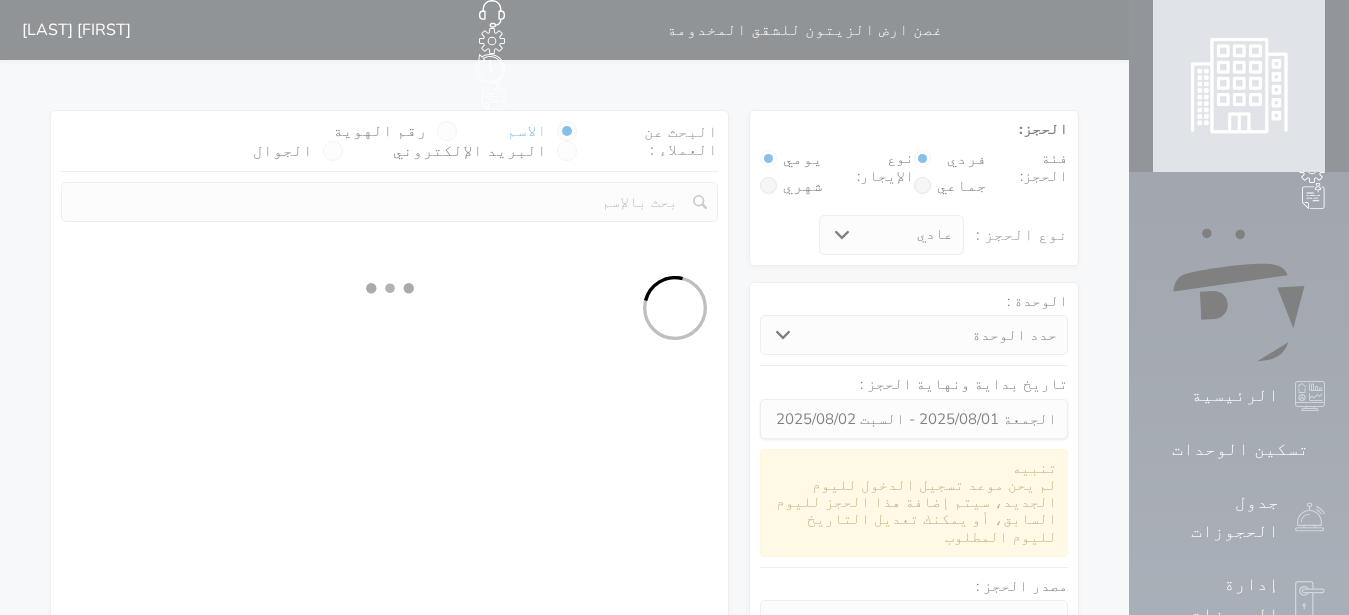 select 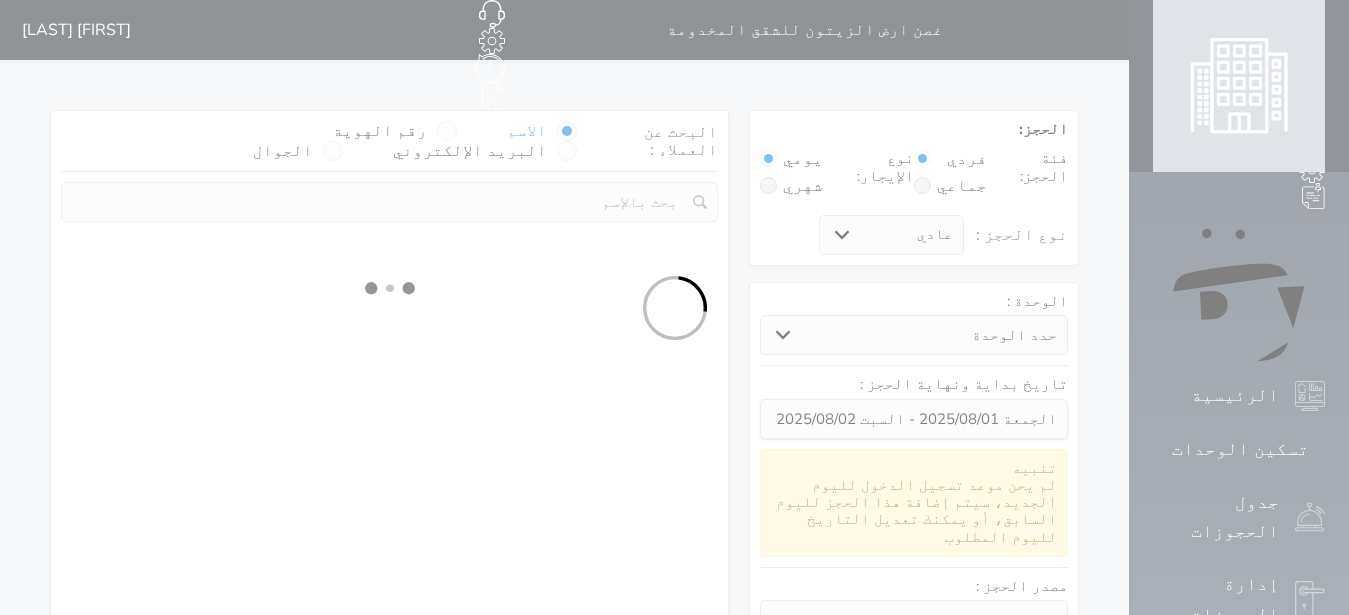 select on "7" 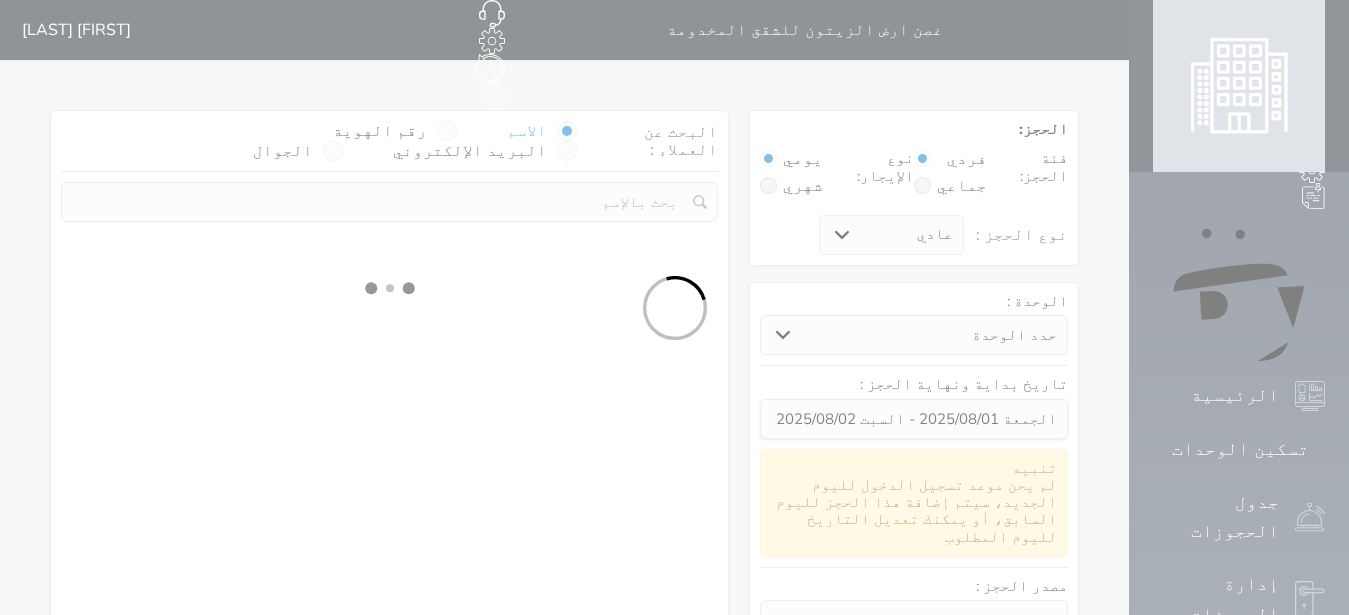 select 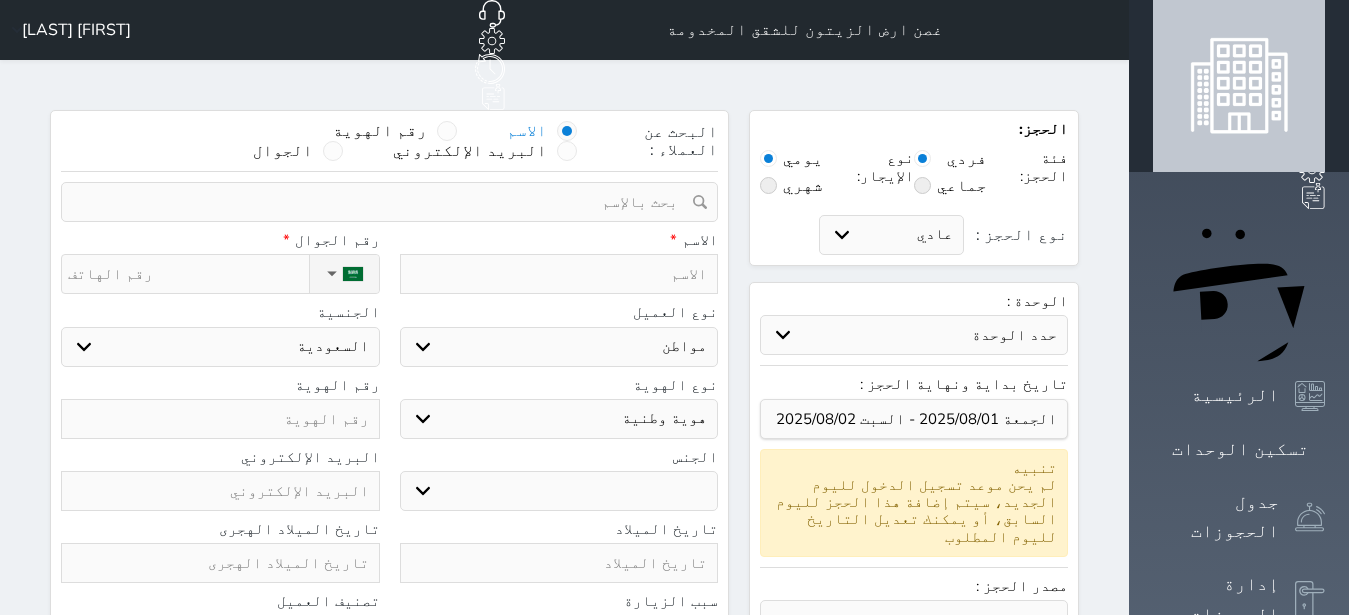 select 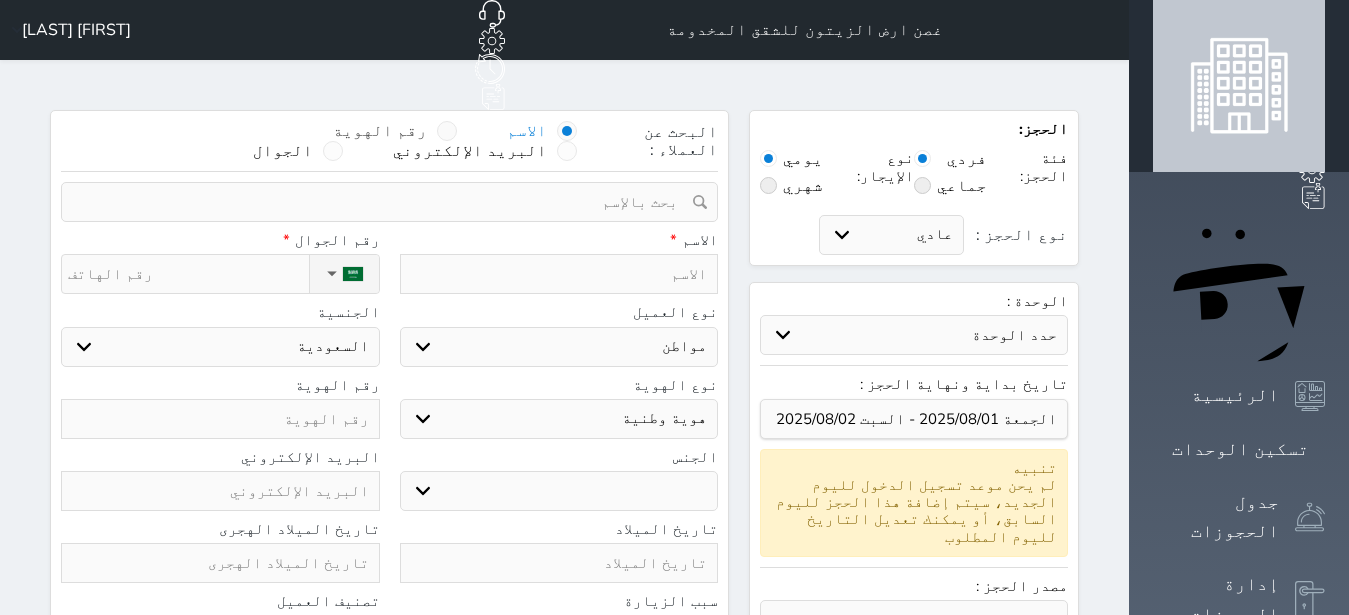 click at bounding box center [447, 131] 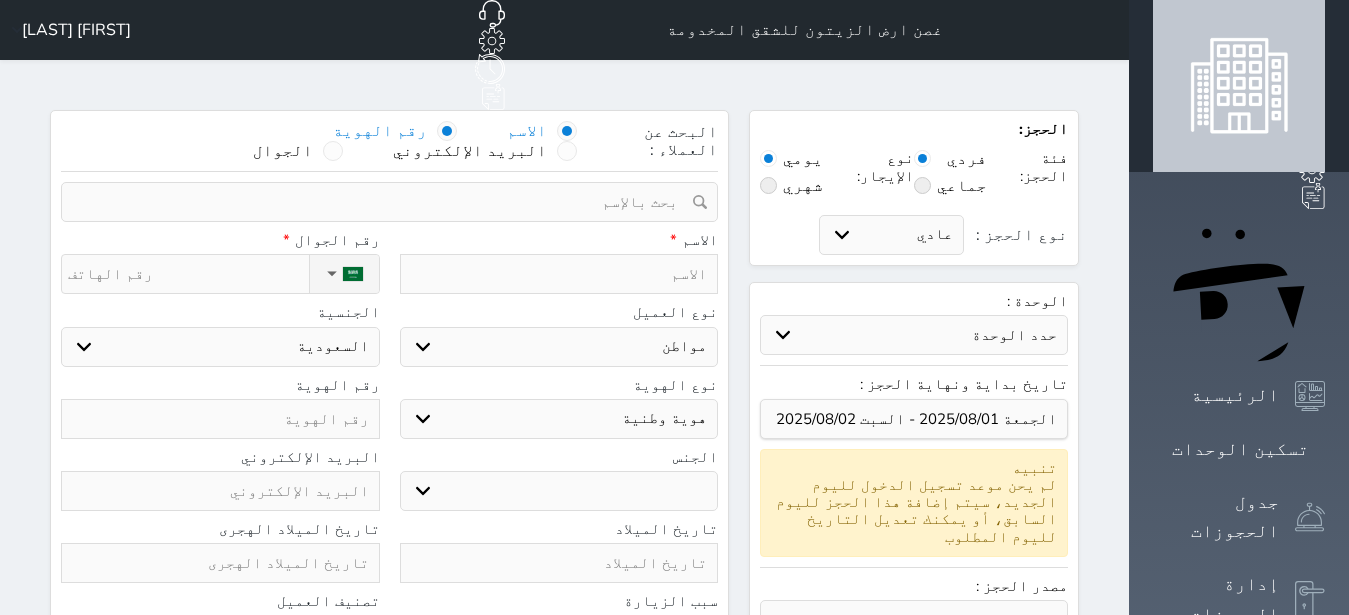 select 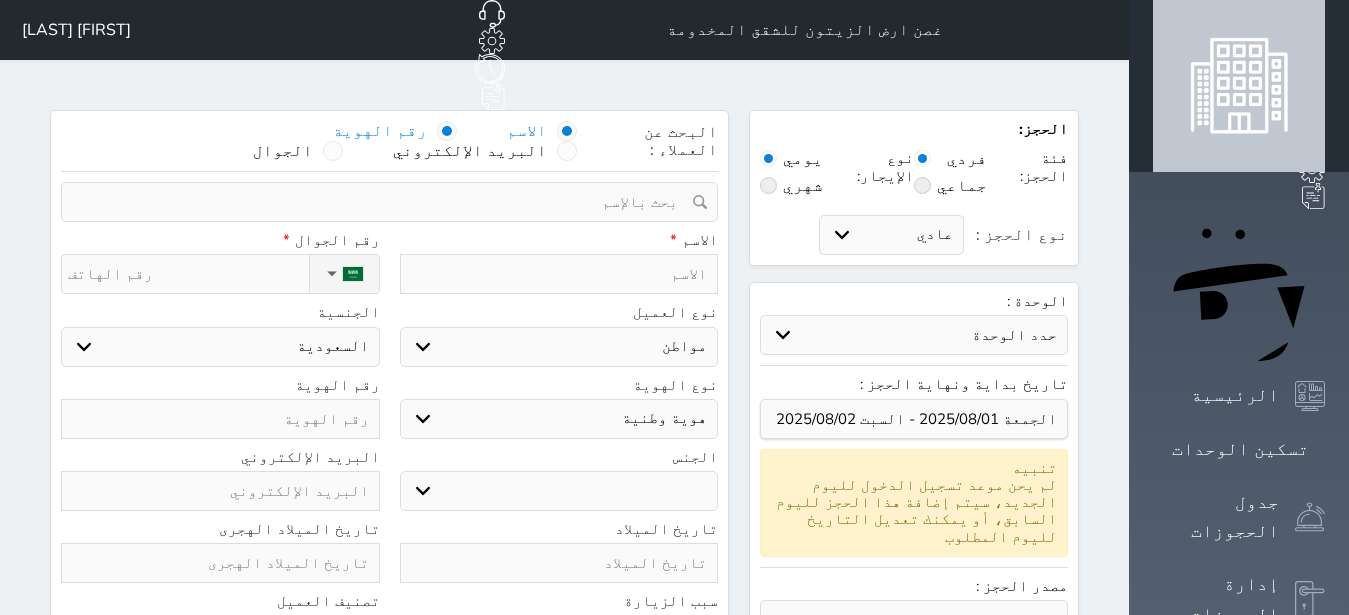 select 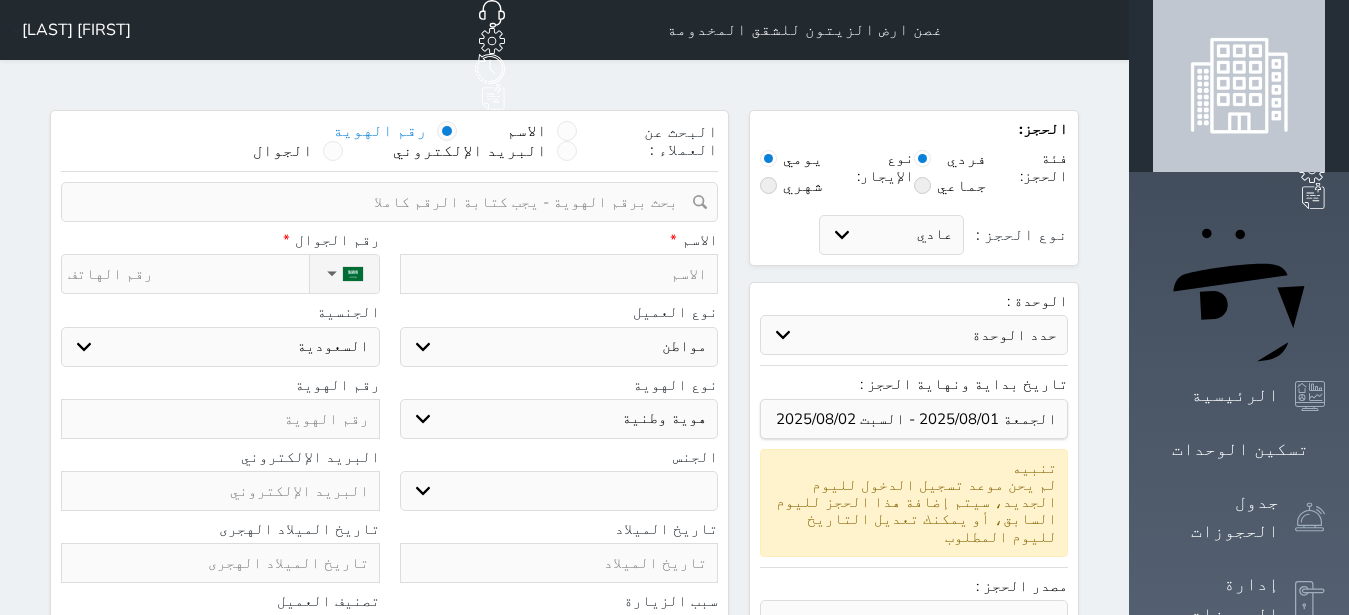 click at bounding box center (382, 202) 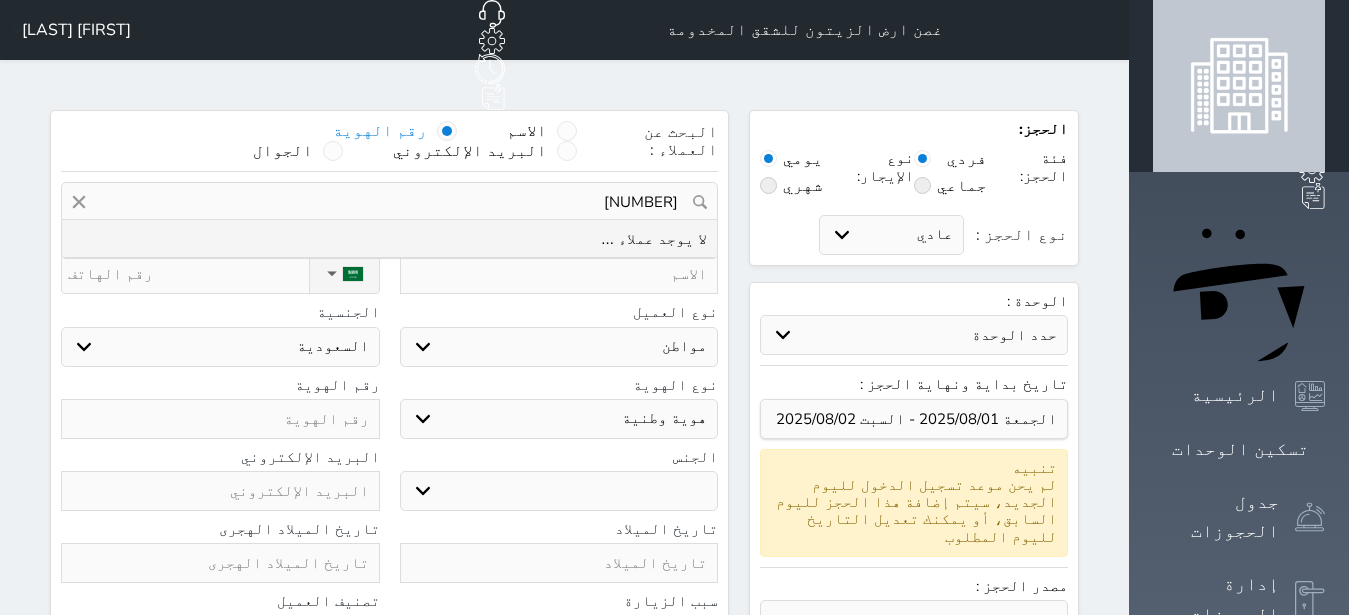 type on "1046335418" 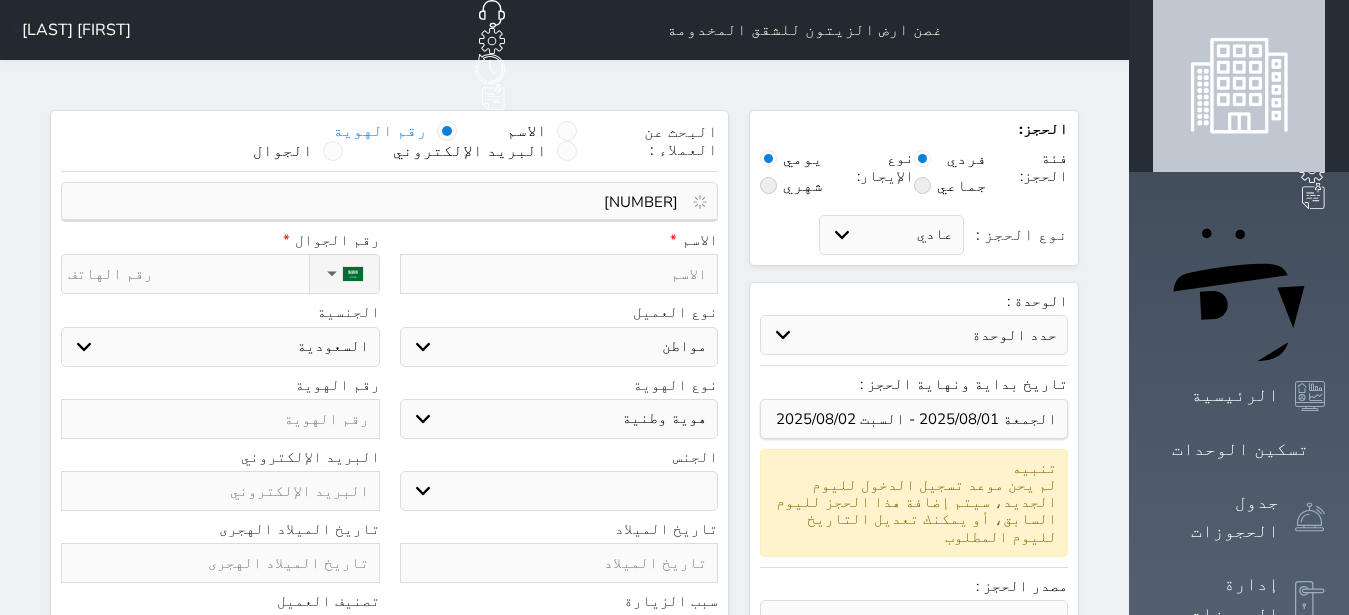 select 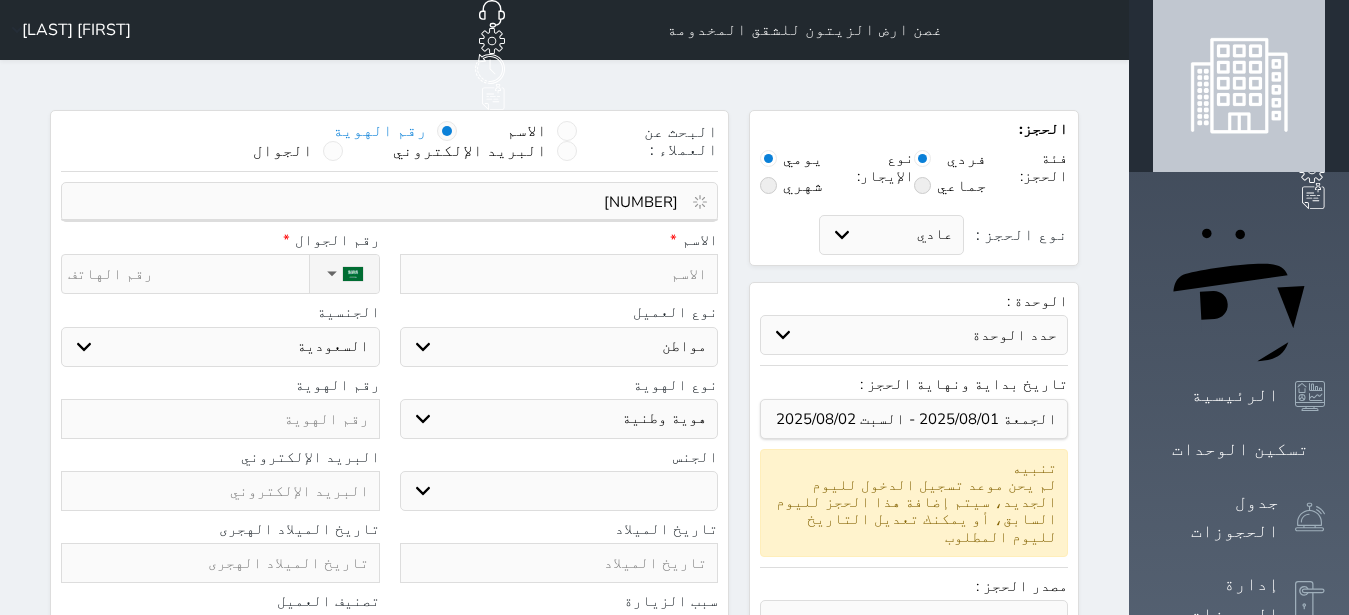 select 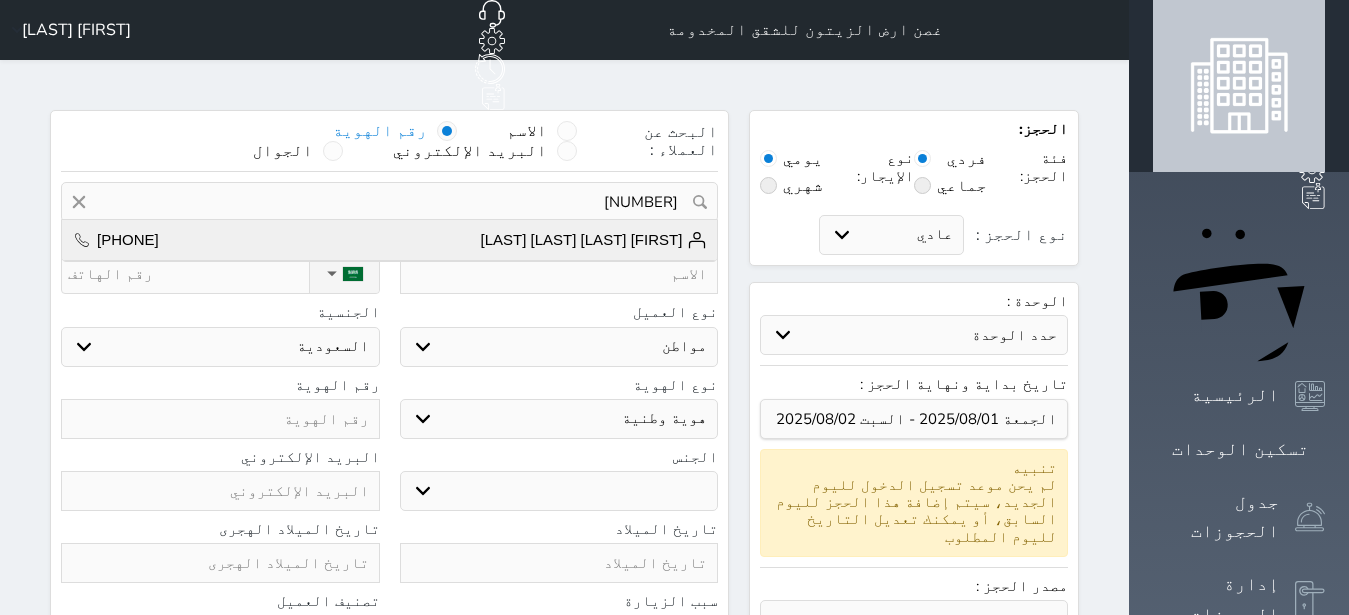 click on "احمد ضيف الله مبارك الشرارى   +966507763360" at bounding box center [389, 240] 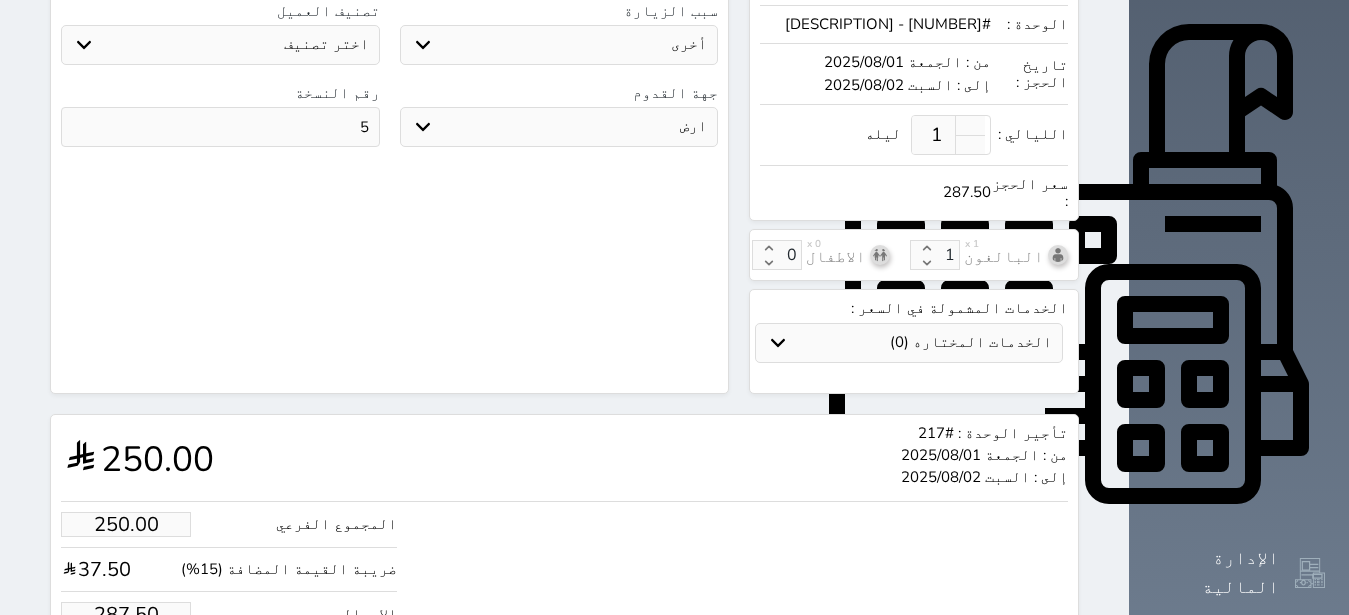scroll, scrollTop: 694, scrollLeft: 0, axis: vertical 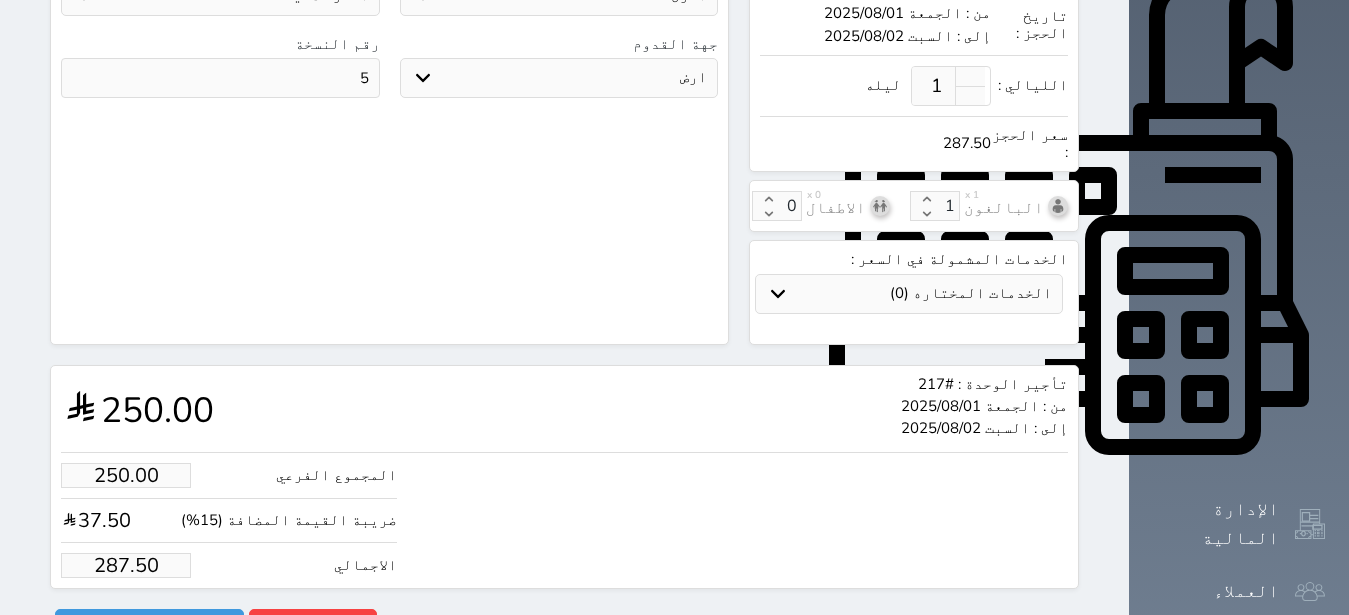 click on "287.50" at bounding box center [126, 565] 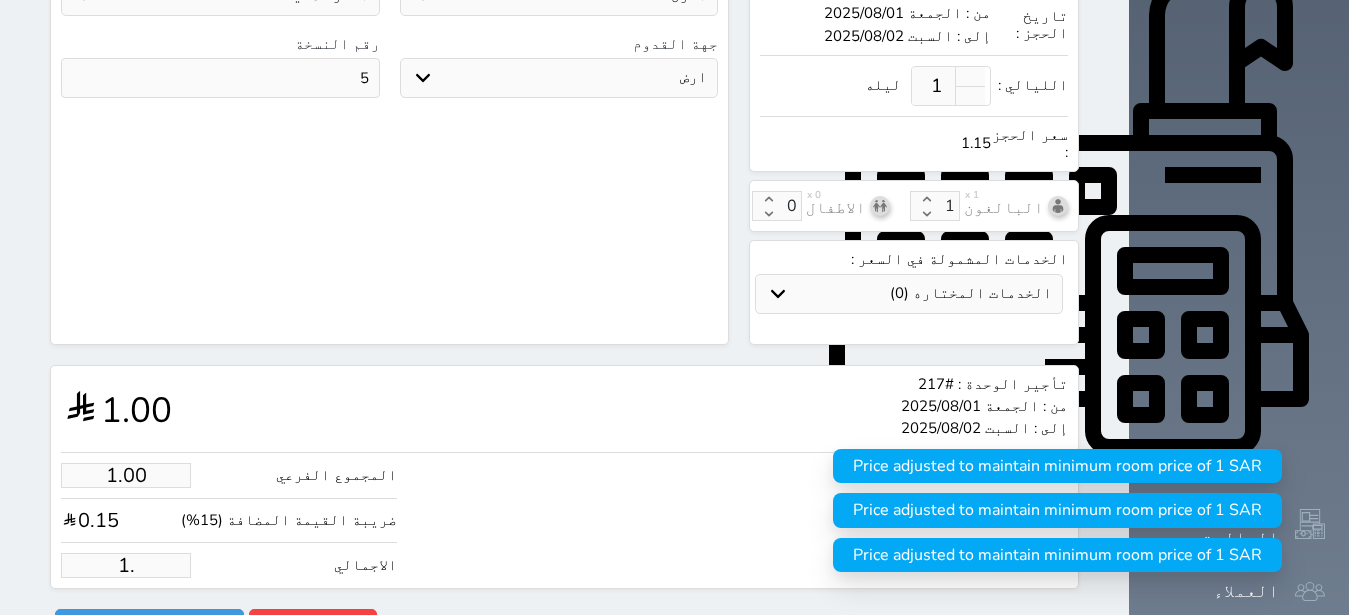 type on "1" 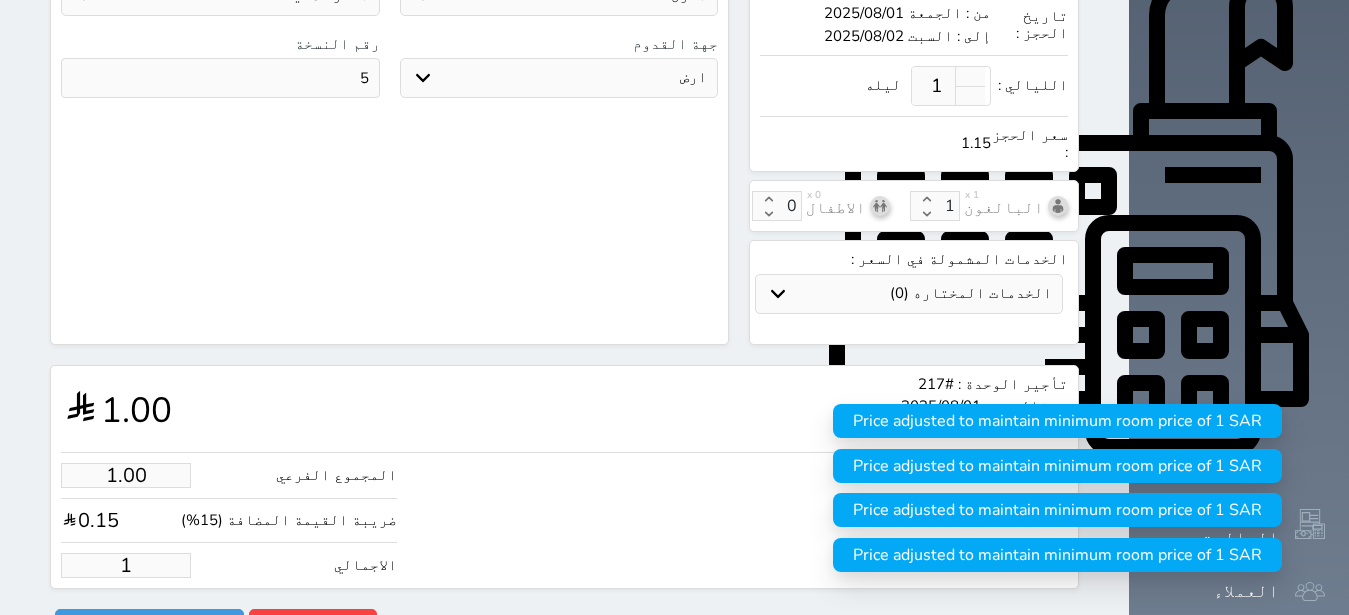 type on "16.52" 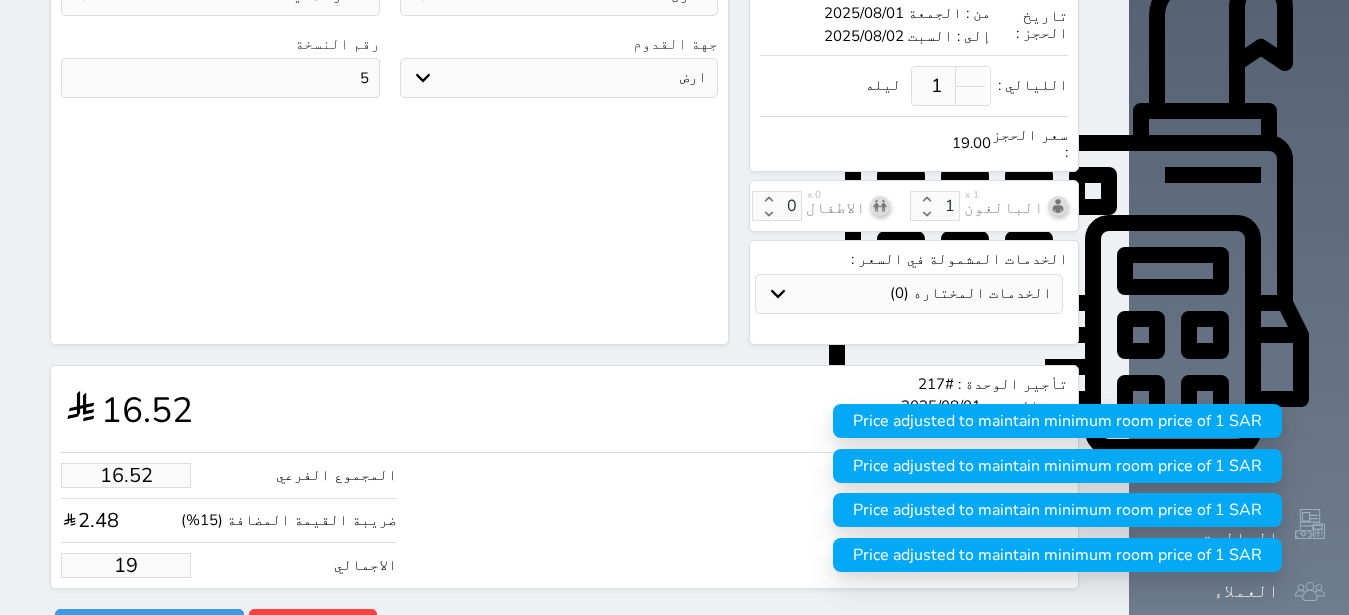 type on "165.22" 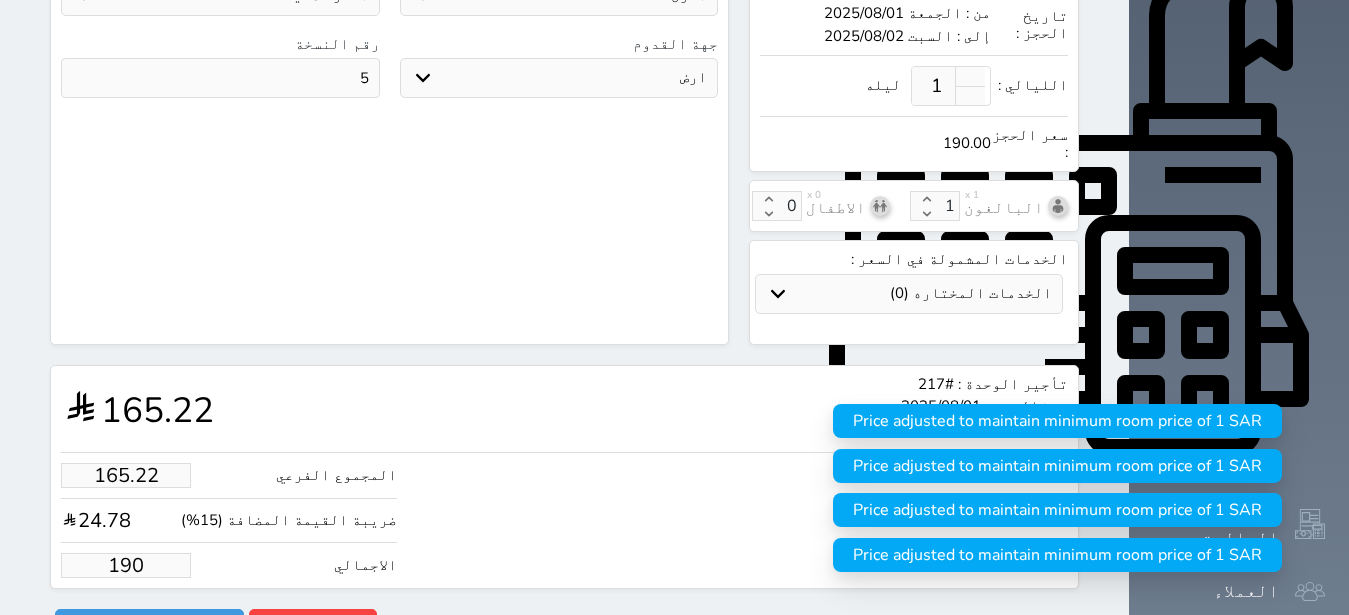 type on "190.00" 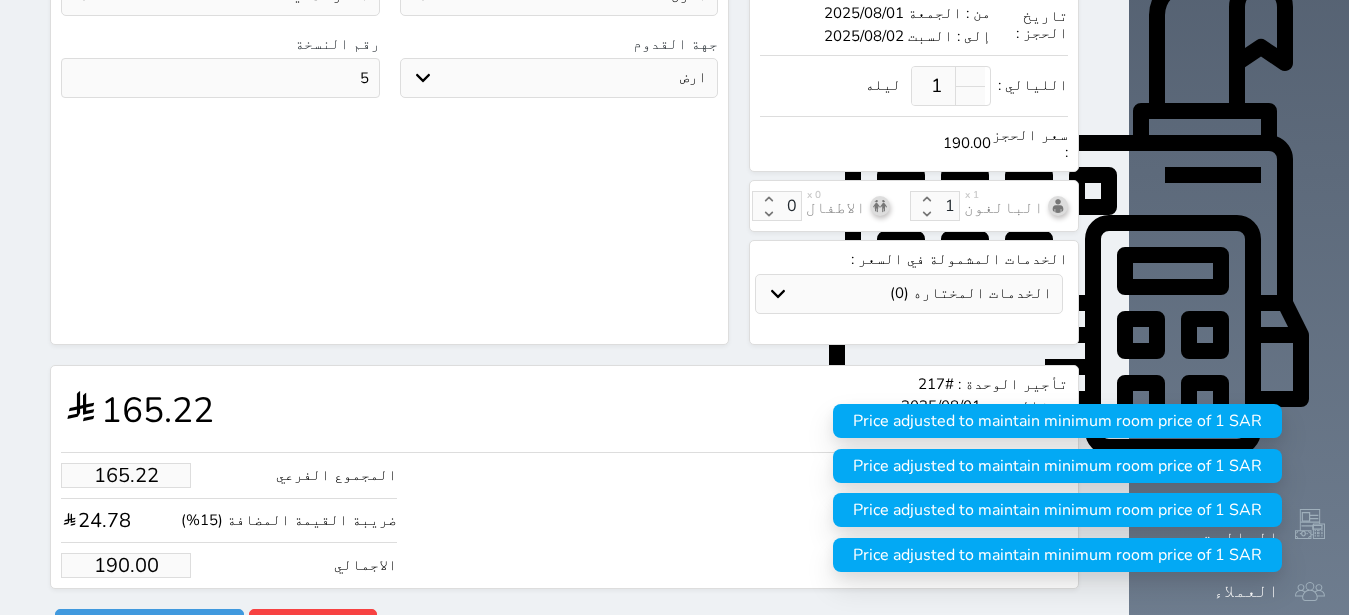 click on "المجموع الفرعي   165.22     ضريبة القيمة المضافة (15%)    24.78      الاجمالي   190.00" at bounding box center [564, 515] 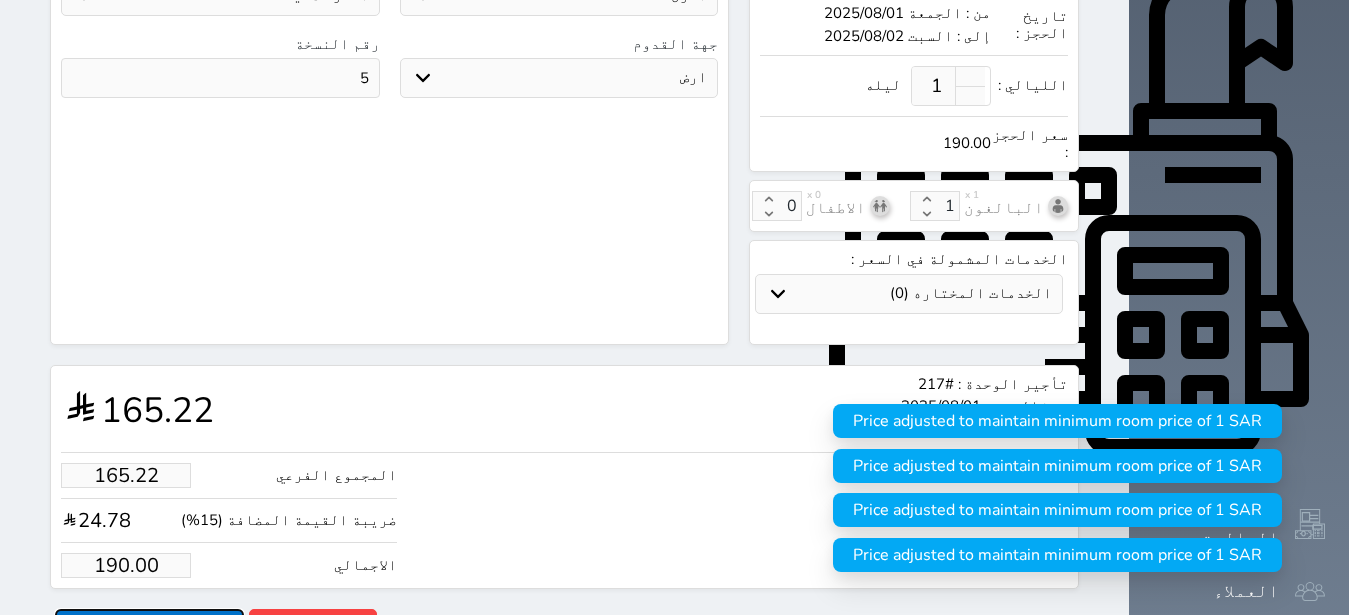 click on "حجز" at bounding box center [149, 626] 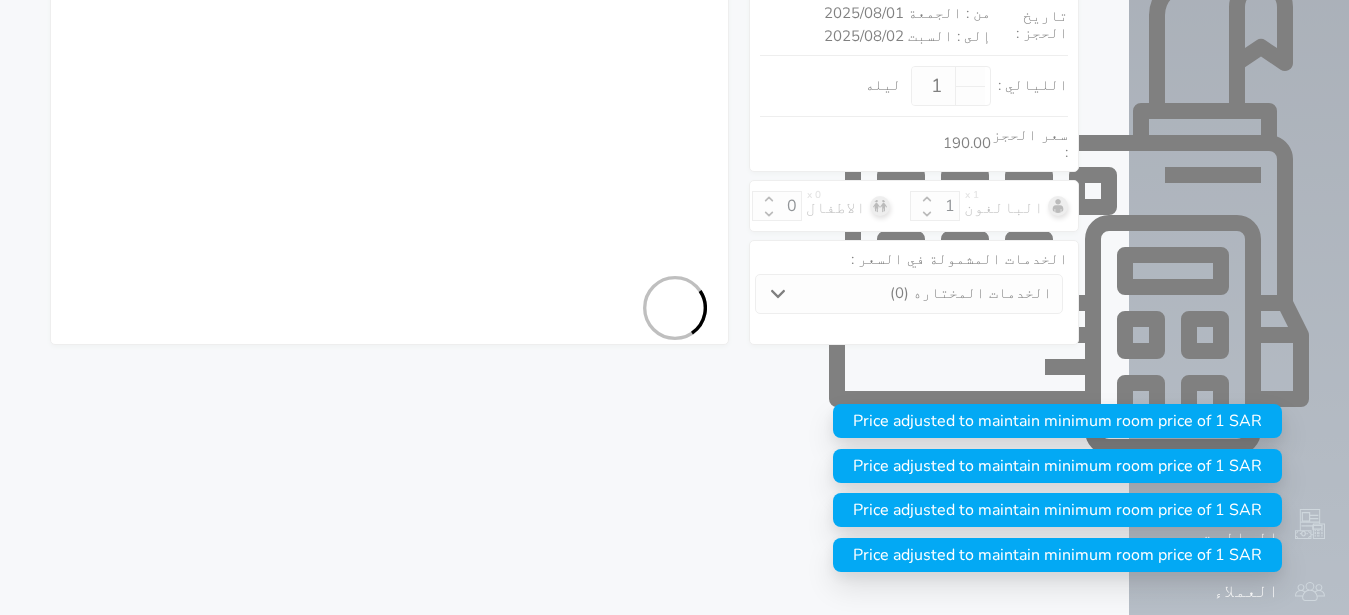 select on "1" 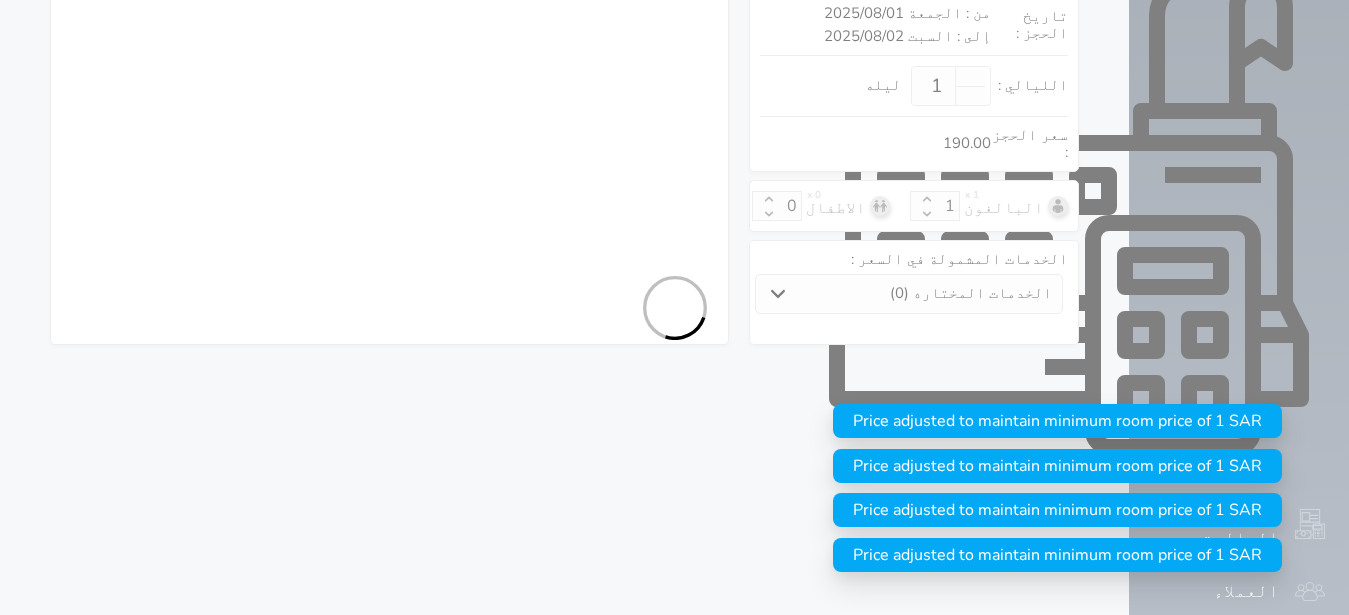 select on "113" 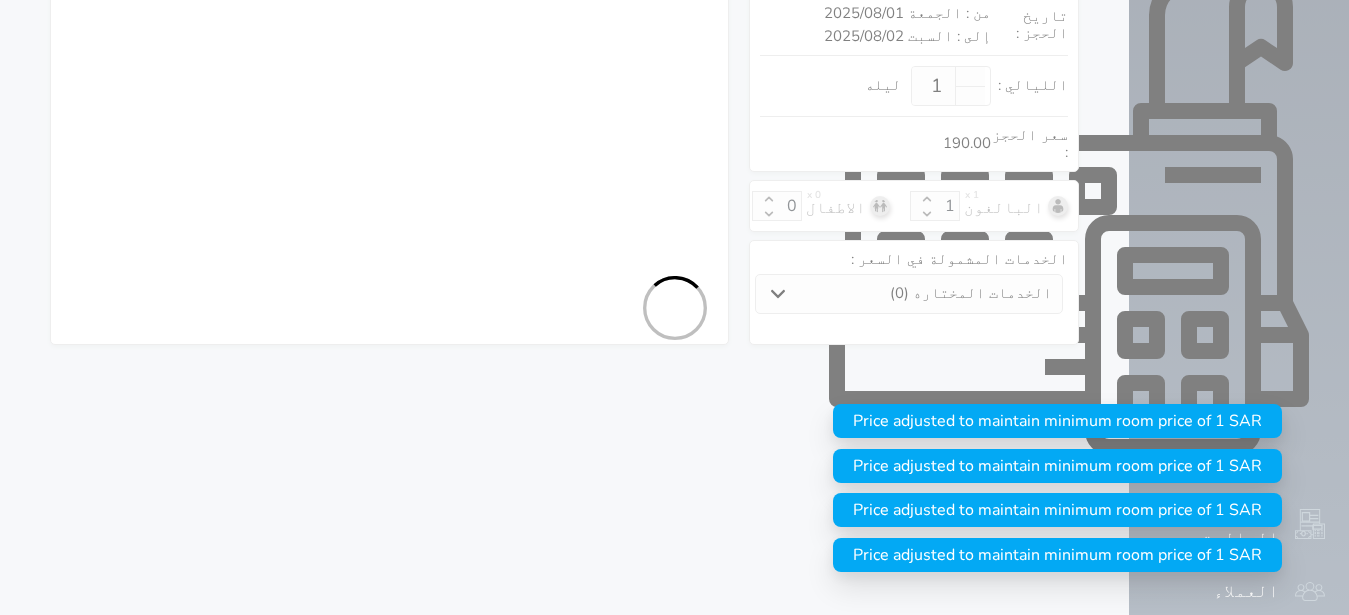 select on "1" 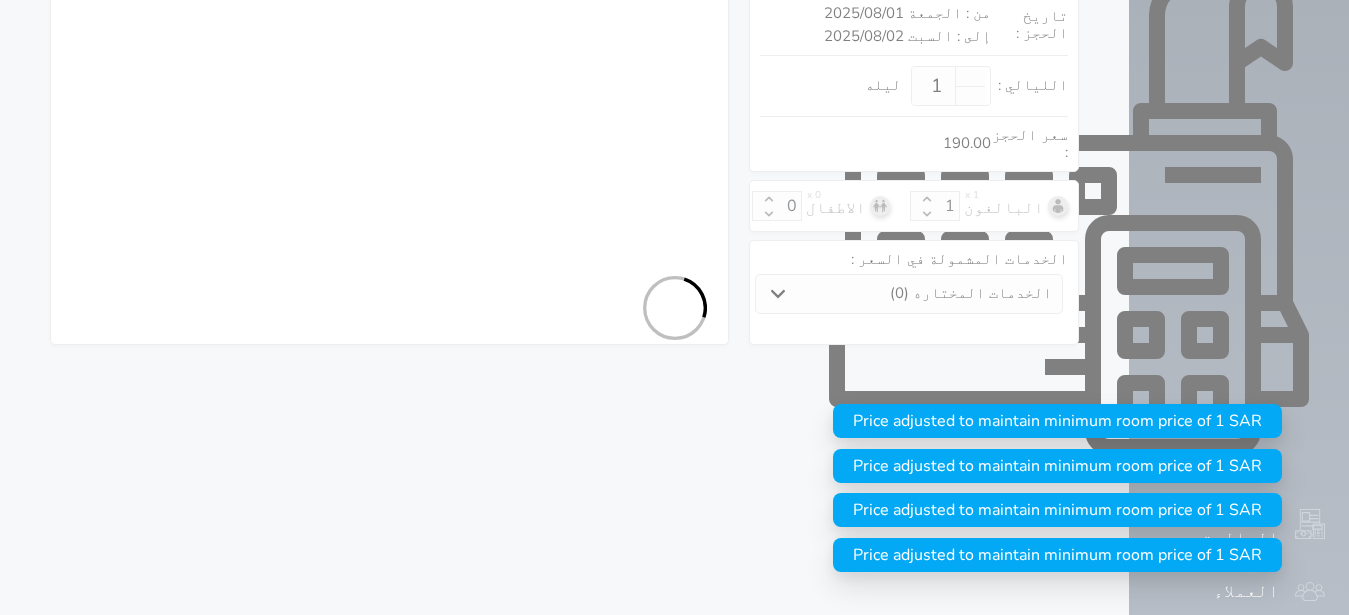 select on "7" 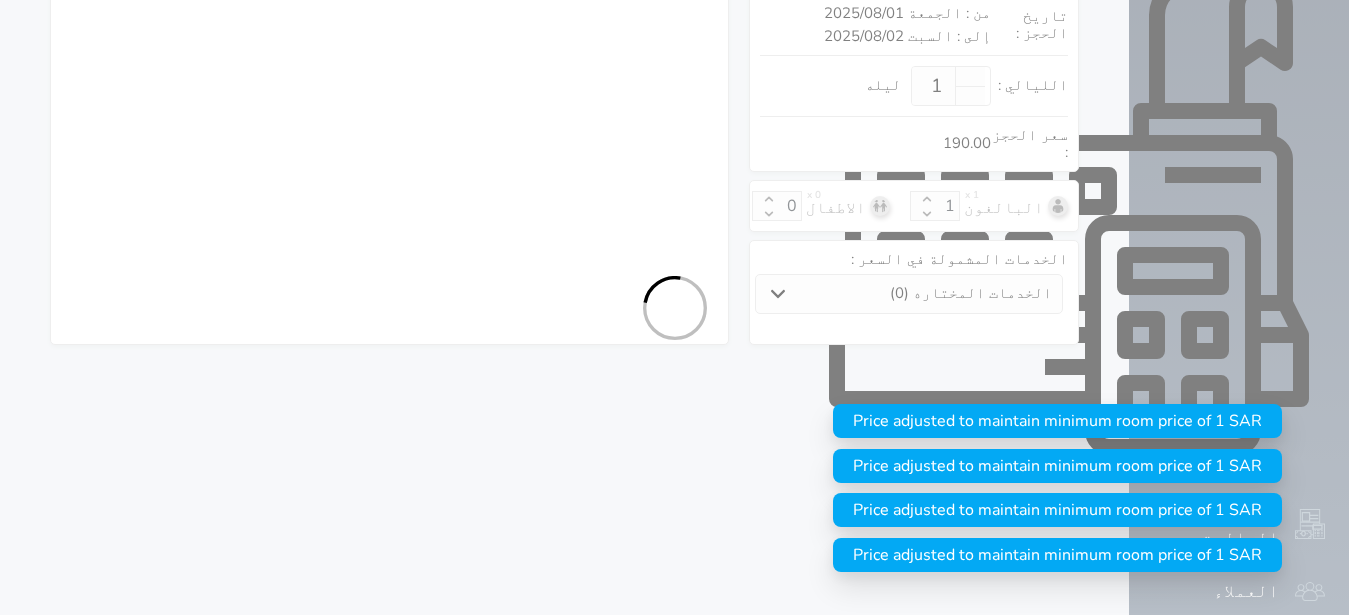 select on "9" 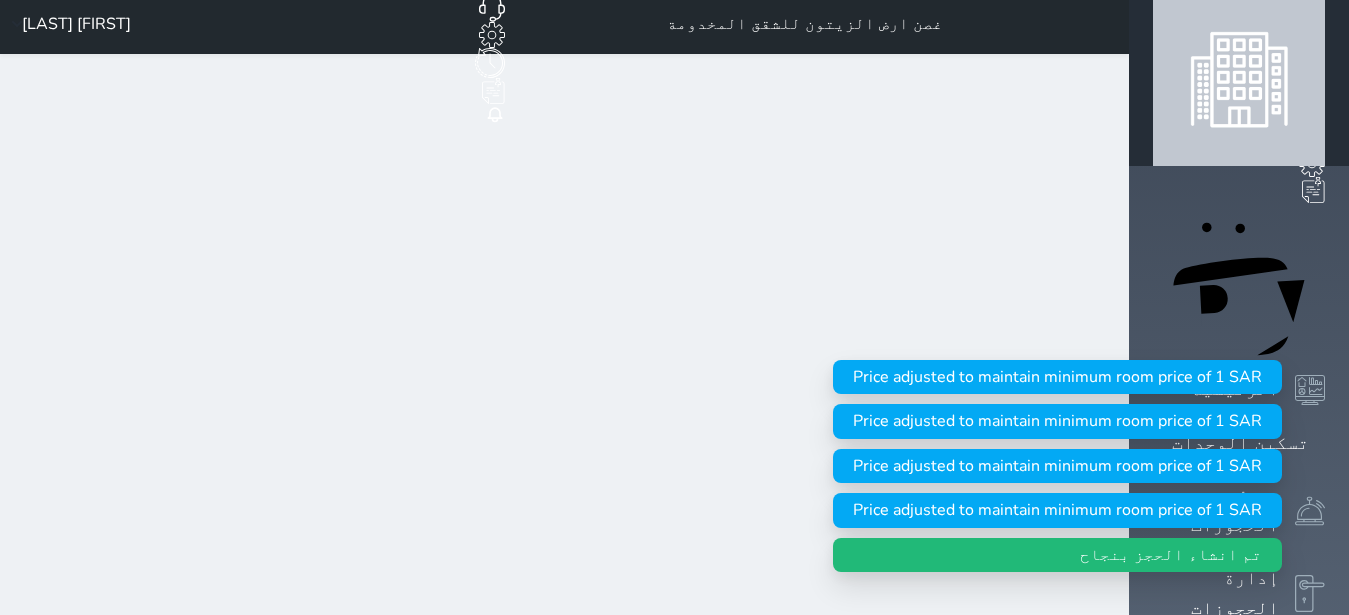 scroll, scrollTop: 0, scrollLeft: 0, axis: both 